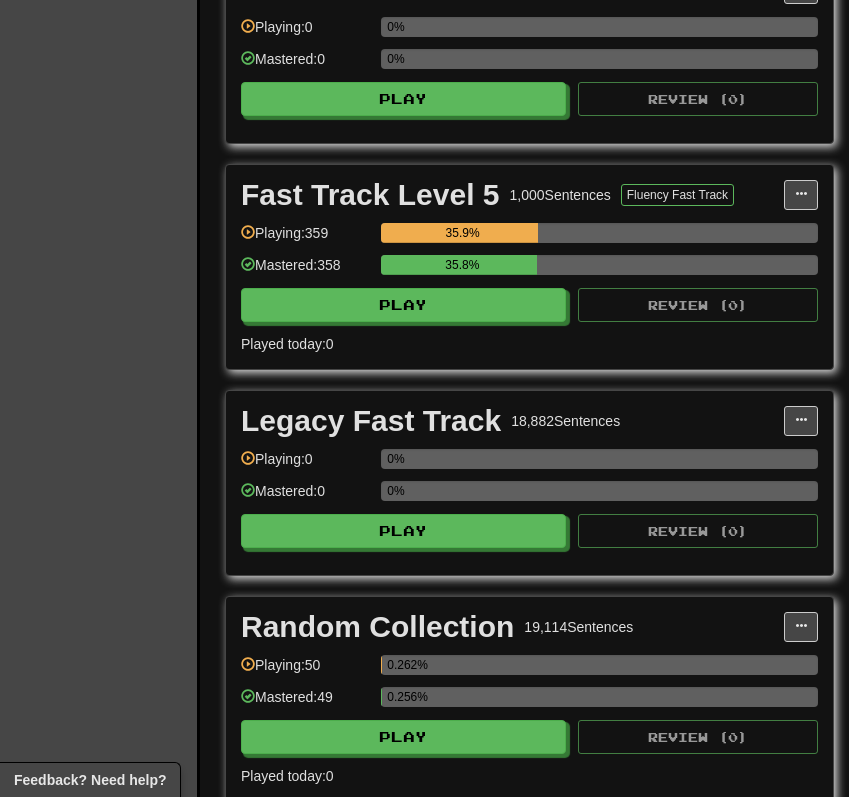 scroll, scrollTop: 2403, scrollLeft: 0, axis: vertical 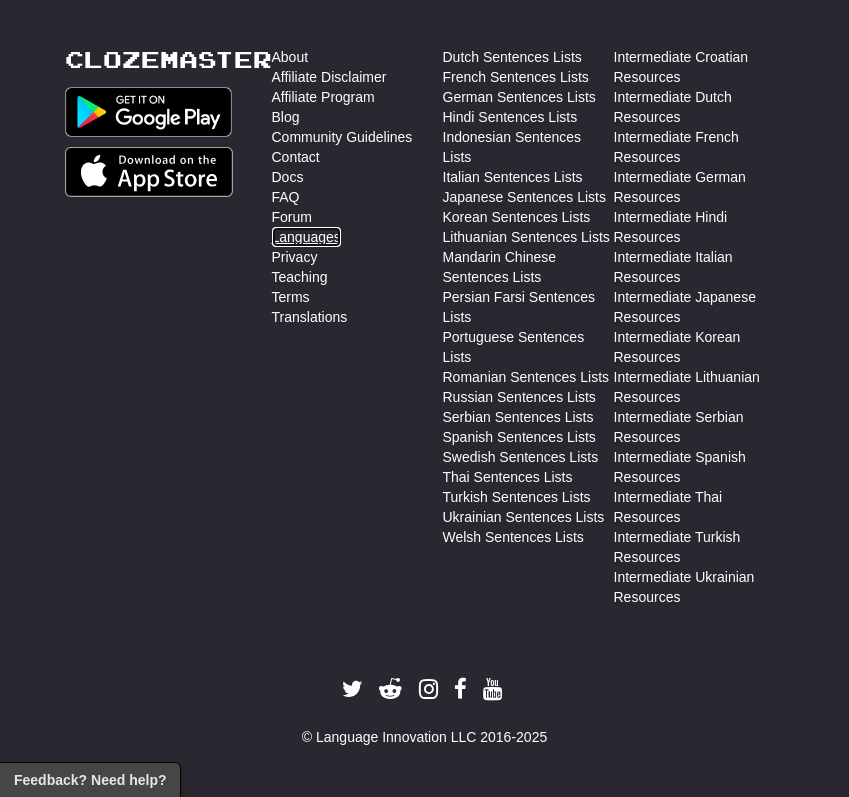 click on "Languages" at bounding box center (306, 237) 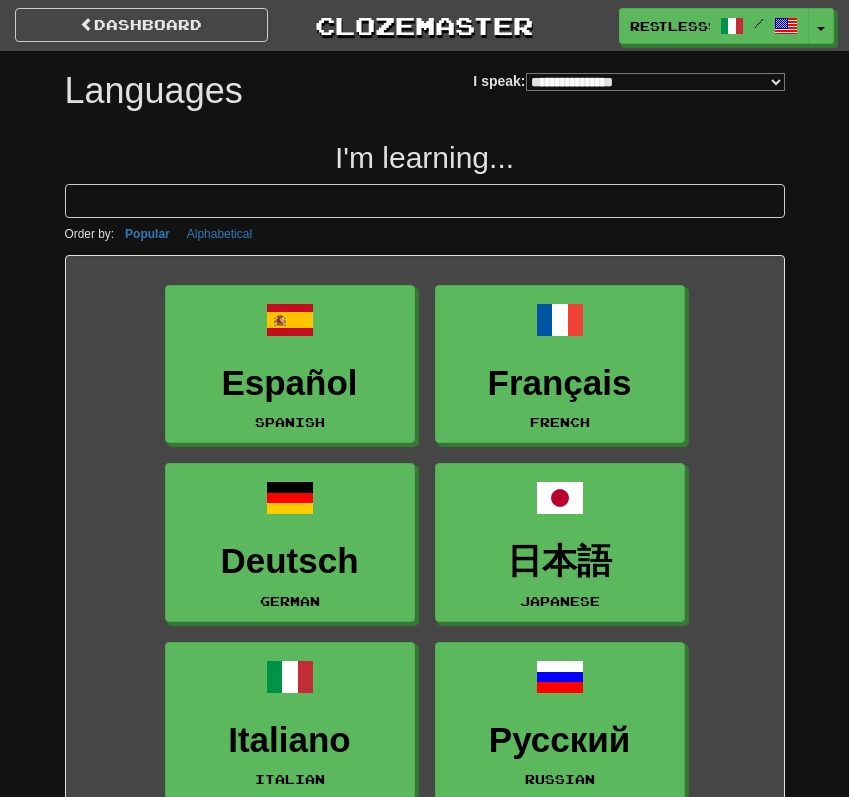 select on "*******" 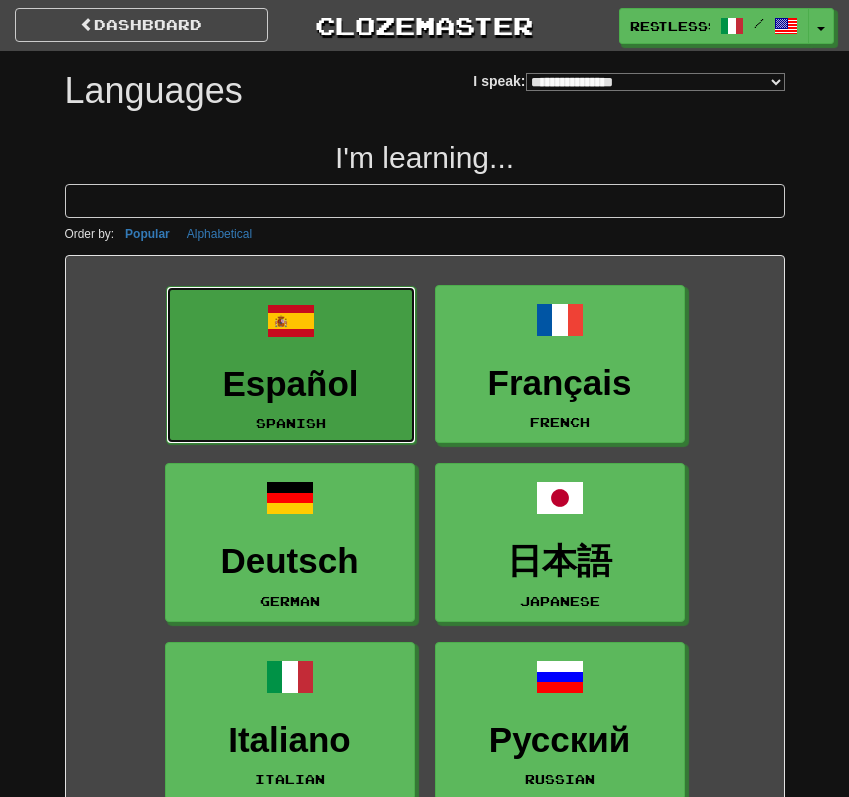 click on "Español Spanish" at bounding box center [291, 365] 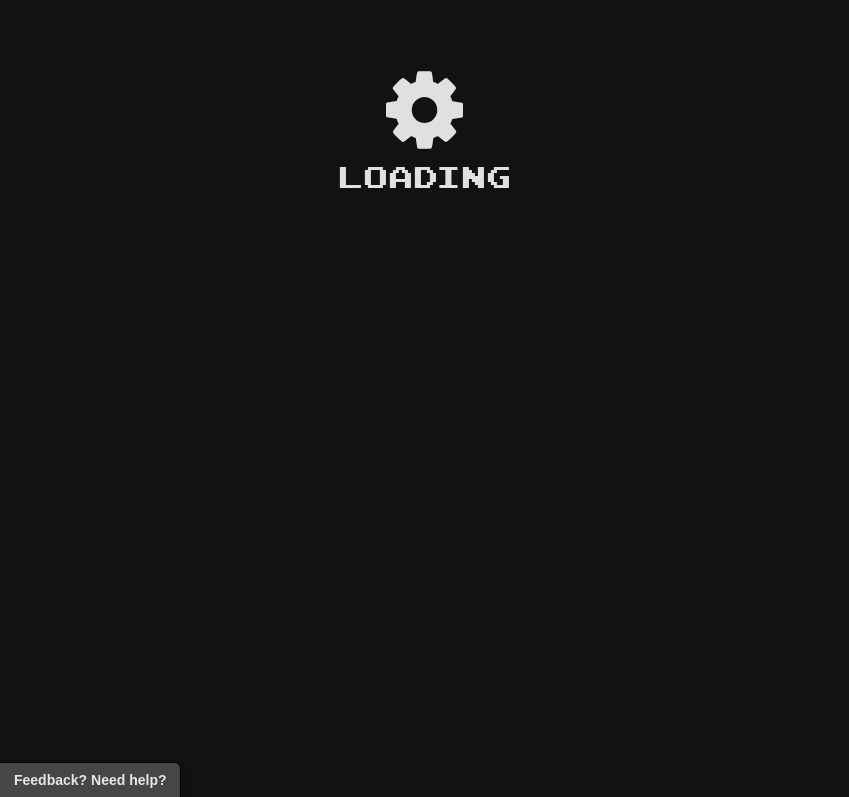 scroll, scrollTop: 0, scrollLeft: 0, axis: both 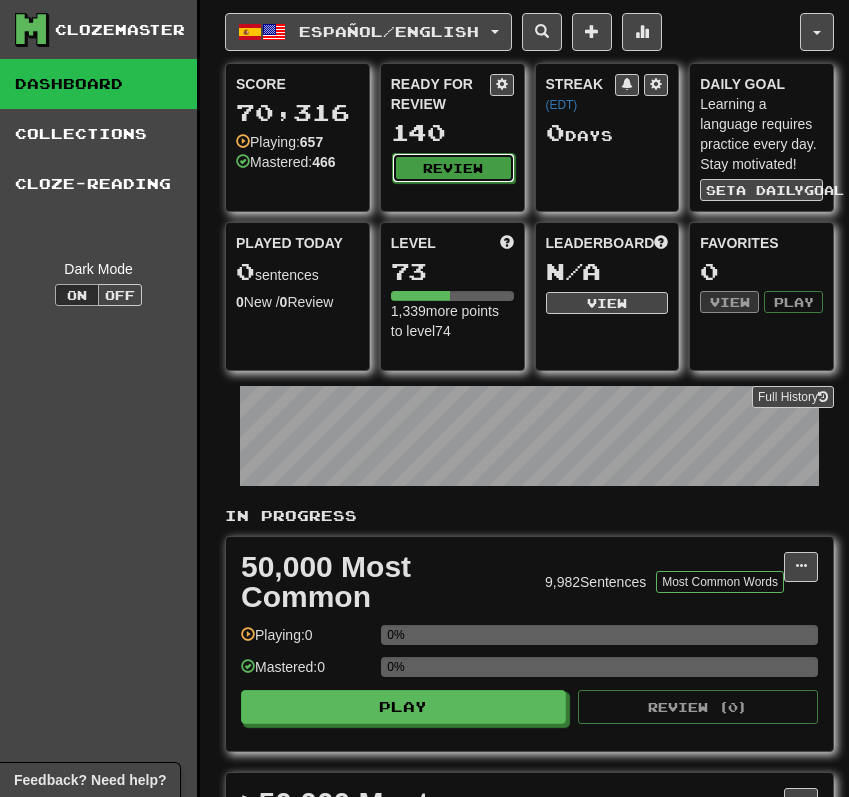 click on "Review" at bounding box center [453, 168] 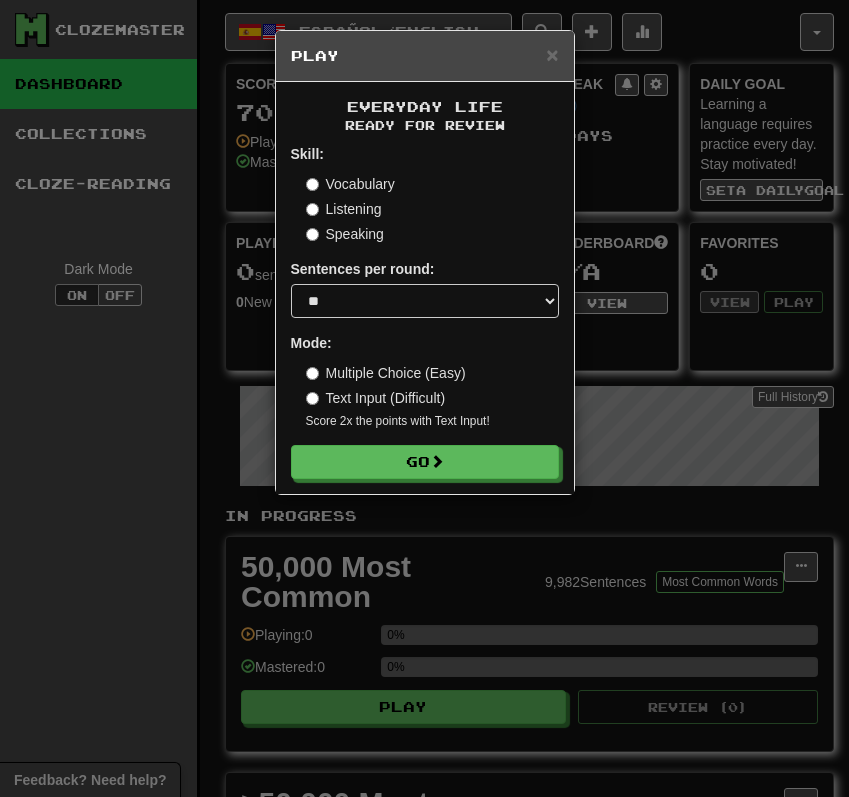 click on "× Play Everyday Life Ready for Review Skill: Vocabulary Listening Speaking Sentences per round: * ** ** ** ** ** *** ******** Mode: Multiple Choice (Easy) Text Input (Difficult) Score 2x the points with Text Input ! Go" at bounding box center [424, 398] 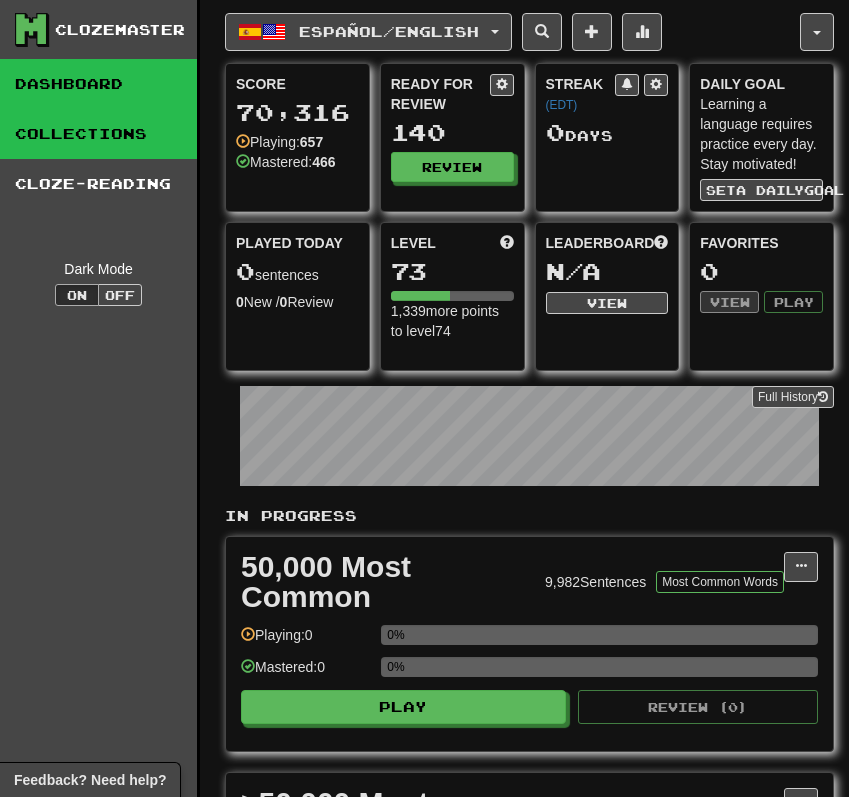click on "Collections" at bounding box center (98, 134) 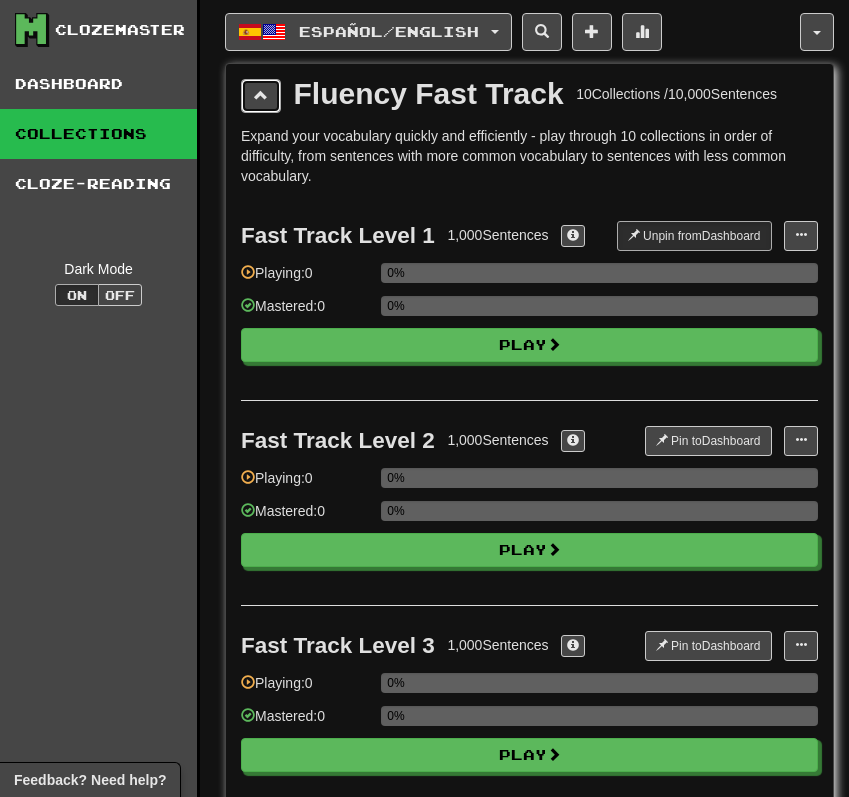 click at bounding box center (261, 96) 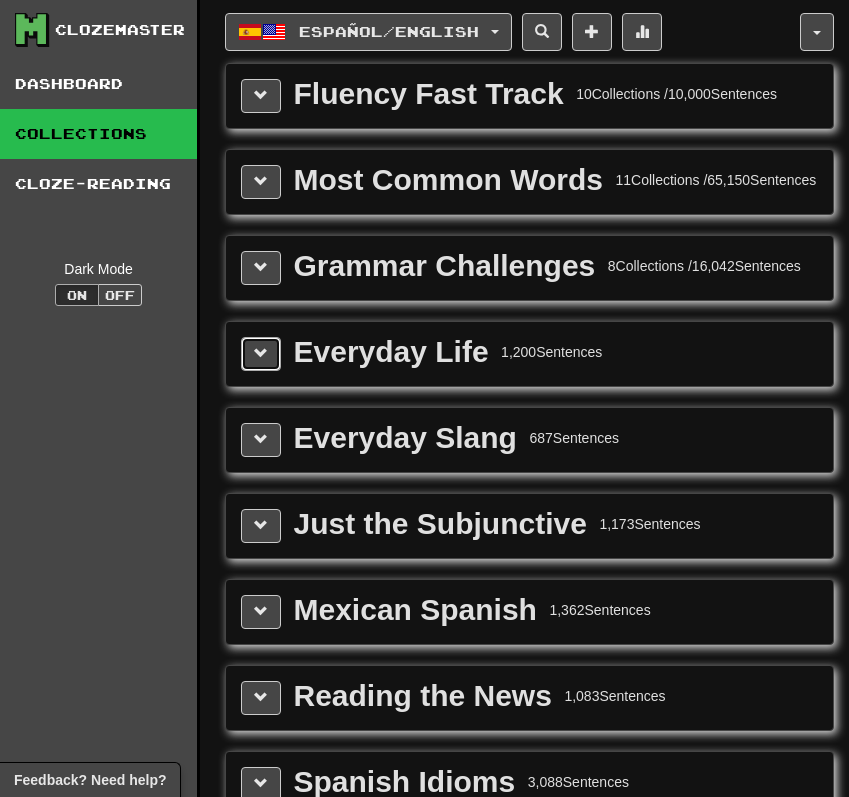 click at bounding box center [261, 354] 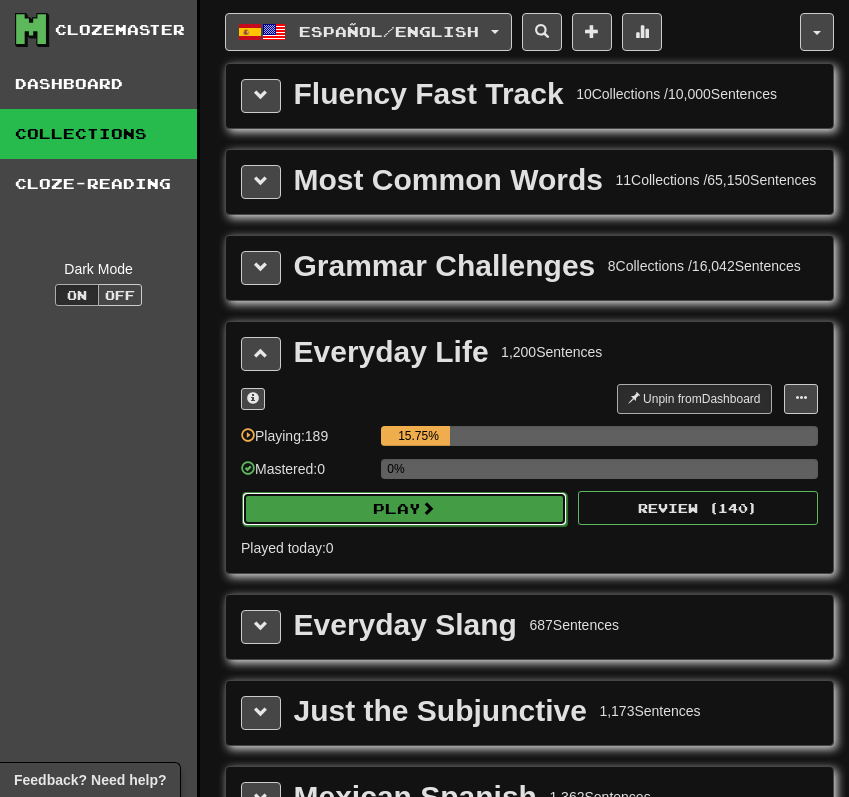 click on "Play" at bounding box center (404, 509) 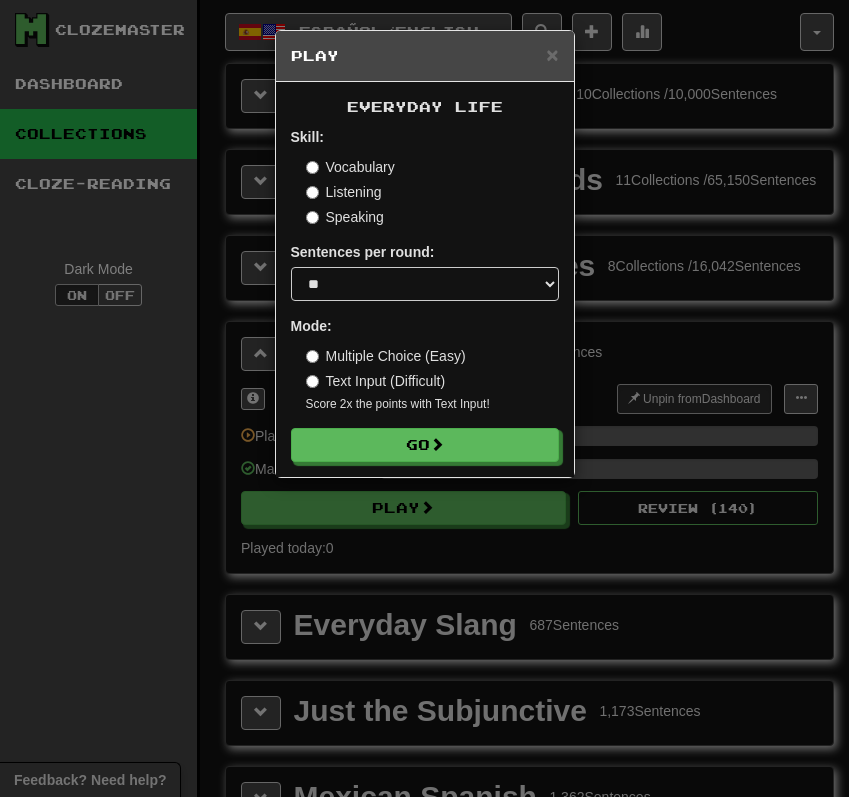 click on "Listening" at bounding box center [344, 192] 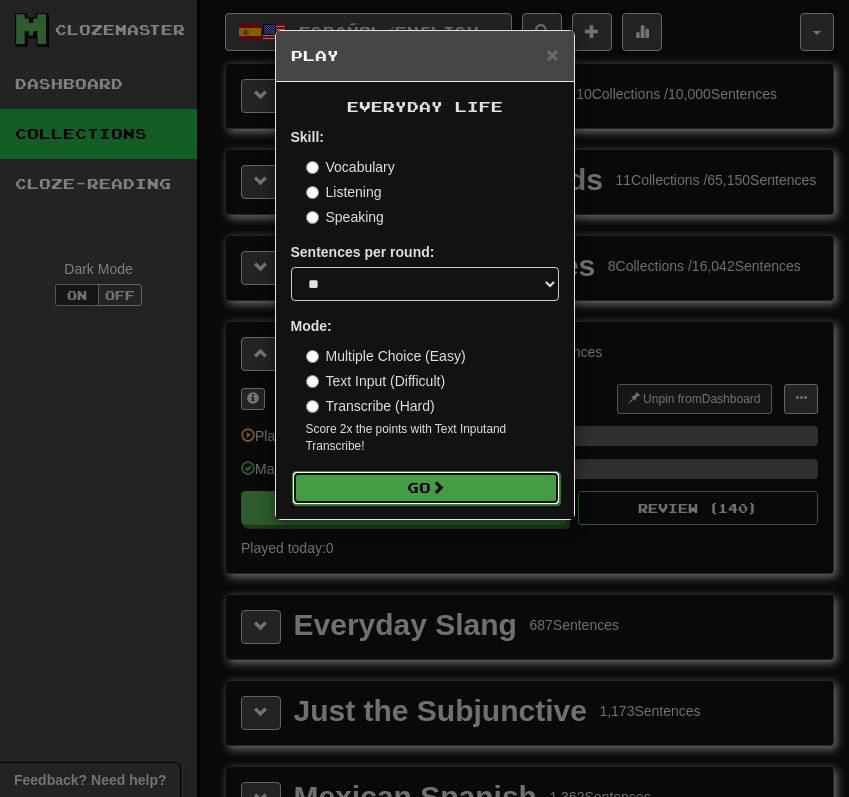 click on "Go" at bounding box center (426, 488) 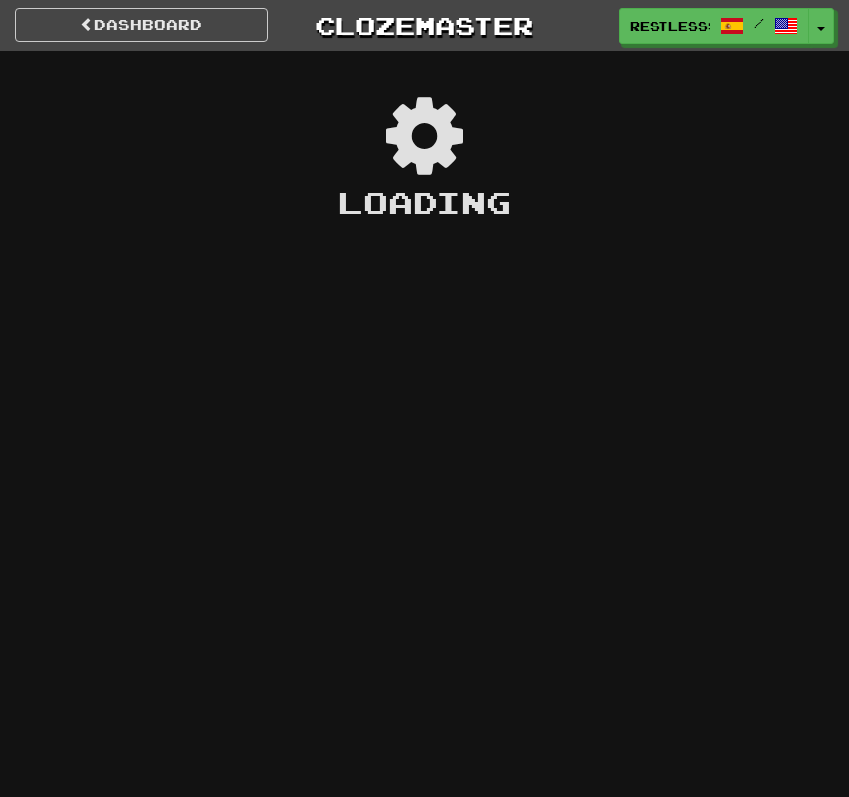 scroll, scrollTop: 0, scrollLeft: 0, axis: both 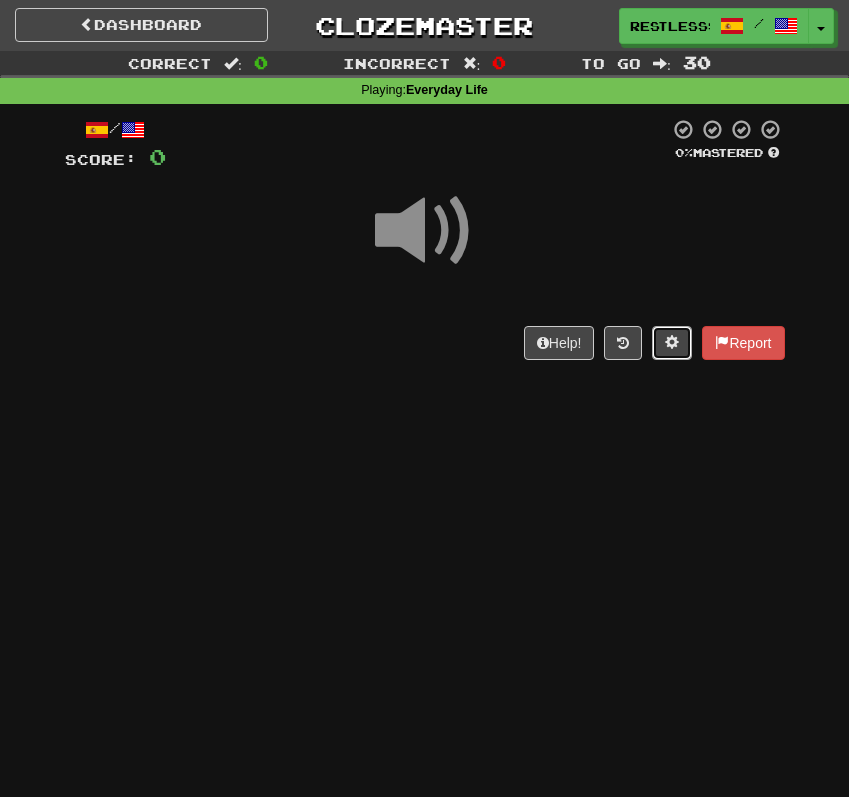 click at bounding box center (672, 343) 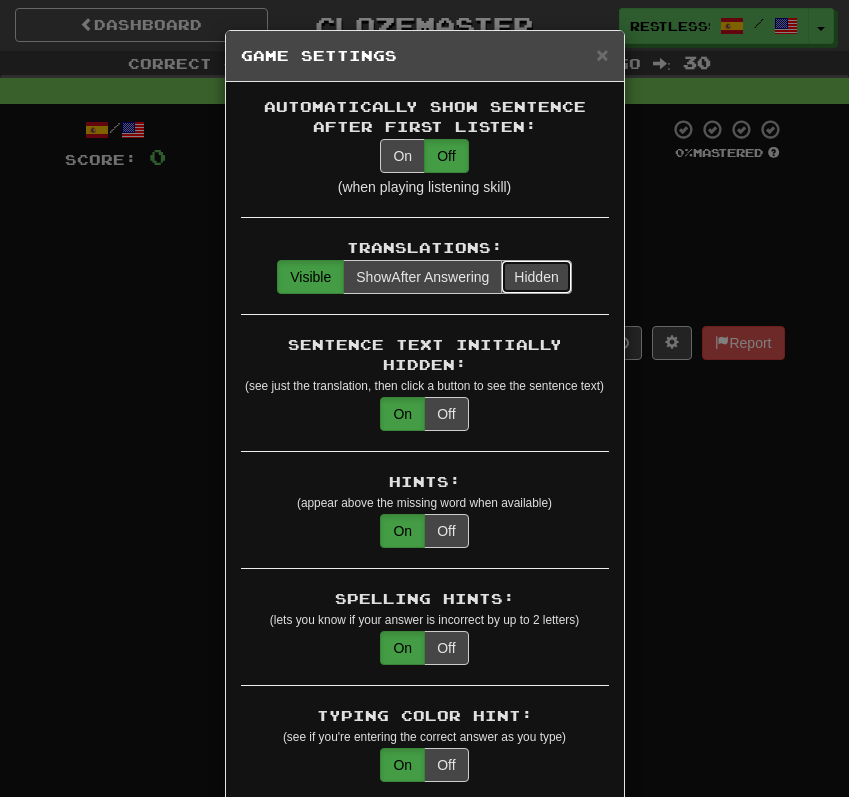 click on "Hidden" at bounding box center [536, 277] 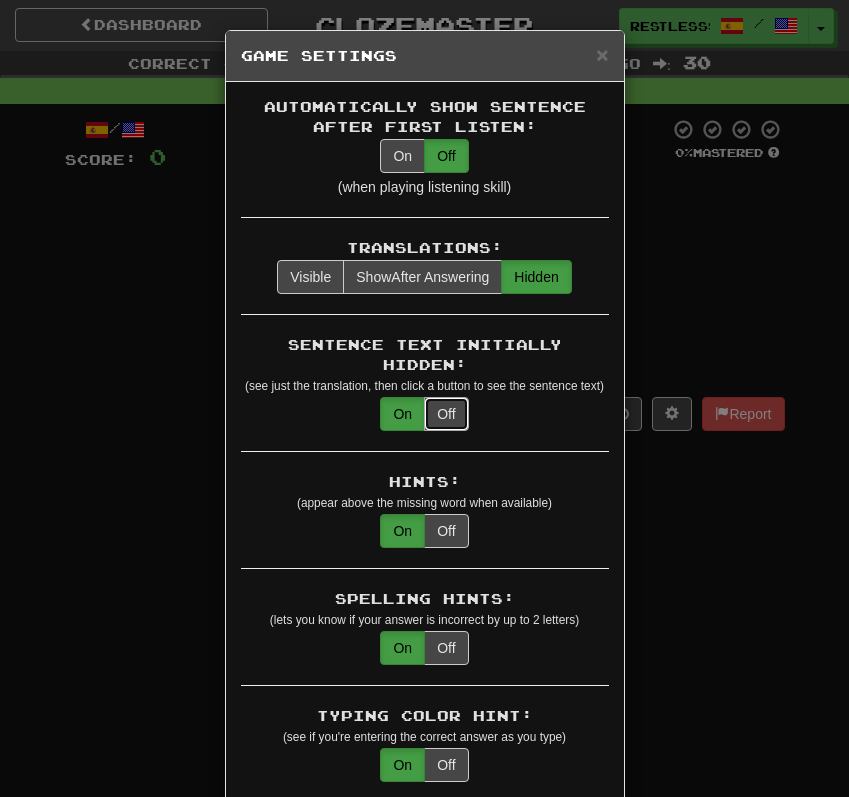 click on "Off" at bounding box center (446, 414) 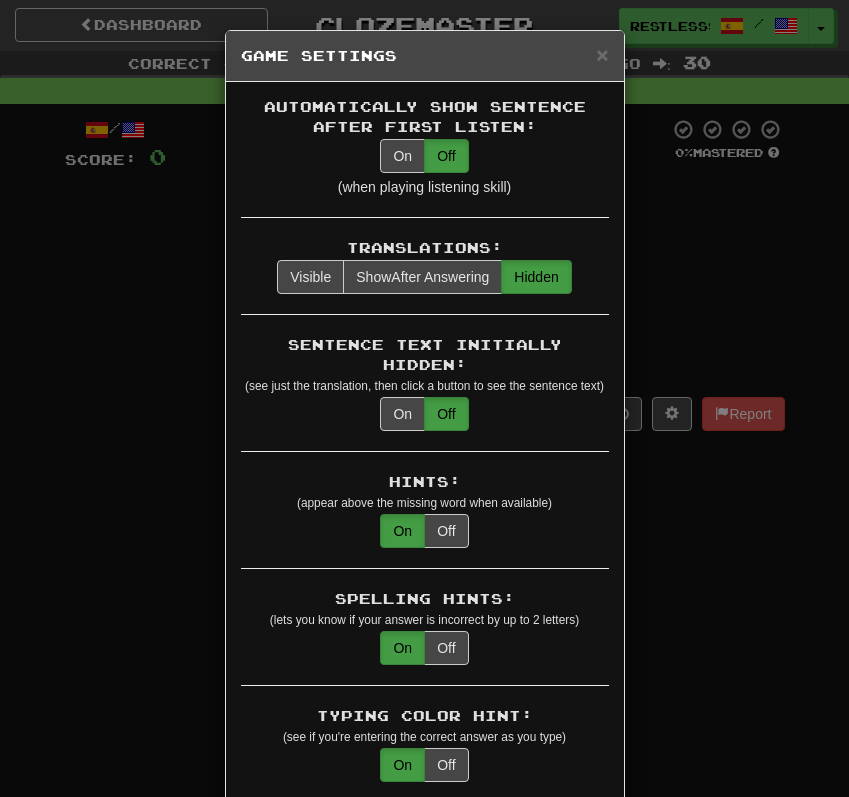 click on "× Game Settings Automatically Show Sentence After First Listen: On Off (when playing listening skill) Translations: Visible Show  After Answering Hidden Sentence Text Initially Hidden: (see just the translation, then click a button to see the sentence text) On Off Hints: (appear above the missing word when available) On Off Spelling Hints: (lets you know if your answer is incorrect by up to 2 letters) On Off Typing Color Hint: (see if you're entering the correct answer as you type) On Off Text Box Size: (text box size can change to match the missing word) Changes Always the Same Enter Submits Empty: (pressing Enter when the input is empty will submit a blank answer) On Off Clear After Answering: (keypress clears the text input after answering so you can practice re-typing the answer) On Off Image Toggle: (toggle button, if sentence image available) After Answering Before and After Off Image Background: (use sentence image as background, if available) On Off Pronunciation: On Off Sound Effects: On Off On Off" at bounding box center [424, 398] 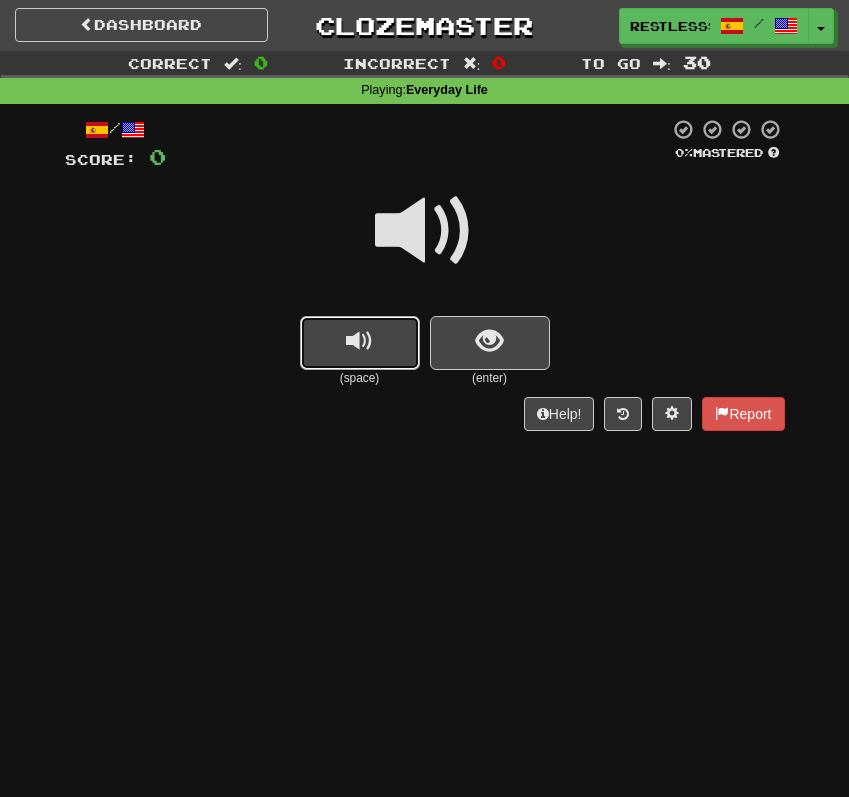click at bounding box center (359, 341) 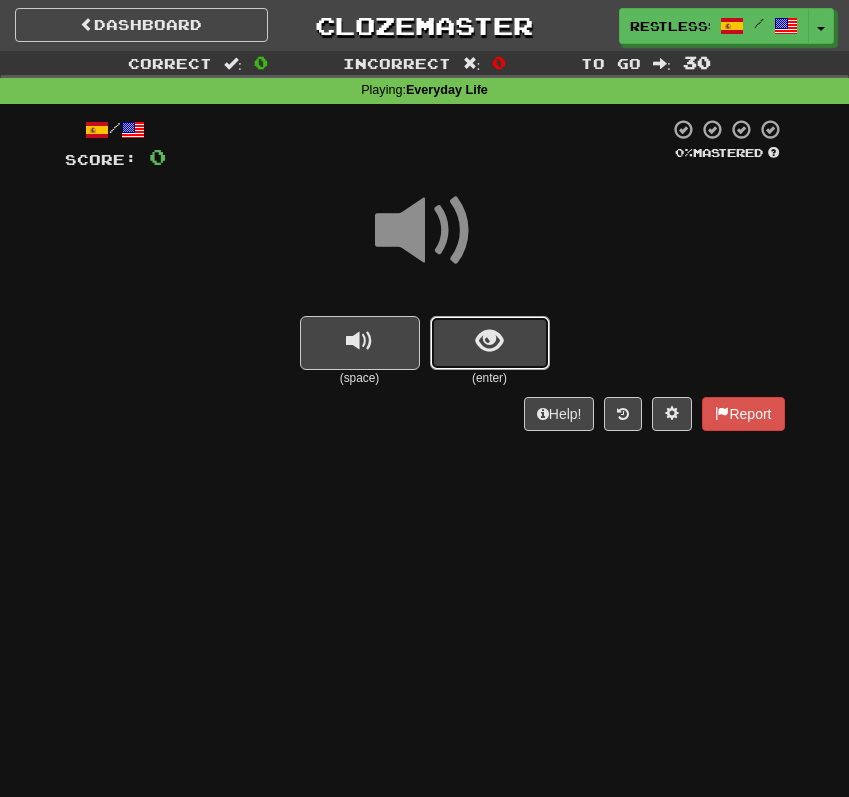 click at bounding box center [490, 343] 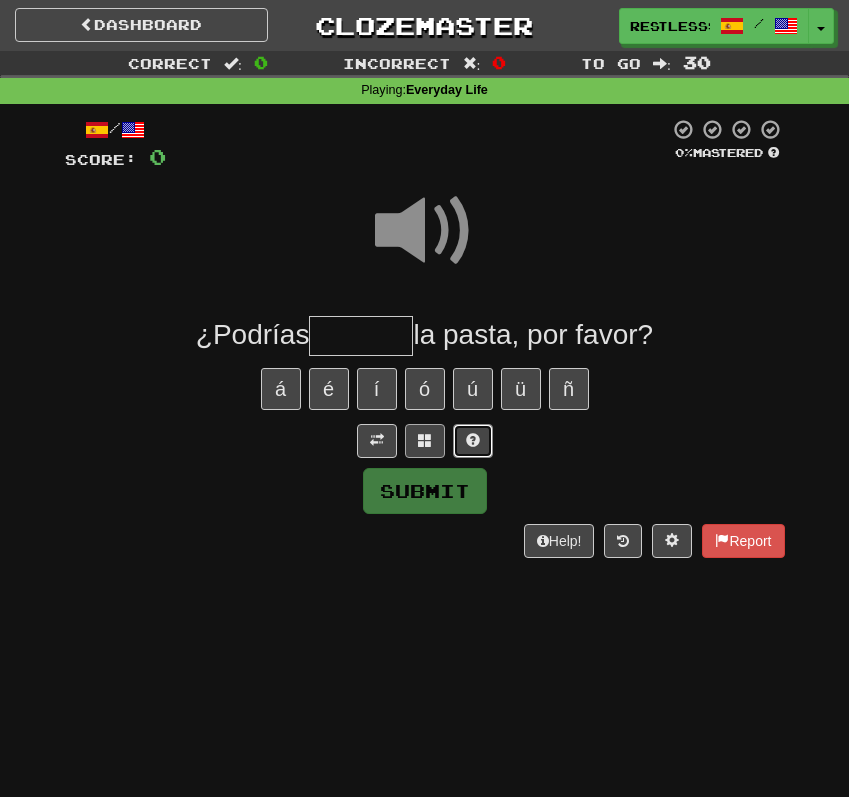 click at bounding box center [473, 440] 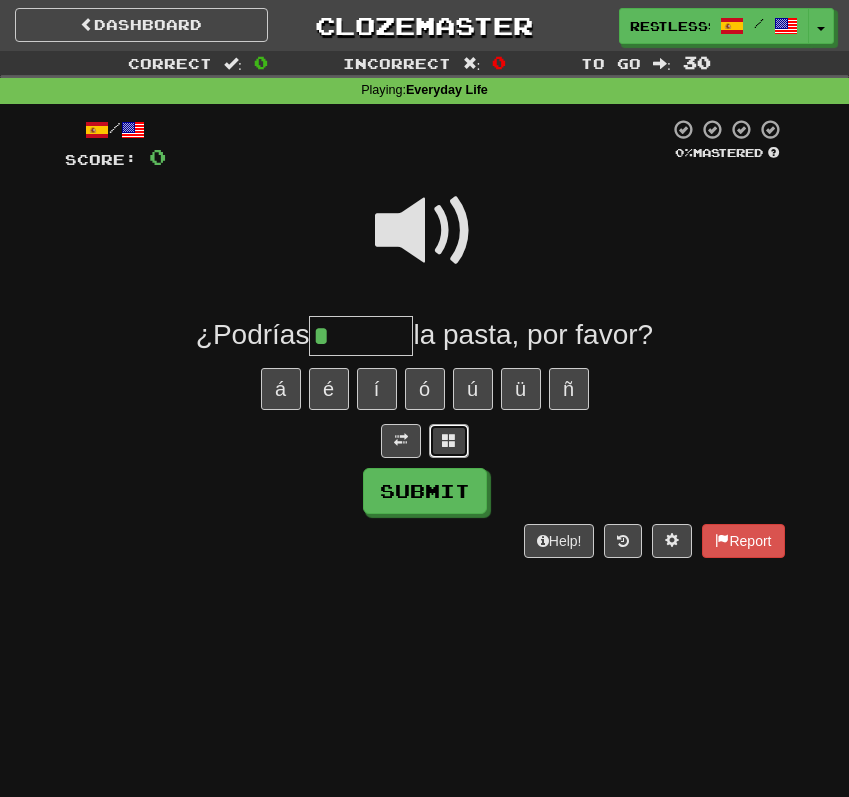 click at bounding box center (449, 441) 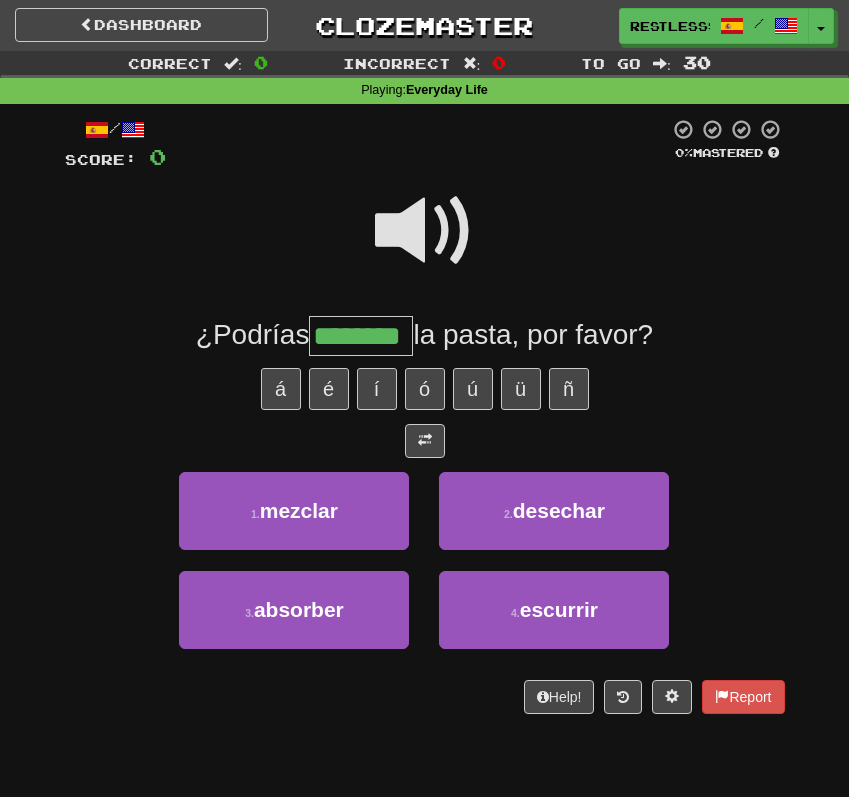 type on "********" 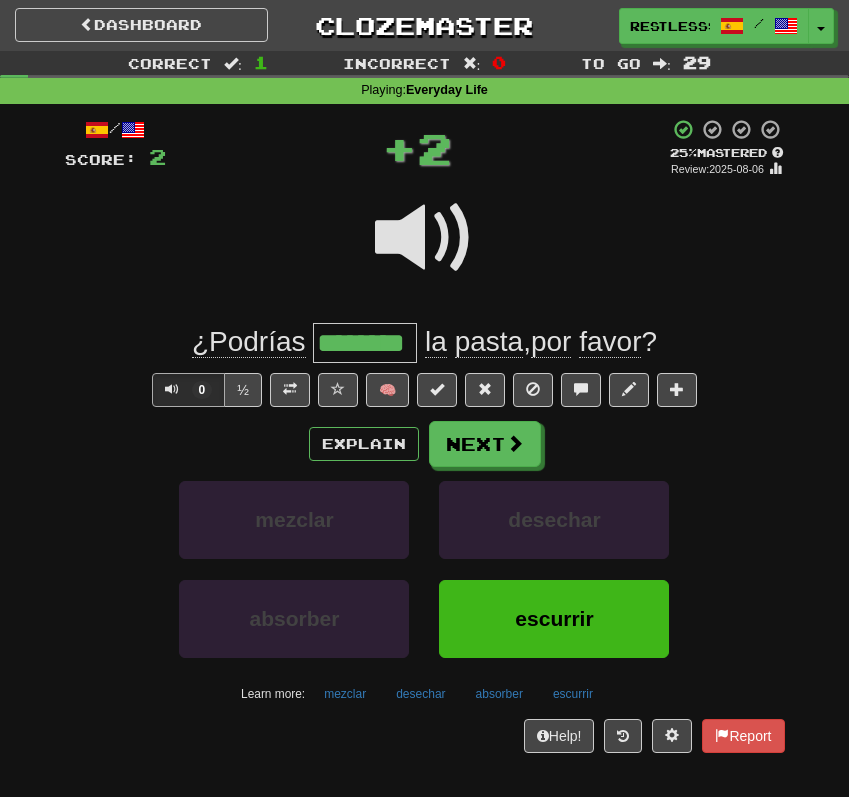 click on "/  Score:   2 + 2 25 %  Mastered Review:  2025-08-06 ¿Podrías   ********   la   pasta ,  por   favor ? 0 ½ 🧠 Explain Next mezclar desechar absorber escurrir Learn more: mezclar desechar absorber escurrir  Help!  Report" at bounding box center [425, 436] 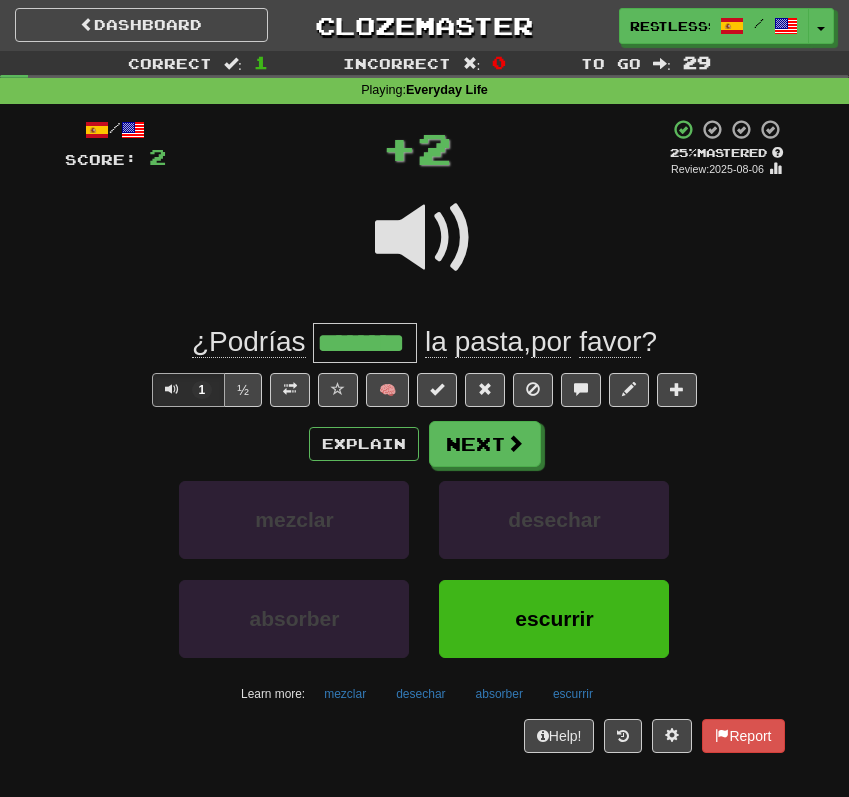 click on "********" at bounding box center (365, 343) 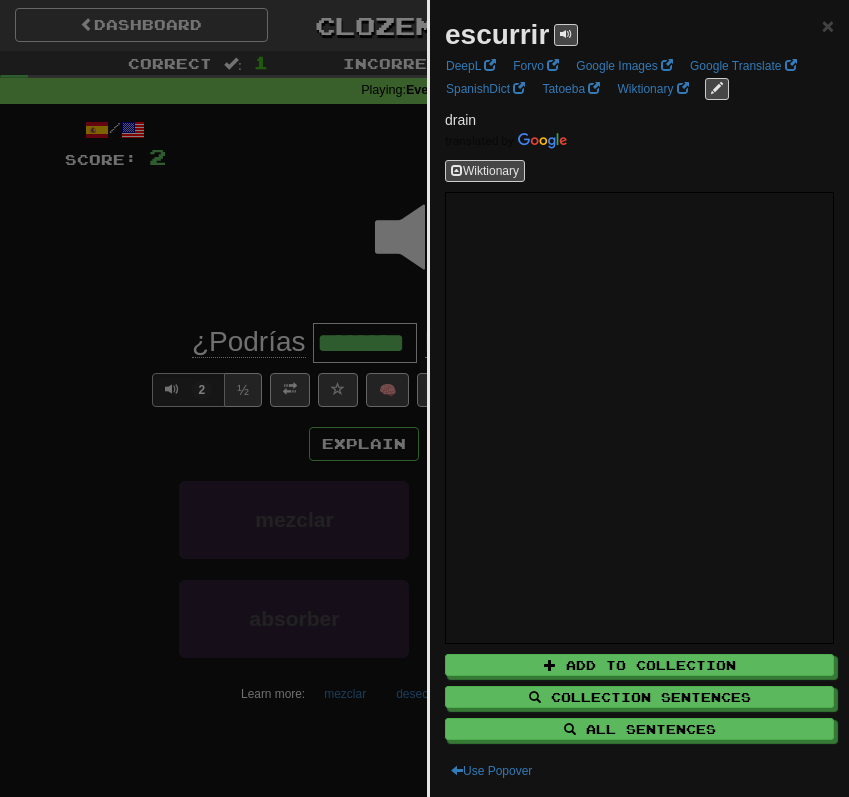 click at bounding box center (424, 398) 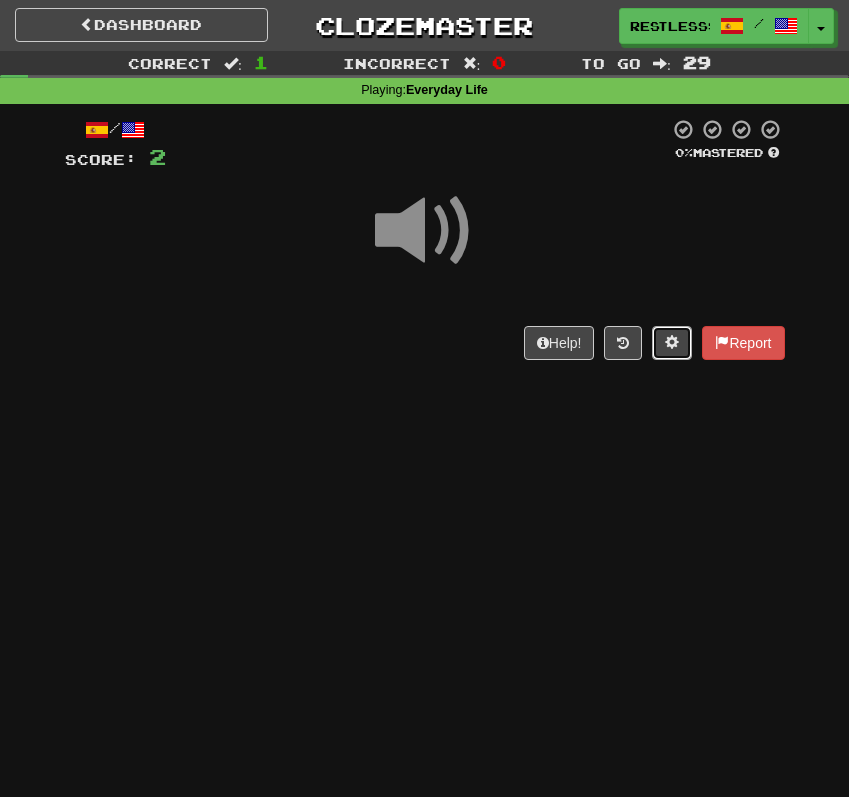 click at bounding box center (672, 343) 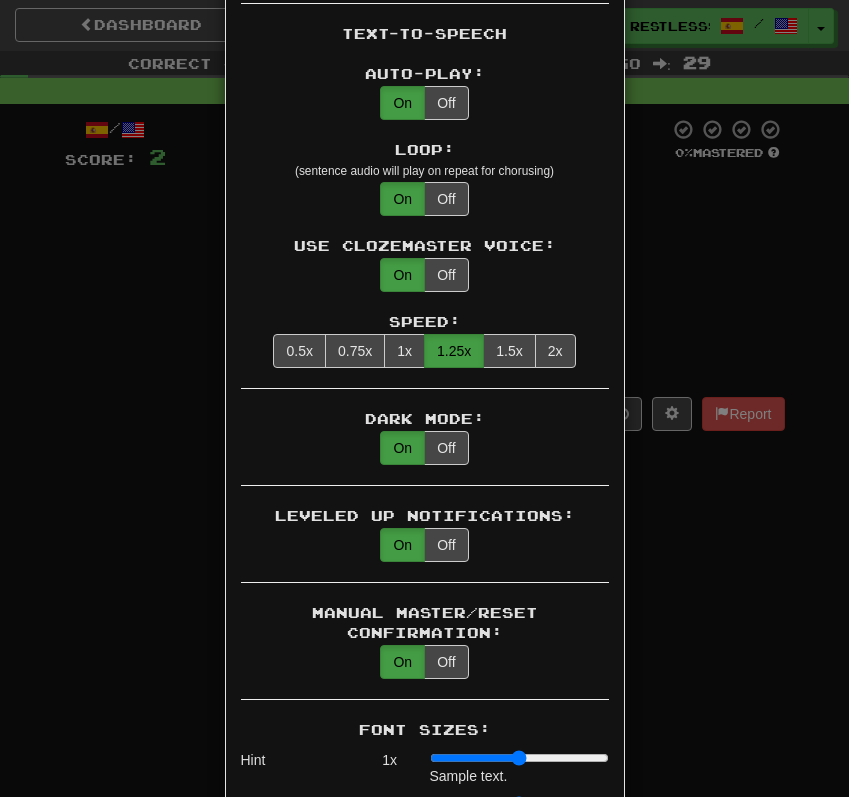 scroll, scrollTop: 1604, scrollLeft: 0, axis: vertical 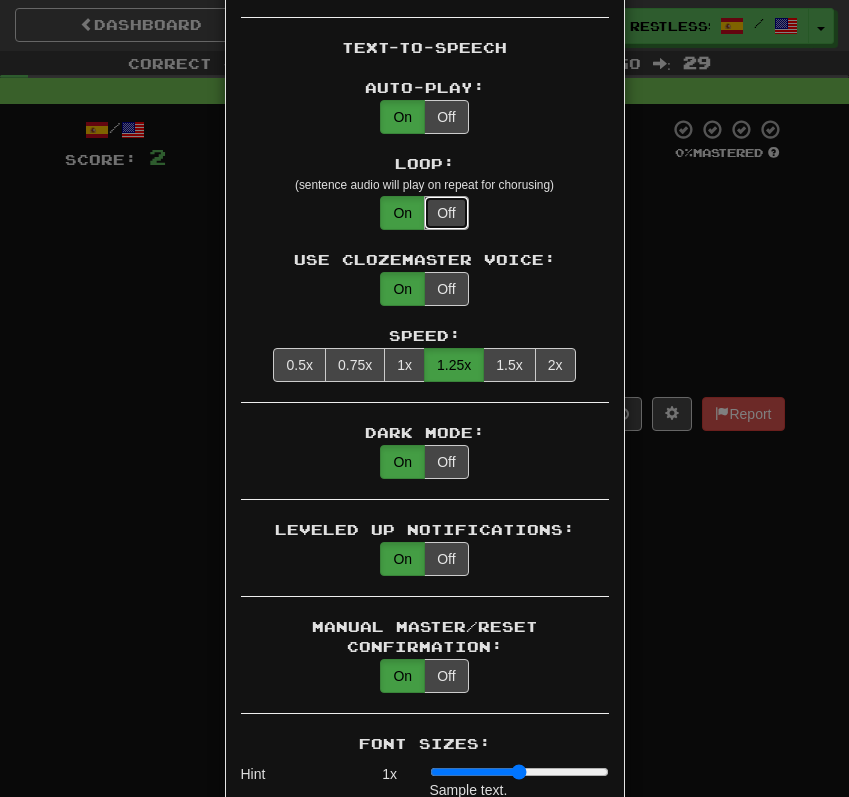 click on "Off" at bounding box center [446, 213] 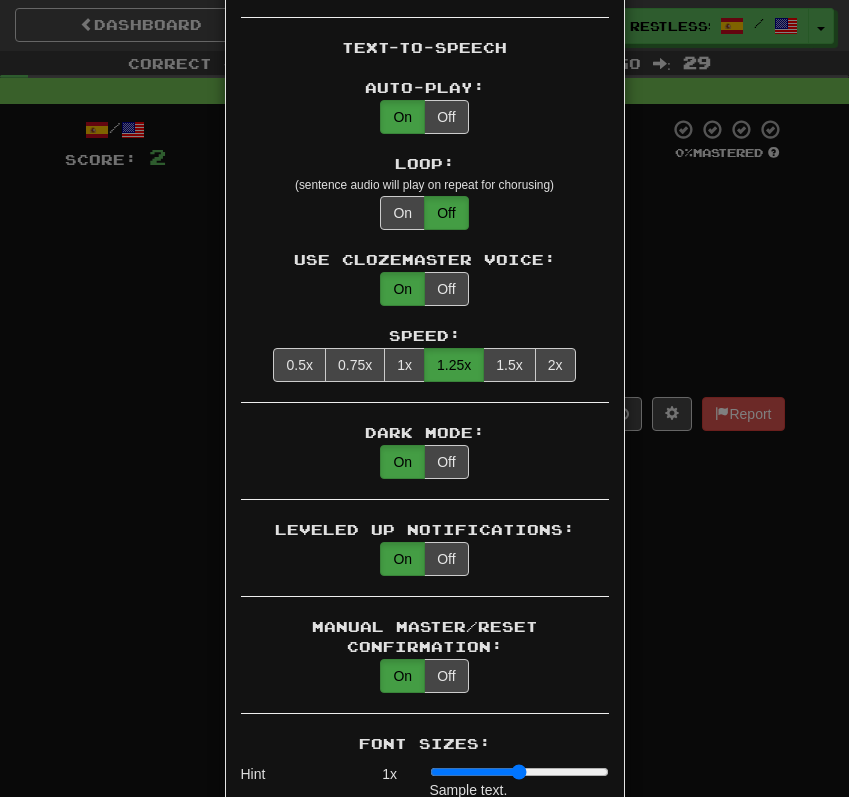 click on "× Game Settings Automatically Show Sentence After First Listen: On Off (when playing listening skill) Translations: Visible Show  After Answering Hidden Sentence Text Initially Hidden: (see just the translation, then click a button to see the sentence text) On Off Hints: (appear above the missing word when available) On Off Spelling Hints: (lets you know if your answer is incorrect by up to 2 letters) On Off Typing Color Hint: (see if you're entering the correct answer as you type) On Off Text Box Size: (text box size can change to match the missing word) Changes Always the Same Enter Submits Empty: (pressing Enter when the input is empty will submit a blank answer) On Off Clear After Answering: (keypress clears the text input after answering so you can practice re-typing the answer) On Off Image Toggle: (toggle button, if sentence image available) After Answering Before and After Off Image Background: (use sentence image as background, if available) On Off Pronunciation: On Off Sound Effects: On Off On Off" at bounding box center [424, 398] 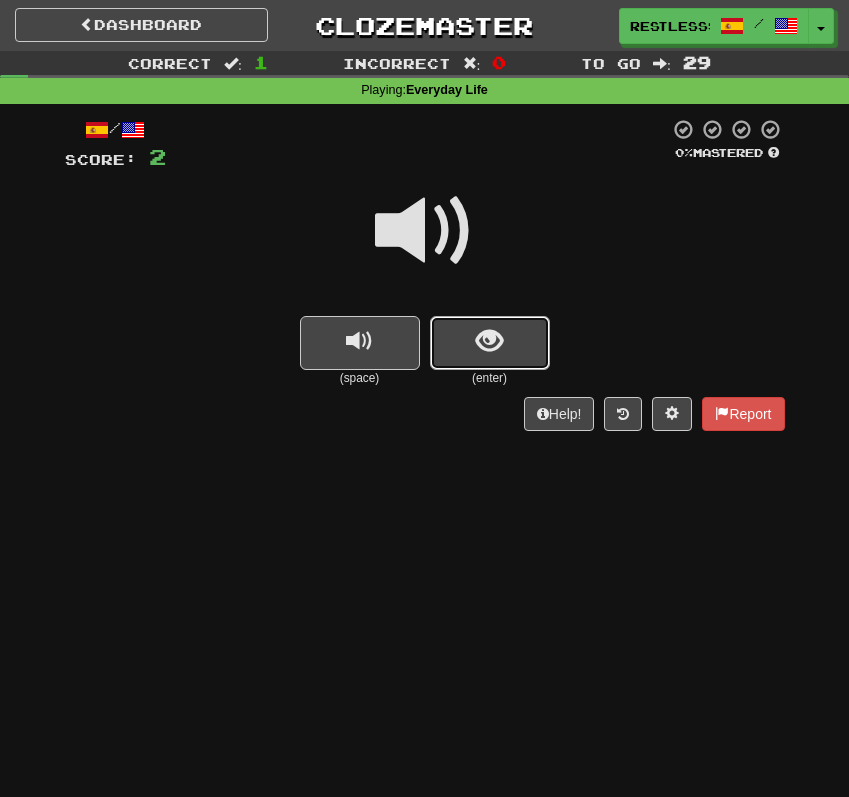 click at bounding box center [490, 343] 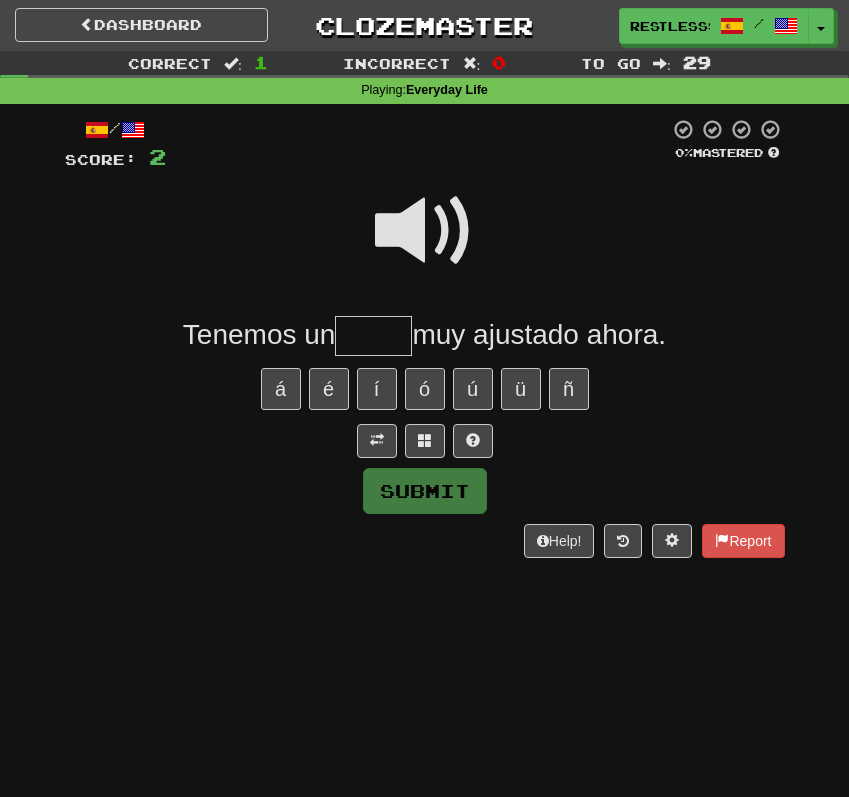 click at bounding box center [425, 231] 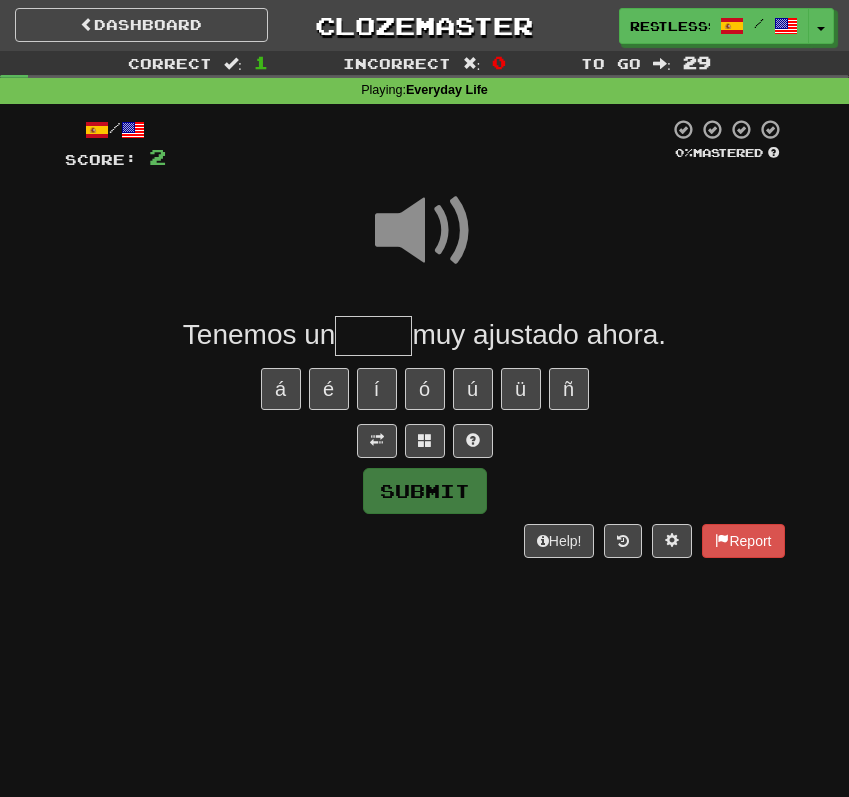 click at bounding box center [373, 336] 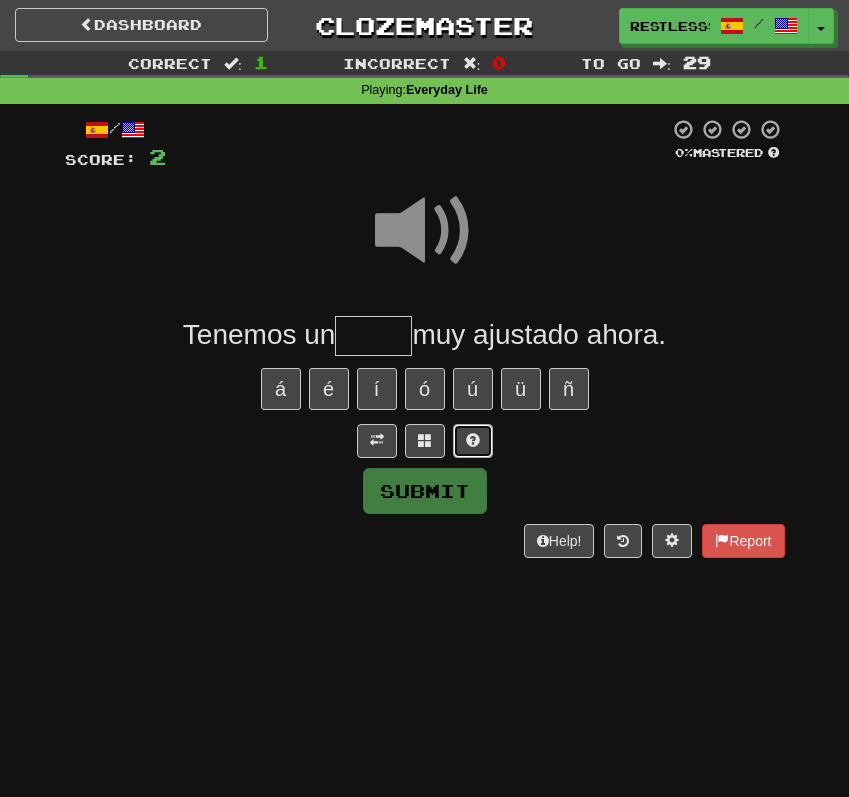 click at bounding box center [473, 440] 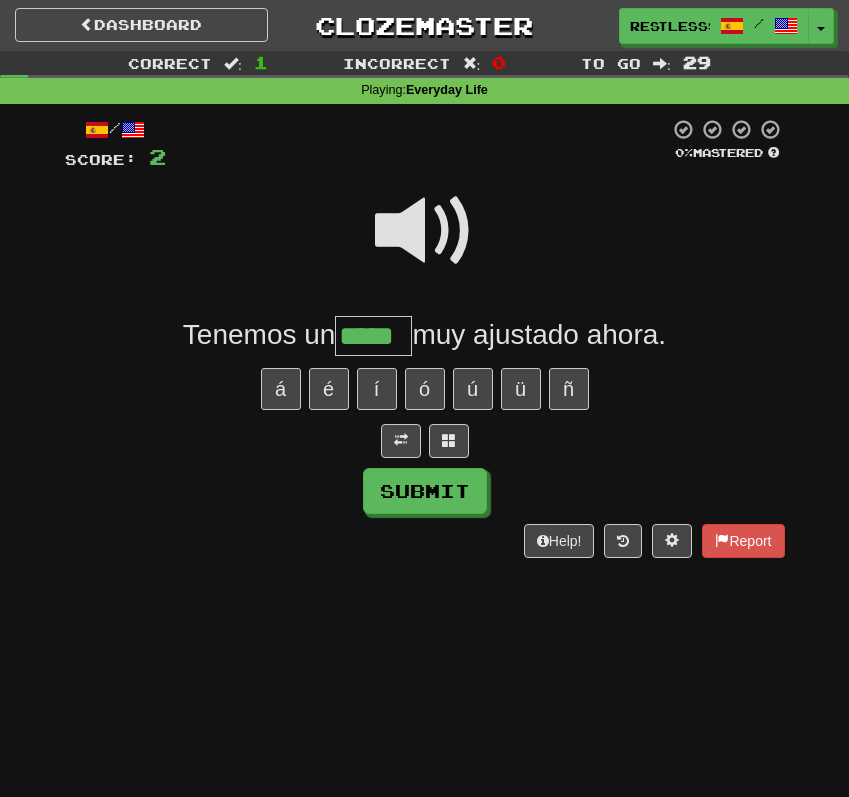 type on "*****" 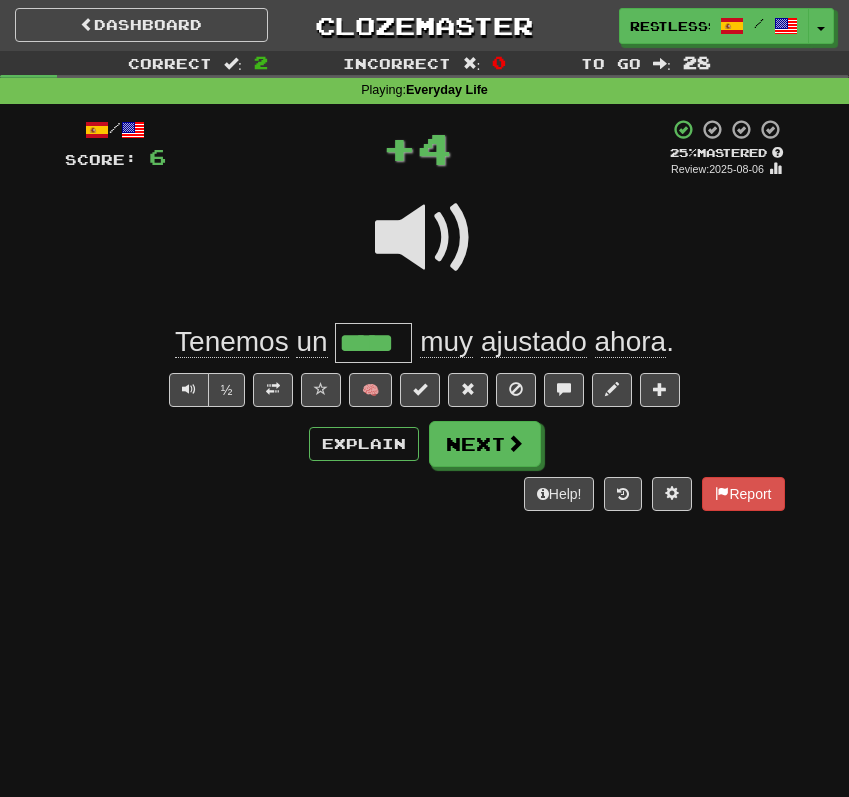 click on "*****" at bounding box center [373, 343] 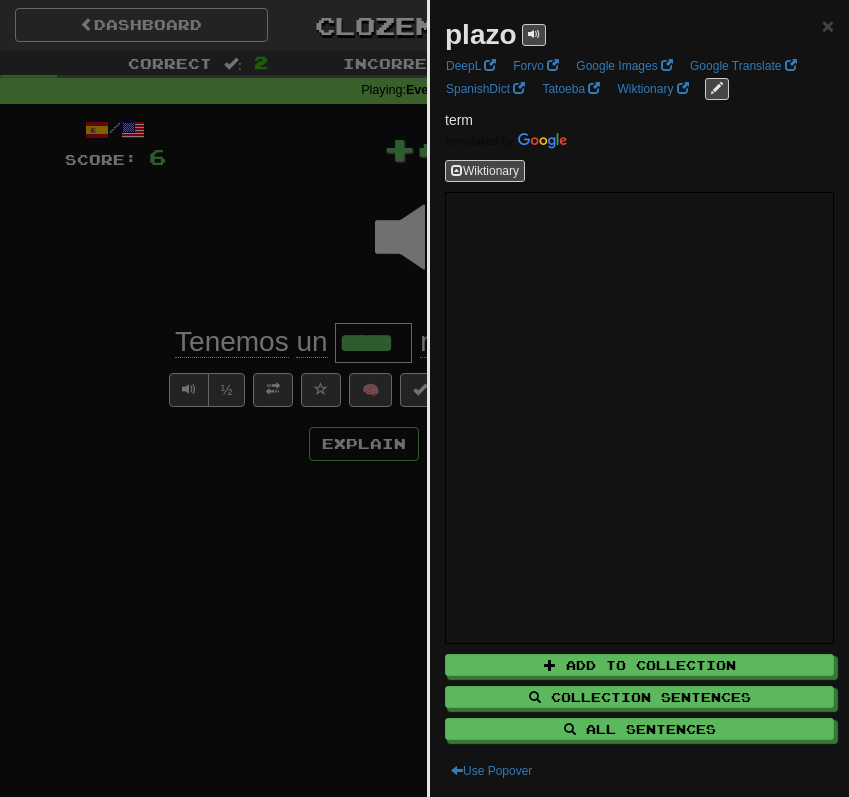 click at bounding box center (424, 398) 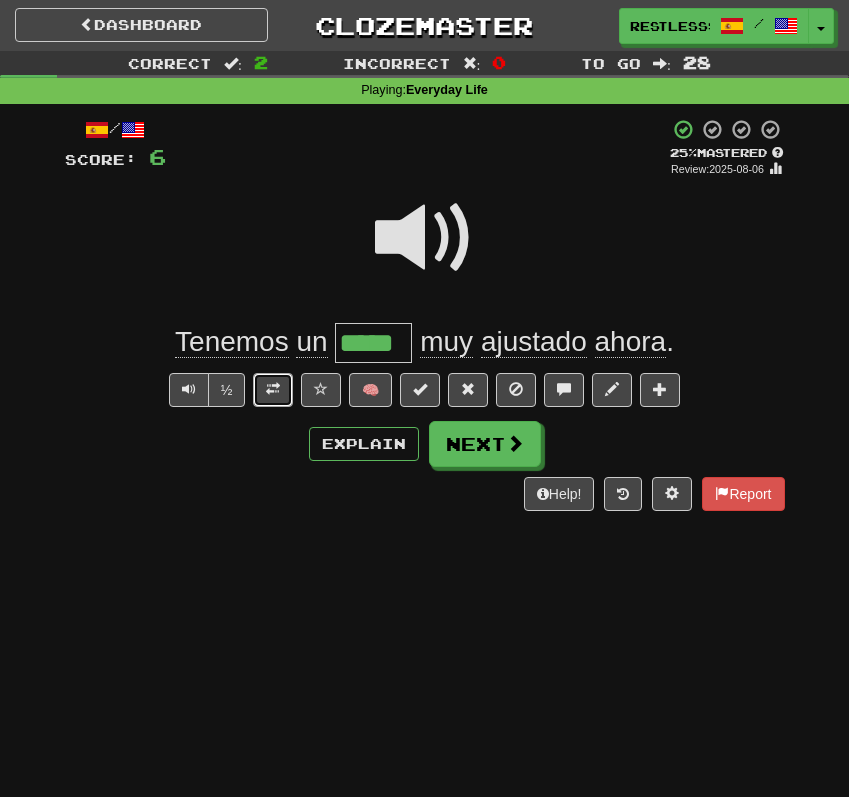 click at bounding box center [273, 389] 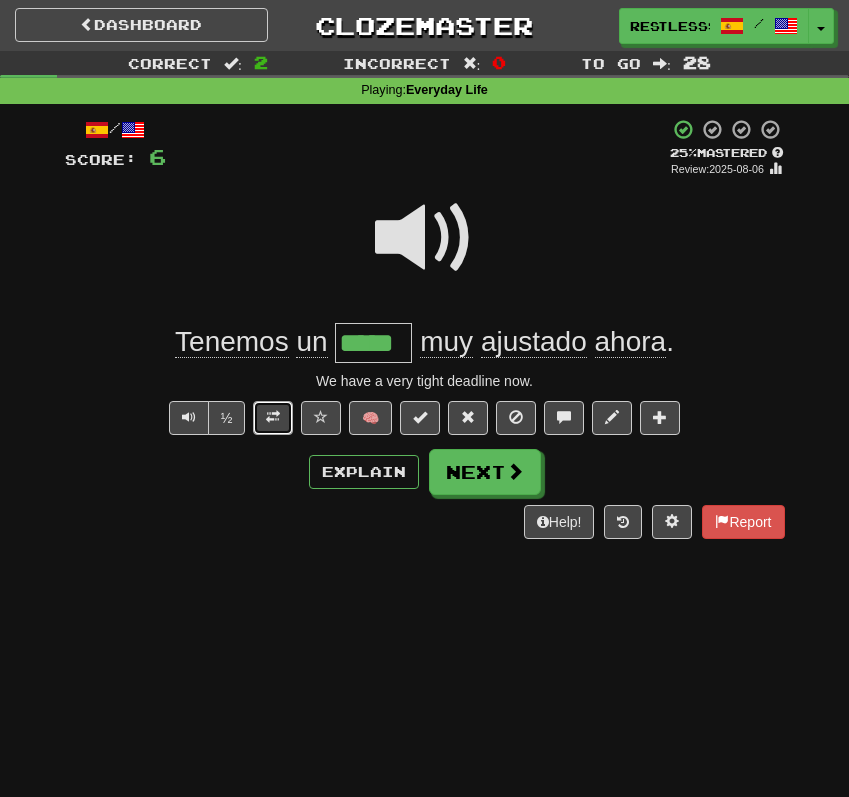 click at bounding box center (273, 418) 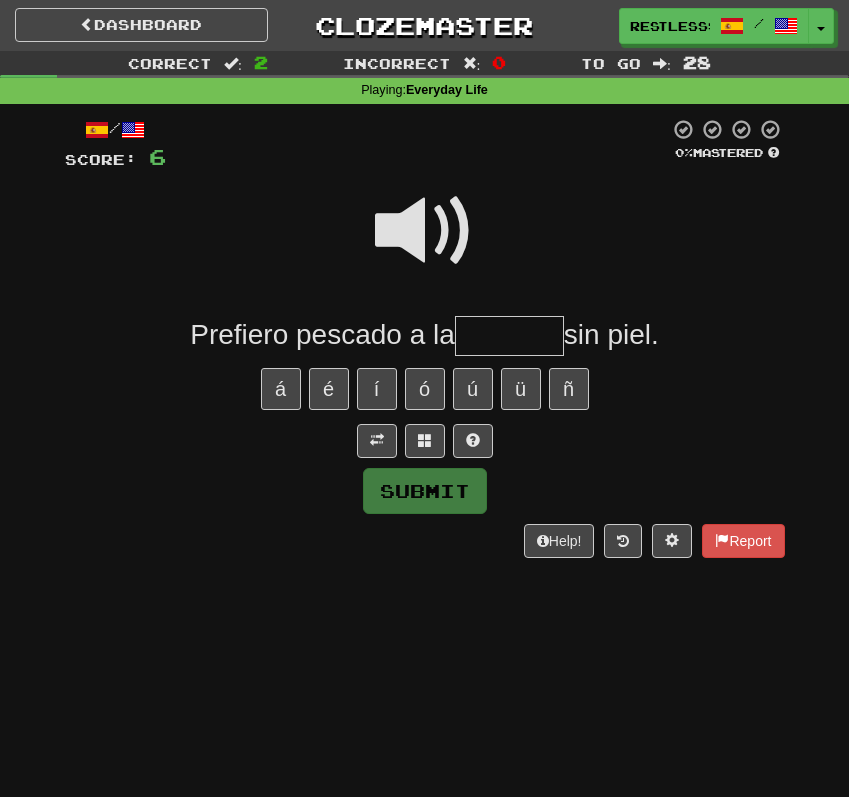 click at bounding box center (425, 231) 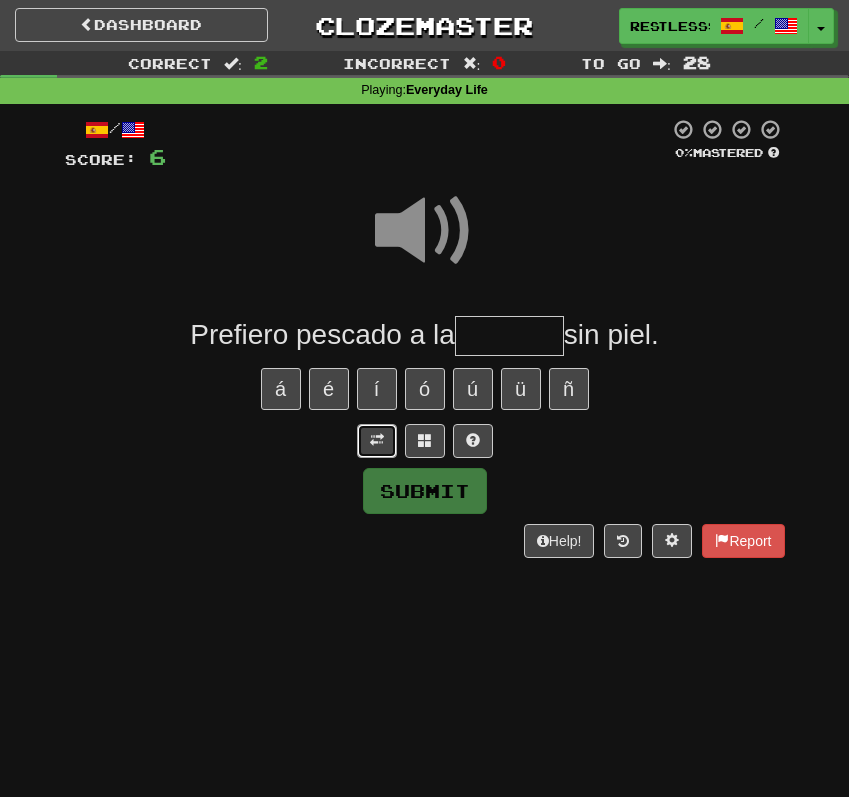 click at bounding box center [377, 441] 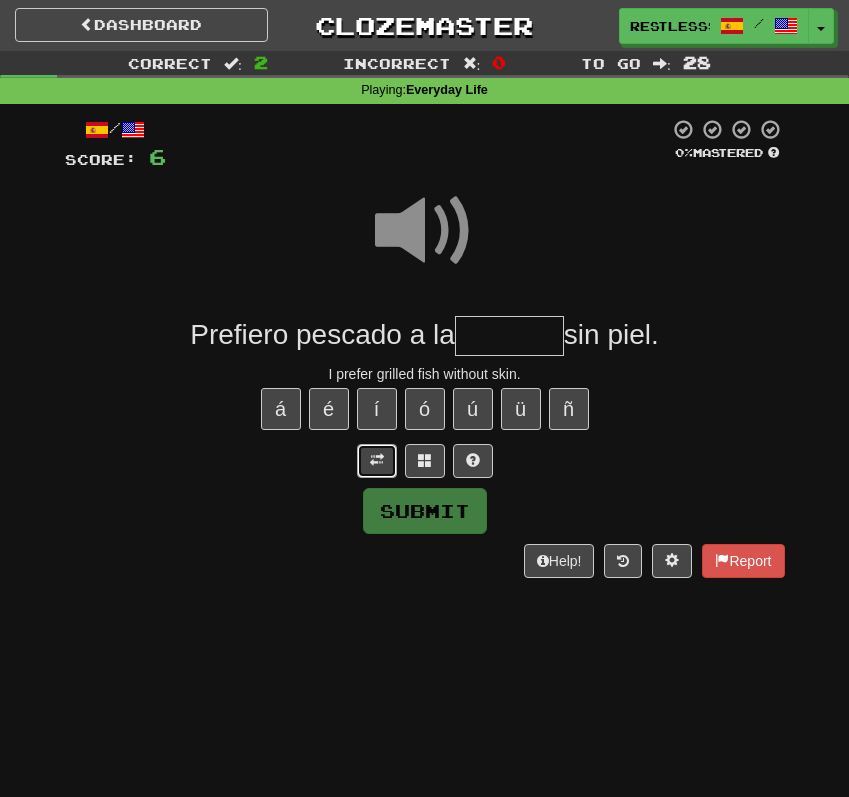 click at bounding box center [377, 460] 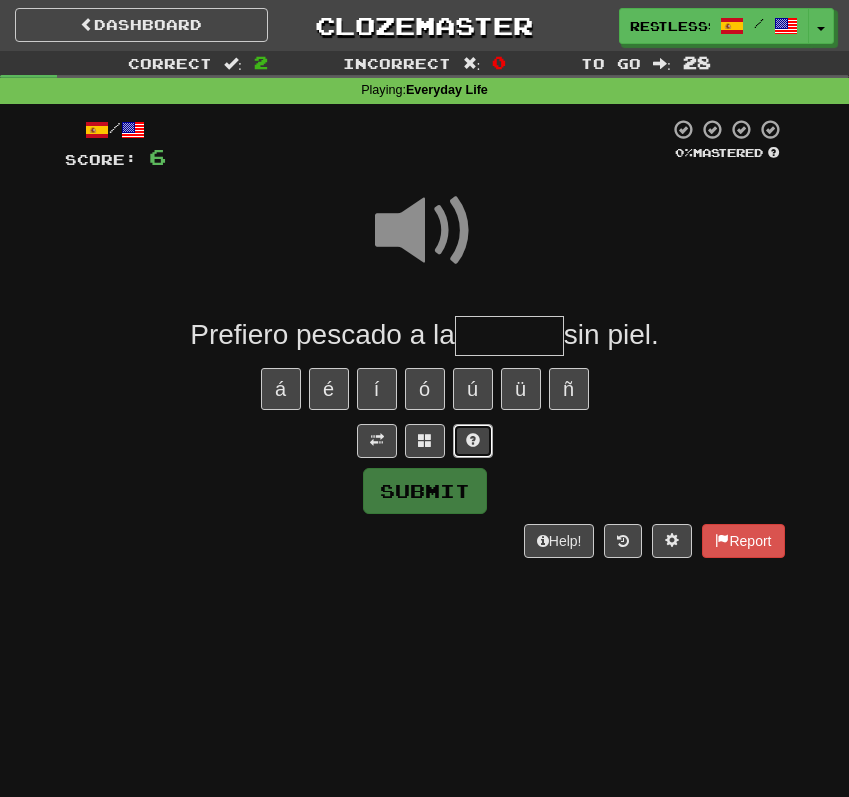 click at bounding box center [473, 440] 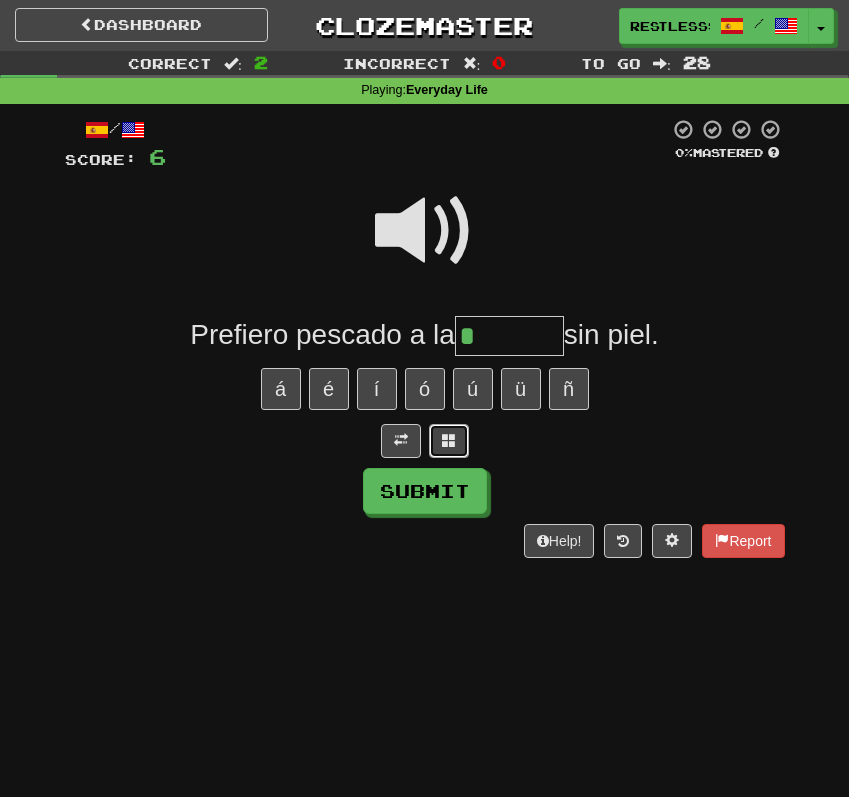 click at bounding box center [449, 440] 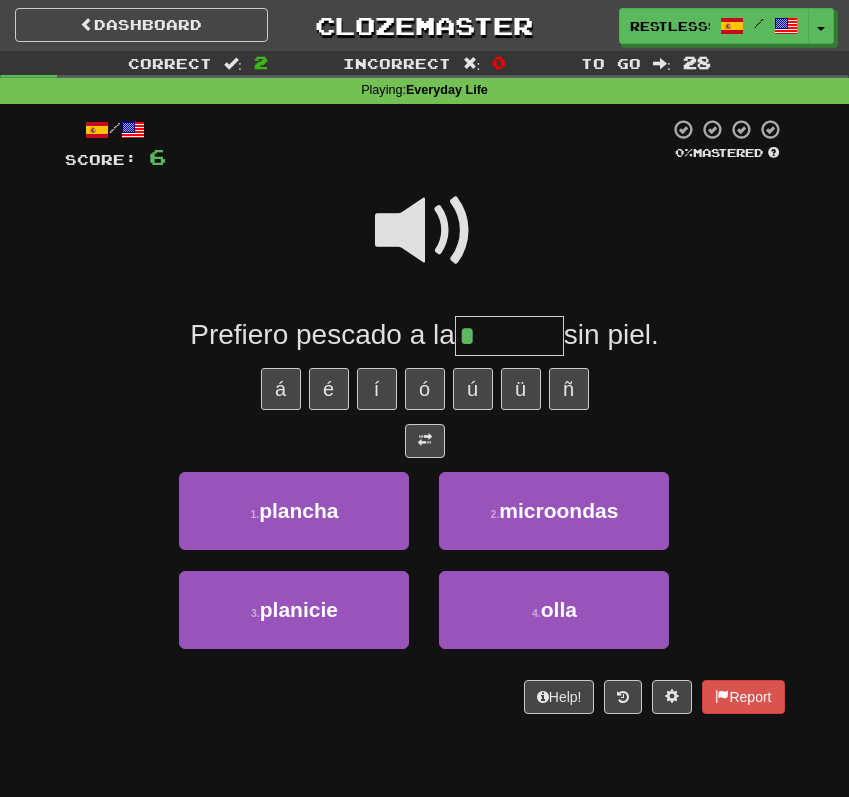 click at bounding box center [425, 231] 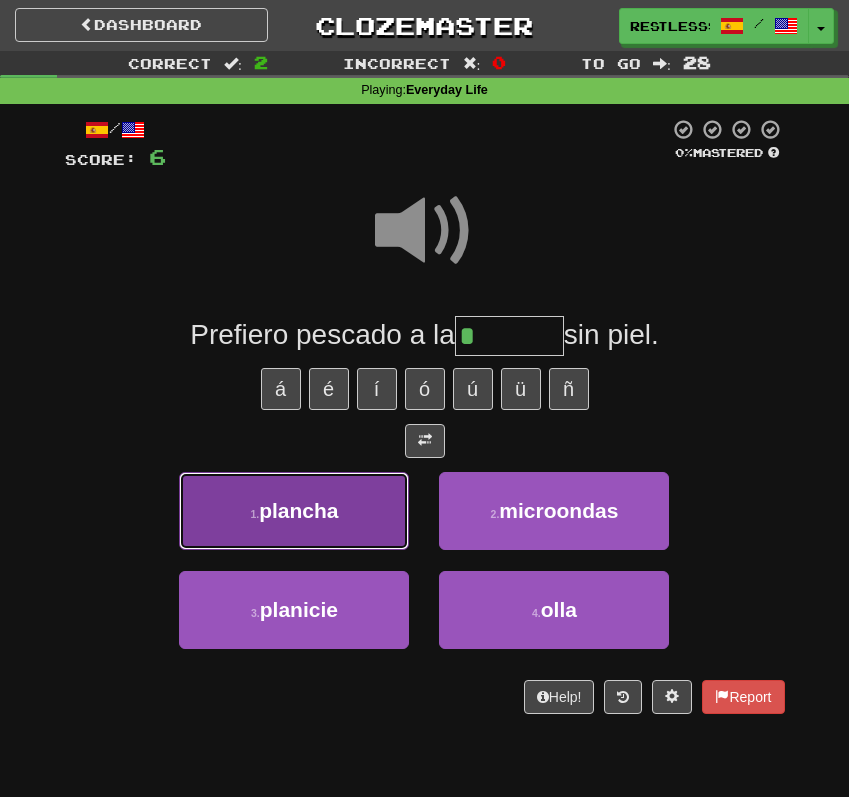 click on "1 .  plancha" at bounding box center (294, 511) 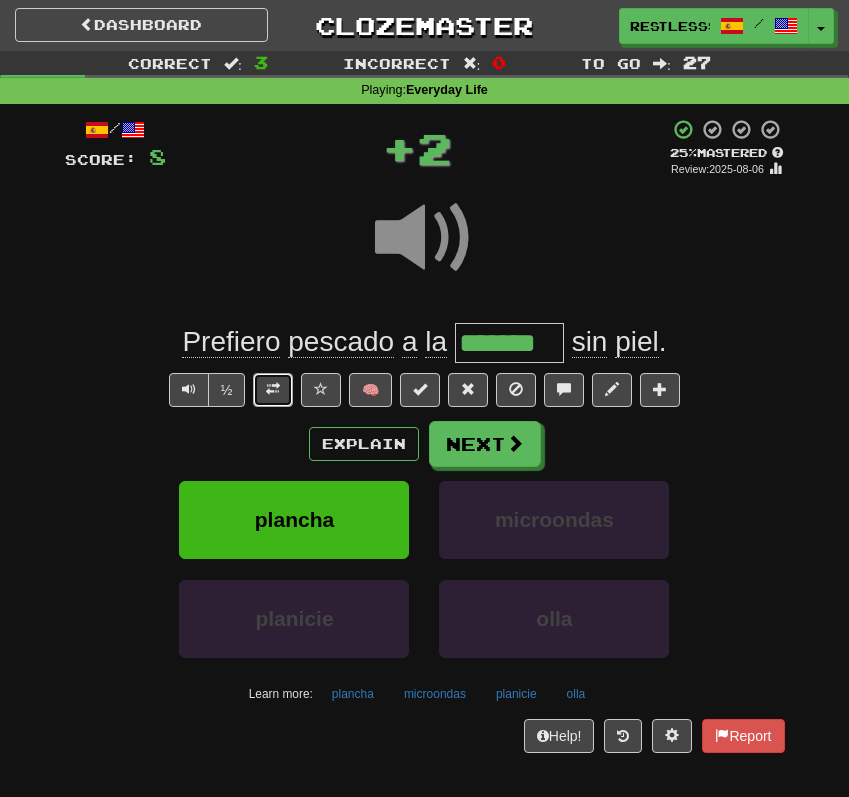 click at bounding box center (273, 390) 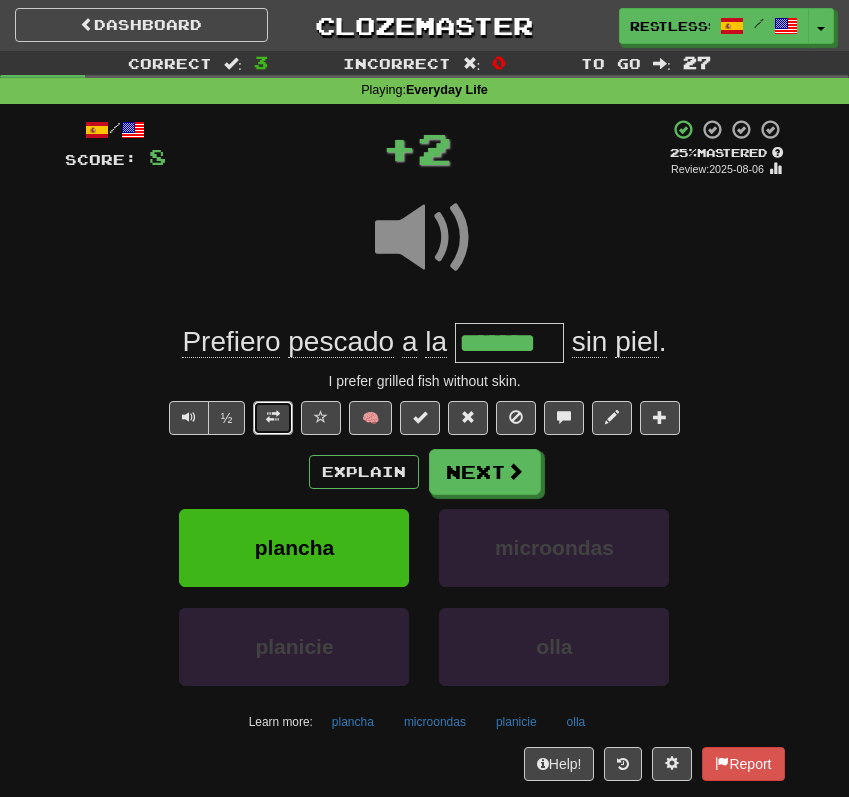 click at bounding box center [273, 417] 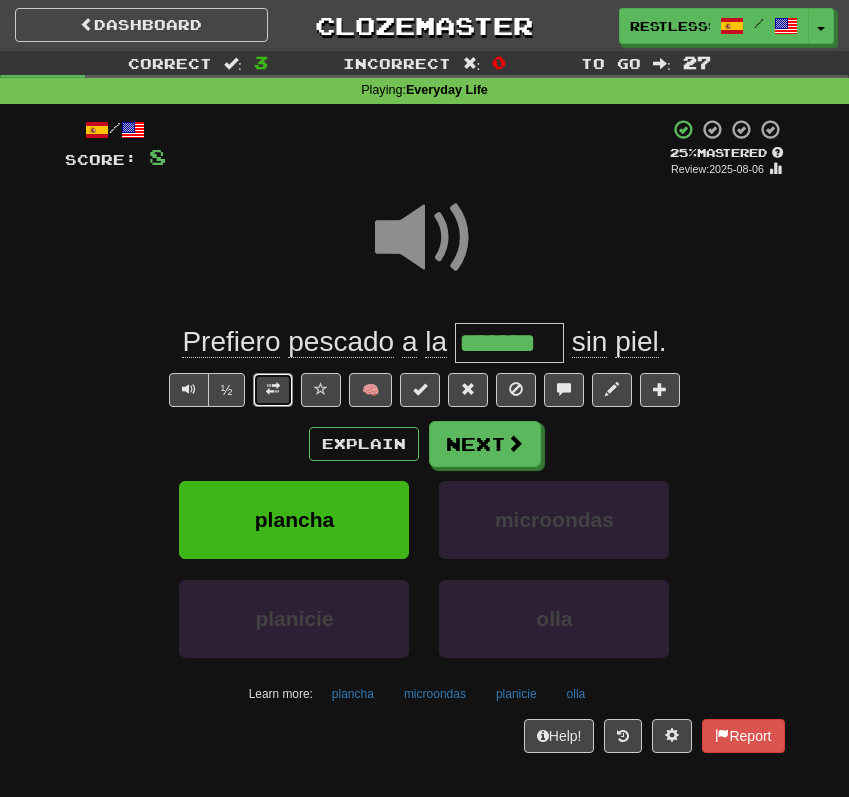 type 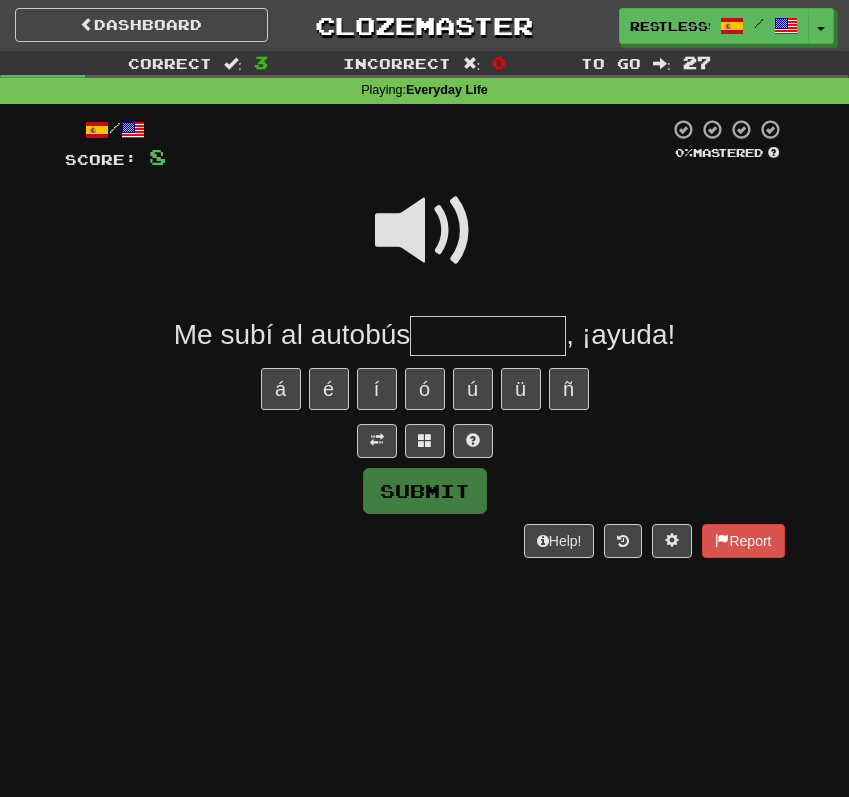 click at bounding box center (425, 231) 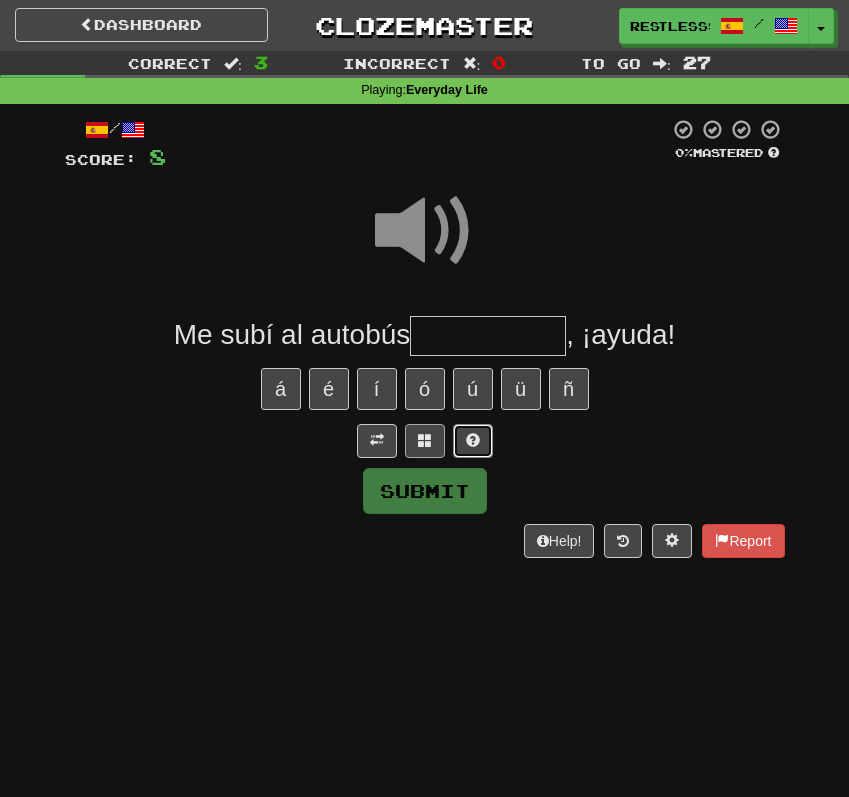 click at bounding box center (473, 441) 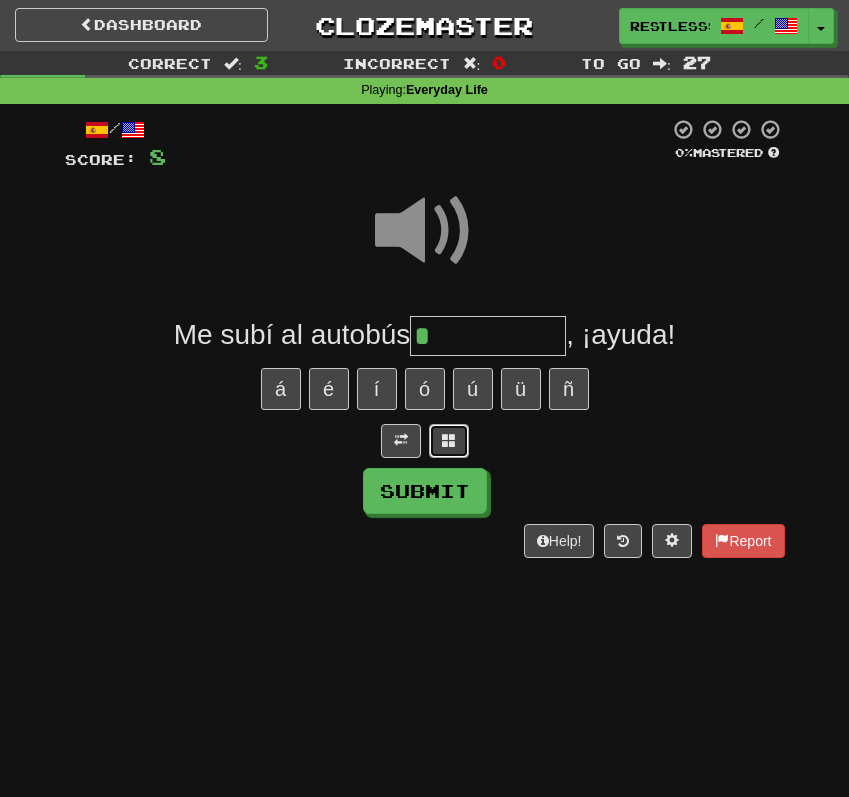 click at bounding box center (449, 441) 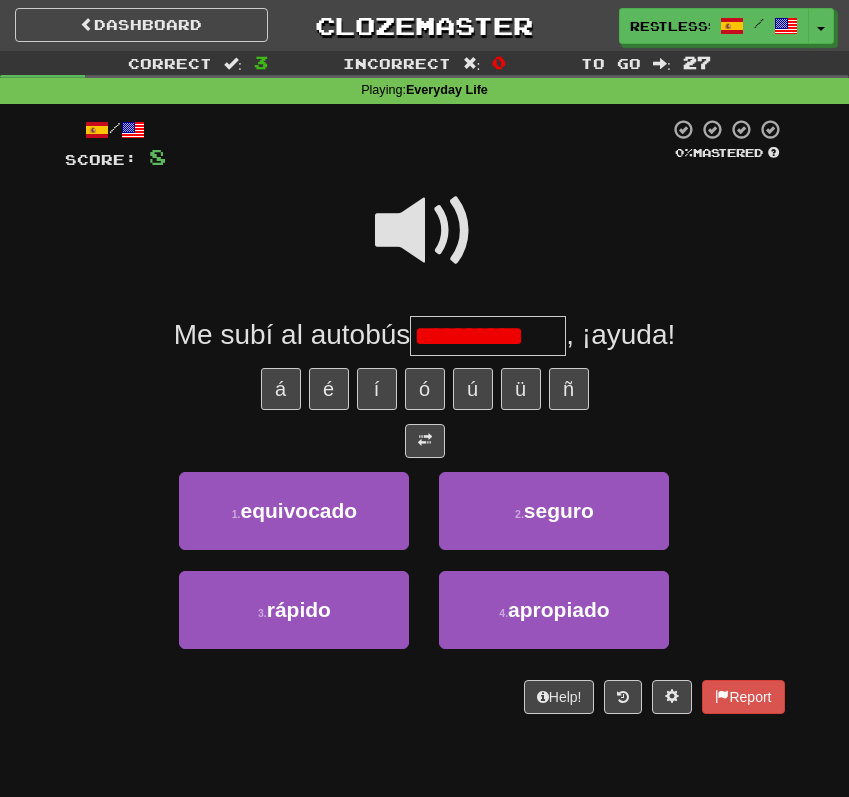 type on "**********" 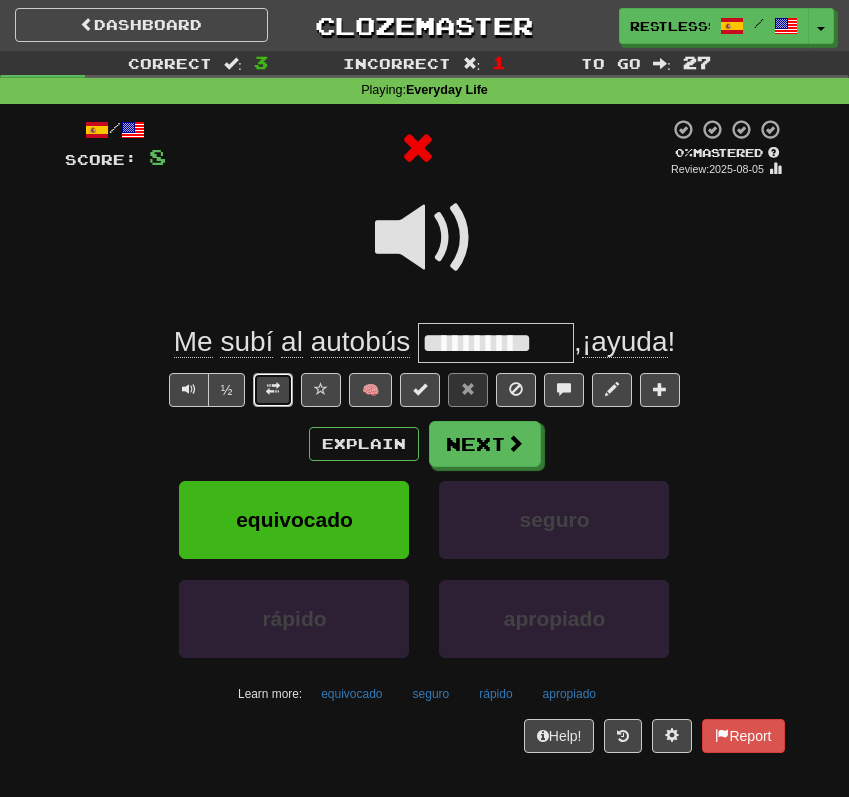click at bounding box center [273, 390] 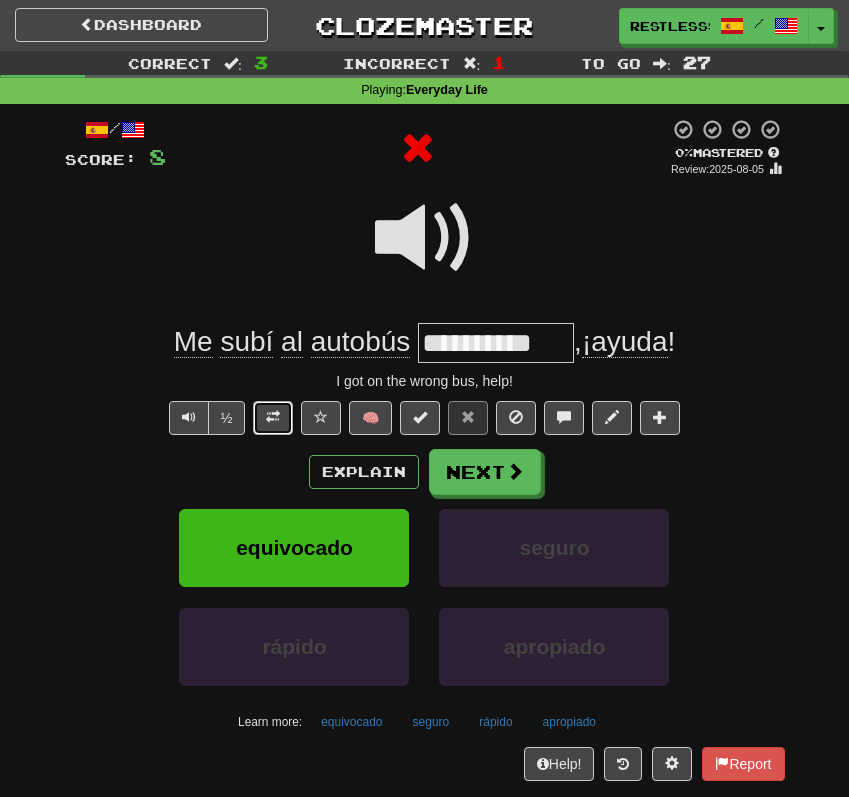 click at bounding box center (273, 417) 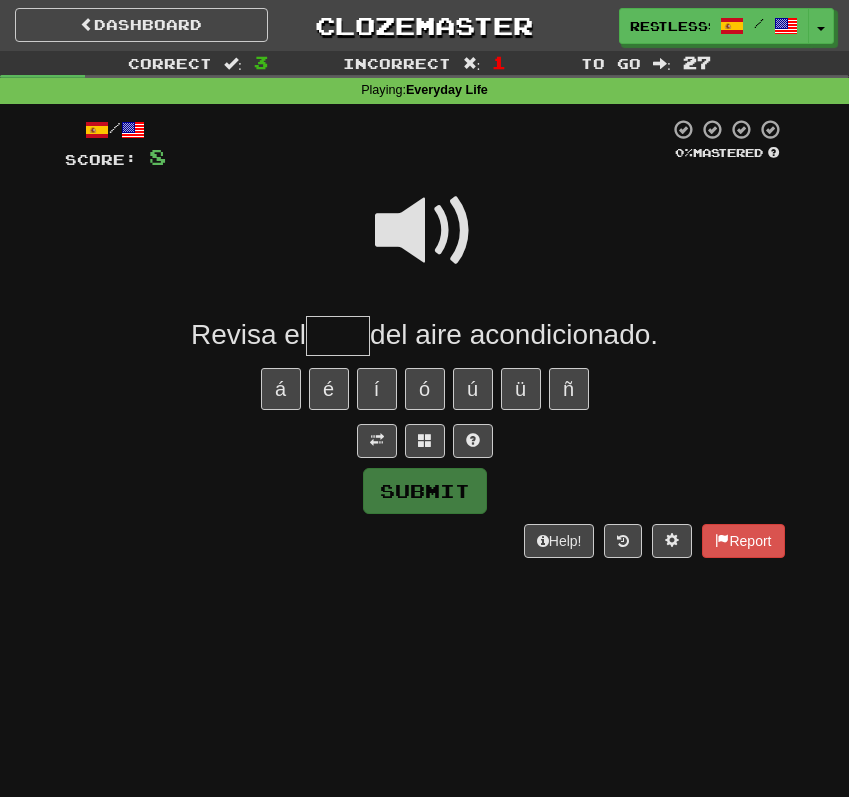 click at bounding box center (425, 231) 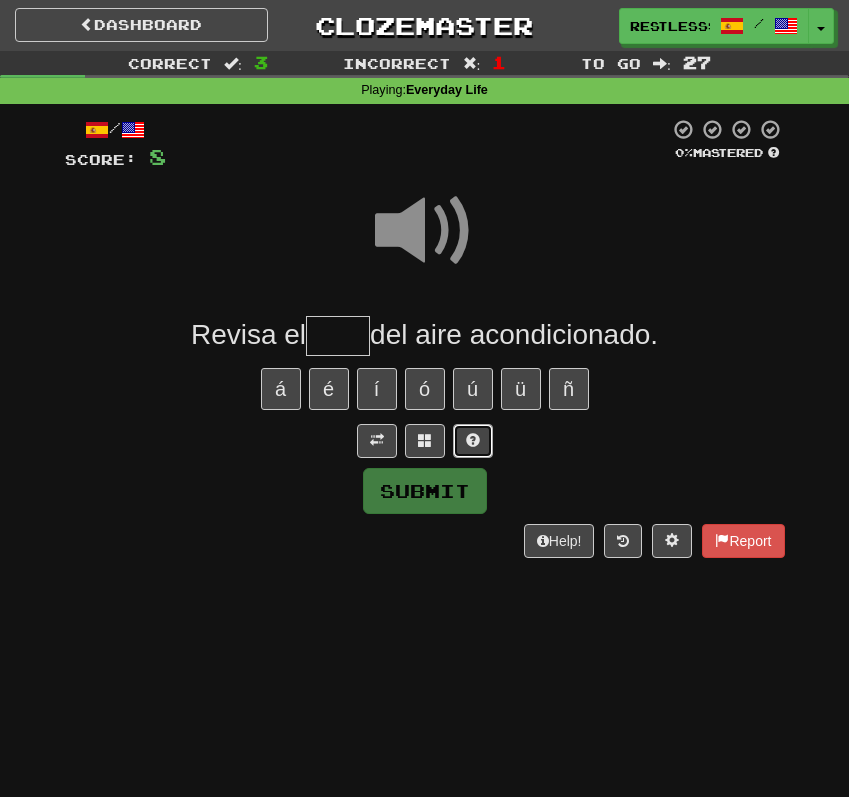 click at bounding box center [473, 441] 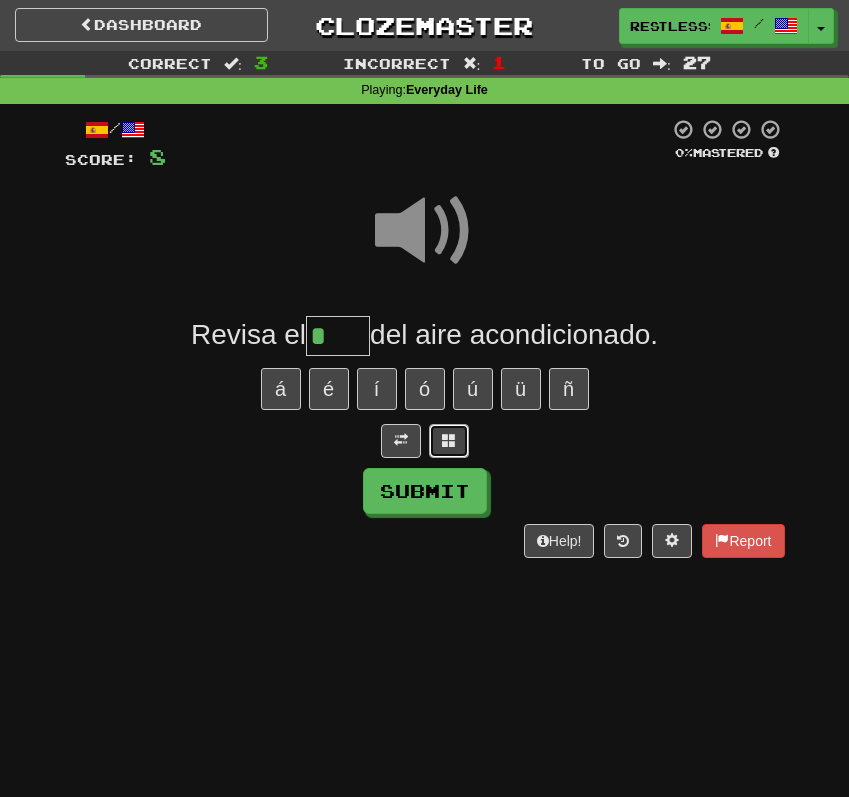 click at bounding box center (449, 441) 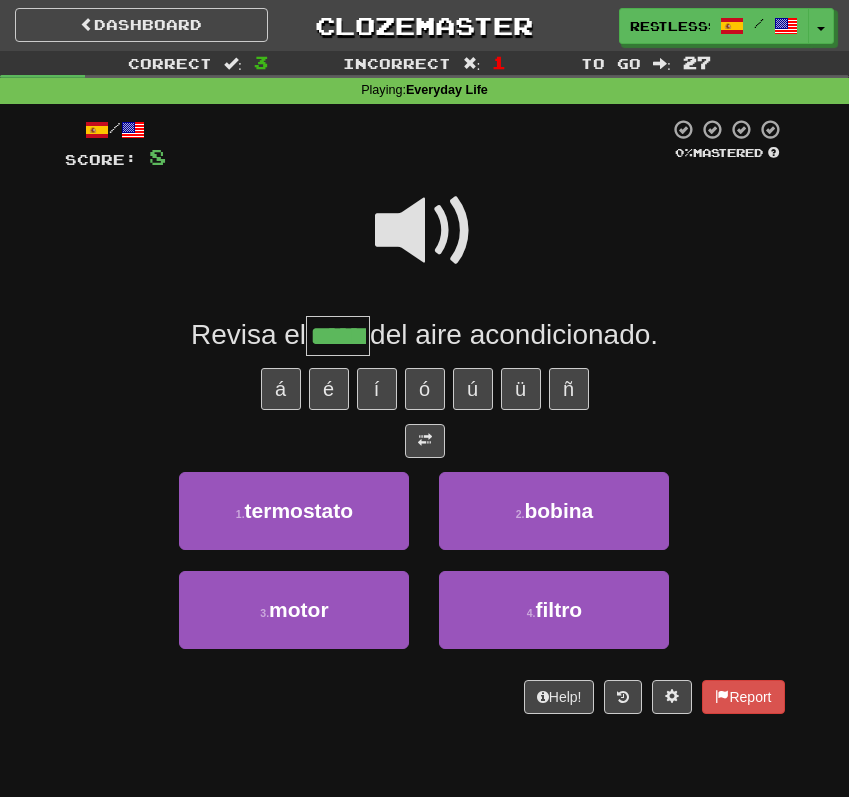 type on "******" 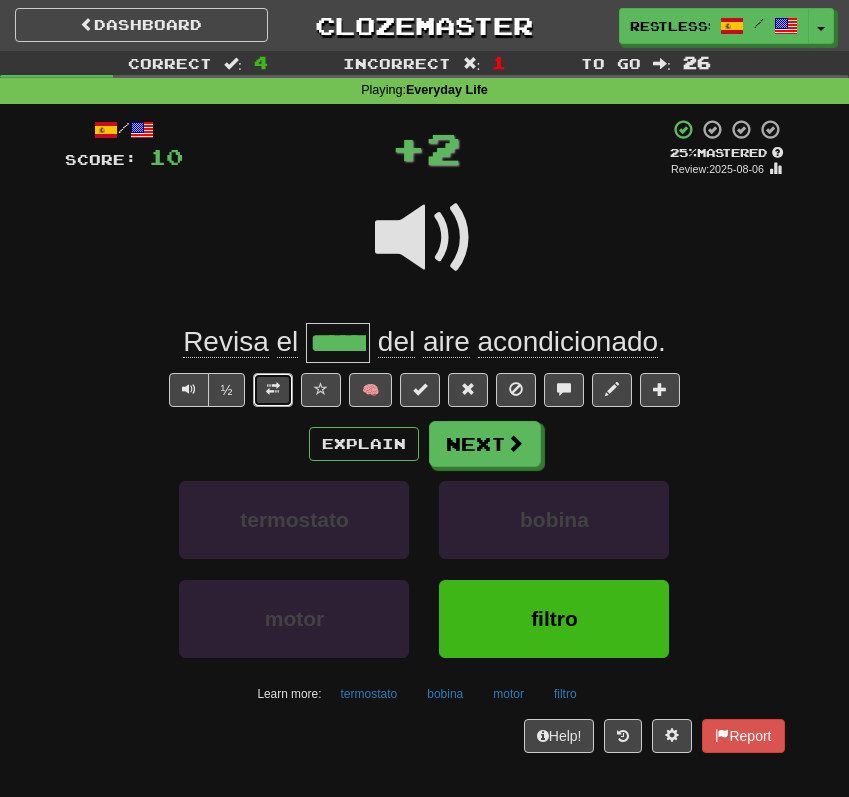 click at bounding box center (273, 389) 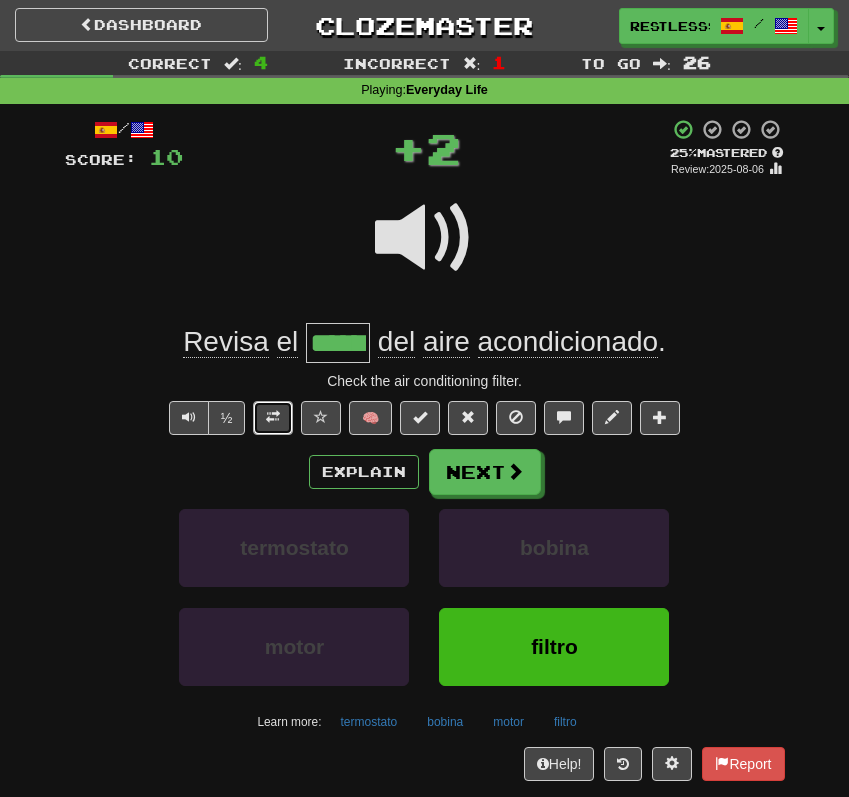 click at bounding box center (273, 418) 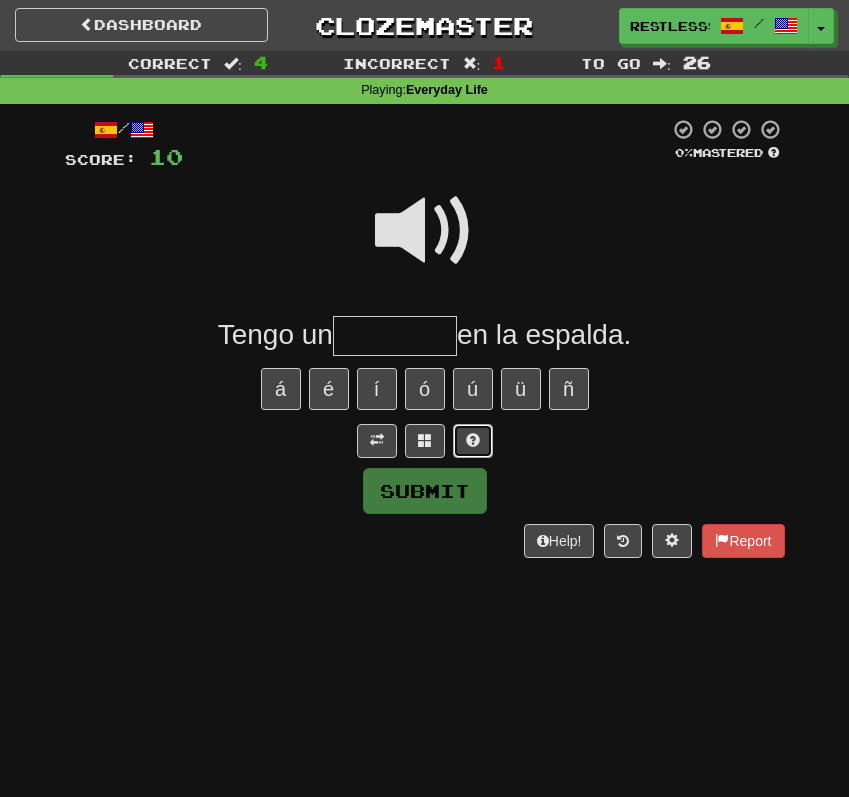click at bounding box center (473, 441) 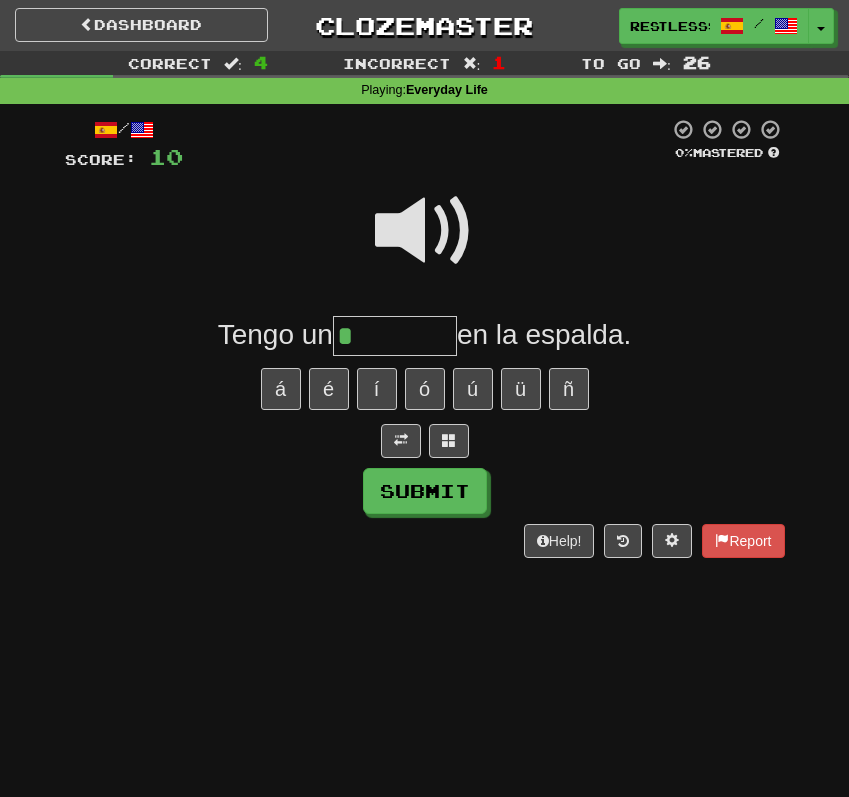 click at bounding box center (425, 231) 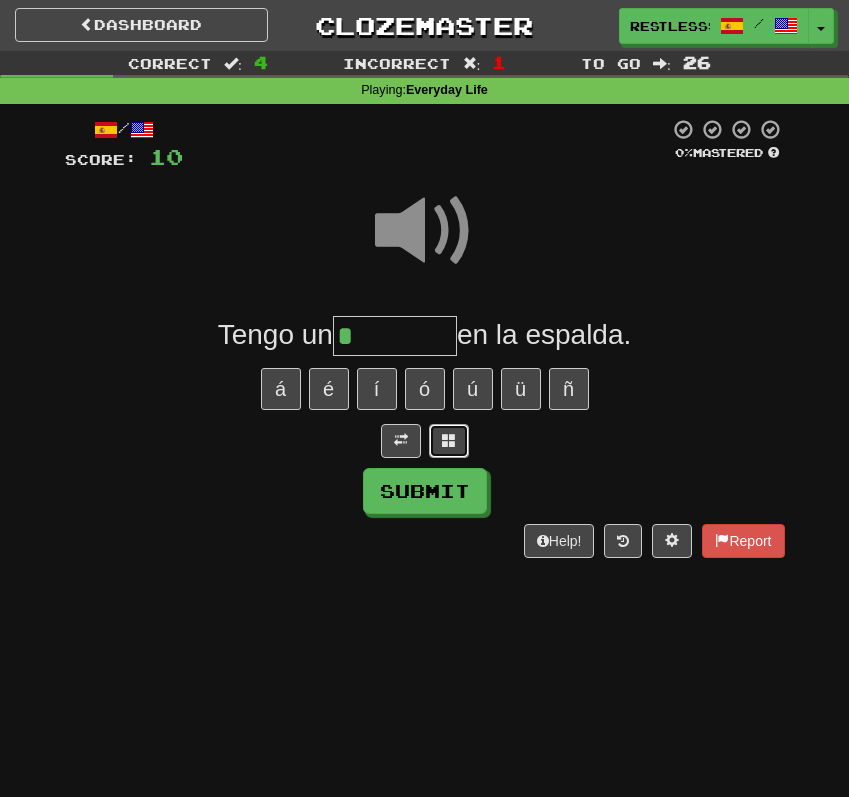 click at bounding box center (449, 441) 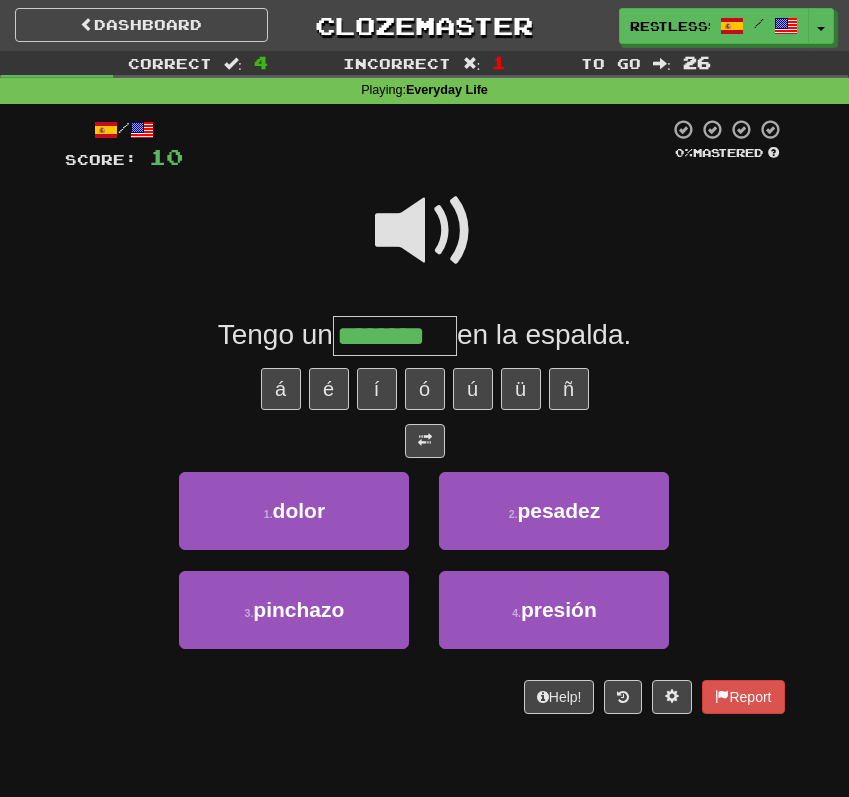 type on "********" 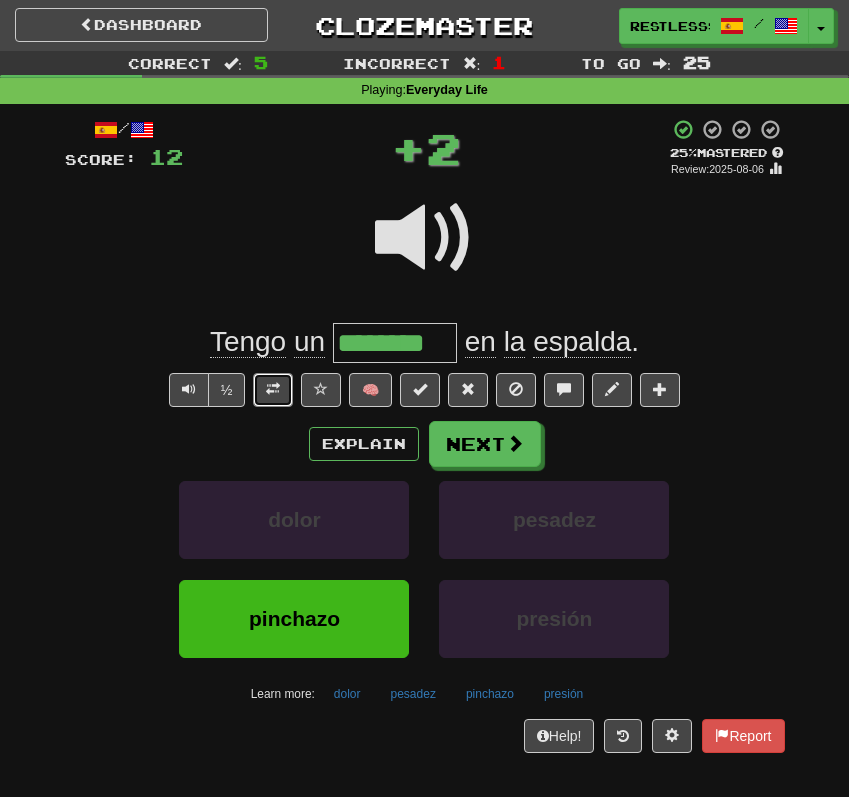 click at bounding box center [273, 389] 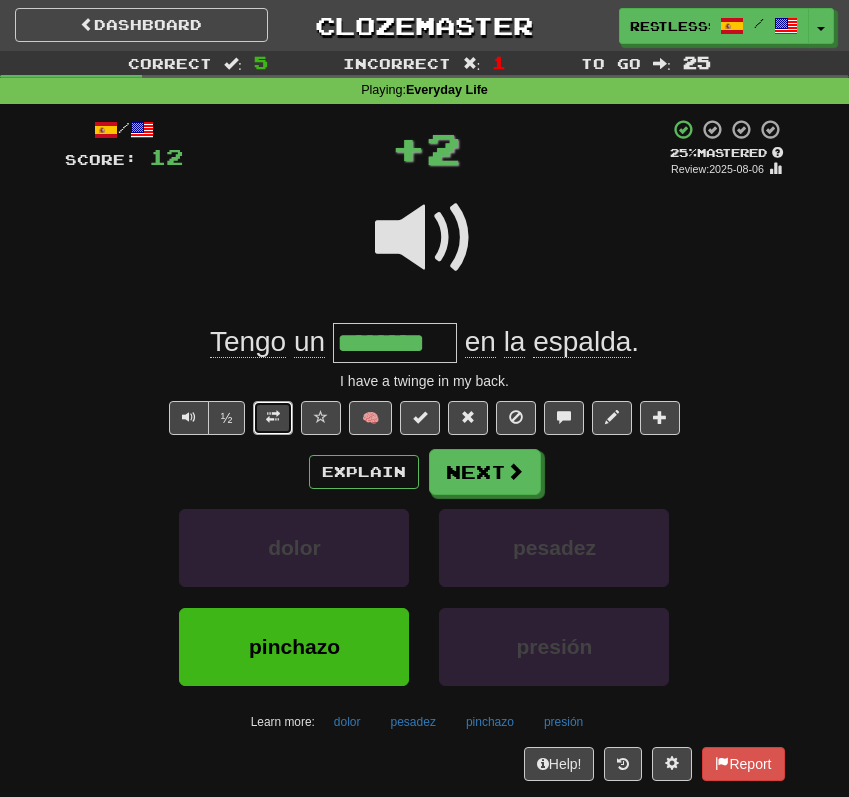 click at bounding box center (273, 417) 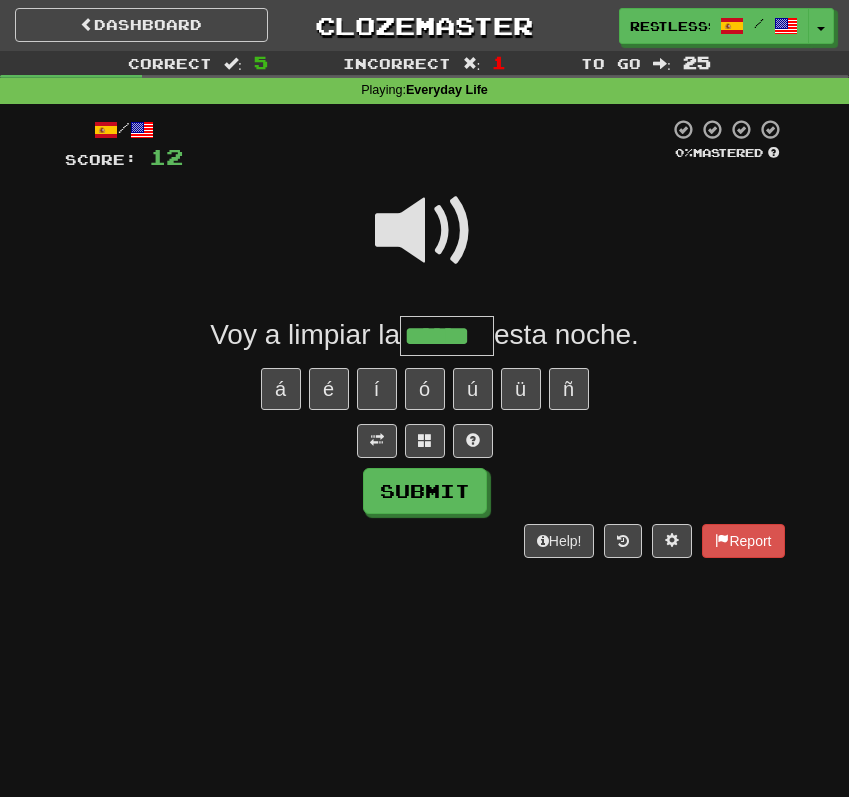 type on "******" 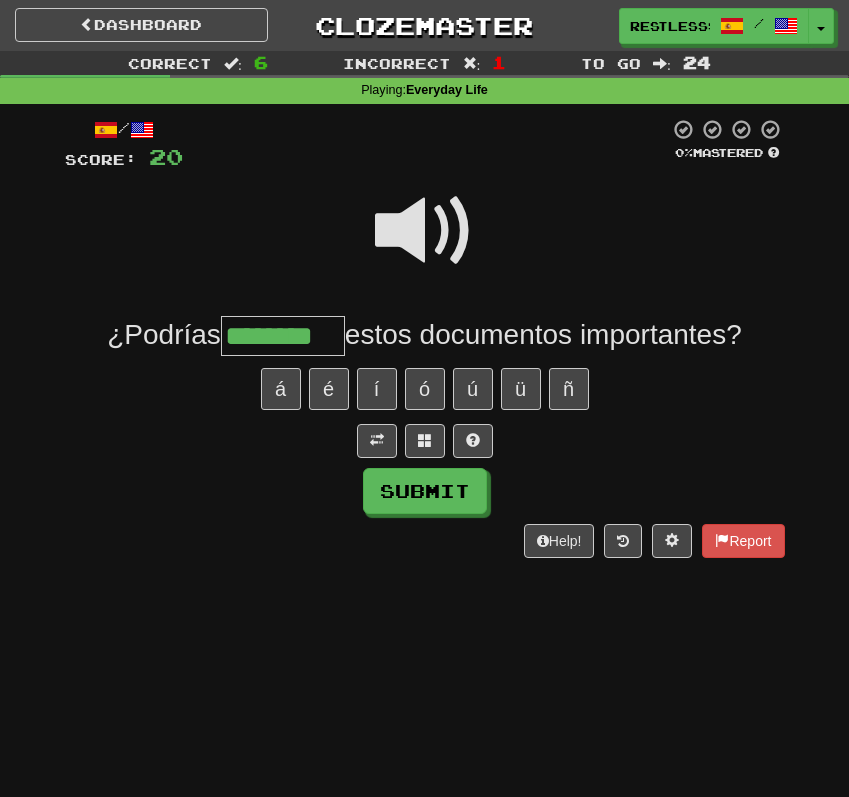scroll, scrollTop: 0, scrollLeft: 0, axis: both 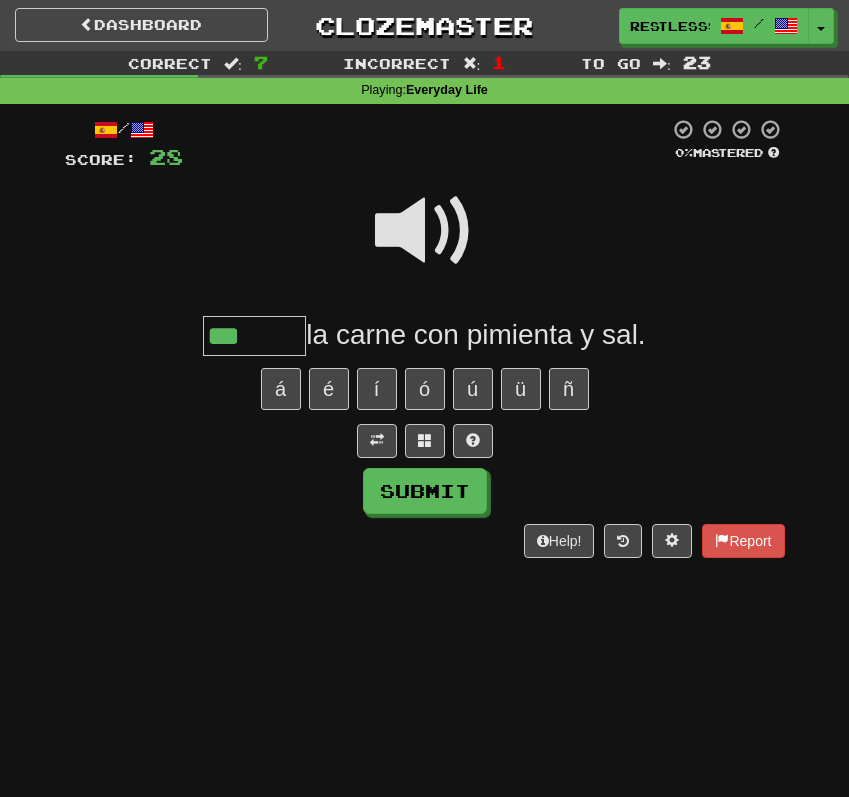 type on "******" 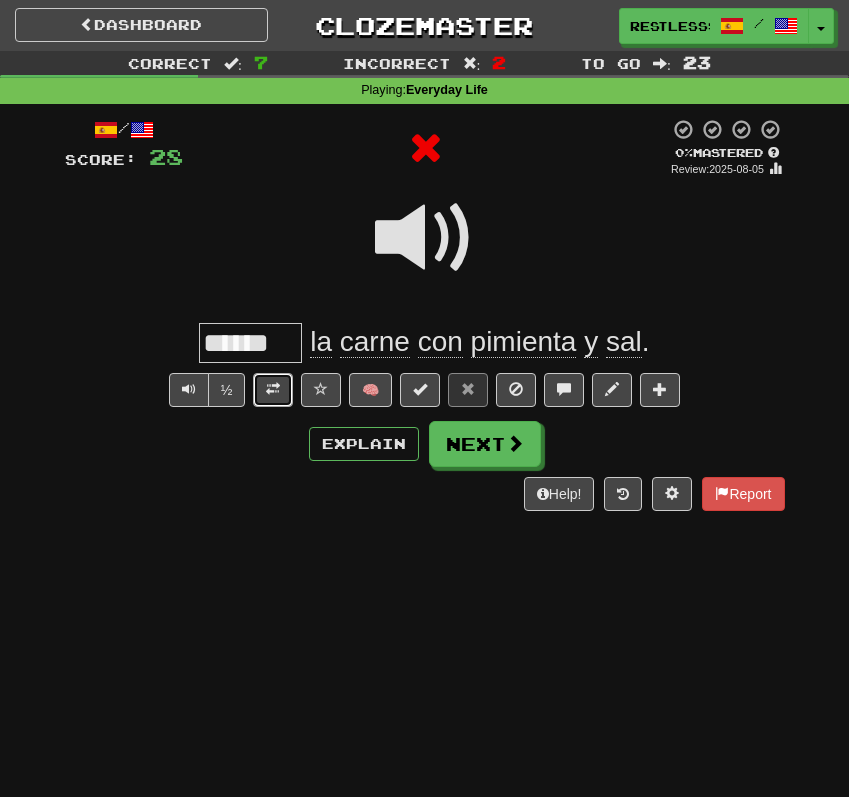 click at bounding box center [273, 389] 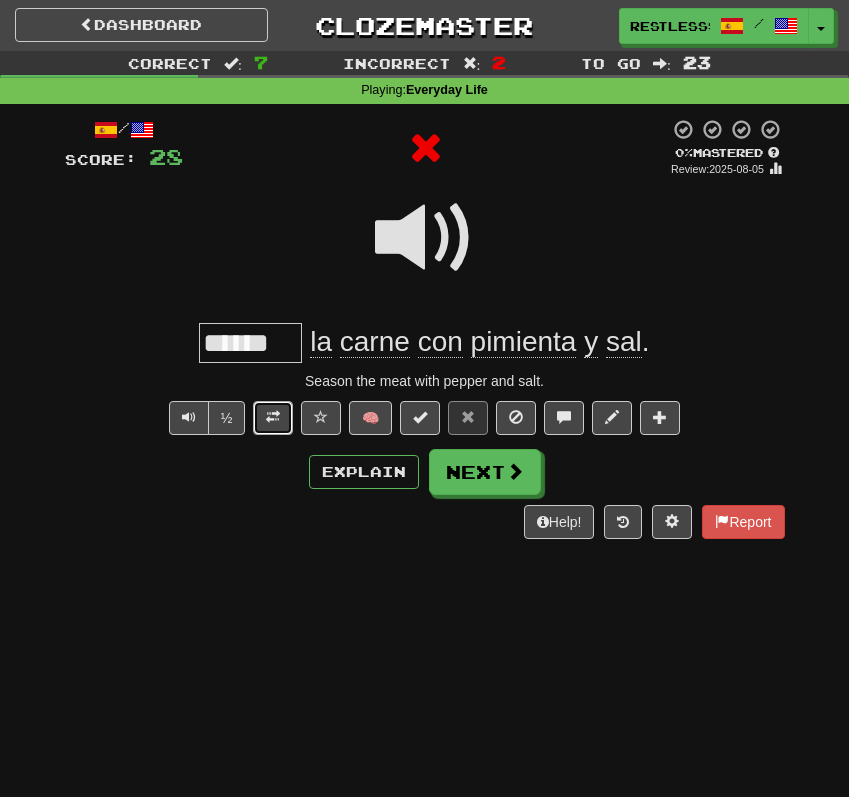 click at bounding box center (273, 417) 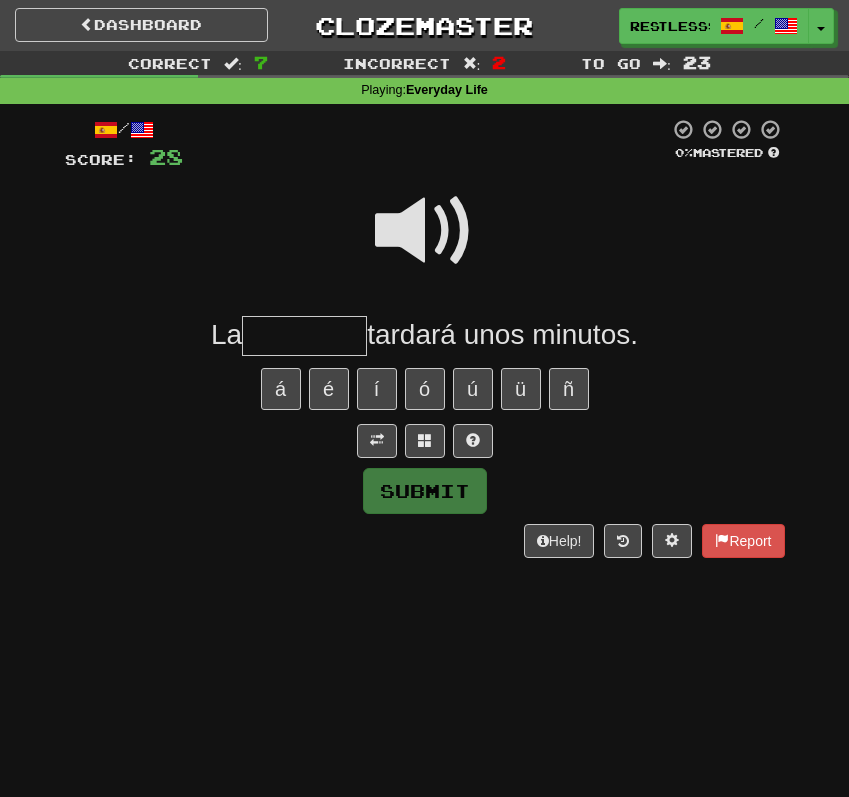 click at bounding box center [425, 244] 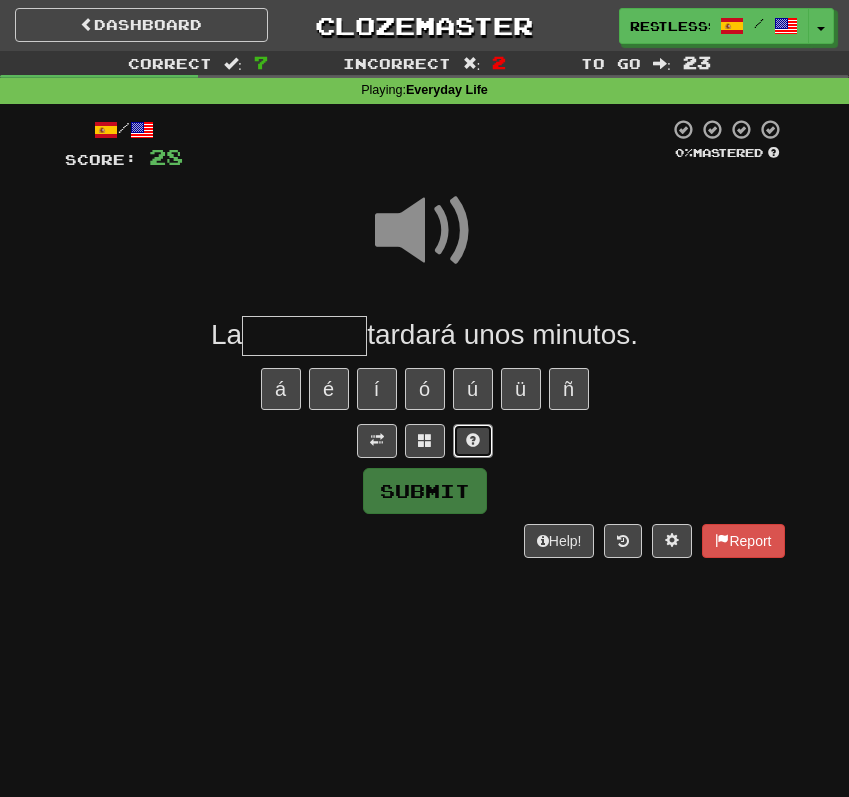 click at bounding box center (473, 440) 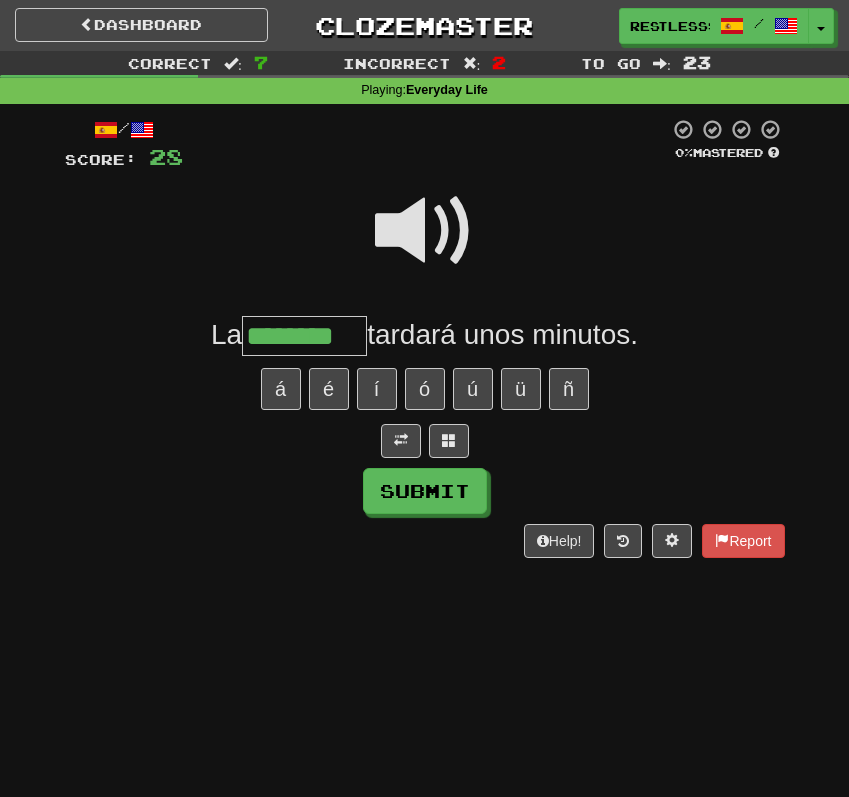 type on "********" 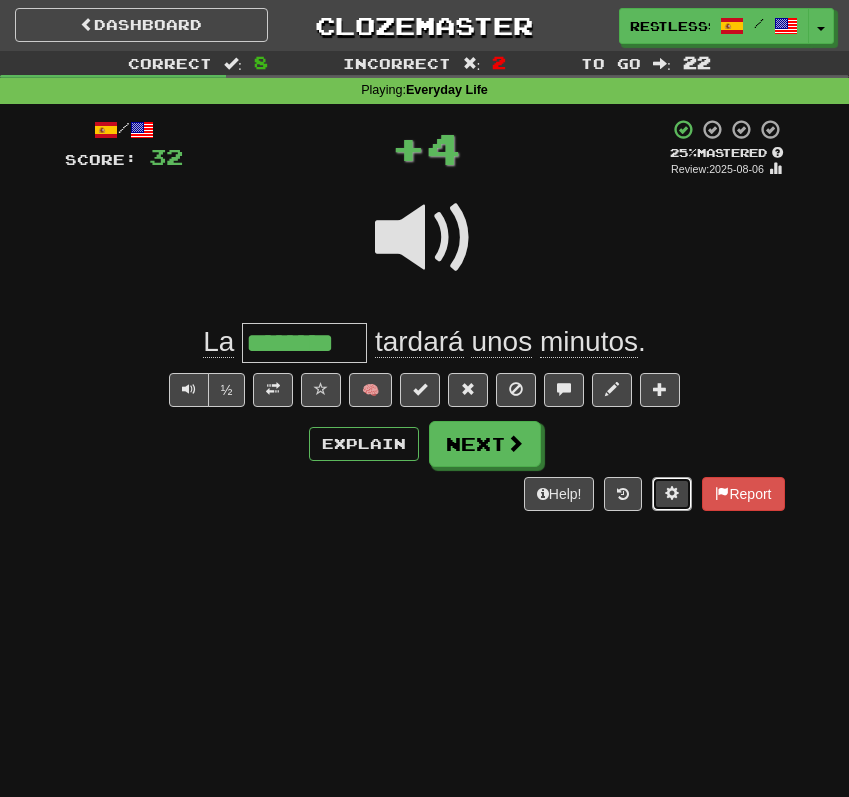 click at bounding box center [672, 493] 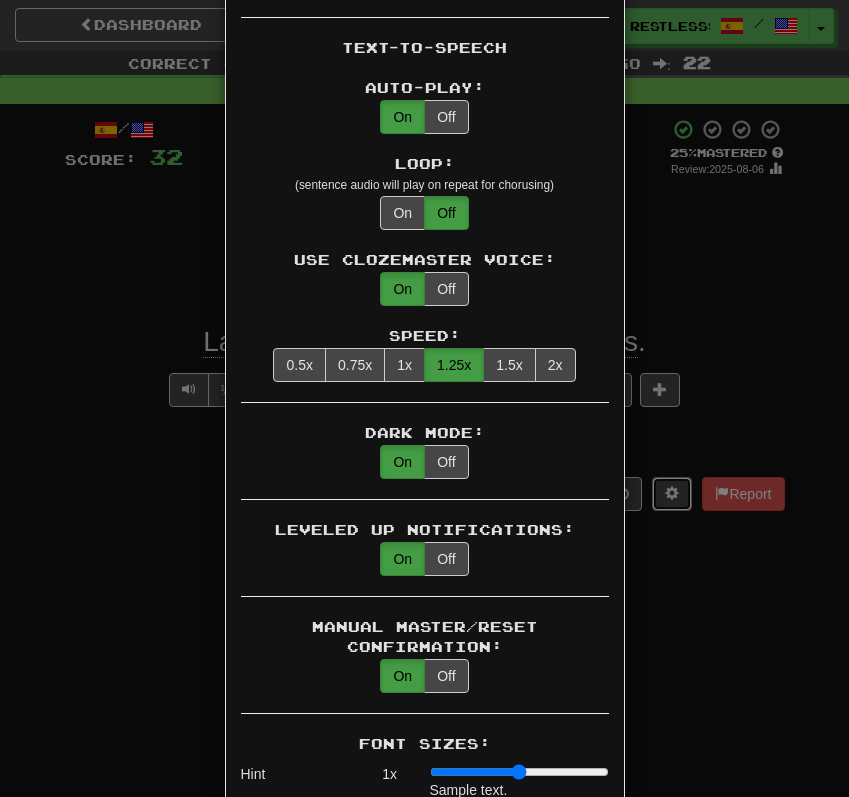 scroll, scrollTop: 0, scrollLeft: 0, axis: both 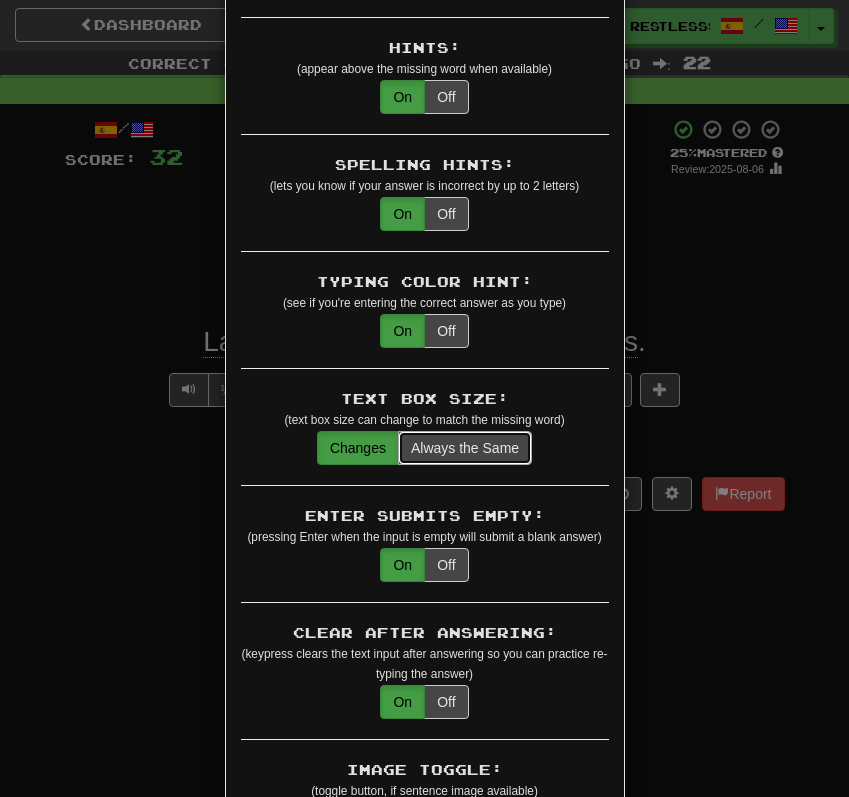 click on "Always the Same" at bounding box center [465, 448] 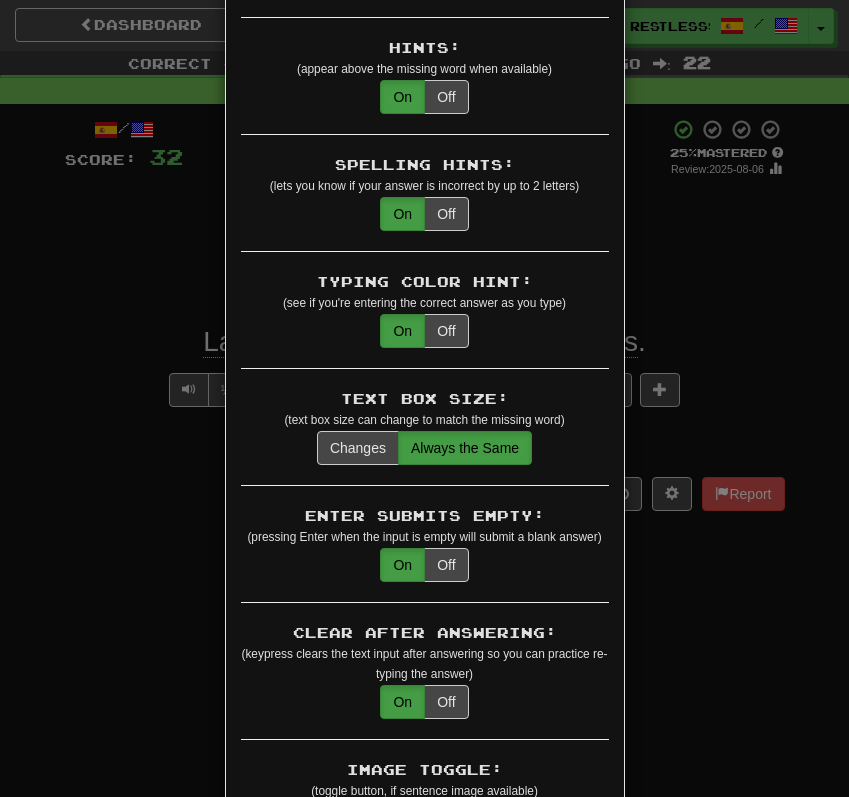 click on "× Game Settings Automatically Show Sentence After First Listen: On Off (when playing listening skill) Translations: Visible Show  After Answering Hidden Sentence Text Initially Hidden: (see just the translation, then click a button to see the sentence text) On Off Hints: (appear above the missing word when available) On Off Spelling Hints: (lets you know if your answer is incorrect by up to 2 letters) On Off Typing Color Hint: (see if you're entering the correct answer as you type) On Off Text Box Size: (text box size can change to match the missing word) Changes Always the Same Enter Submits Empty: (pressing Enter when the input is empty will submit a blank answer) On Off Clear After Answering: (keypress clears the text input after answering so you can practice re-typing the answer) On Off Image Toggle: (toggle button, if sentence image available) After Answering Before and After Off Image Background: (use sentence image as background, if available) On Off Pronunciation: On Off Sound Effects: On Off On Off" at bounding box center [424, 398] 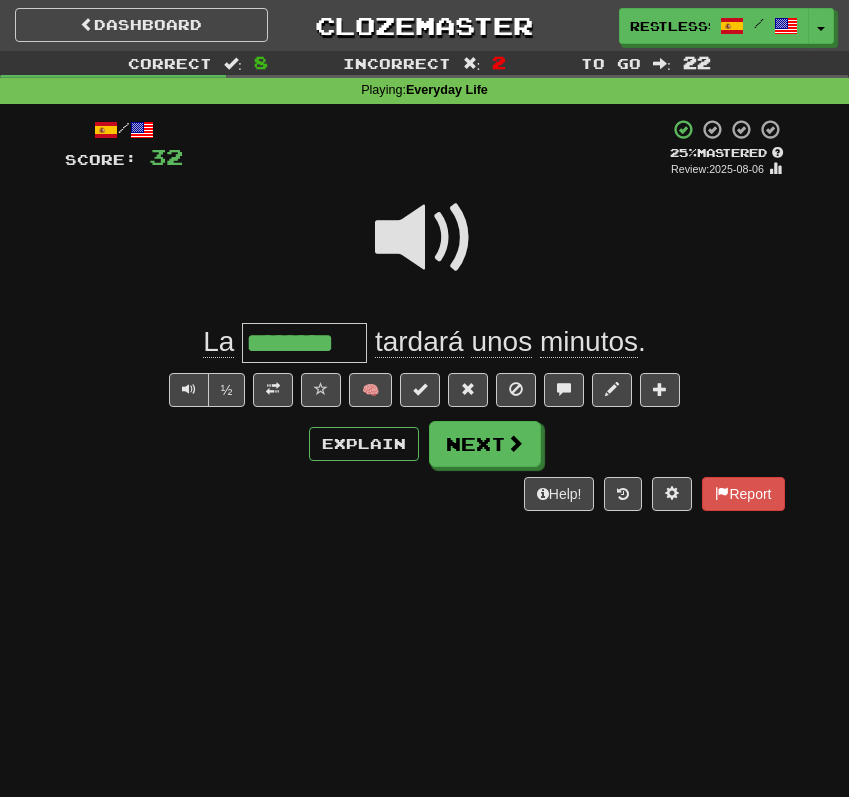 click at bounding box center (425, 238) 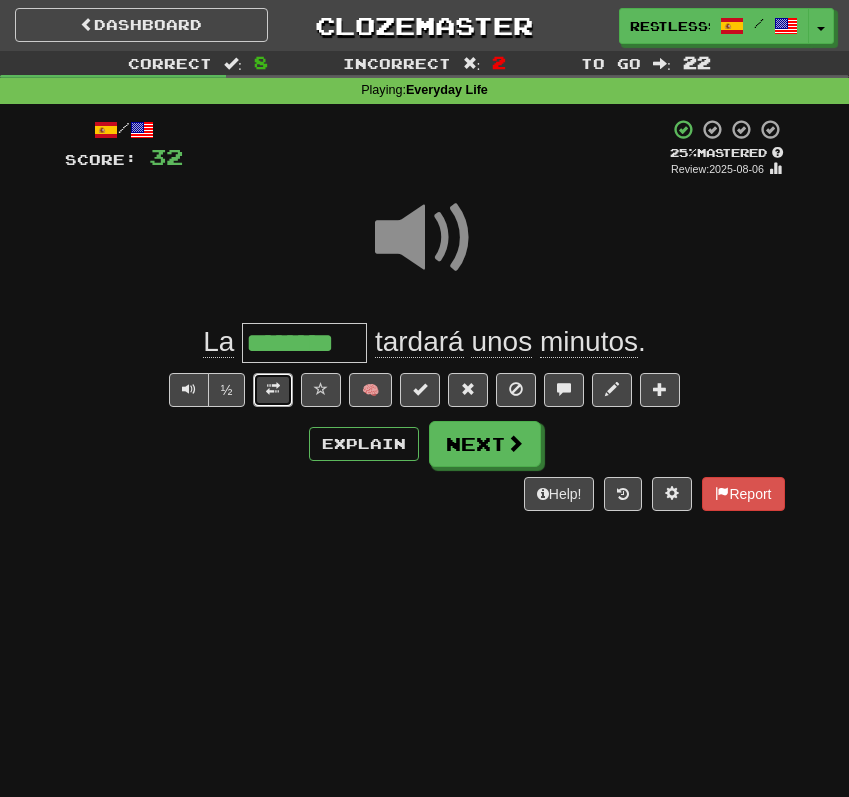 click at bounding box center [273, 390] 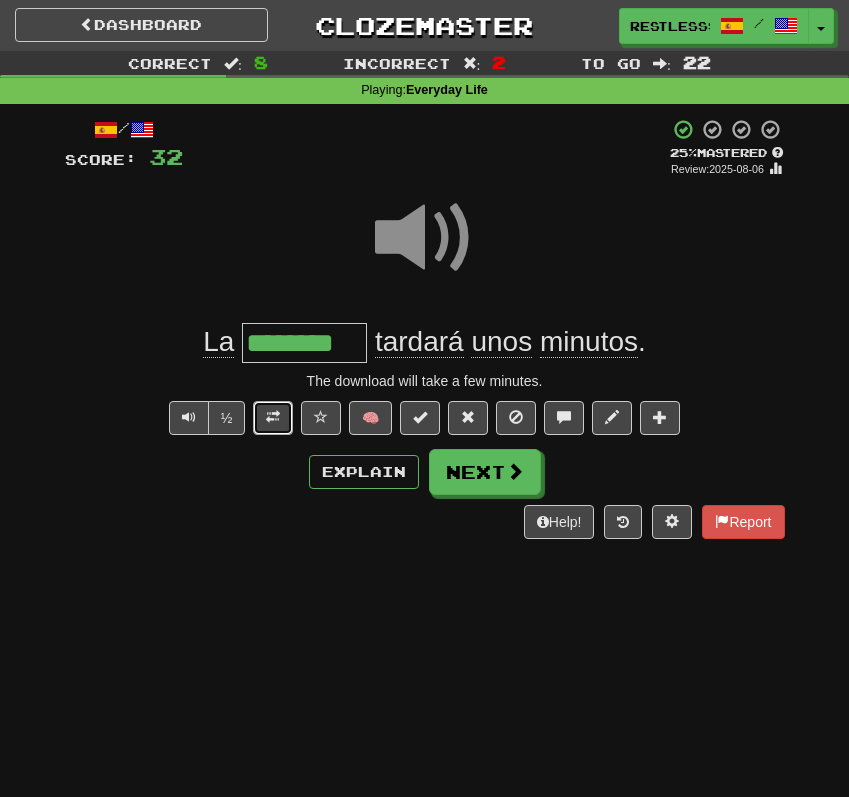 click at bounding box center (273, 418) 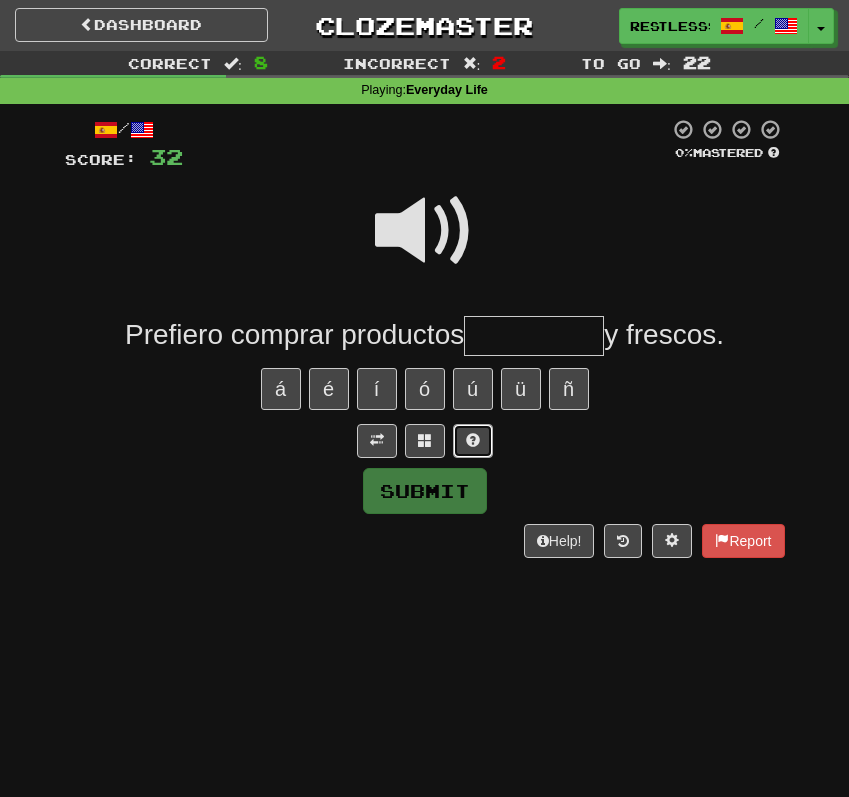 click at bounding box center [473, 441] 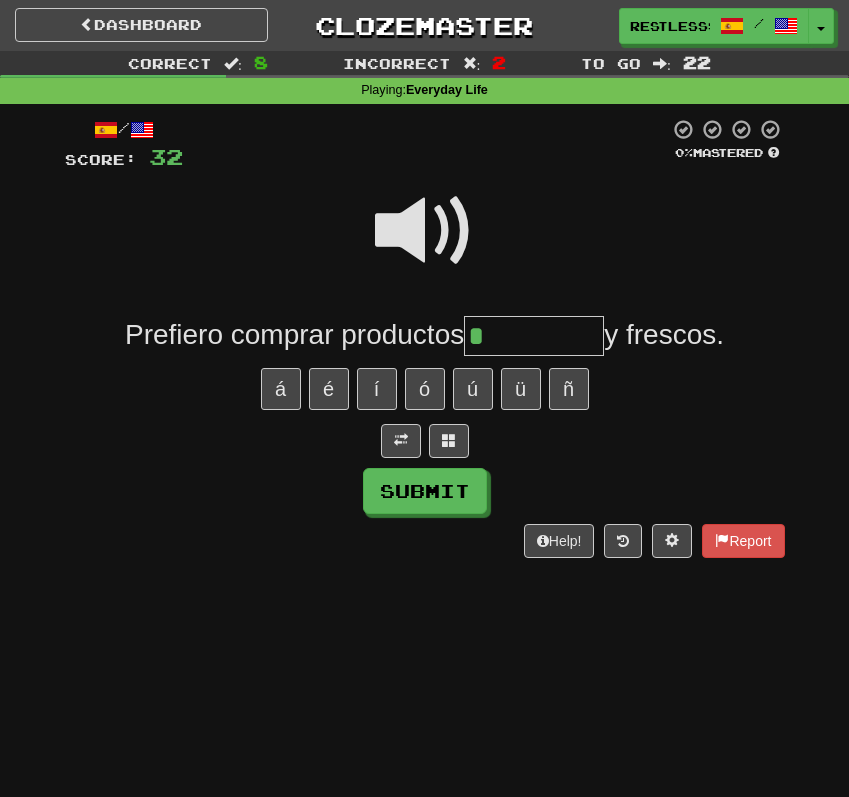 click at bounding box center [425, 231] 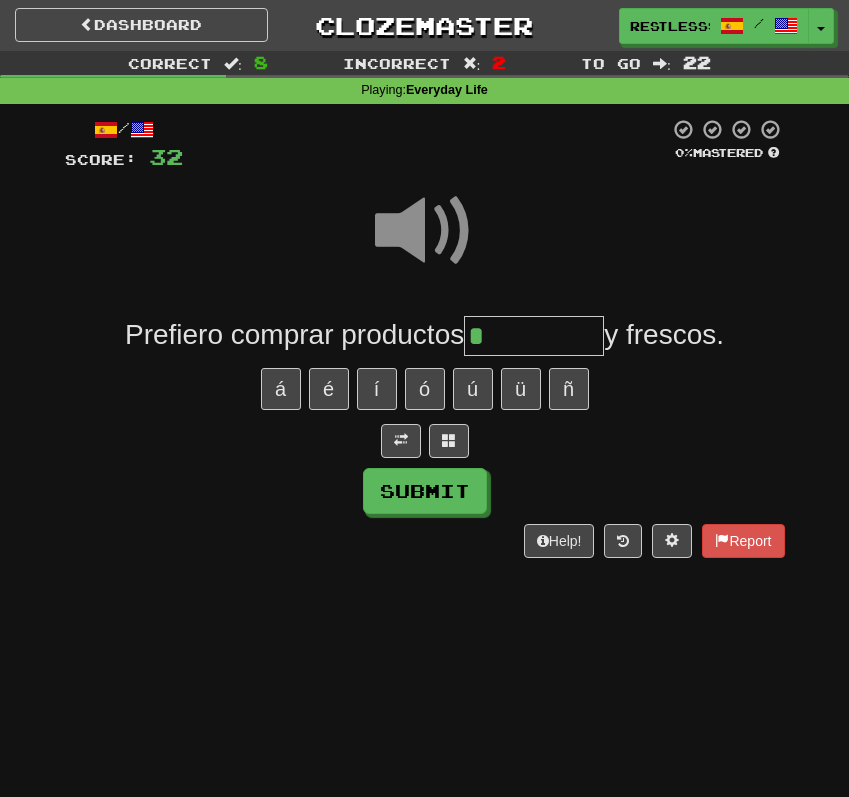 click on "*" at bounding box center [534, 336] 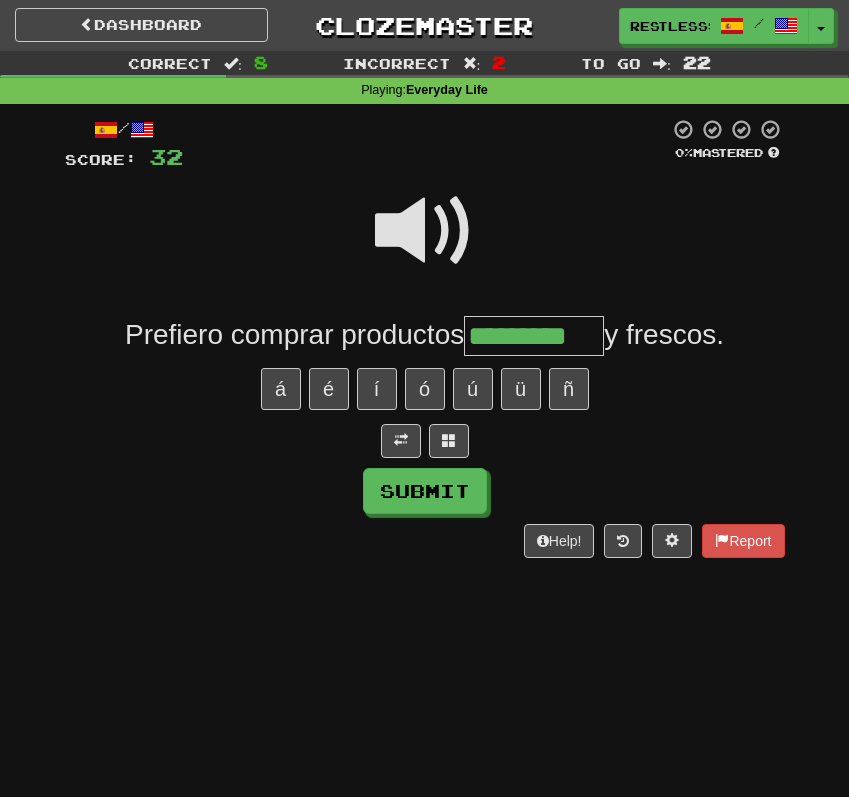 type on "*********" 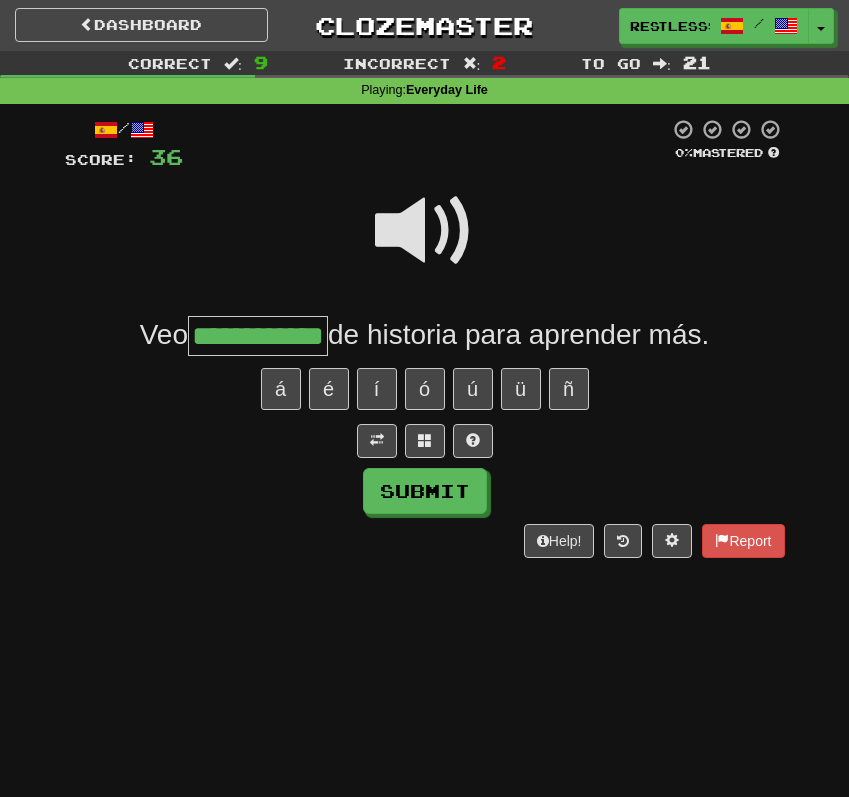 scroll, scrollTop: 0, scrollLeft: 44, axis: horizontal 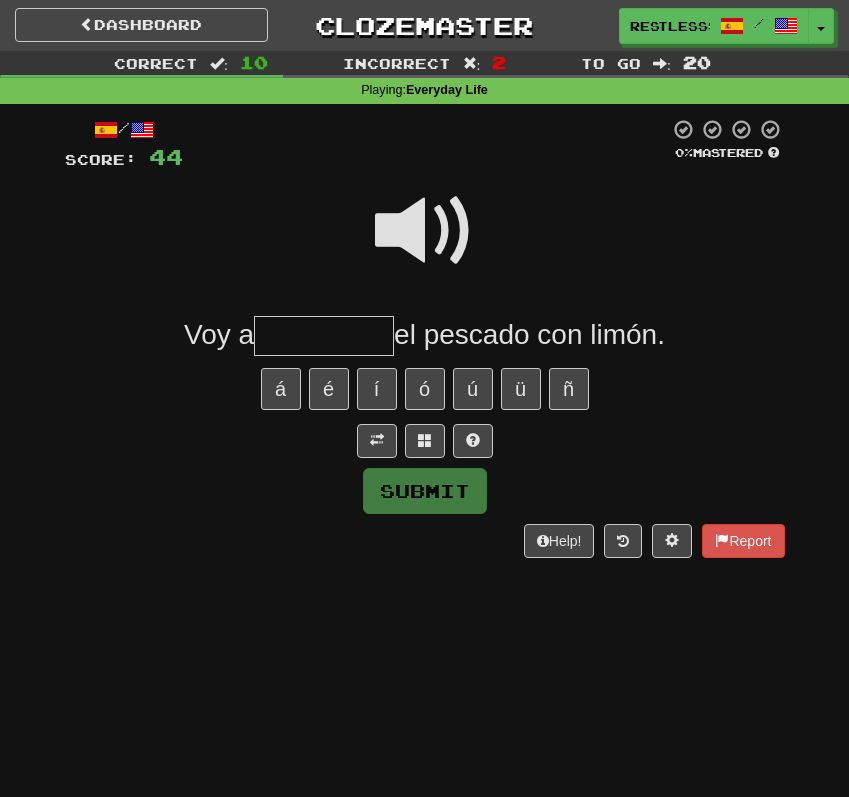 click at bounding box center (425, 244) 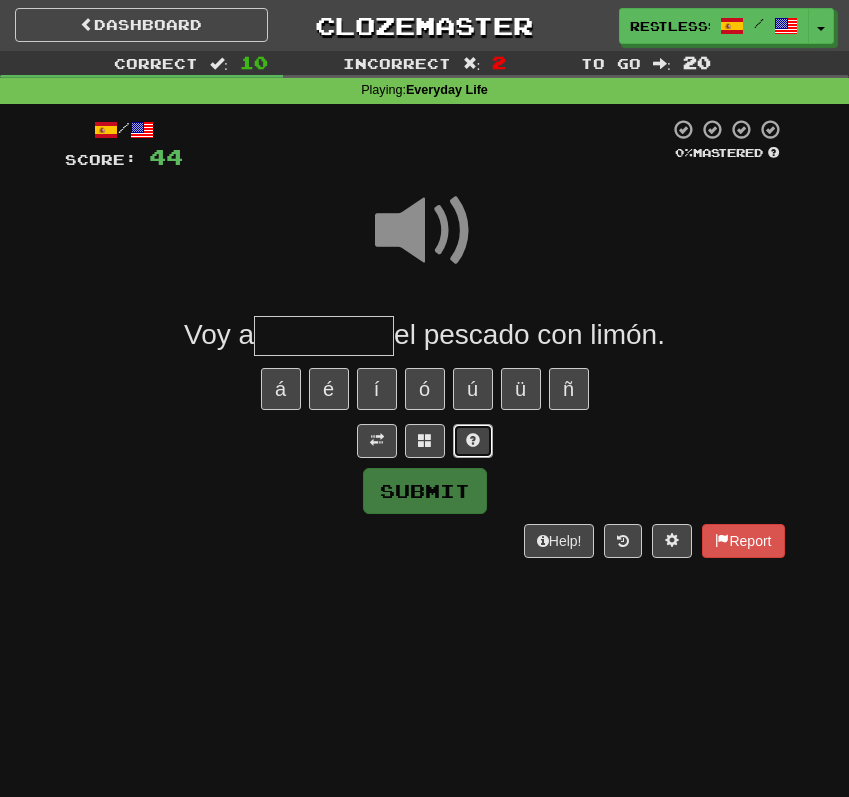 click at bounding box center [473, 440] 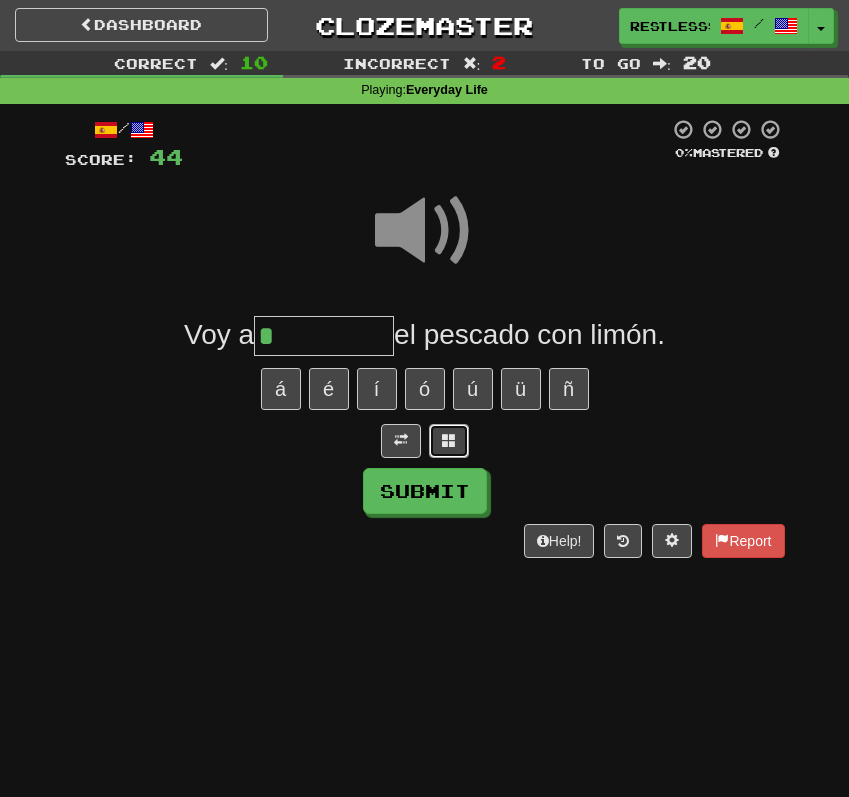 click at bounding box center [449, 441] 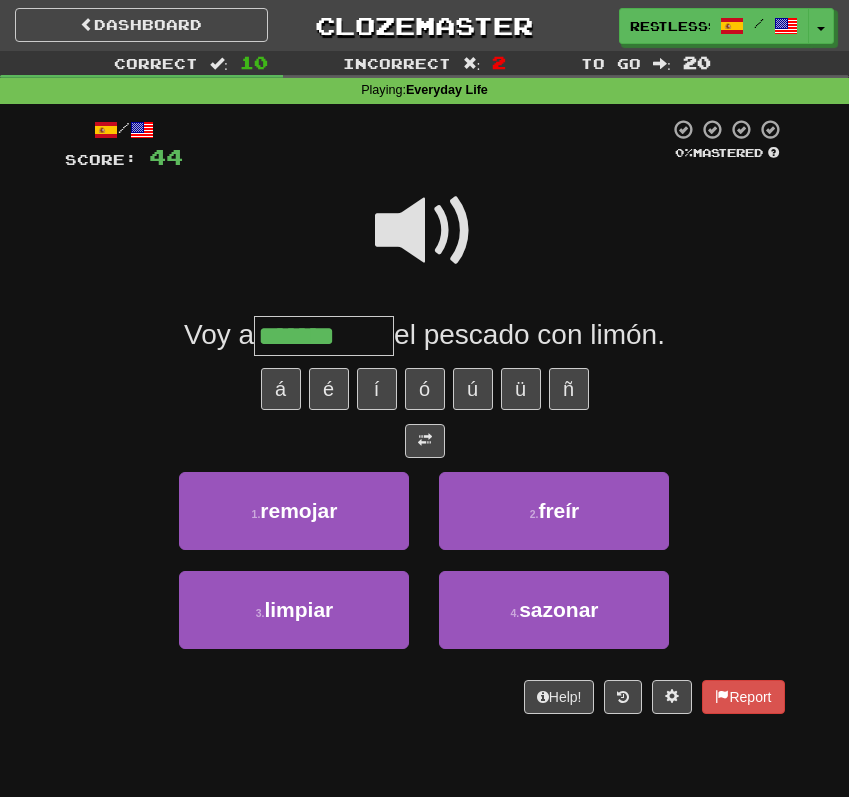 type on "*******" 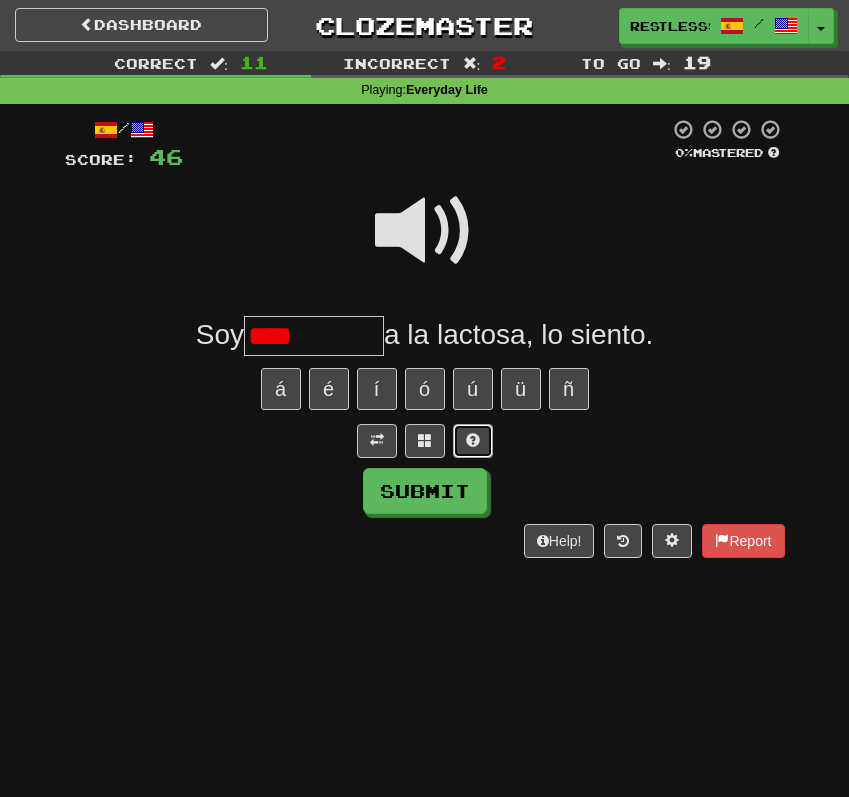 click at bounding box center (473, 441) 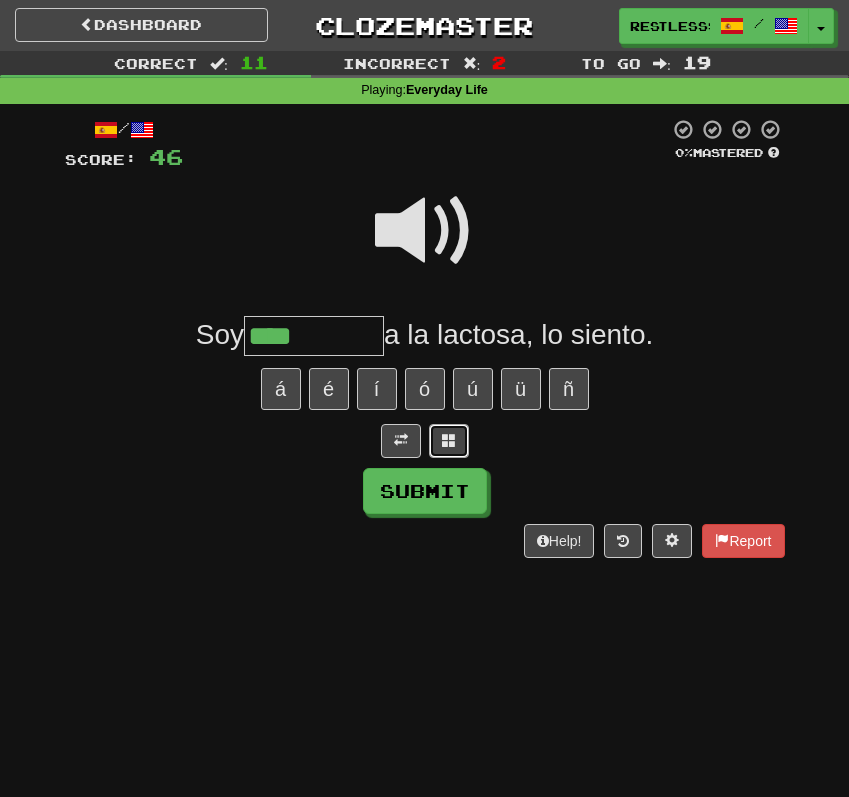 click at bounding box center (449, 441) 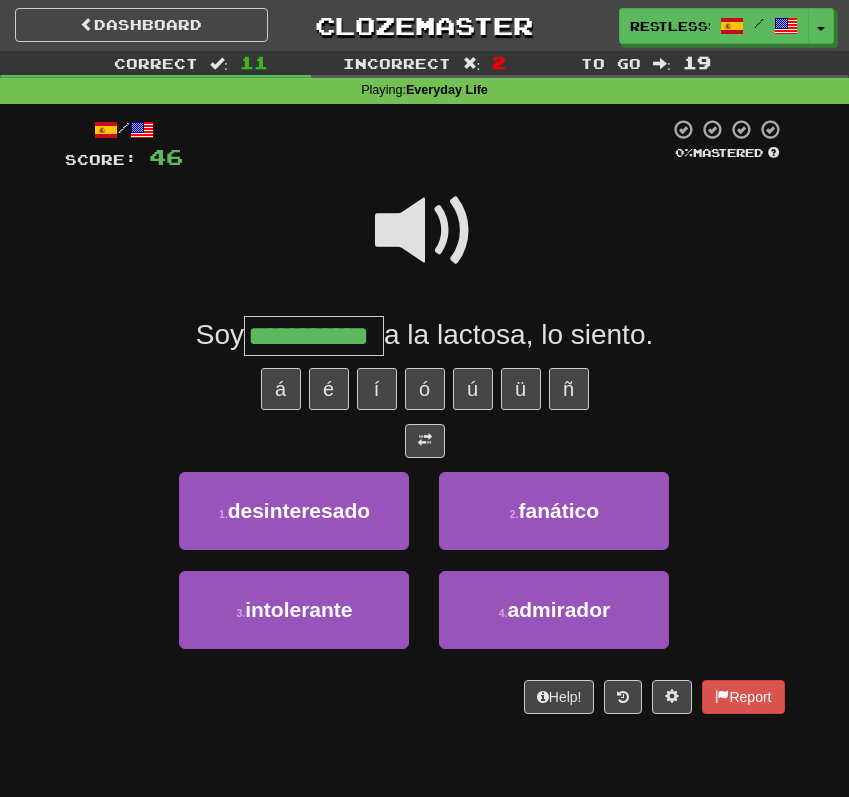 type on "**********" 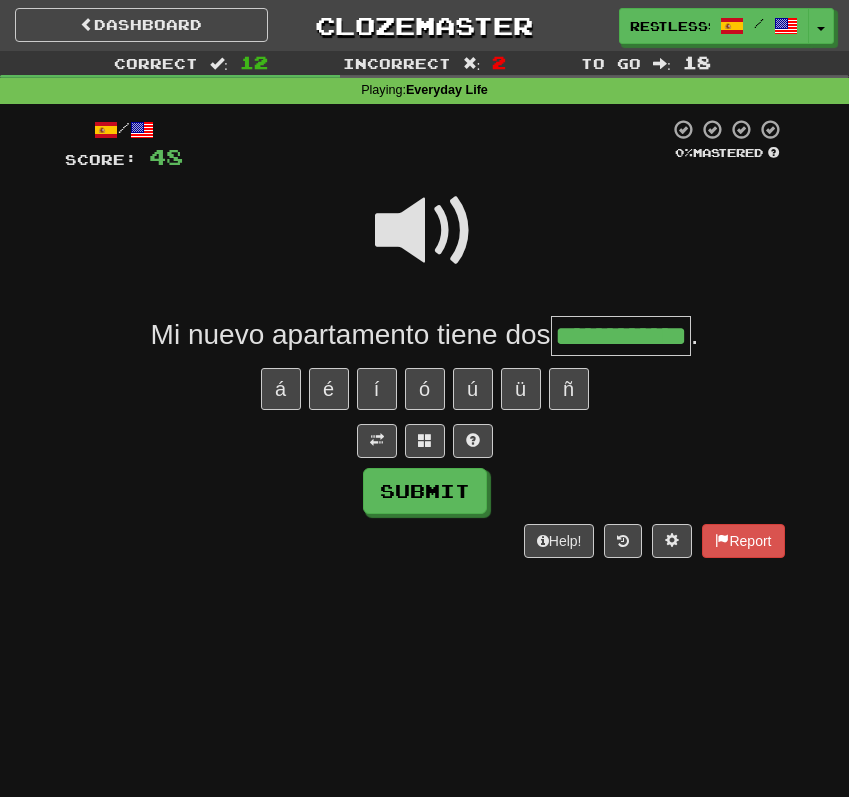 scroll, scrollTop: 0, scrollLeft: 27, axis: horizontal 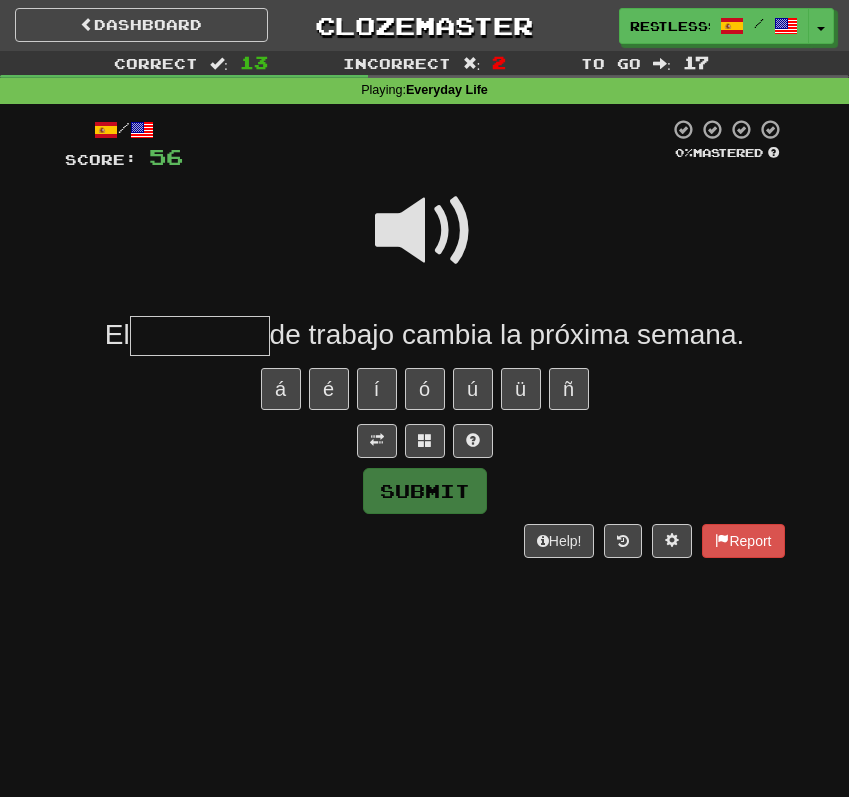 type on "*" 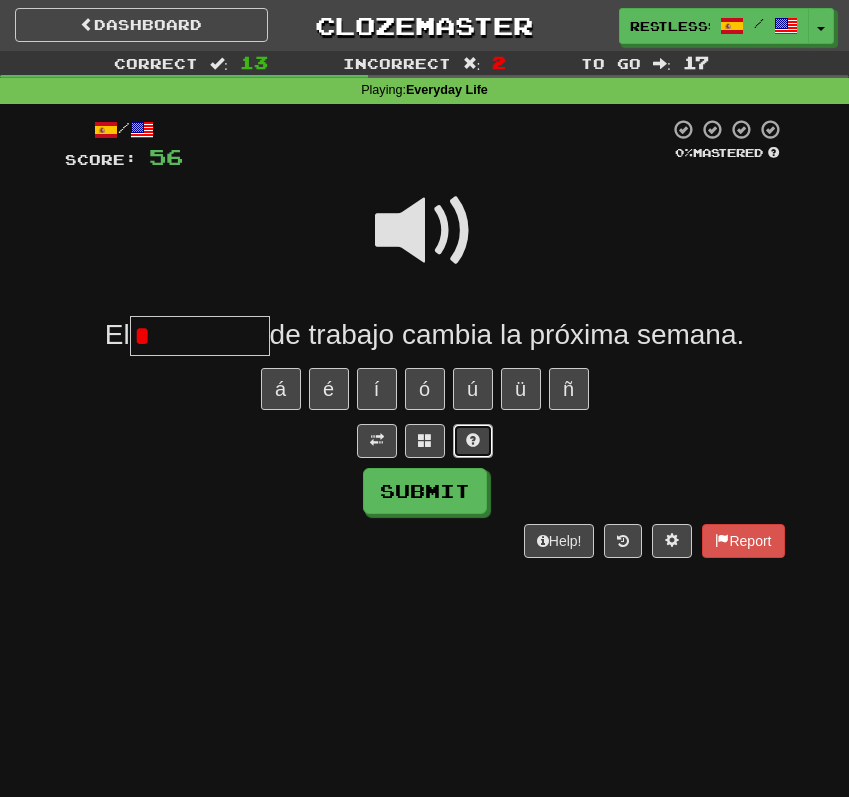 click at bounding box center [473, 440] 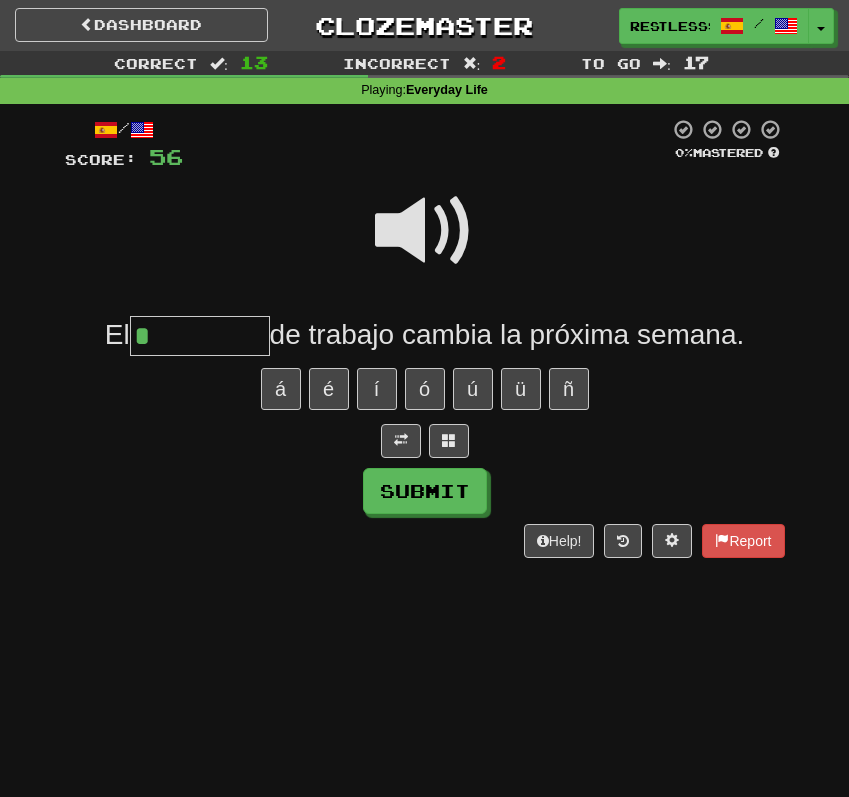 click at bounding box center [425, 231] 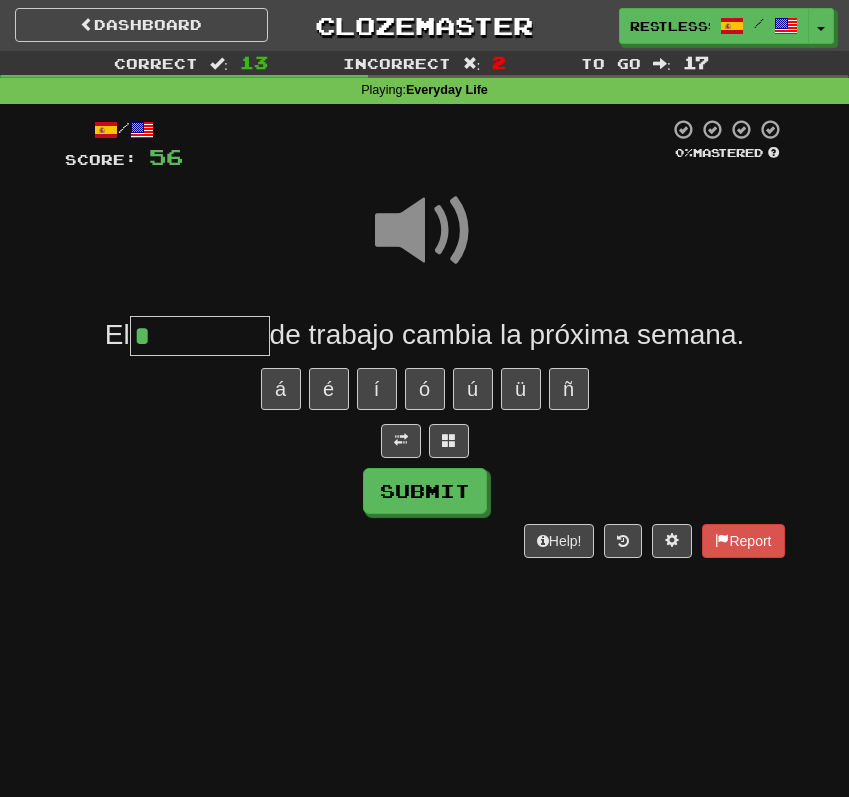 click on "*" at bounding box center (200, 336) 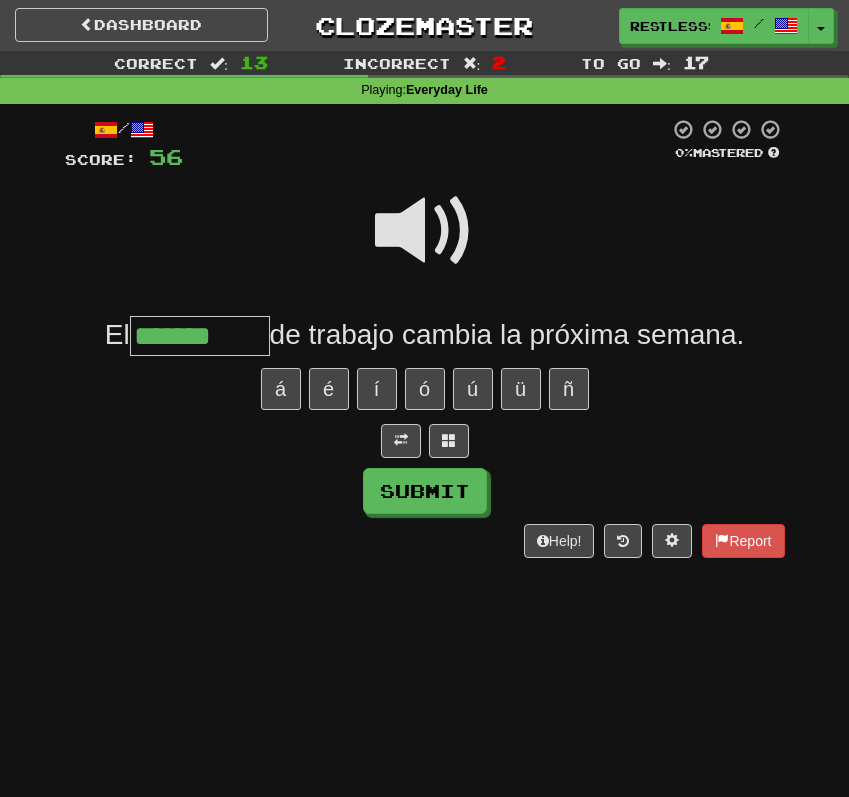 type on "*******" 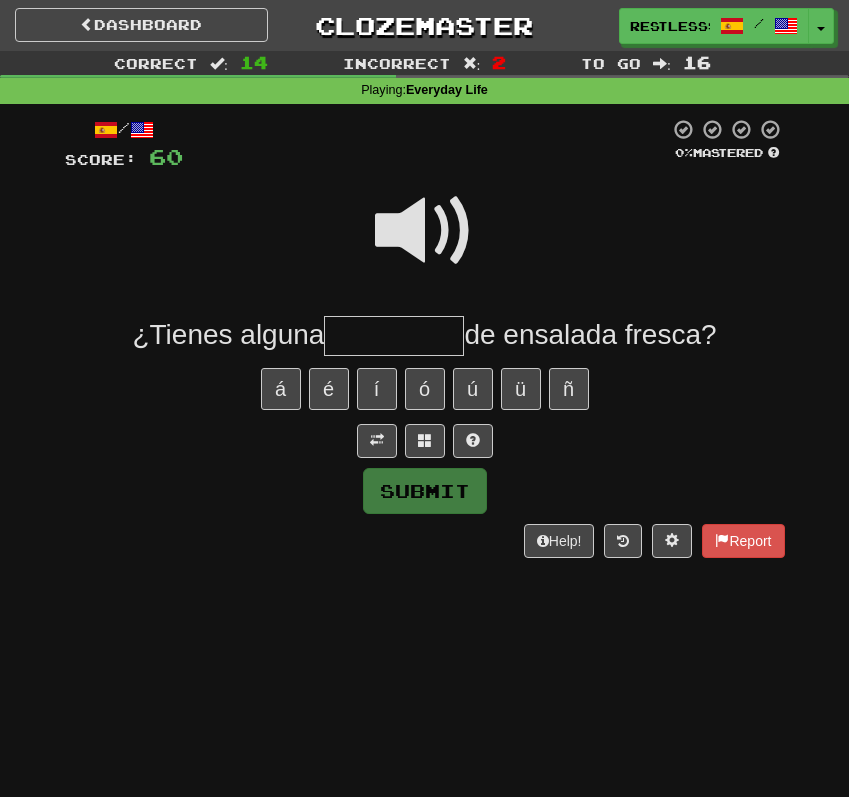 click at bounding box center [425, 231] 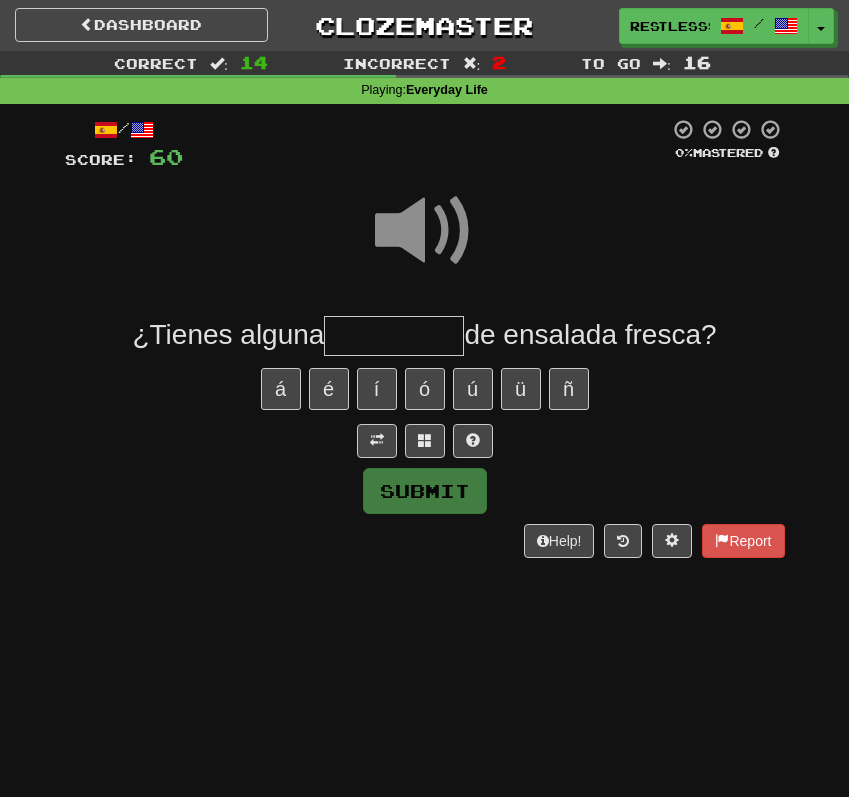 click at bounding box center [394, 336] 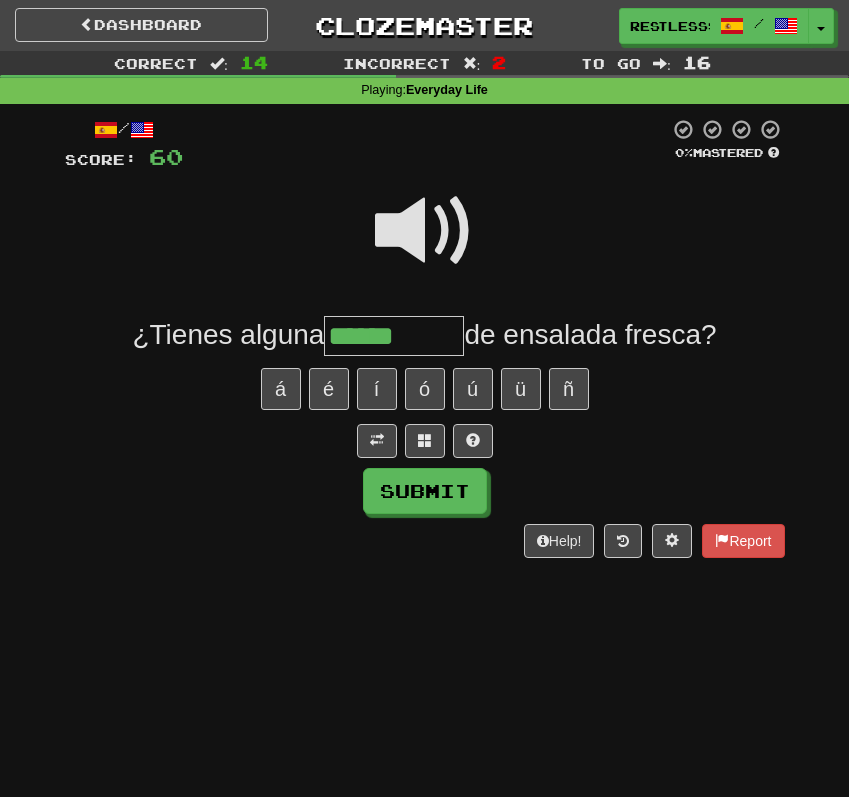 type on "******" 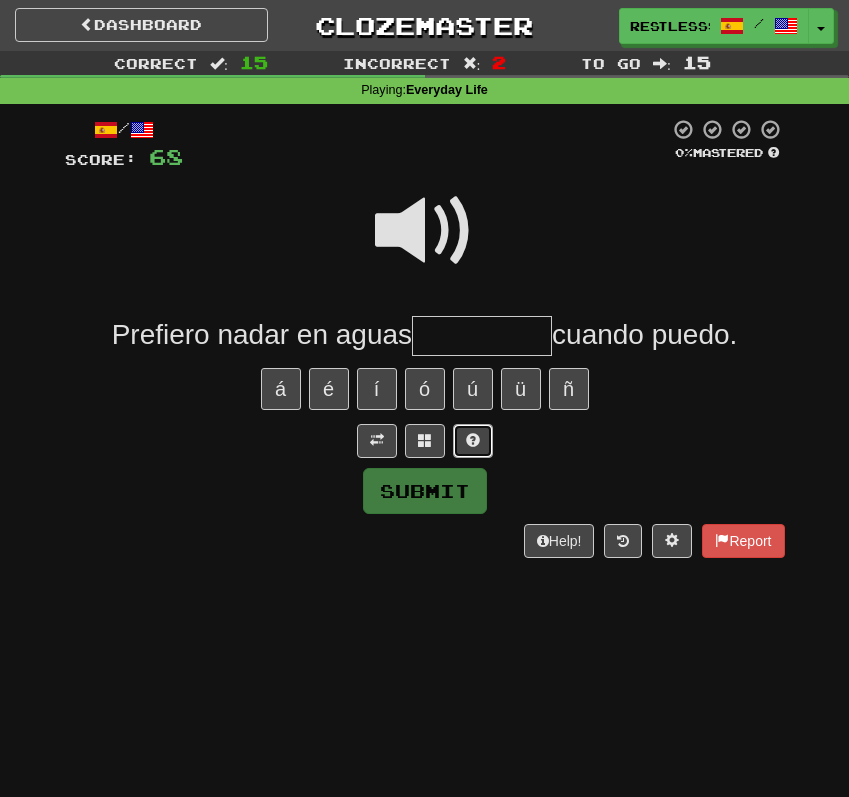 click at bounding box center [473, 441] 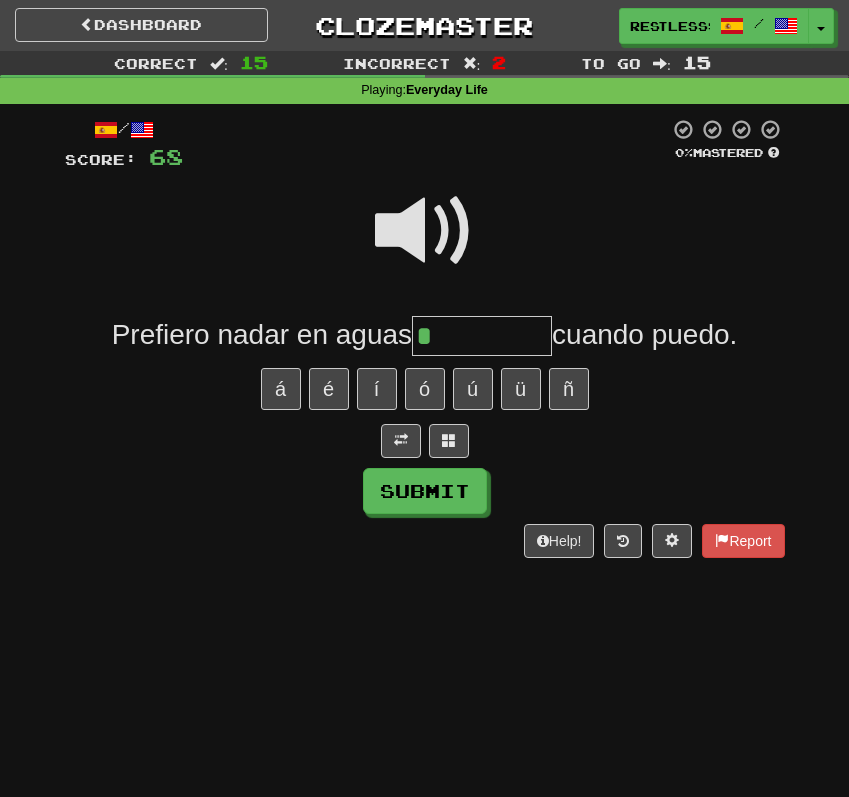 click at bounding box center (425, 231) 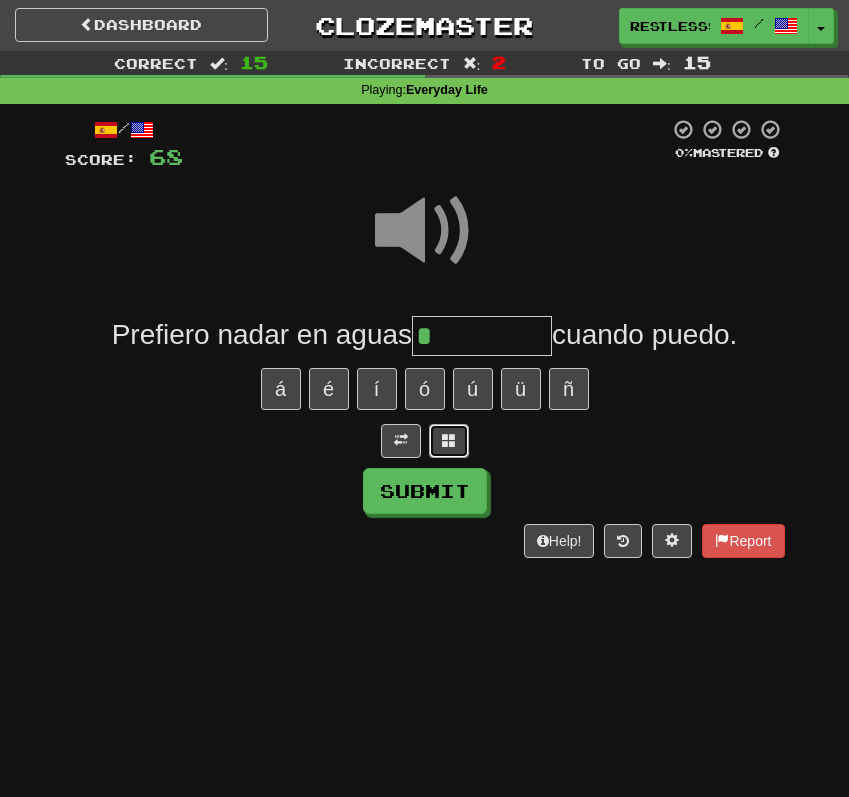 click at bounding box center [449, 441] 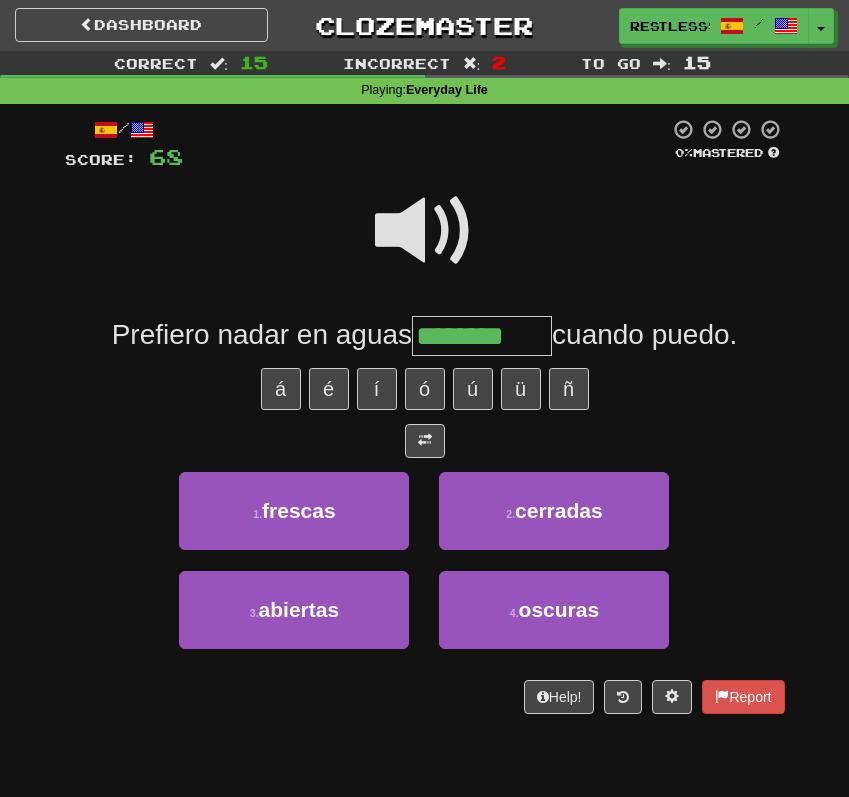 type on "********" 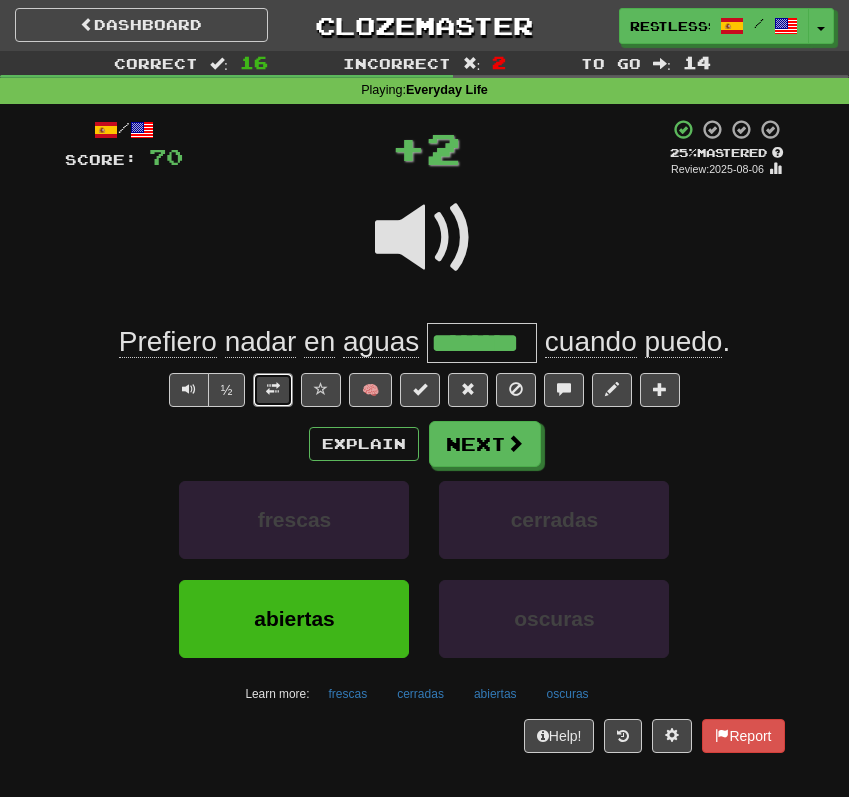 click at bounding box center (273, 390) 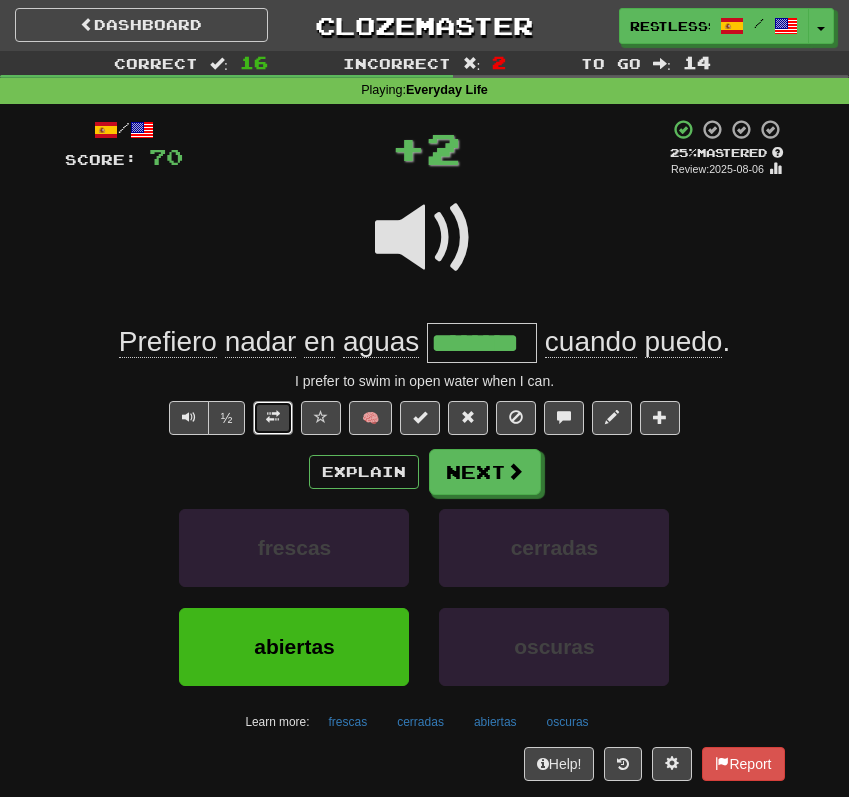 click at bounding box center [273, 418] 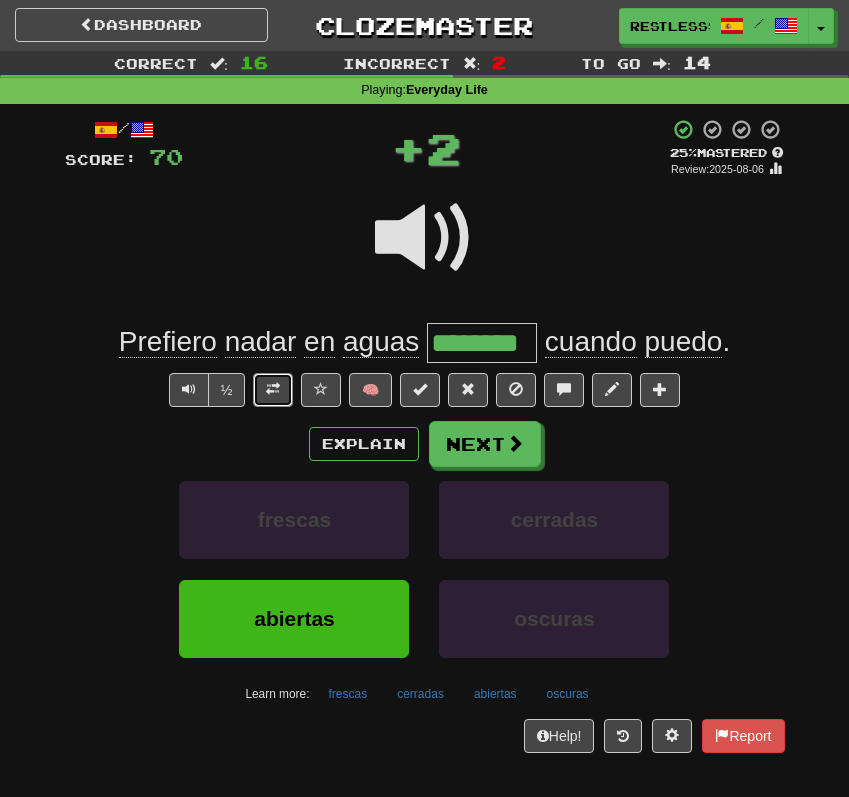 type 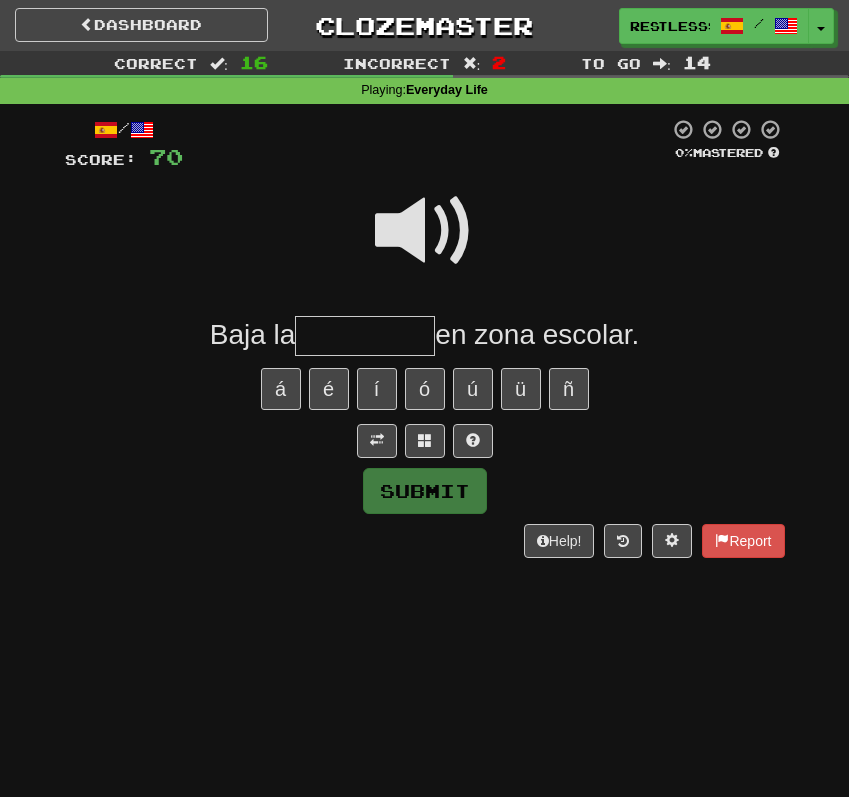 click at bounding box center (425, 231) 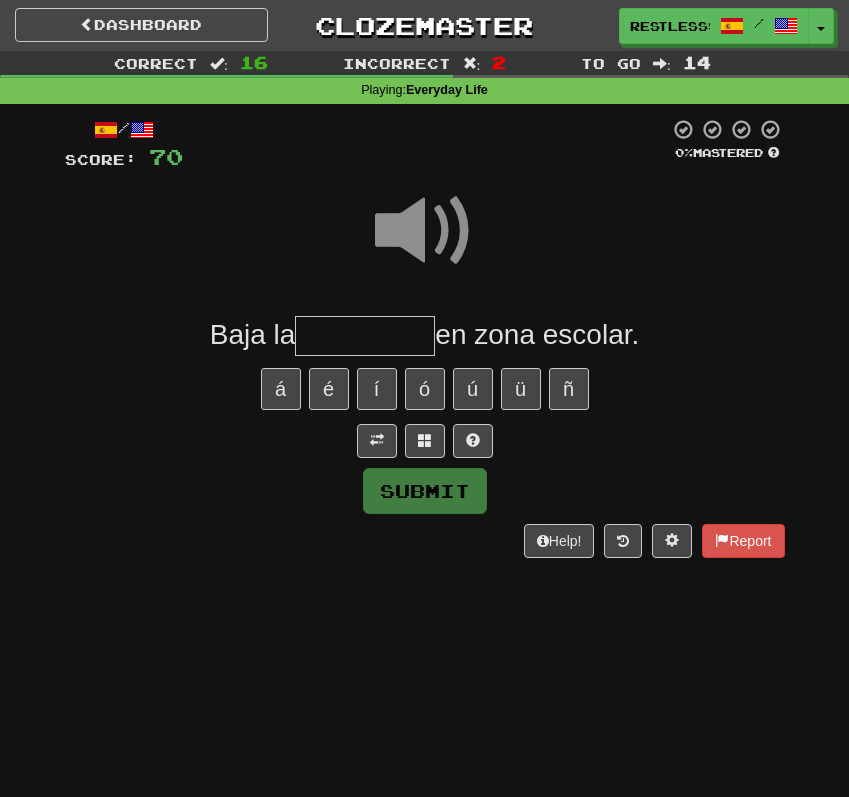 click on "/  Score:   70 0 %  Mastered Baja la   en zona escolar. á é í ó ú ü ñ Submit  Help!  Report" at bounding box center [425, 338] 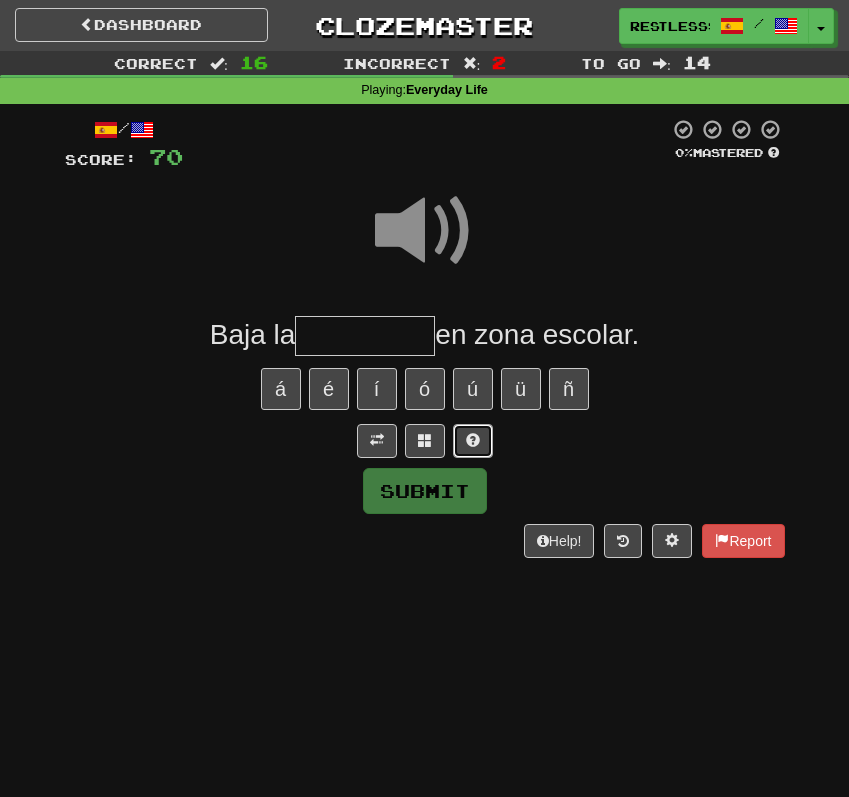 click at bounding box center (473, 440) 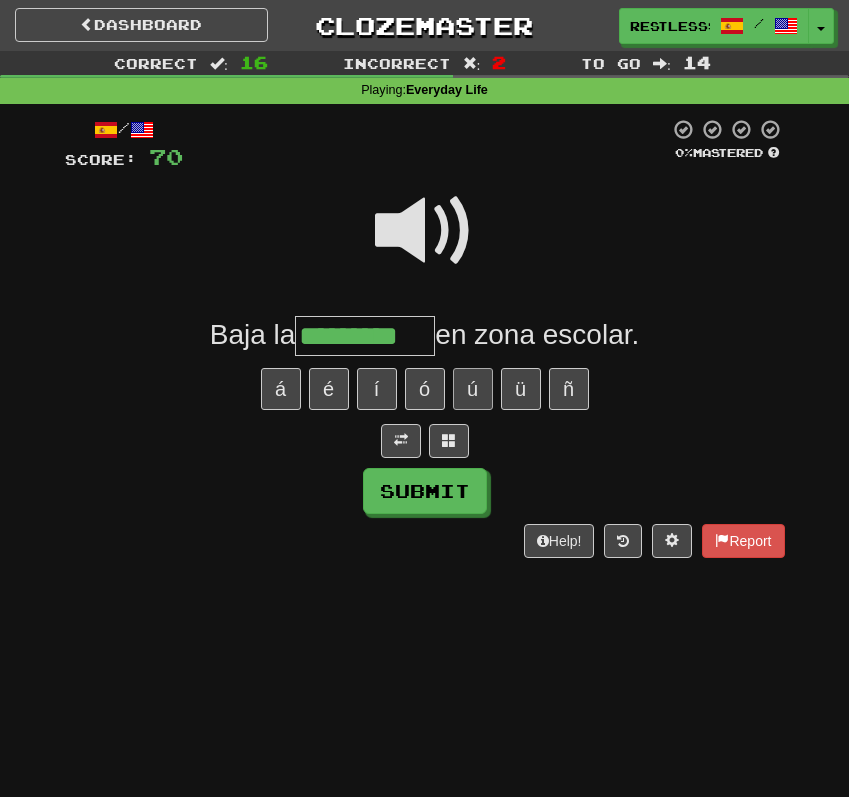 type on "*********" 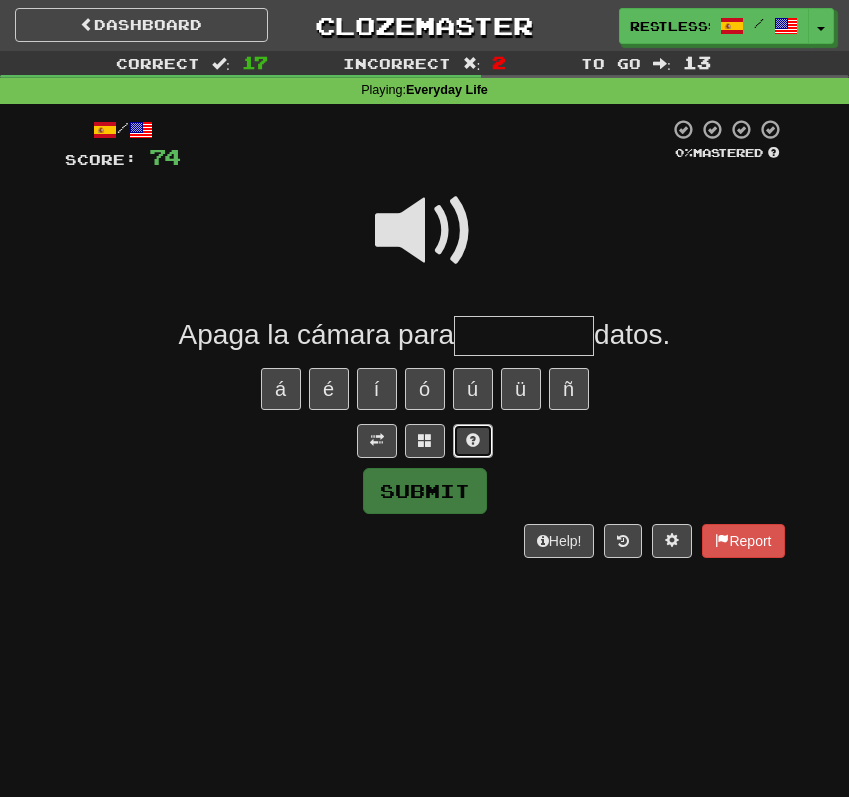 click at bounding box center (473, 440) 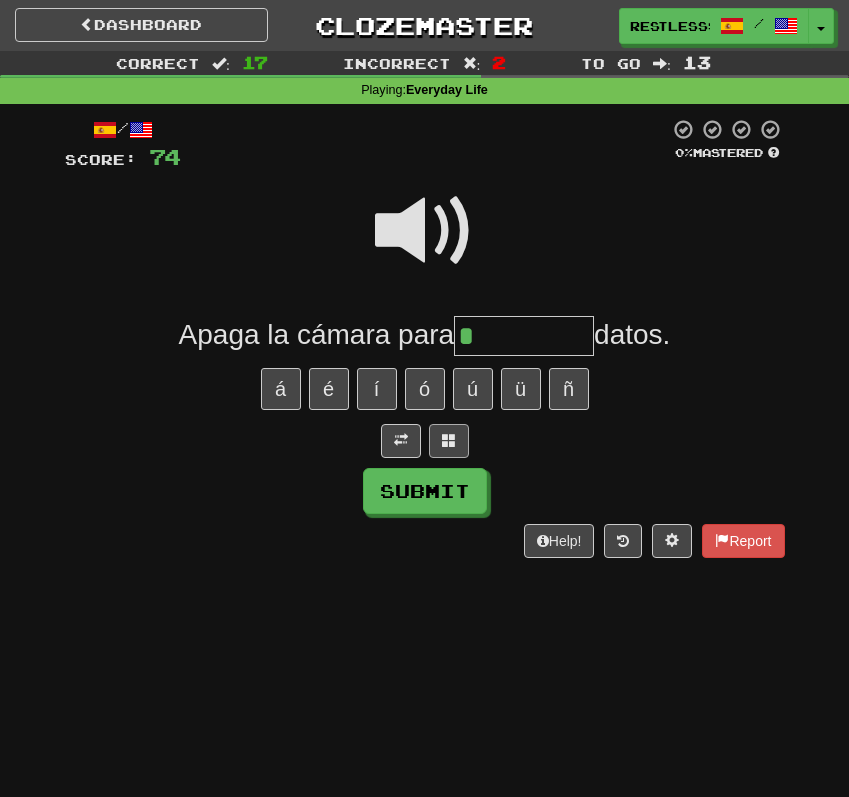 click at bounding box center [425, 441] 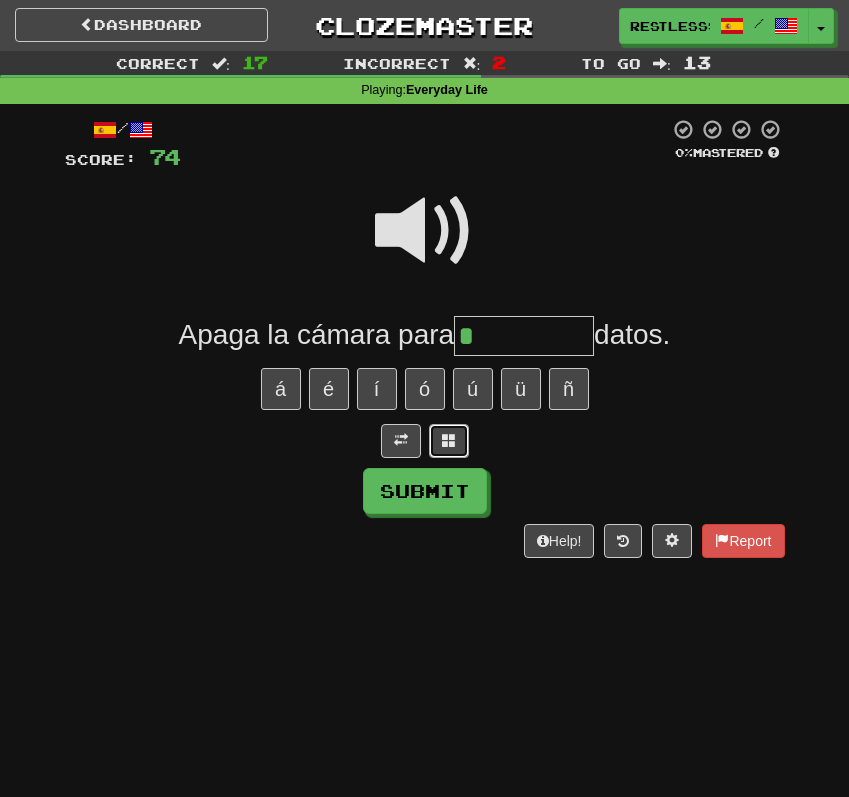 click at bounding box center [449, 441] 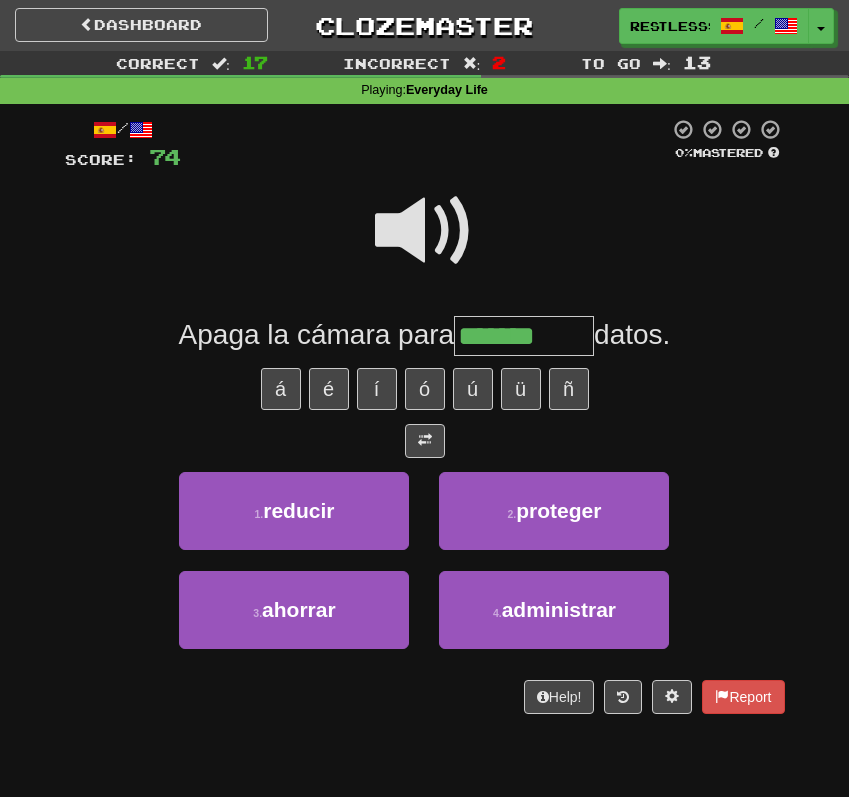 type on "*******" 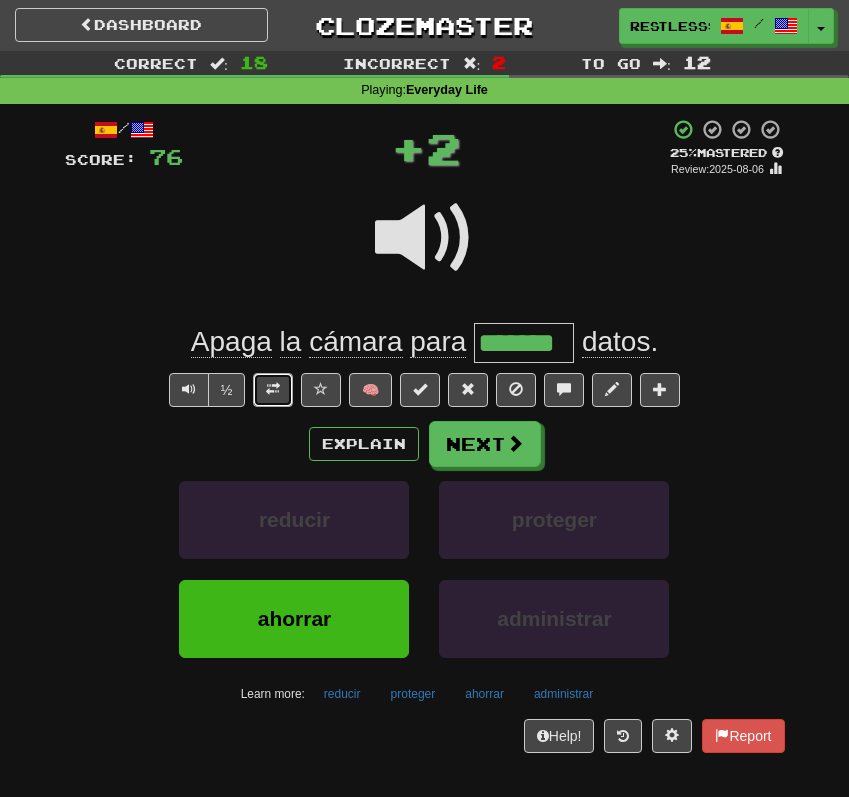 click at bounding box center (273, 390) 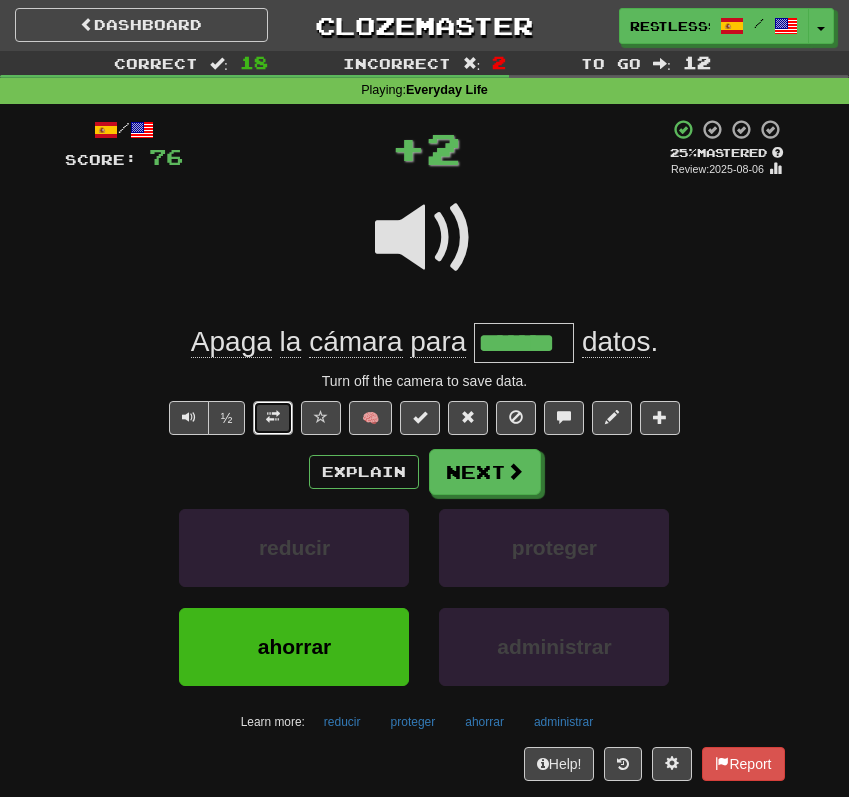 click at bounding box center (273, 418) 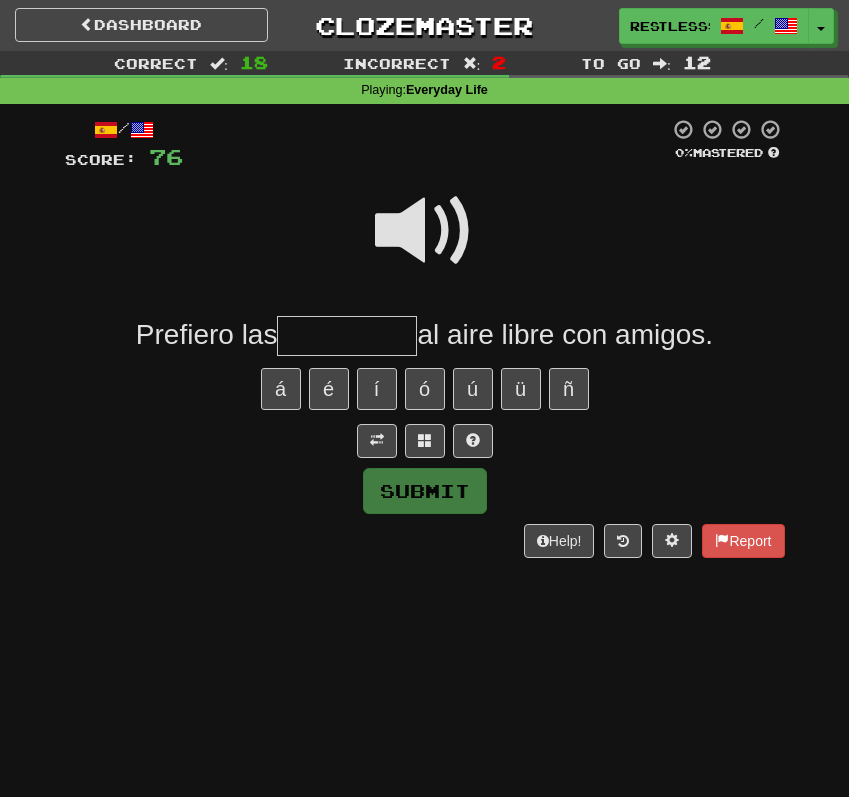 click at bounding box center [425, 231] 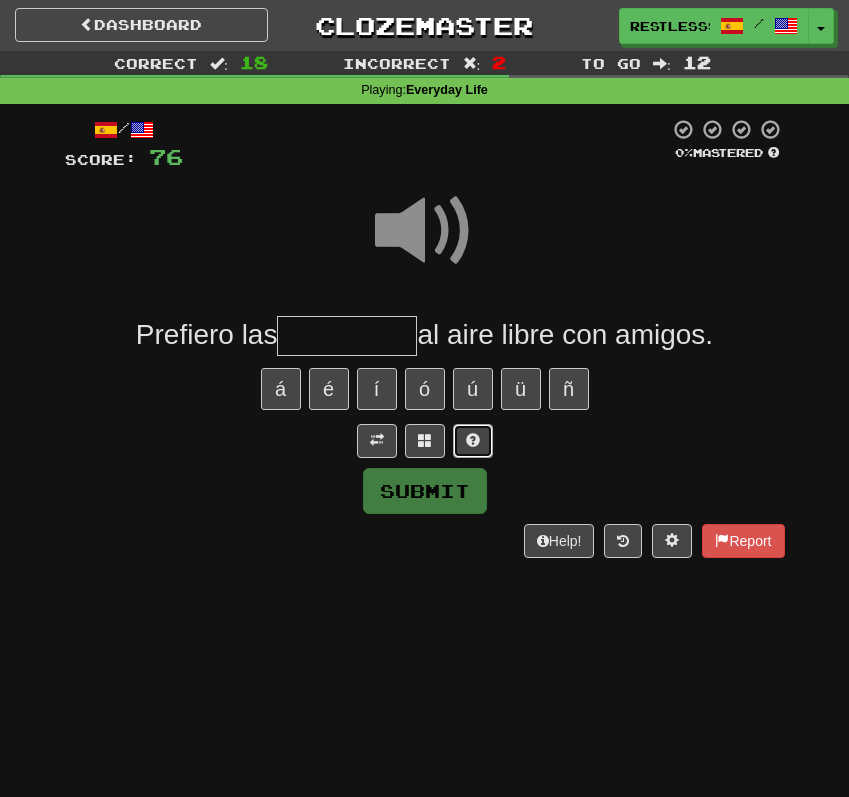 click at bounding box center (473, 441) 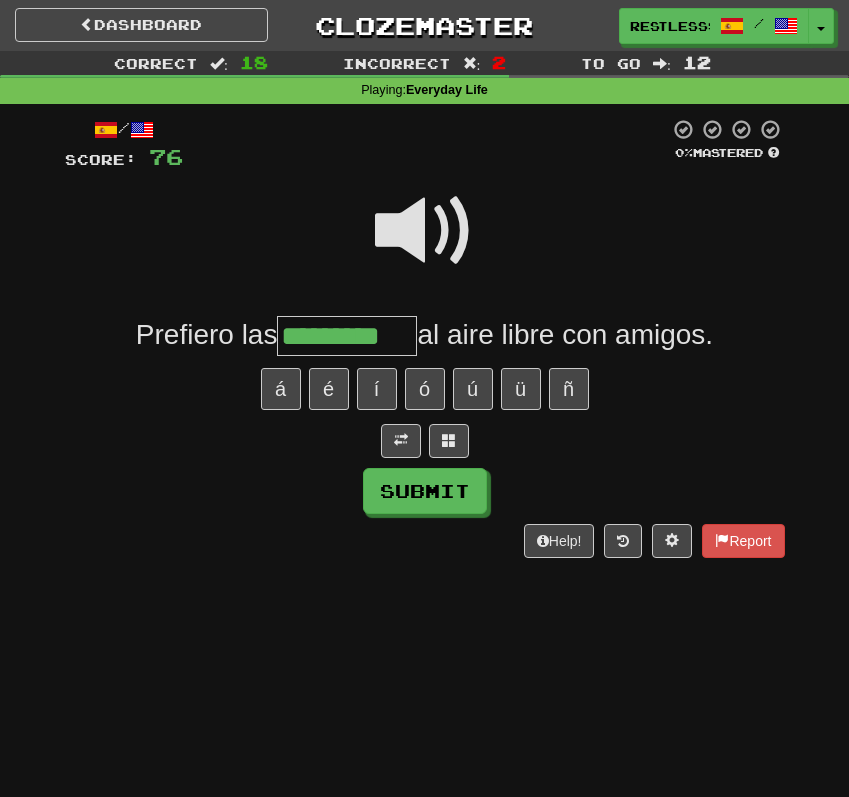 type on "*********" 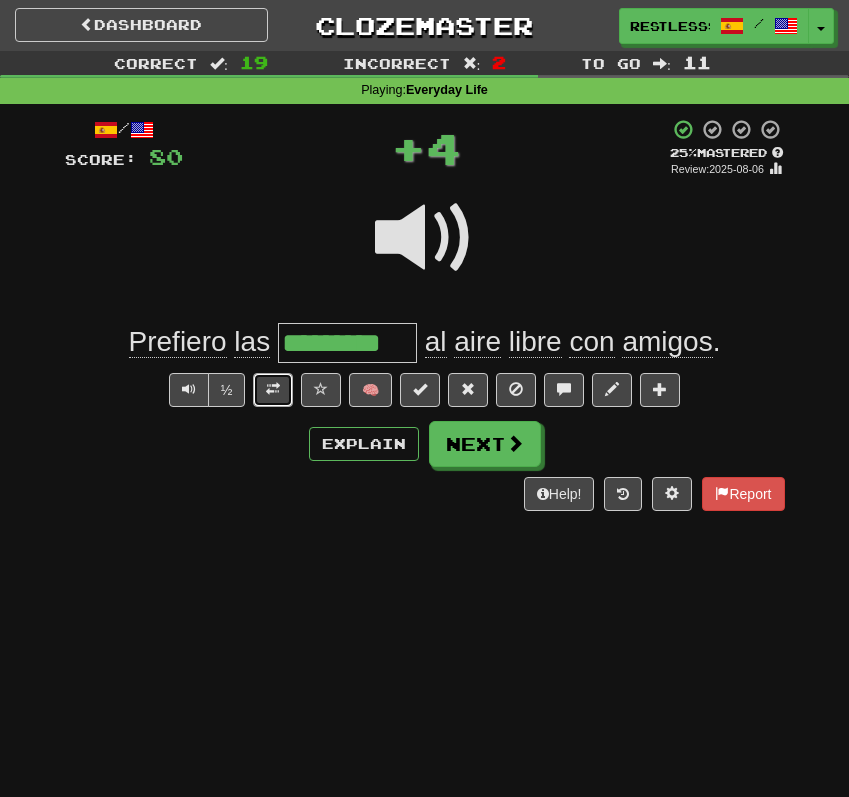 click at bounding box center (273, 389) 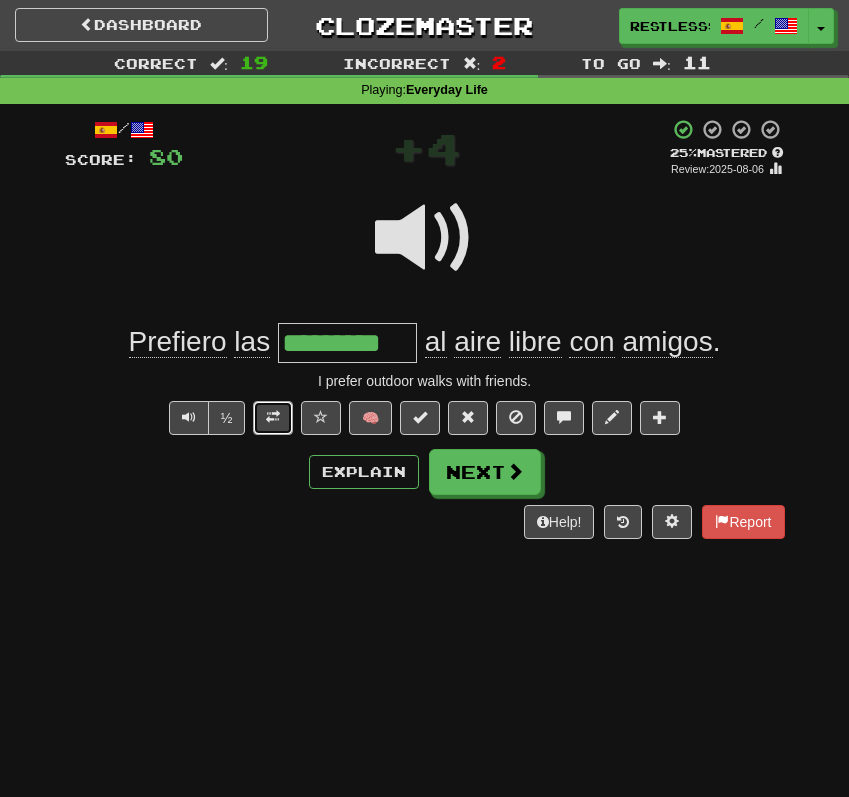 click at bounding box center (273, 417) 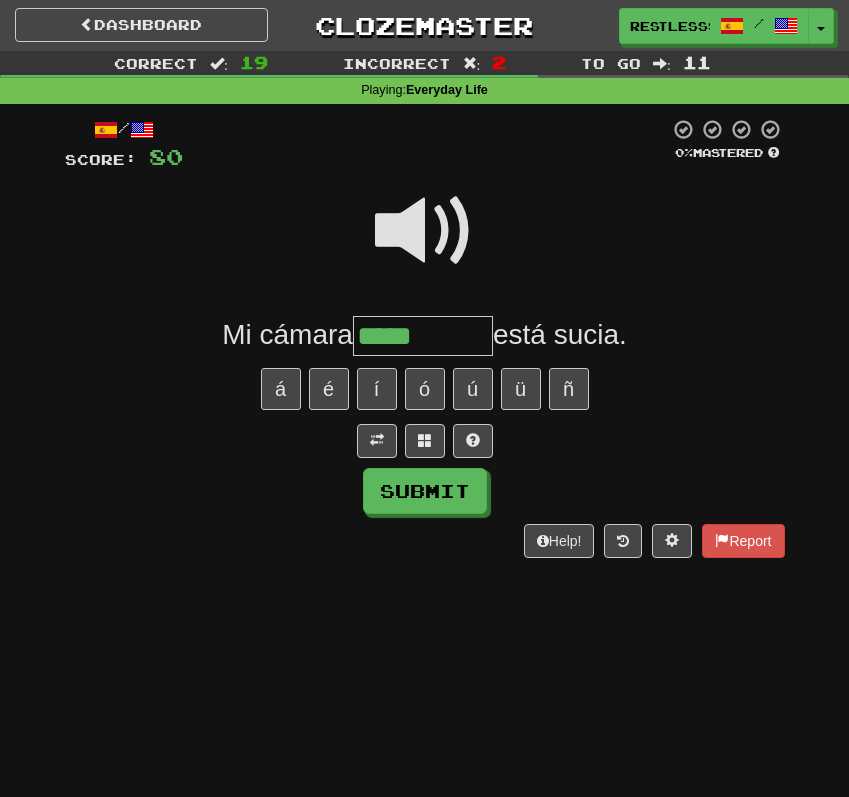 click on "/  Score:   80 0 %  Mastered Mi cámara  *****  está sucia. á é í ó ú ü ñ Submit  Help!  Report" at bounding box center [425, 338] 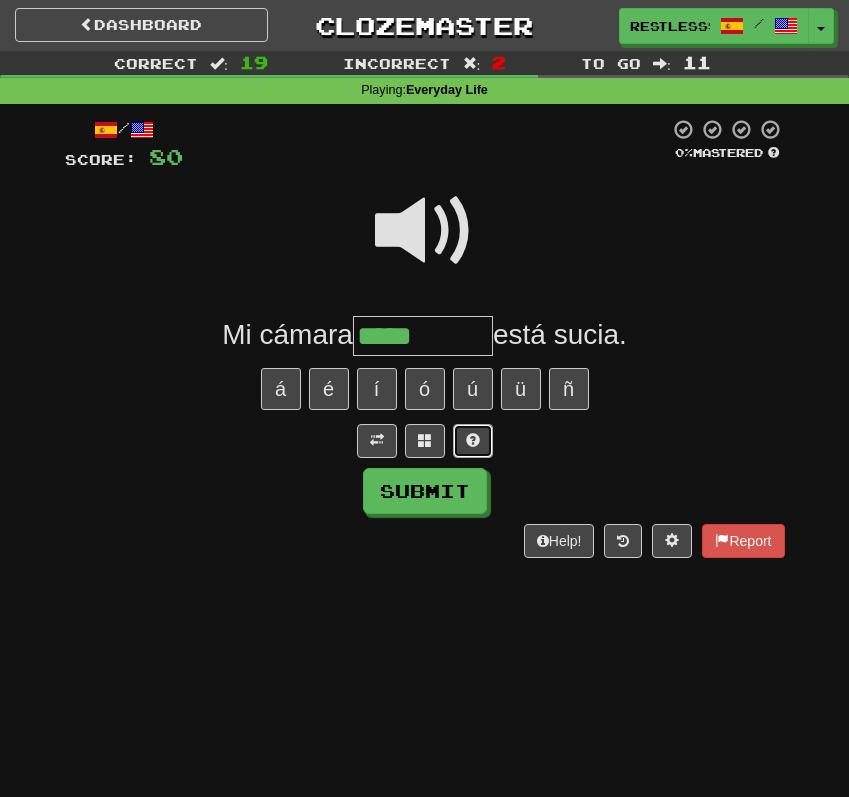 click at bounding box center (473, 440) 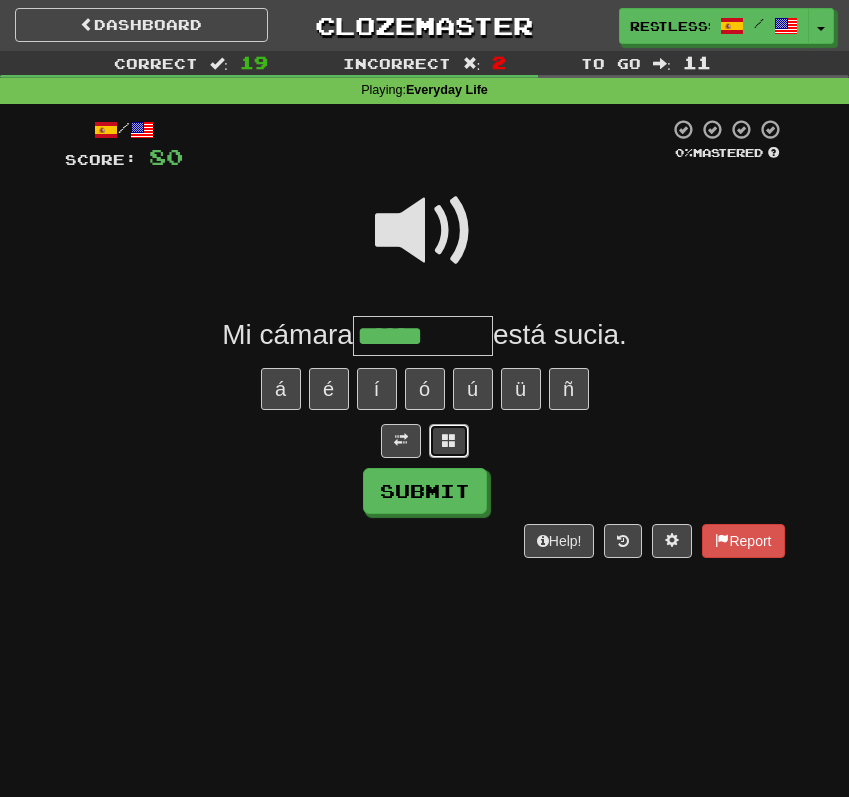 click at bounding box center (449, 440) 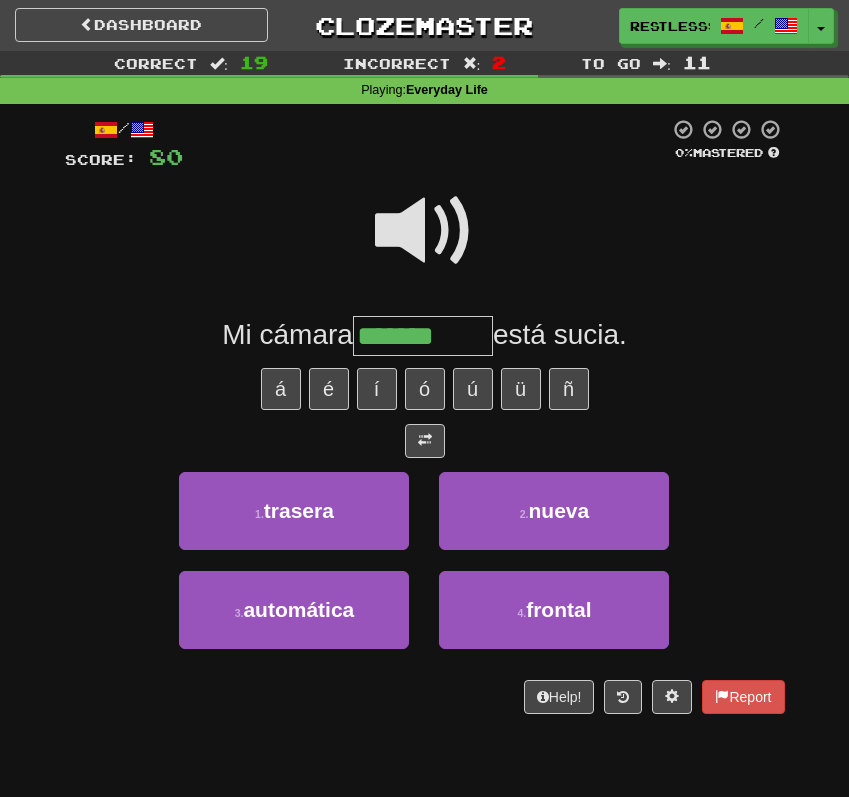 type on "*******" 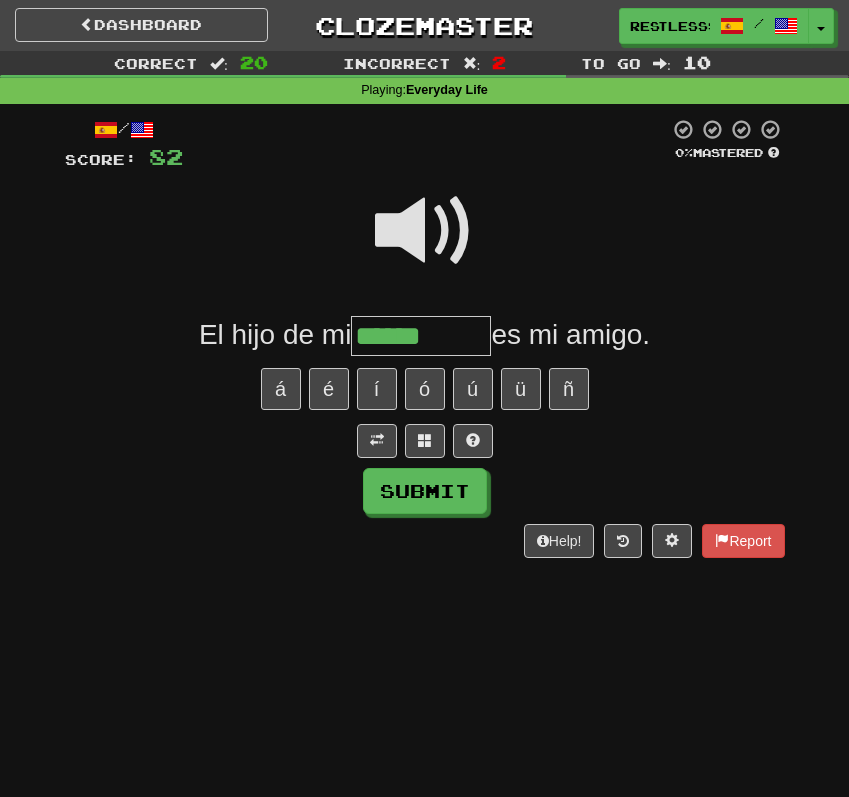 type on "******" 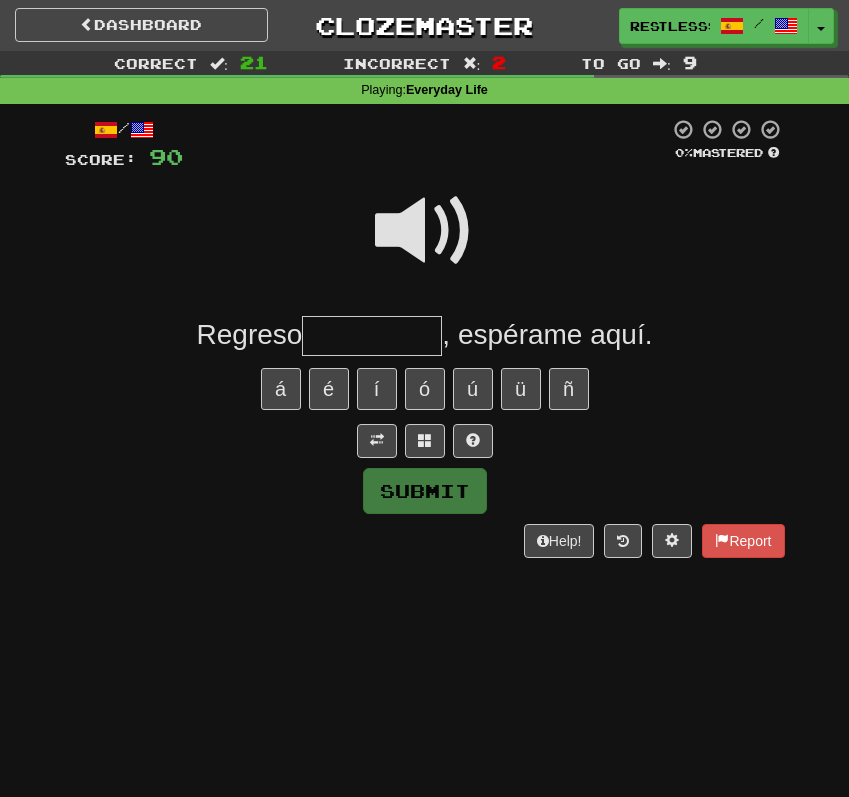 click at bounding box center (425, 231) 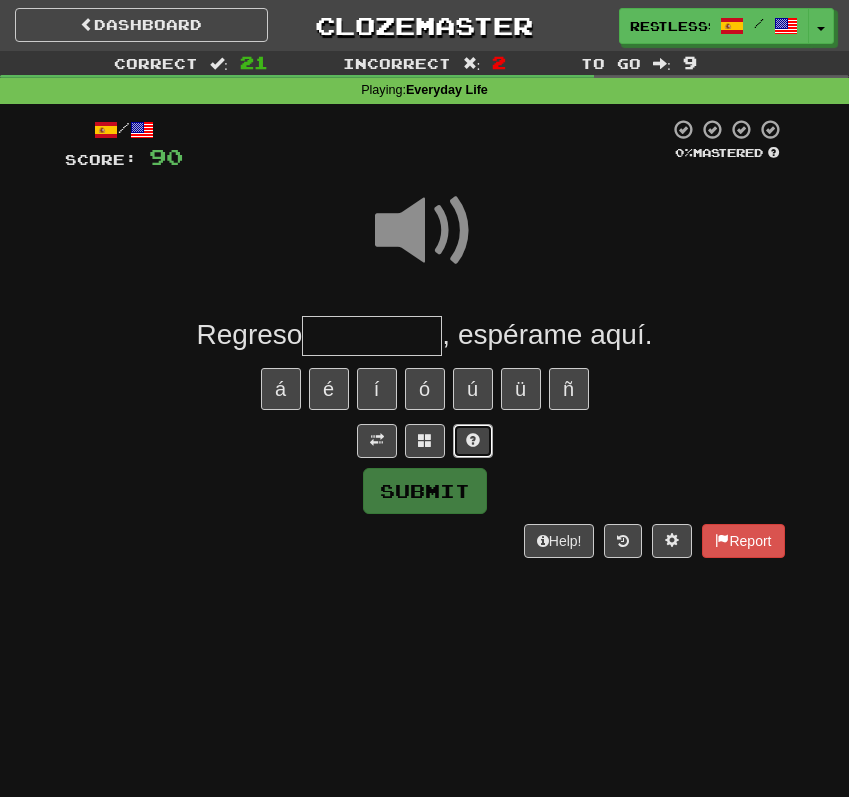 click at bounding box center (473, 441) 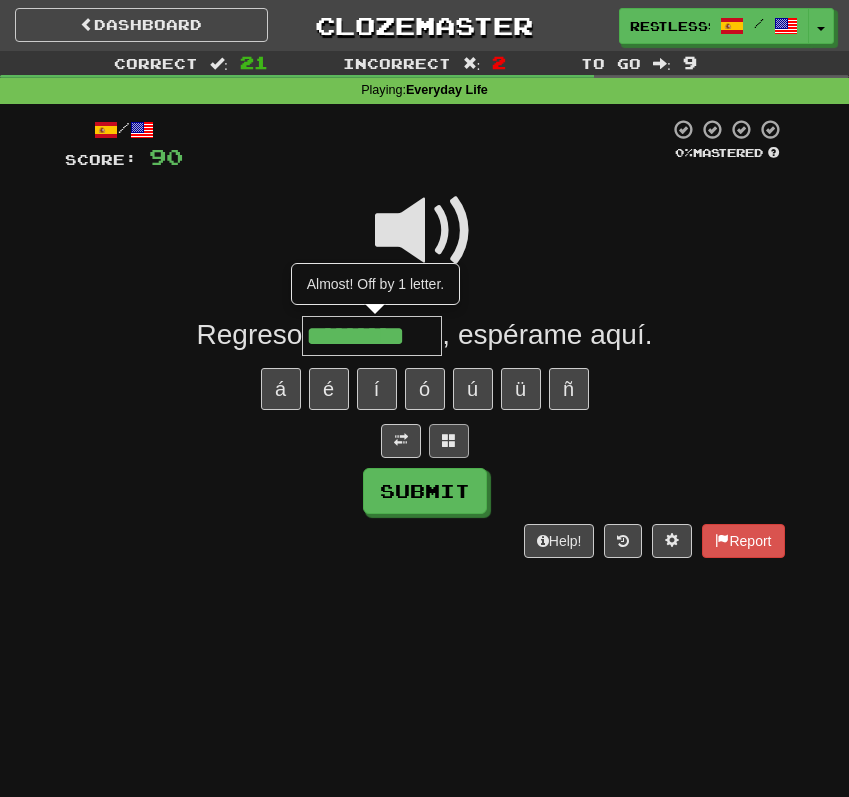 scroll, scrollTop: 0, scrollLeft: 0, axis: both 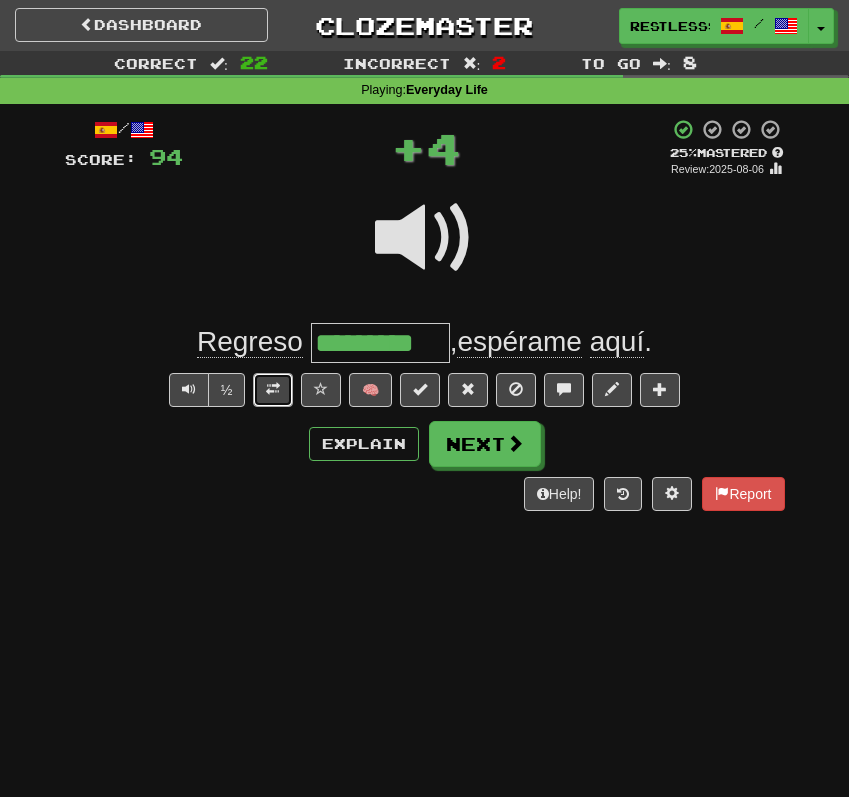 click at bounding box center (273, 389) 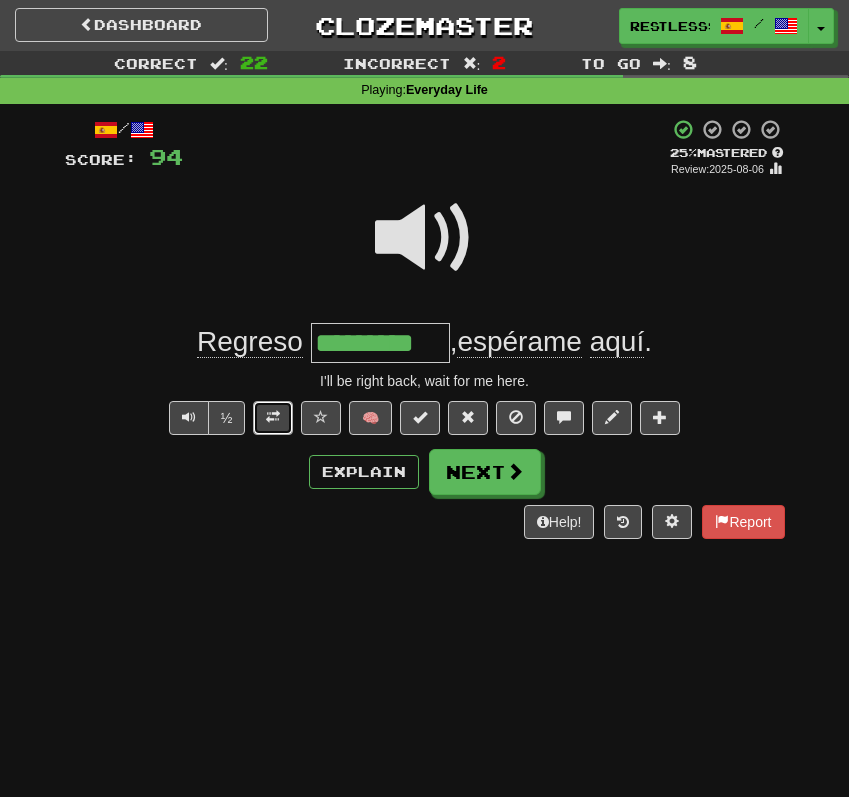 click at bounding box center [273, 417] 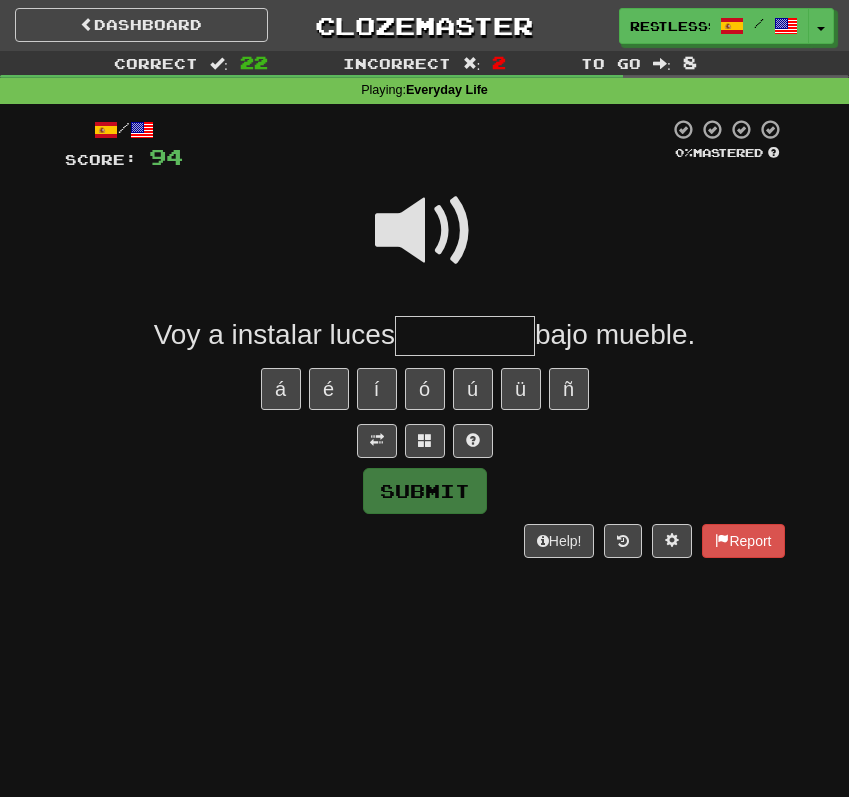 click on "/  Score:   94 0 %  Mastered Voy a instalar luces   bajo mueble. á é í ó ú ü ñ Submit  Help!  Report" at bounding box center (425, 338) 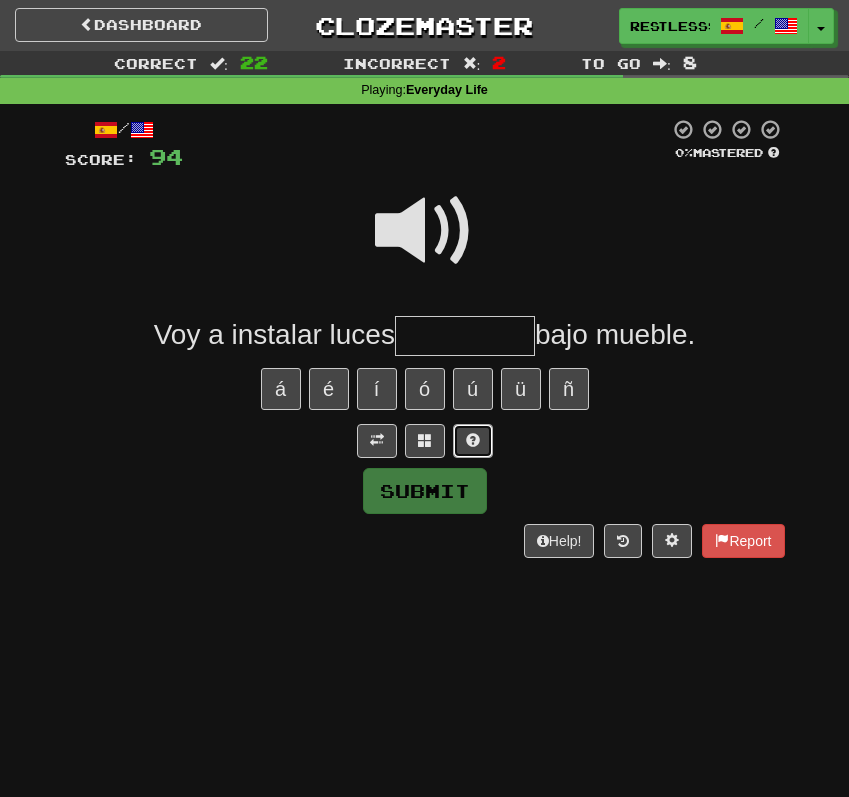 click at bounding box center (473, 441) 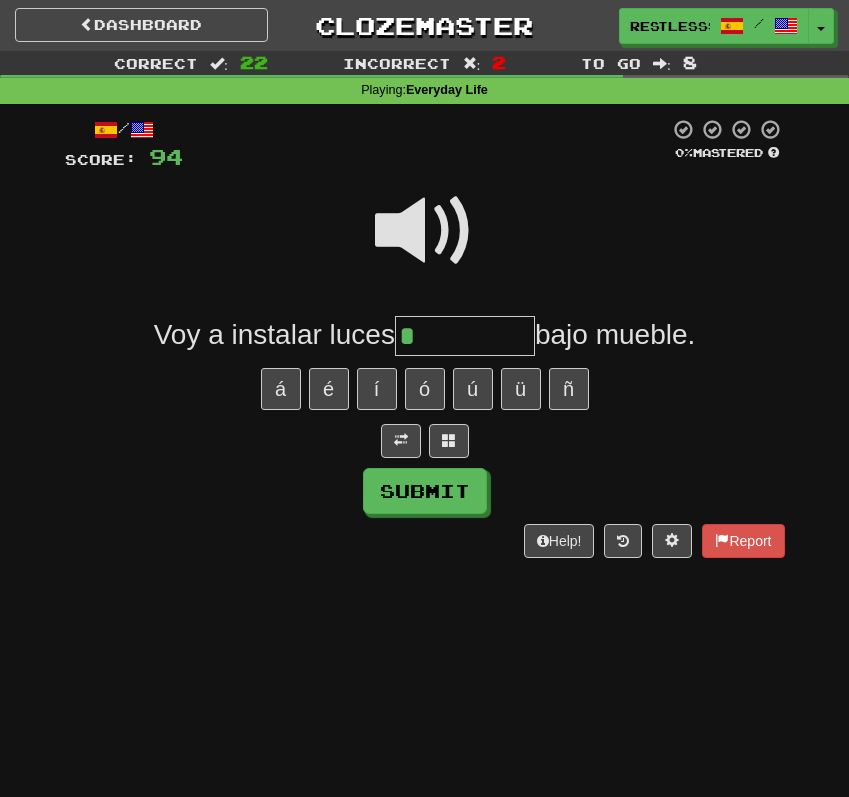 click at bounding box center [425, 231] 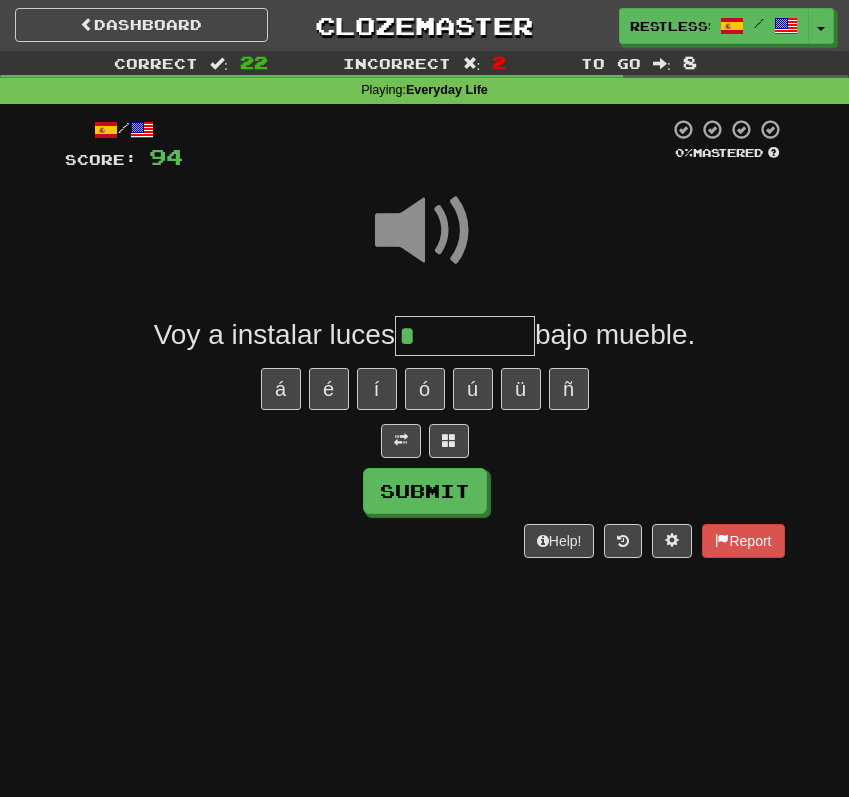 click on "*" at bounding box center (465, 336) 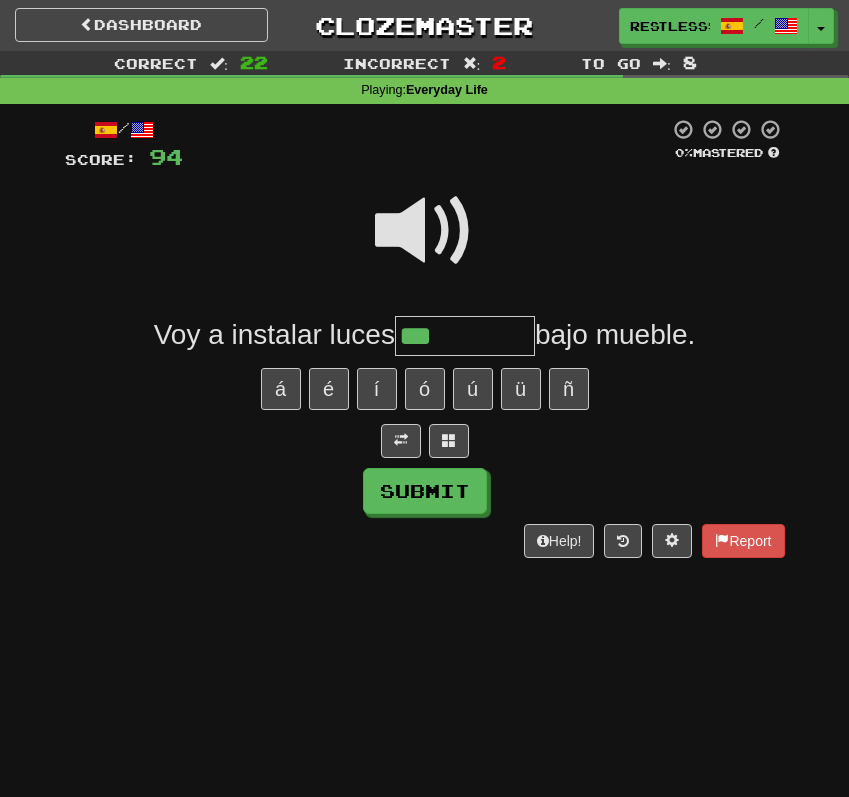 type on "***" 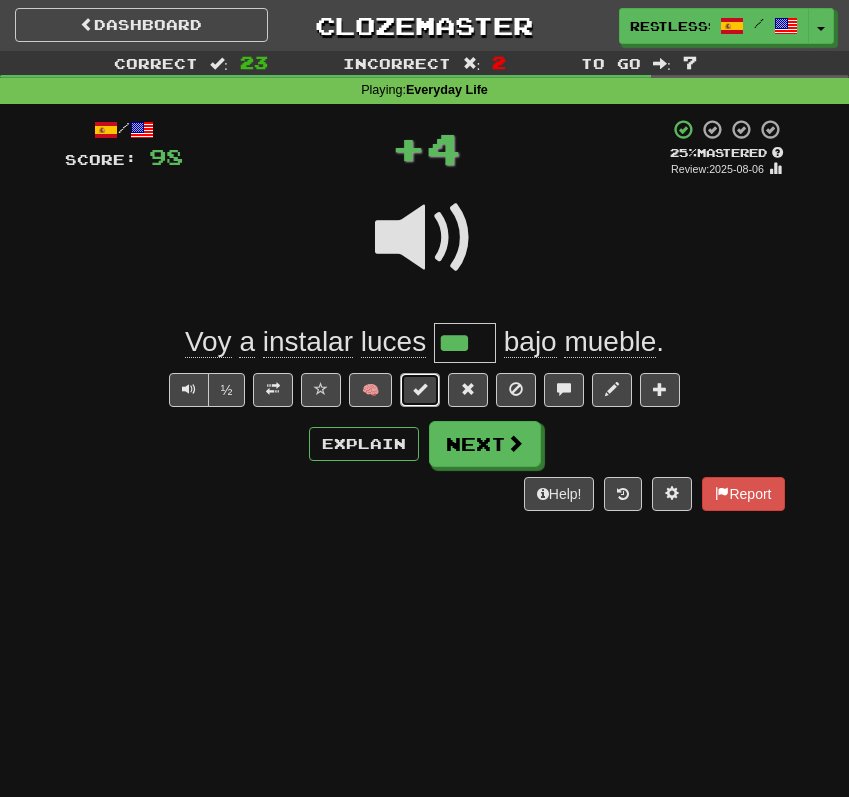 click at bounding box center [420, 389] 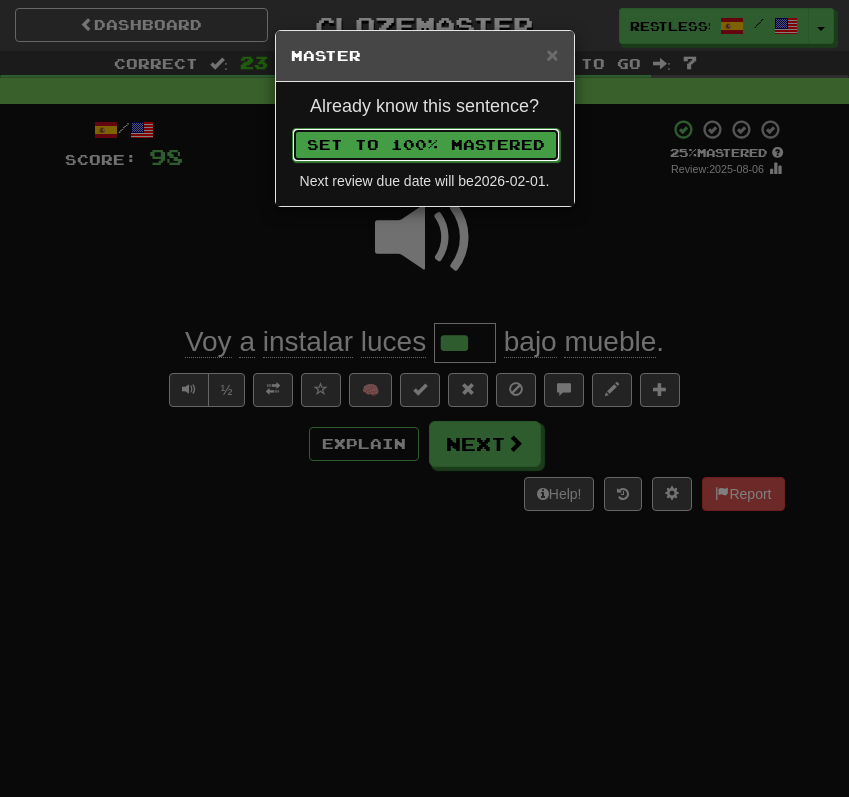 click on "Set to 100% Mastered" at bounding box center (426, 145) 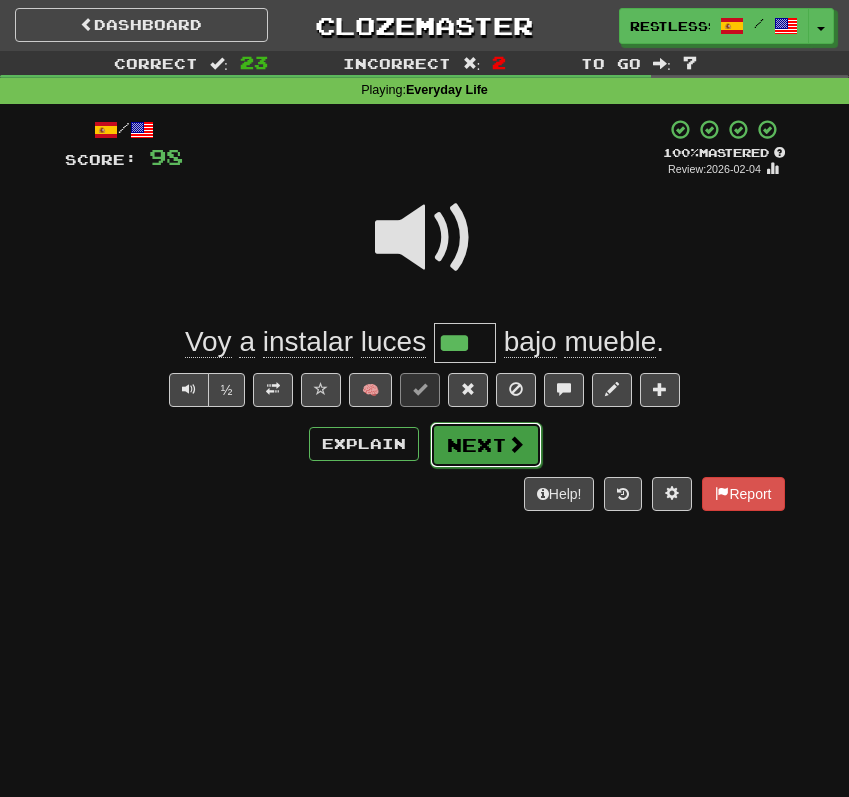 click on "Next" at bounding box center (486, 445) 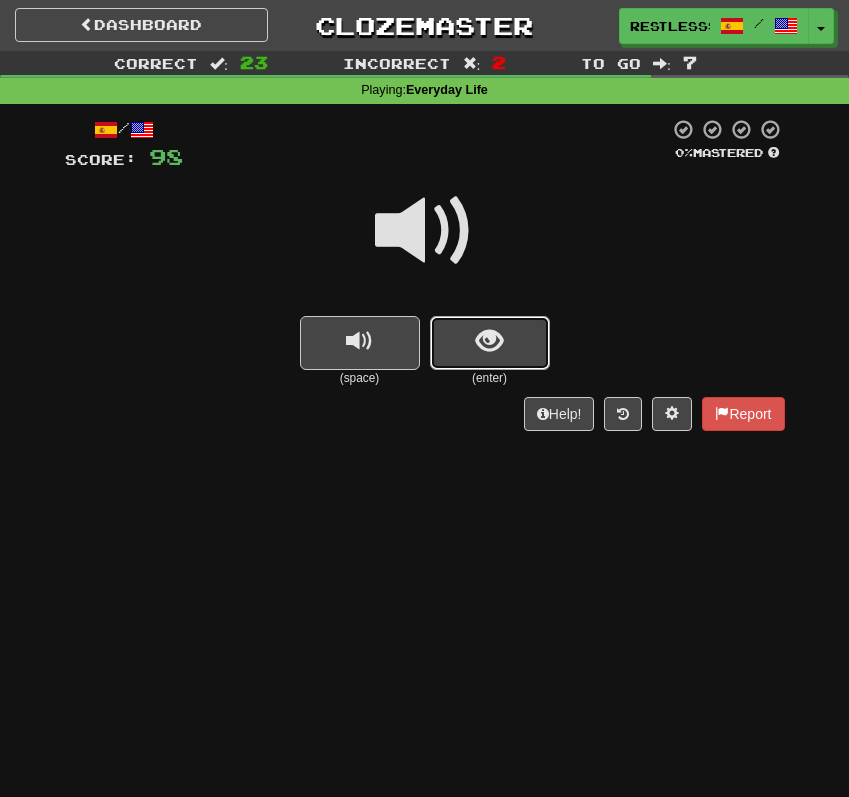 click at bounding box center (489, 341) 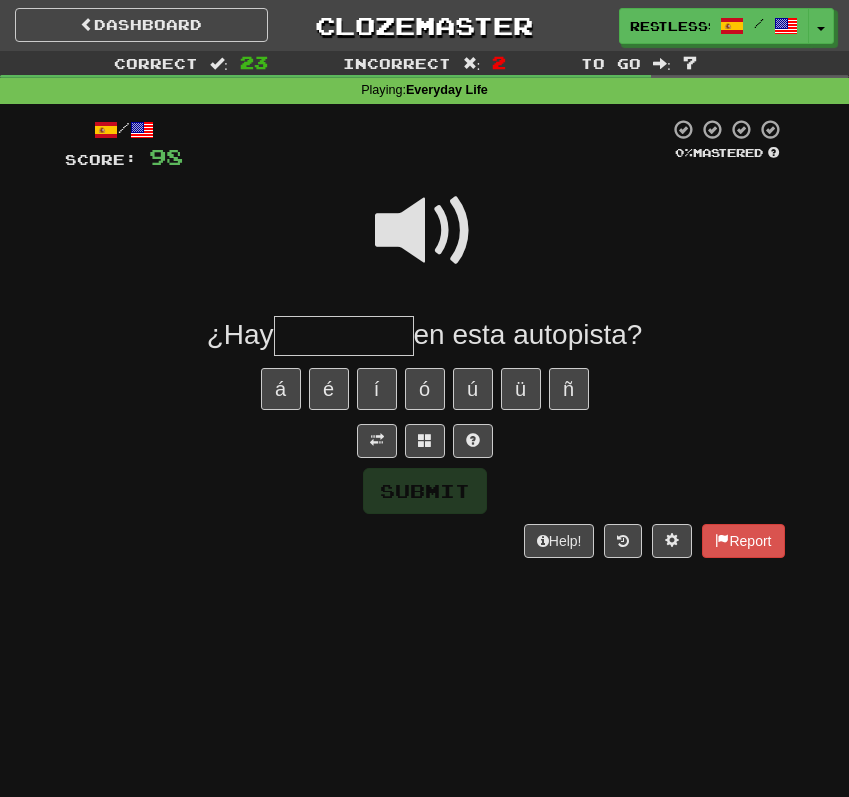 click at bounding box center [425, 231] 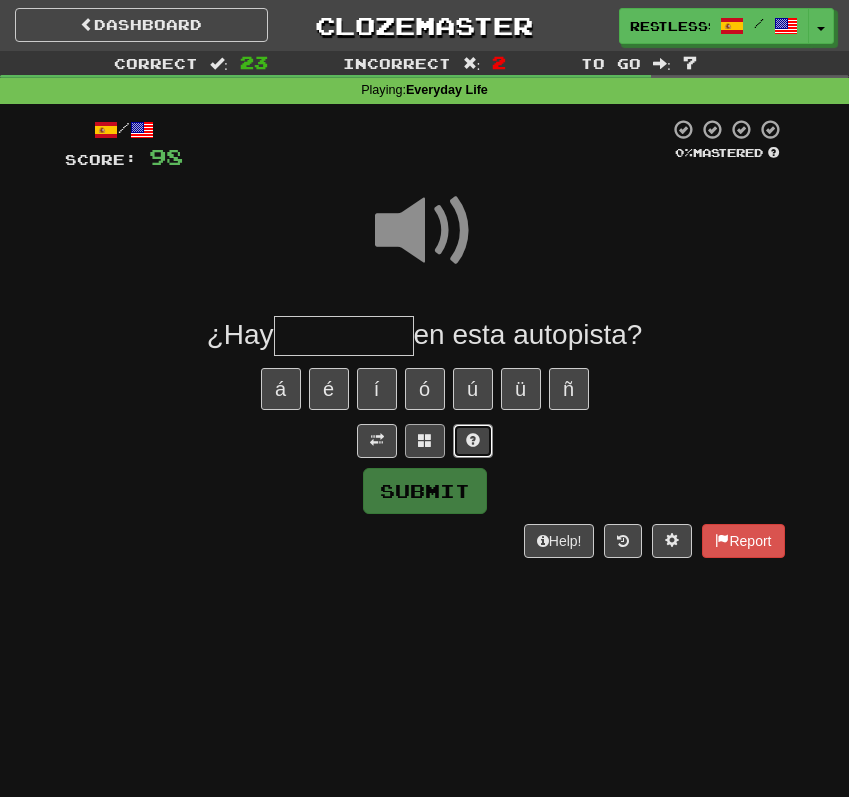 click at bounding box center [473, 440] 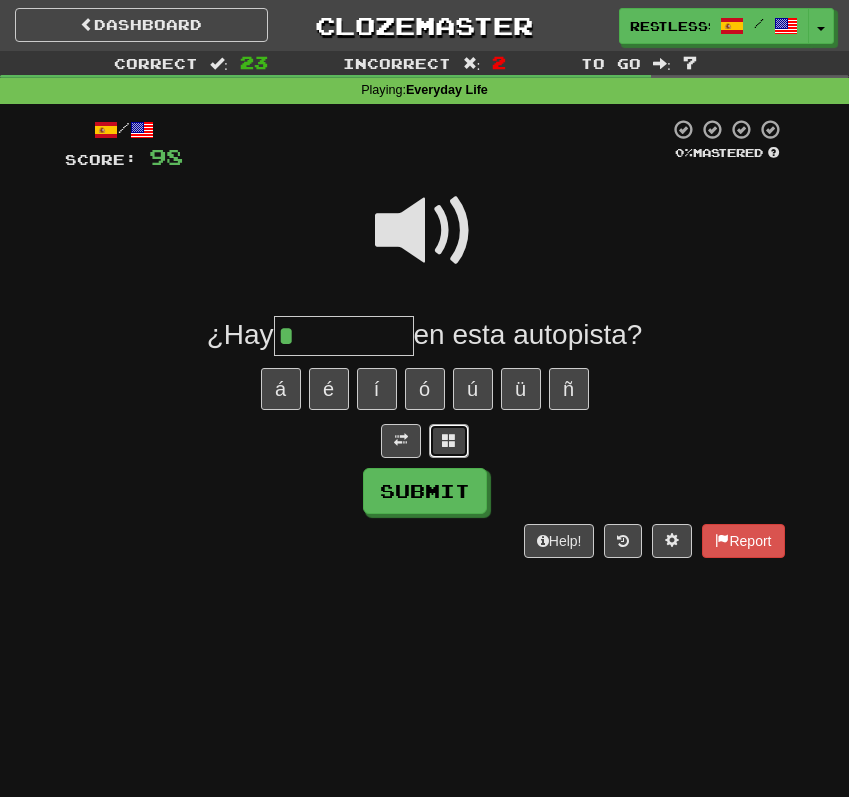 click at bounding box center [449, 440] 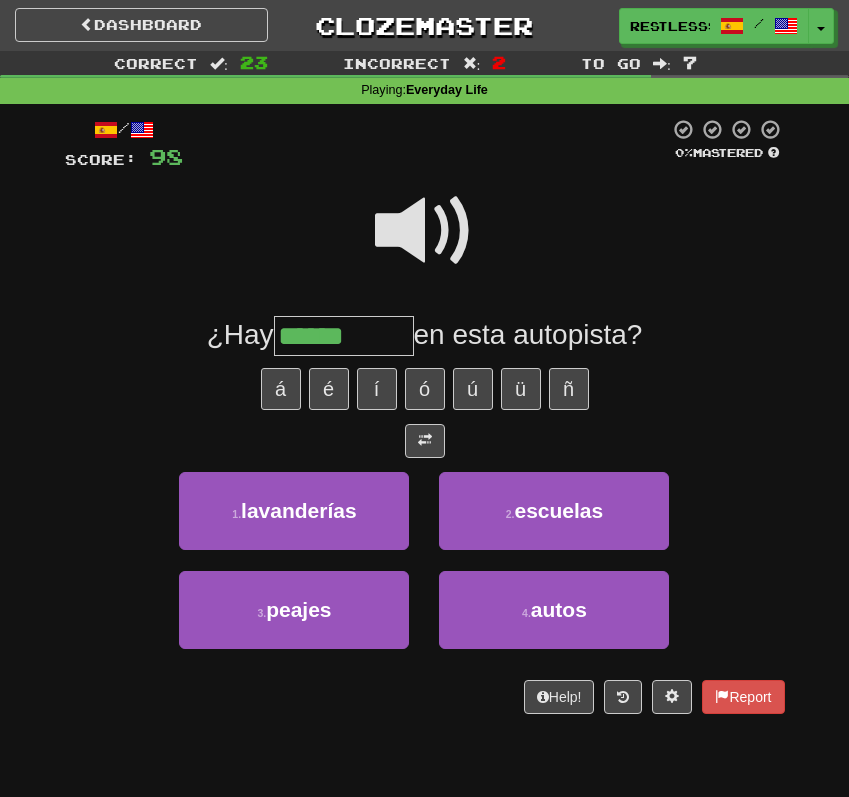 type on "******" 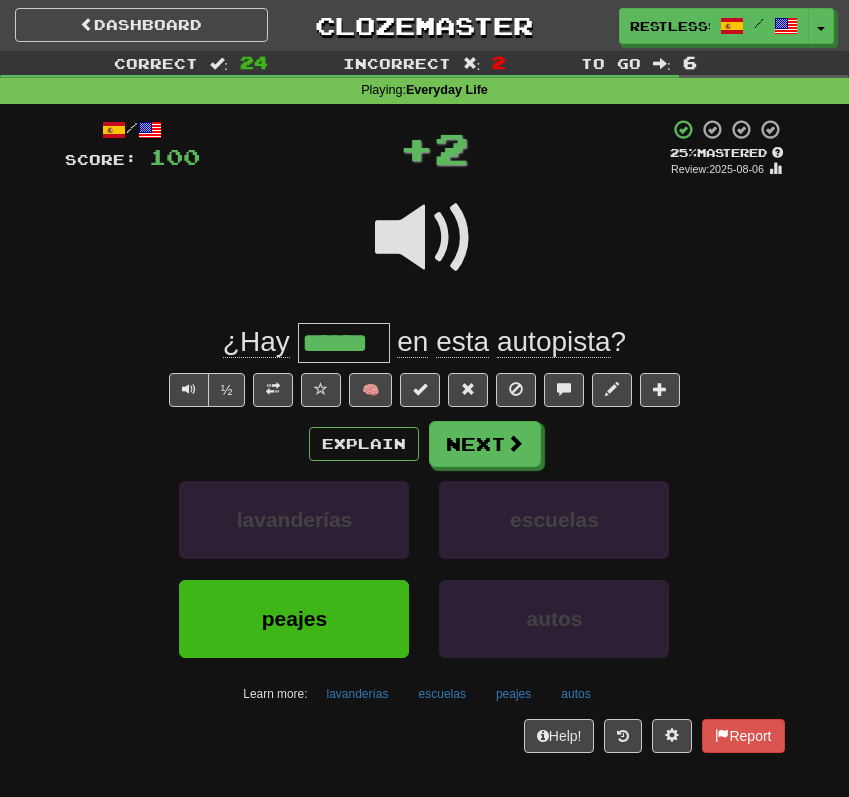 click on "******" at bounding box center (344, 343) 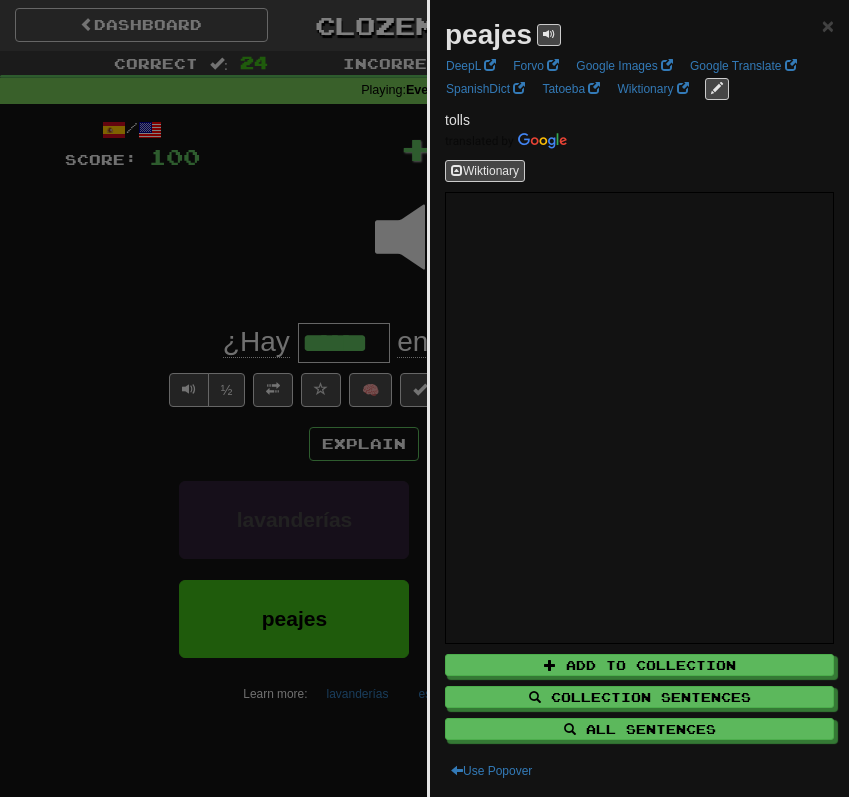click at bounding box center [424, 398] 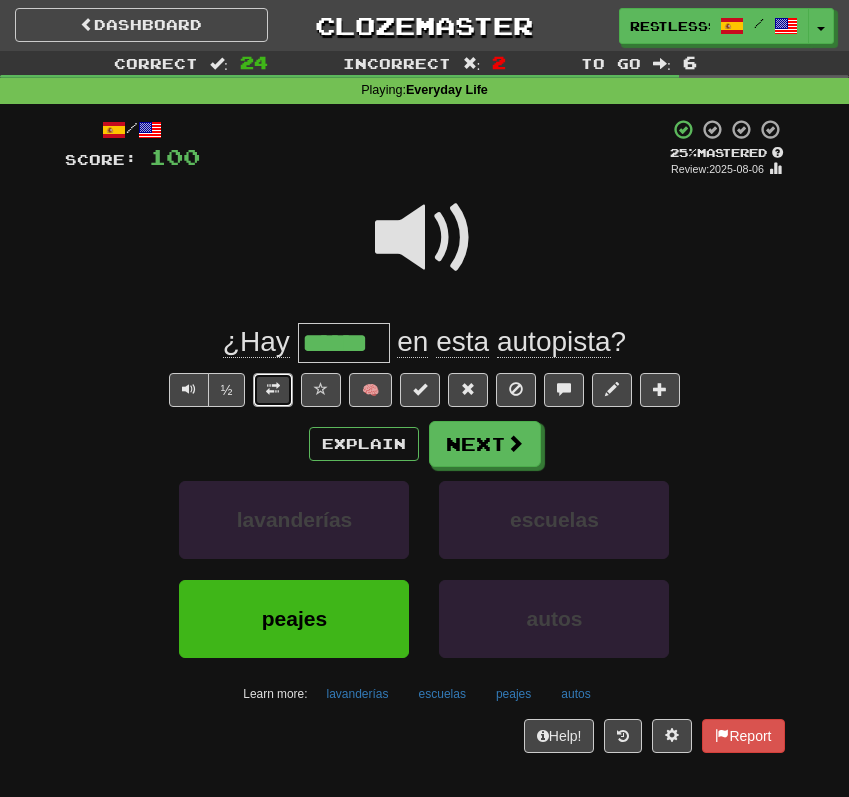 click at bounding box center (273, 390) 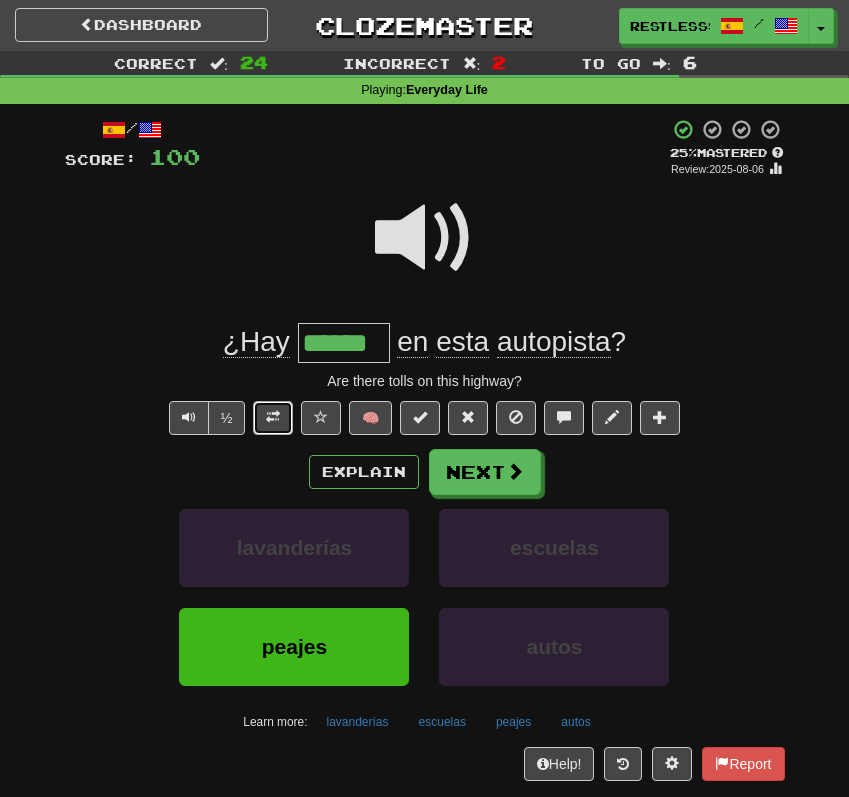 click at bounding box center [273, 418] 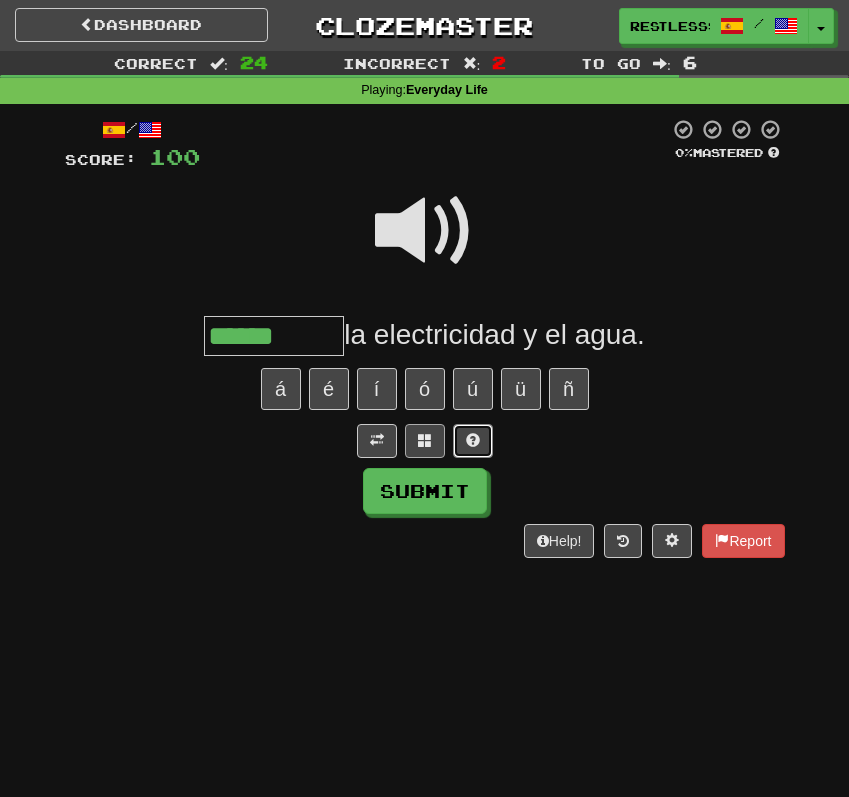 click at bounding box center [473, 440] 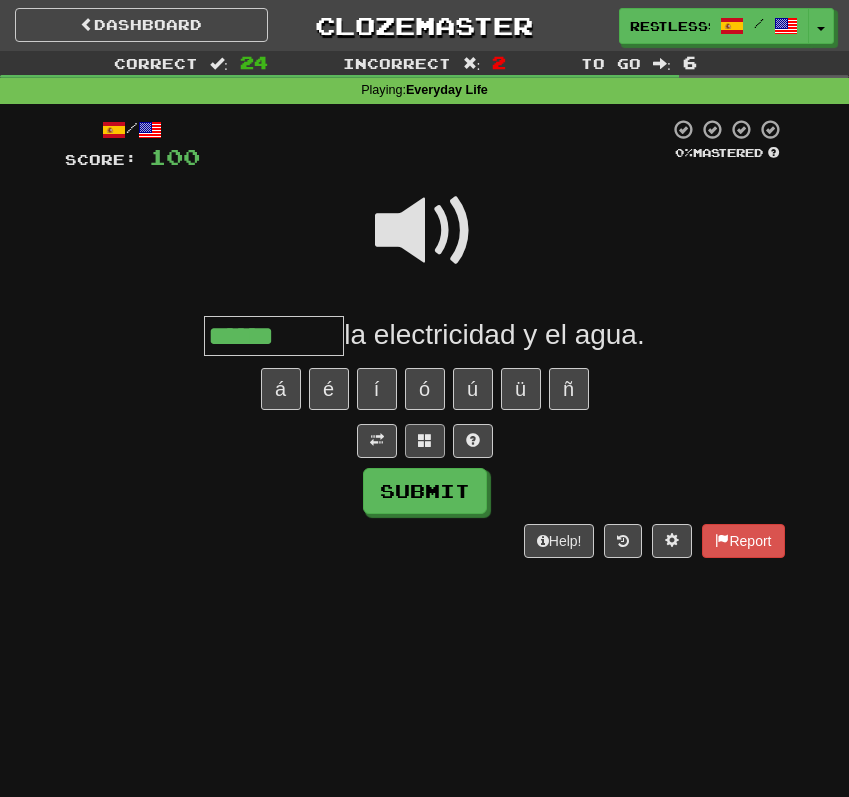 type on "*******" 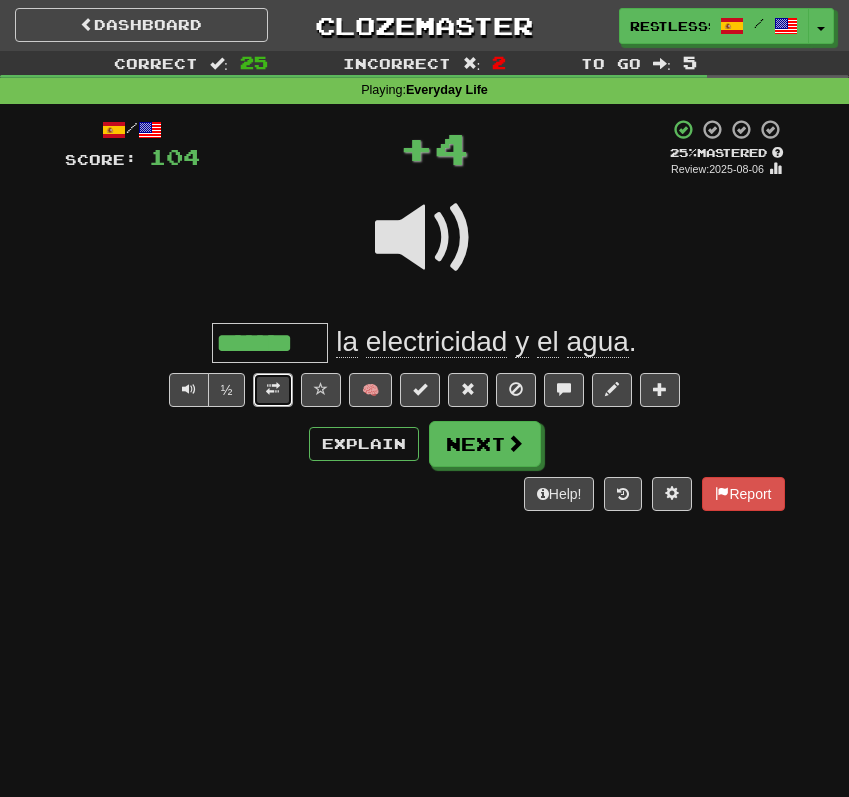 click at bounding box center [273, 390] 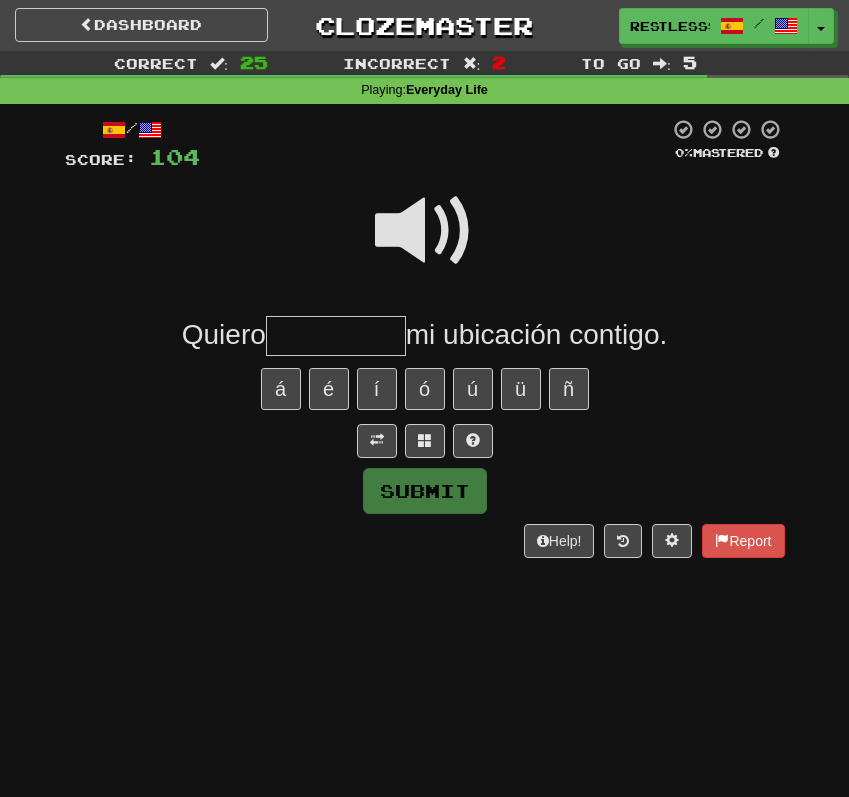 click at bounding box center (425, 231) 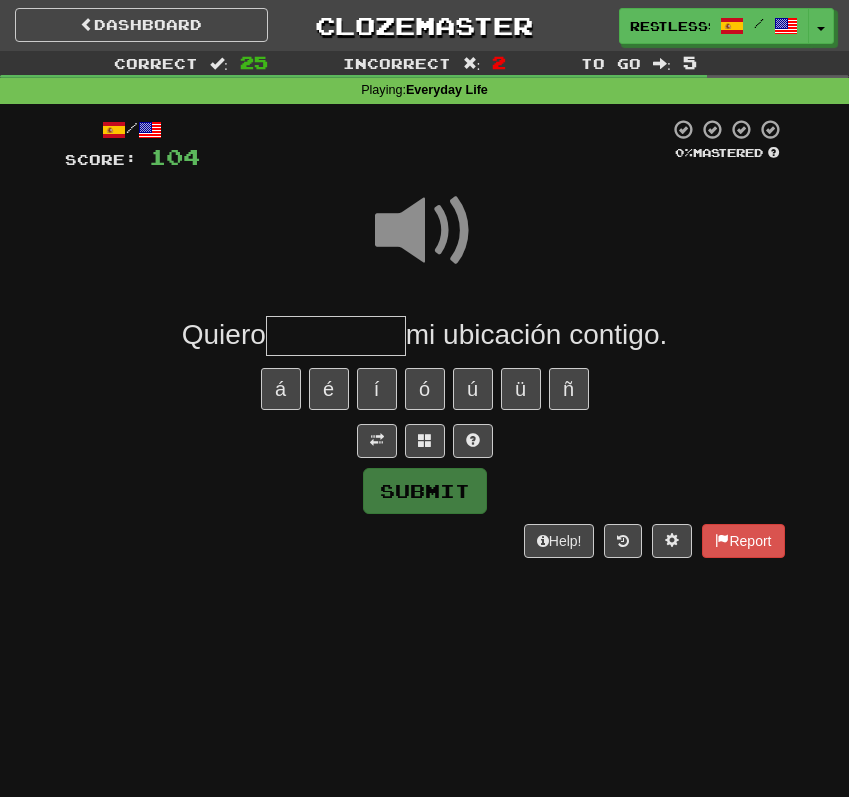 click at bounding box center [336, 336] 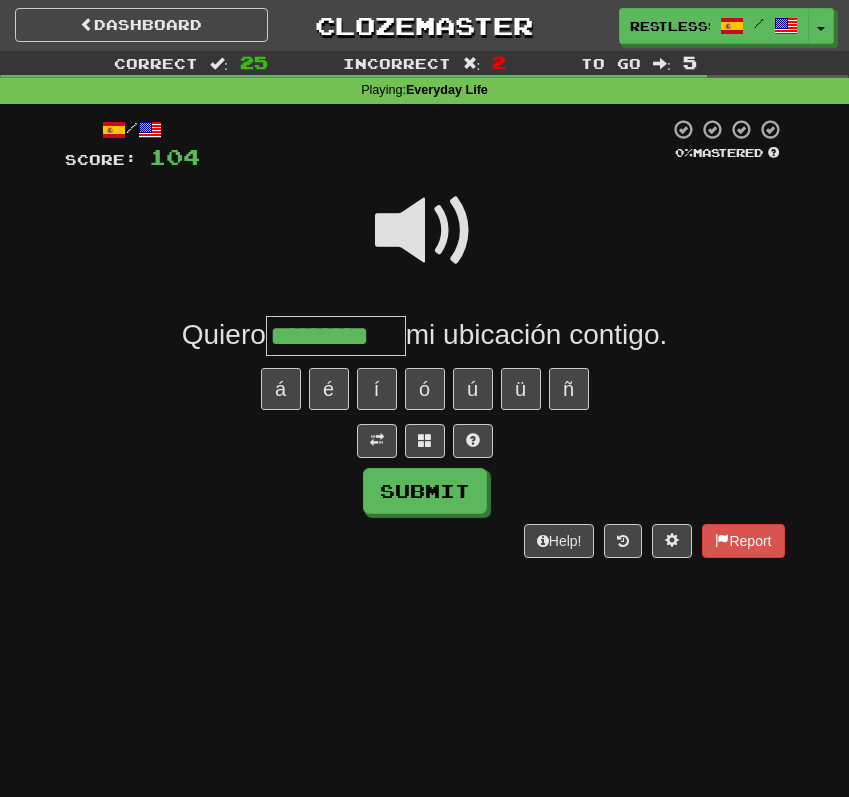 type on "*********" 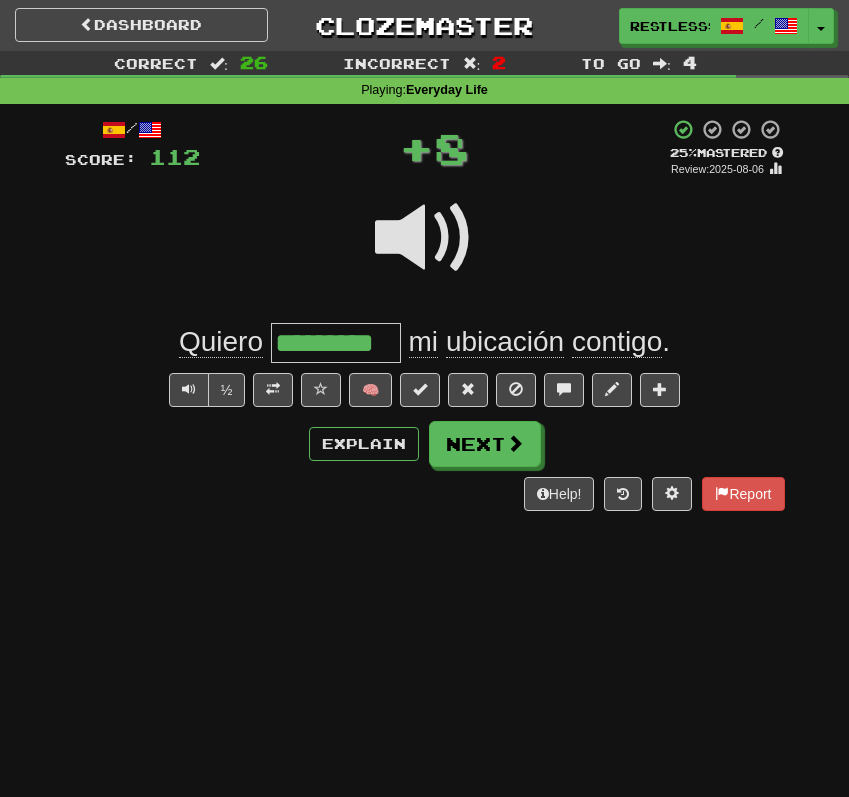 click on "ubicación" at bounding box center [505, 342] 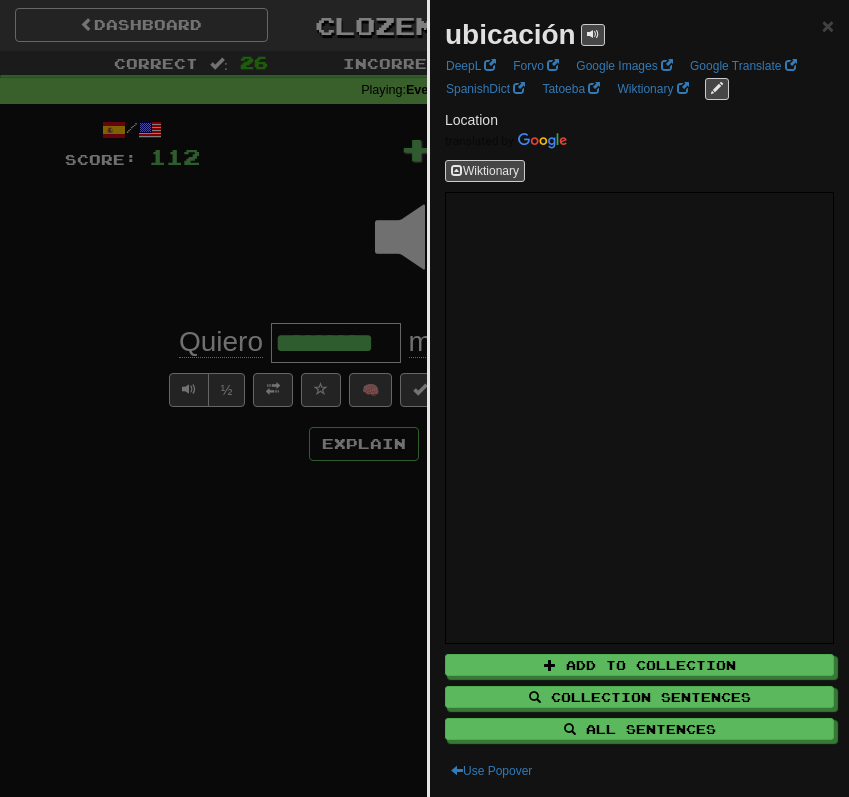 click at bounding box center [424, 398] 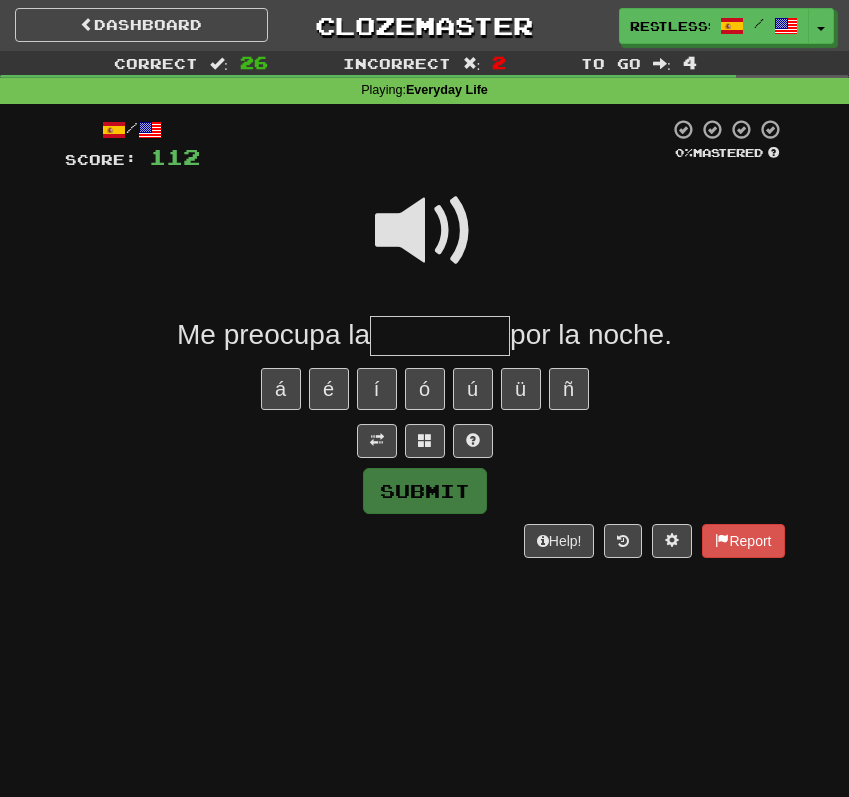 click at bounding box center [425, 231] 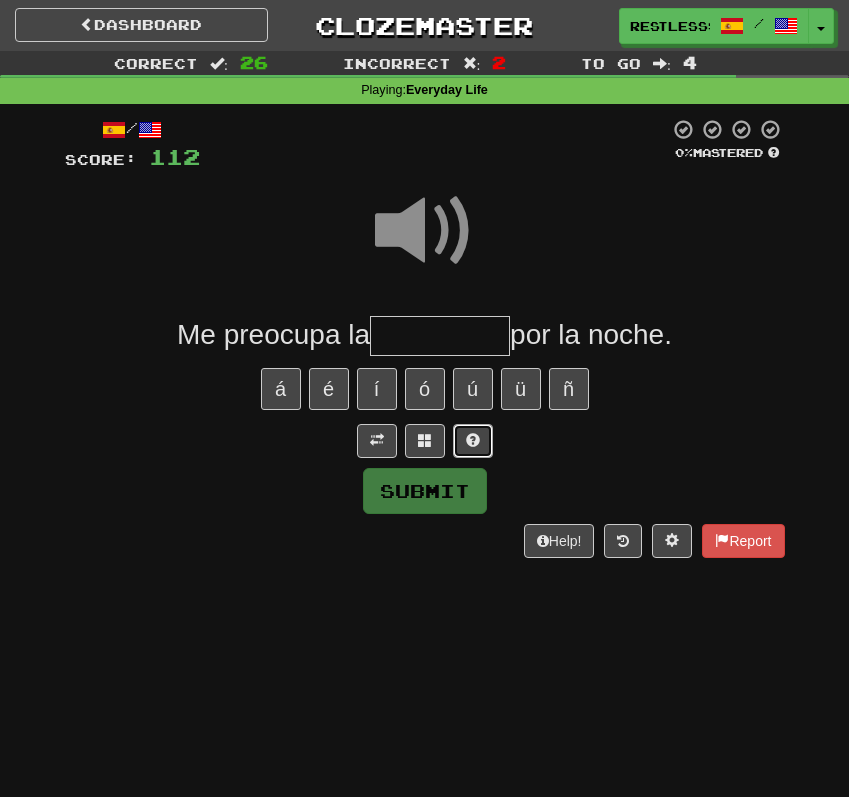 click at bounding box center [473, 440] 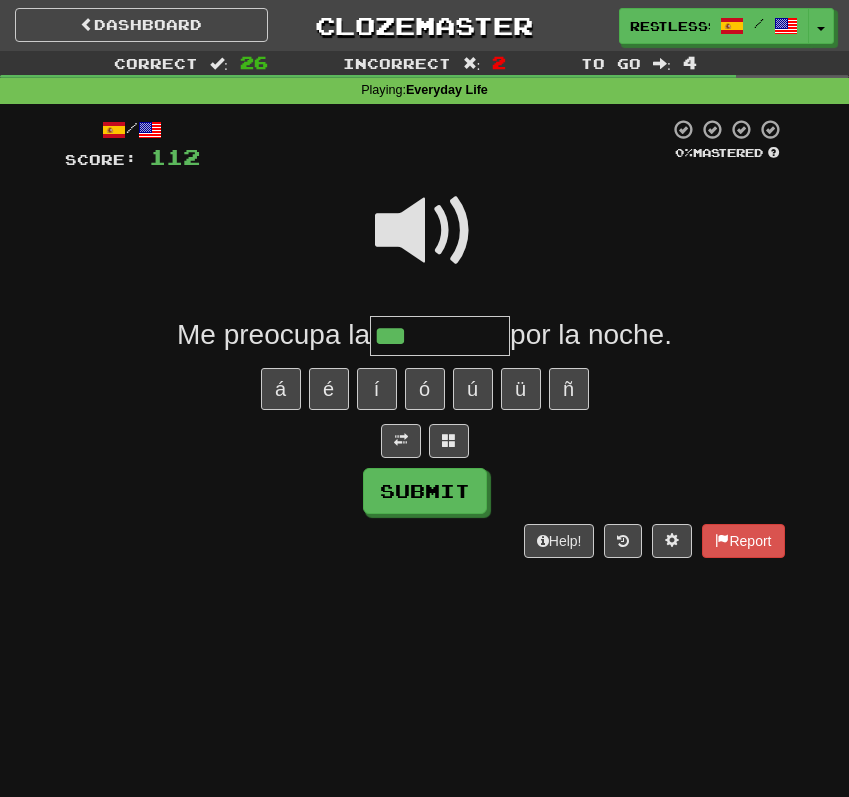 type on "***" 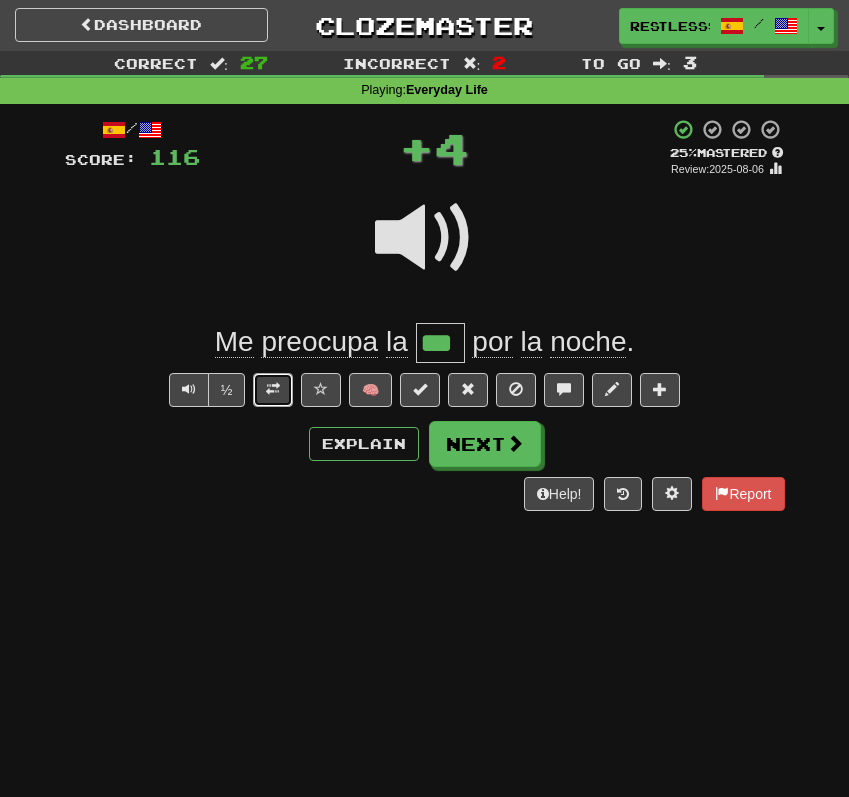 click at bounding box center (273, 389) 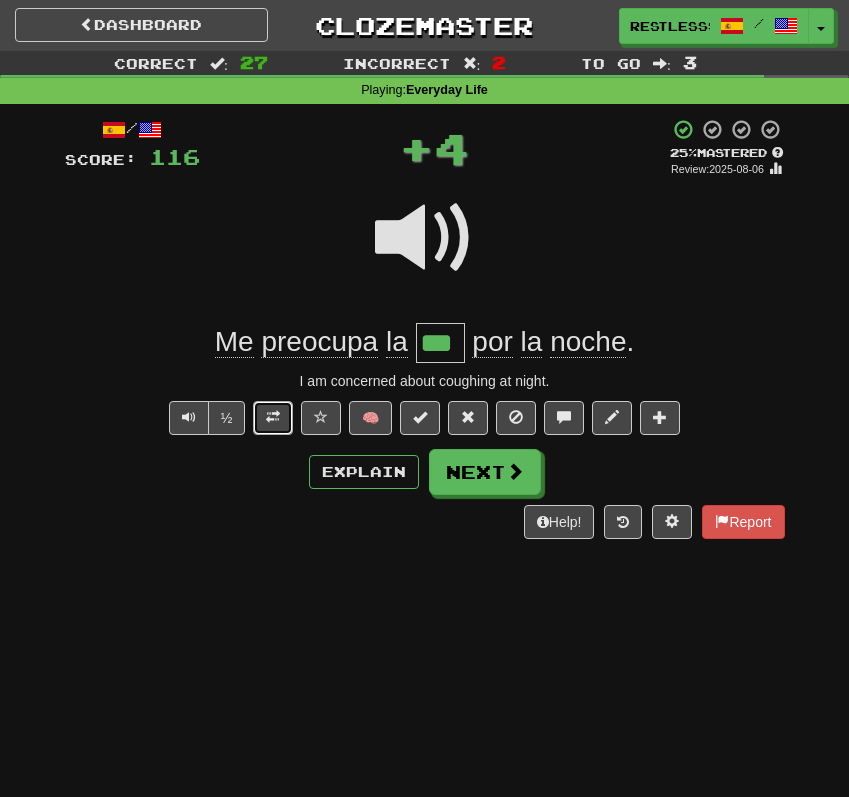 click at bounding box center (273, 417) 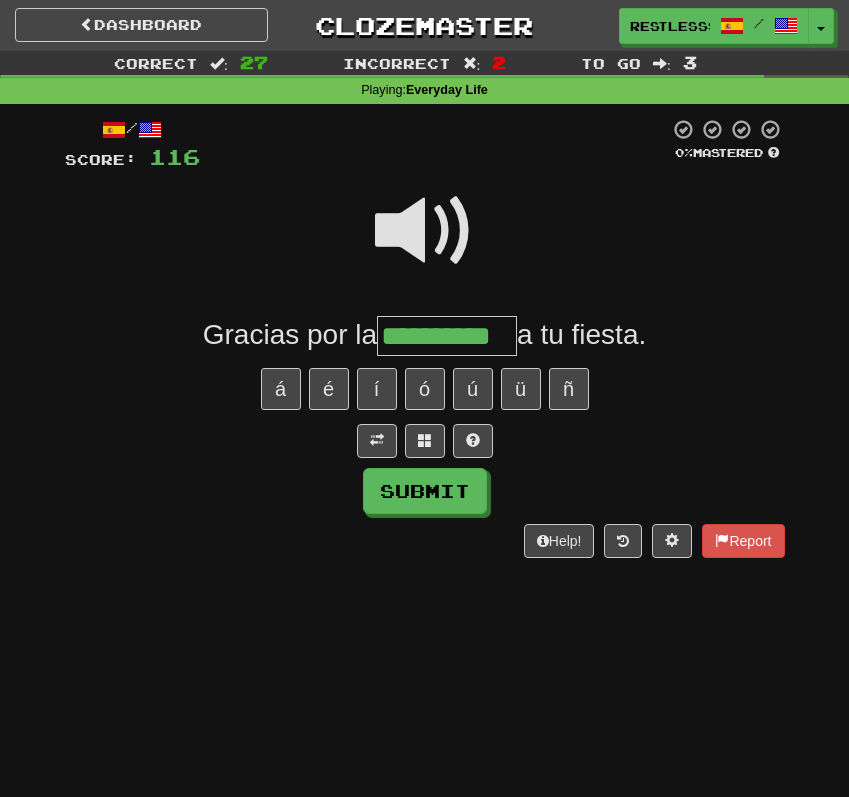 type on "**********" 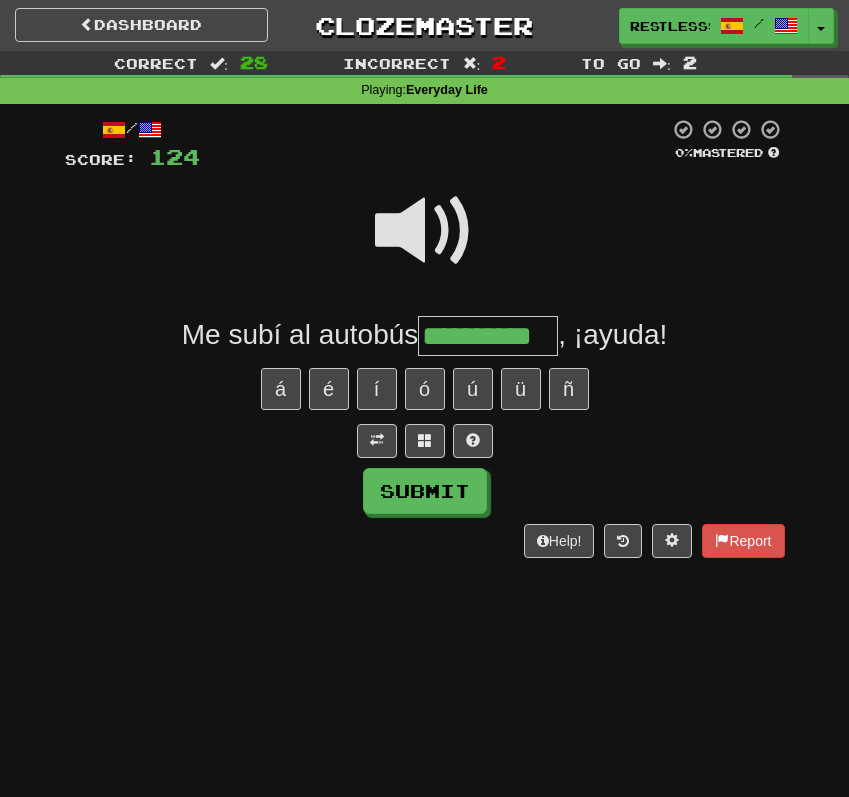 scroll, scrollTop: 0, scrollLeft: 14, axis: horizontal 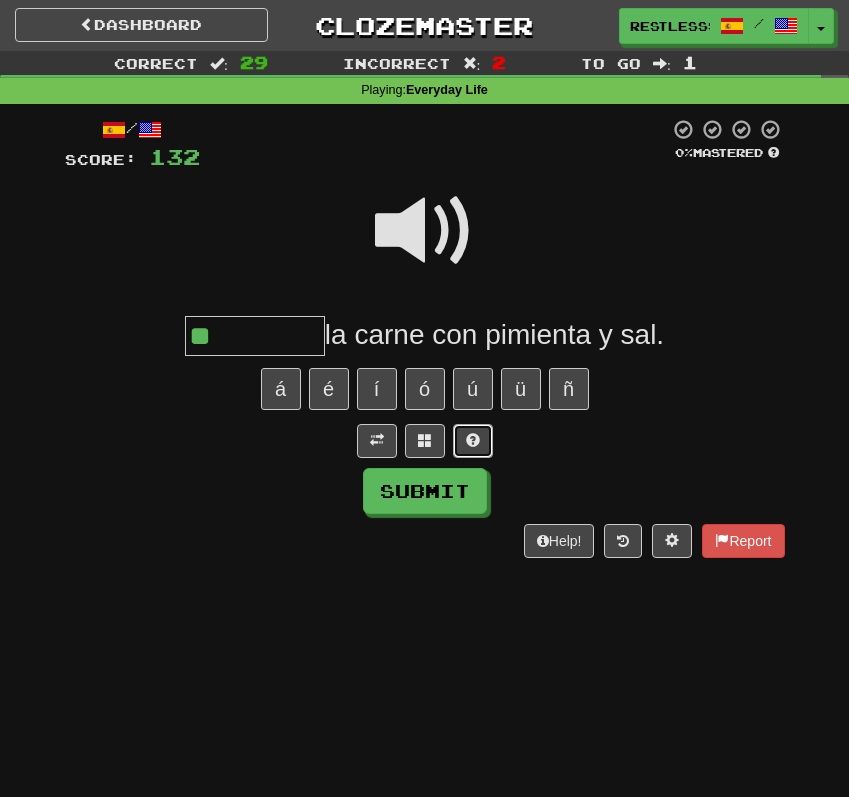 click at bounding box center (473, 441) 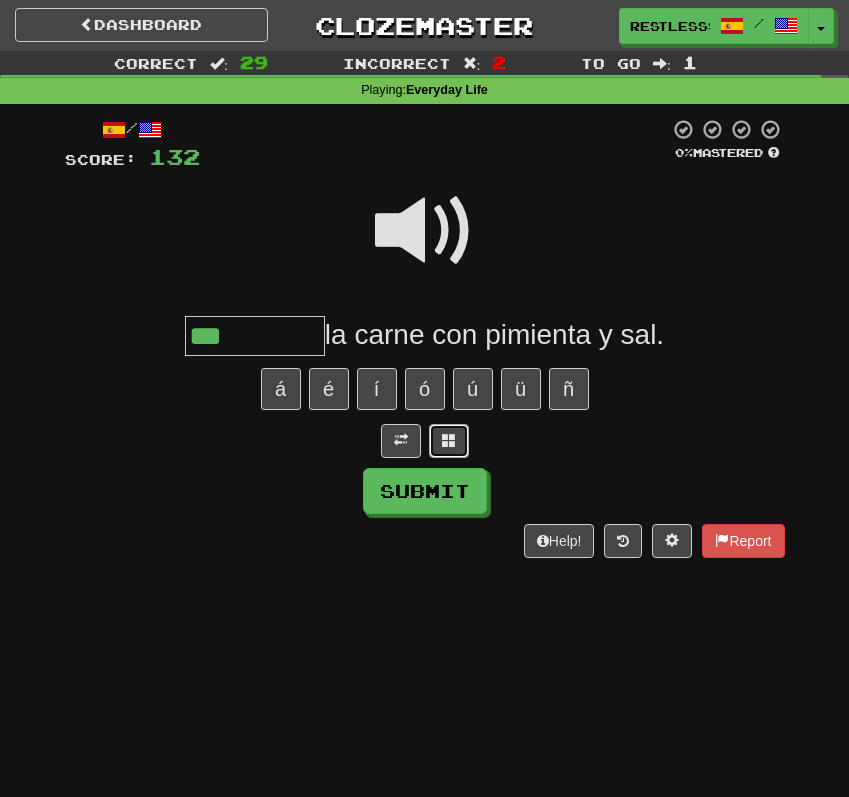 click at bounding box center (449, 440) 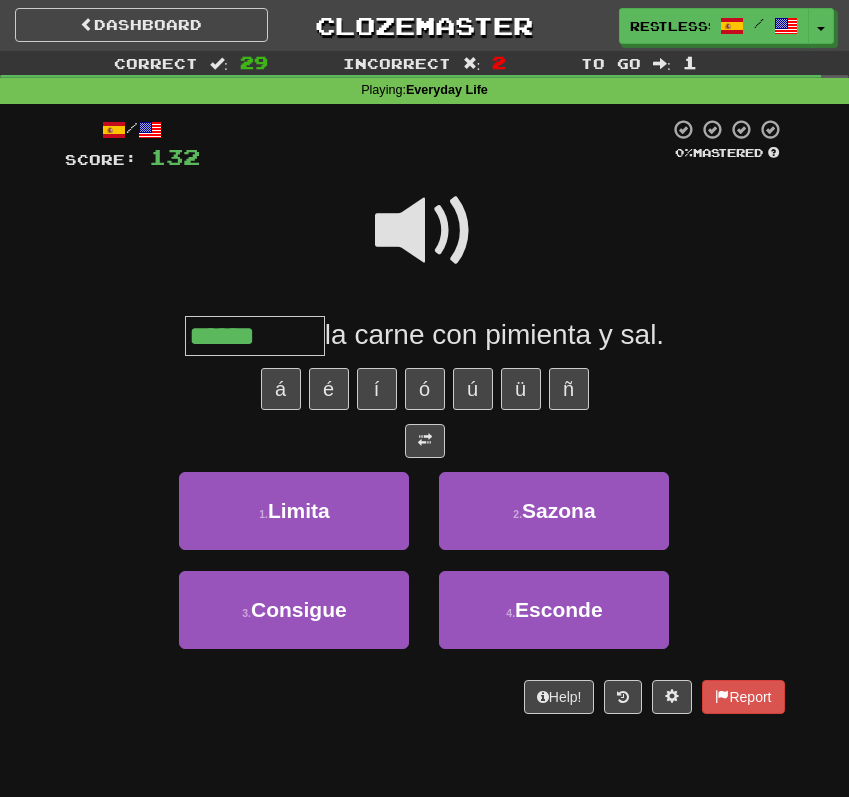type on "******" 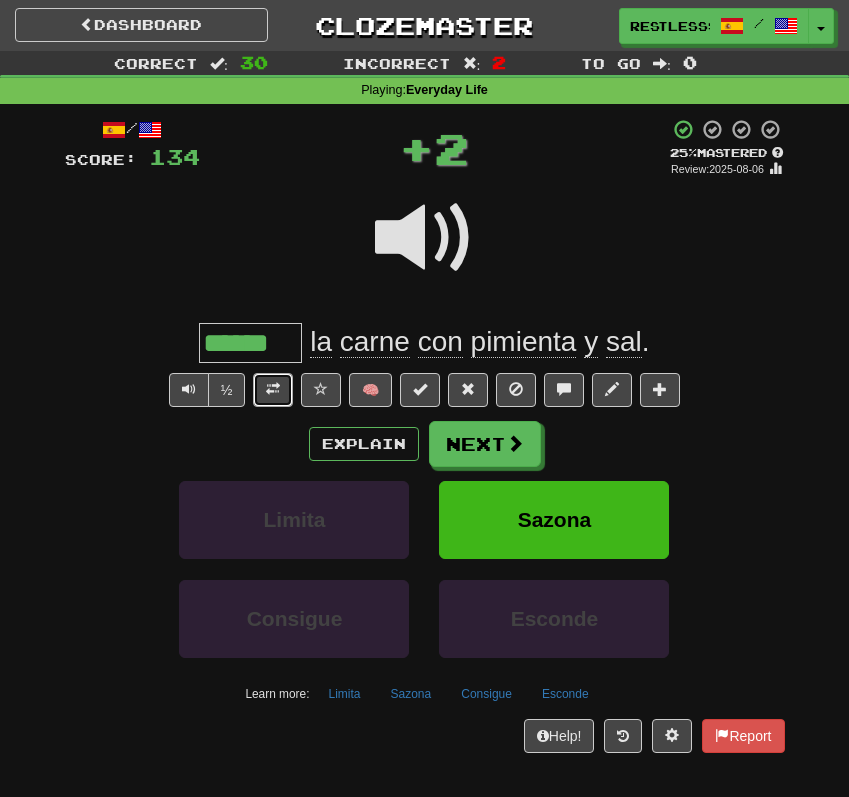 click at bounding box center [273, 390] 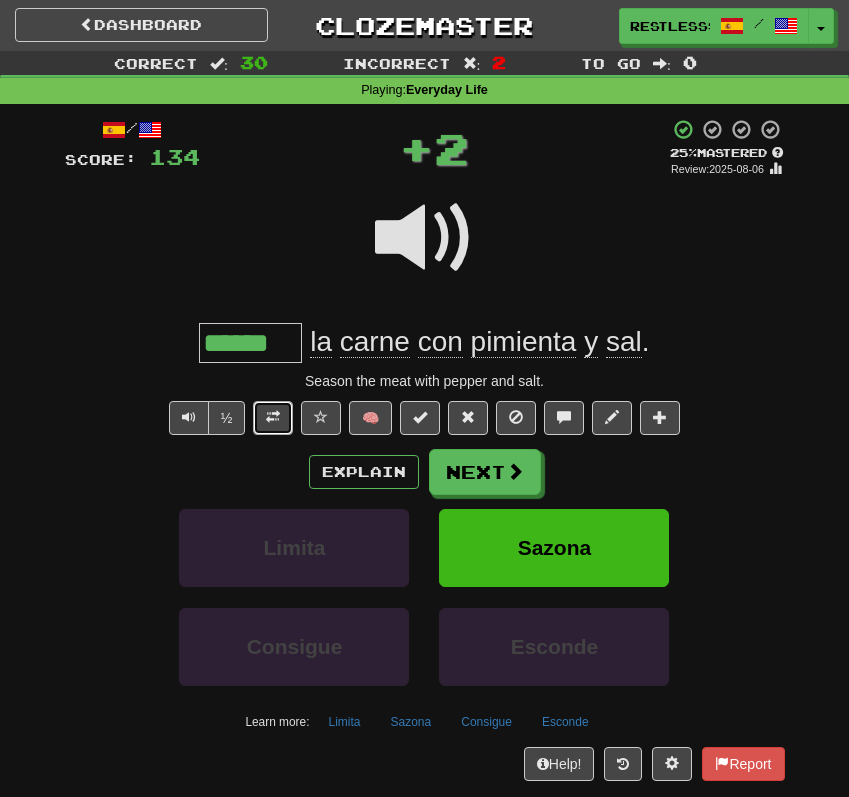 click at bounding box center [273, 418] 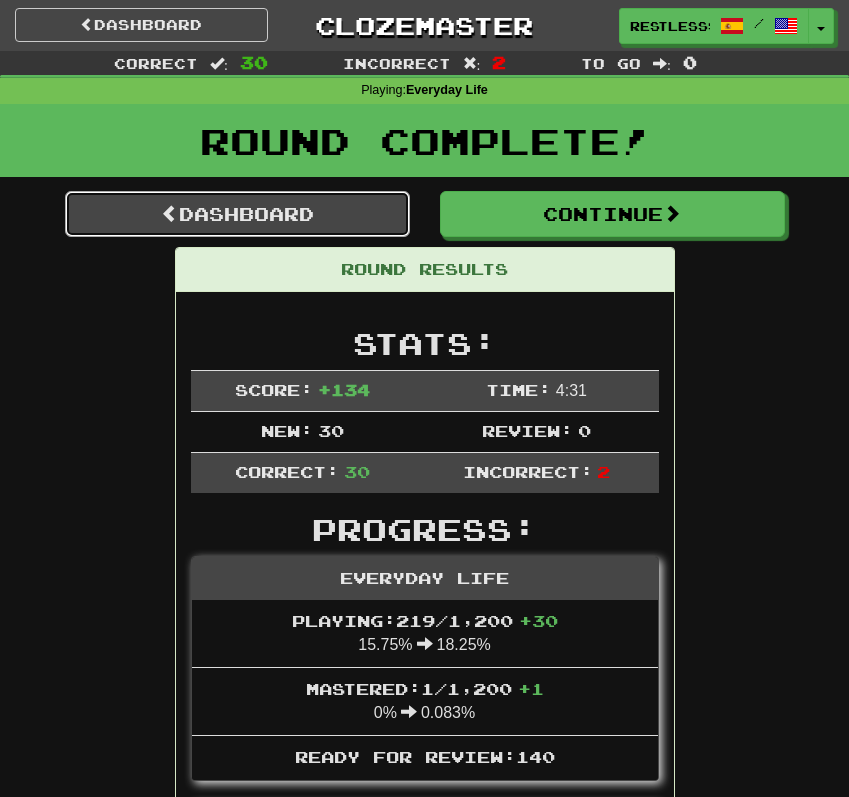 click on "Dashboard" at bounding box center (237, 214) 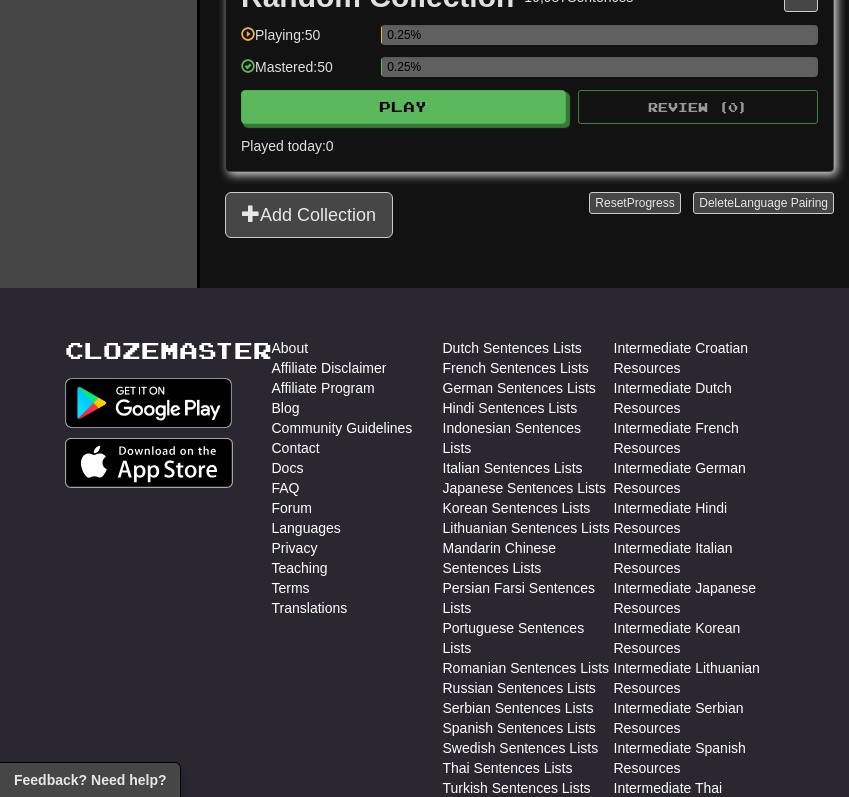 scroll, scrollTop: 2403, scrollLeft: 0, axis: vertical 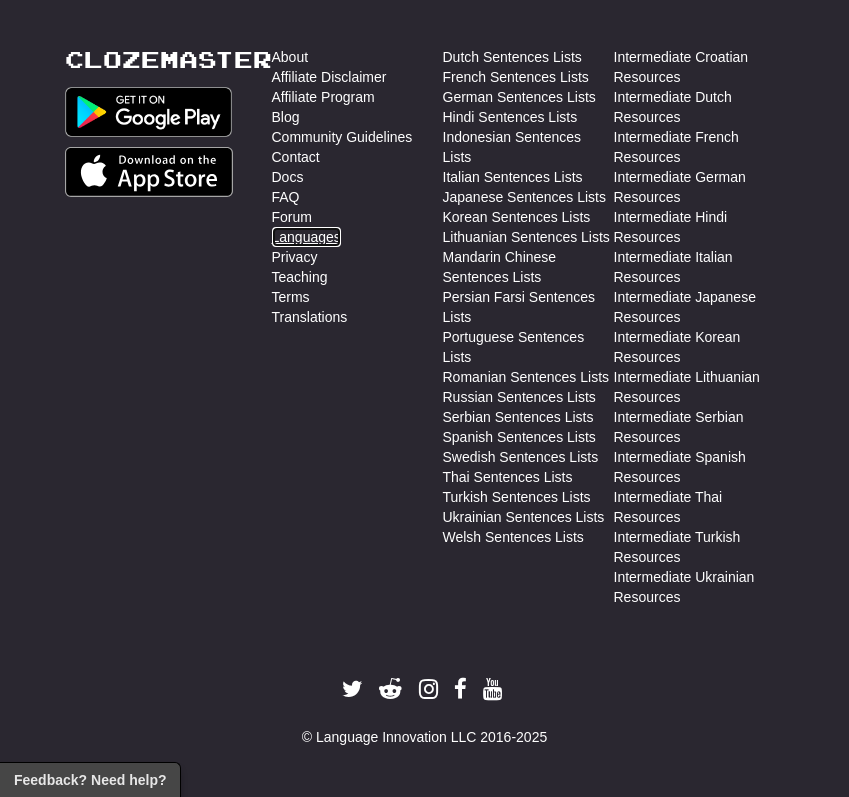 click on "Languages" at bounding box center [306, 237] 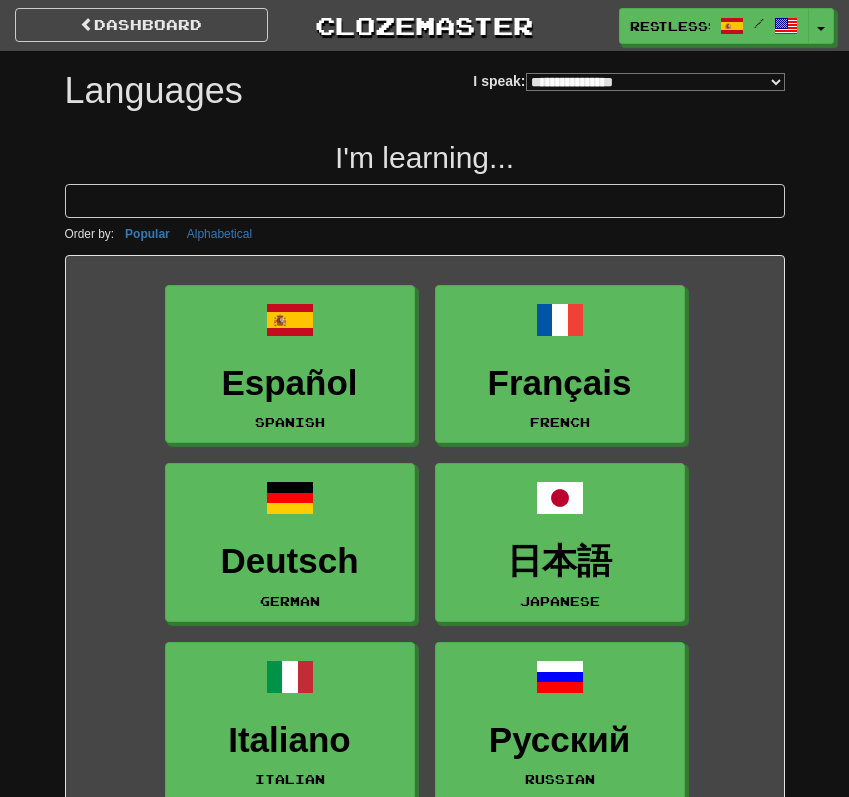 select on "*******" 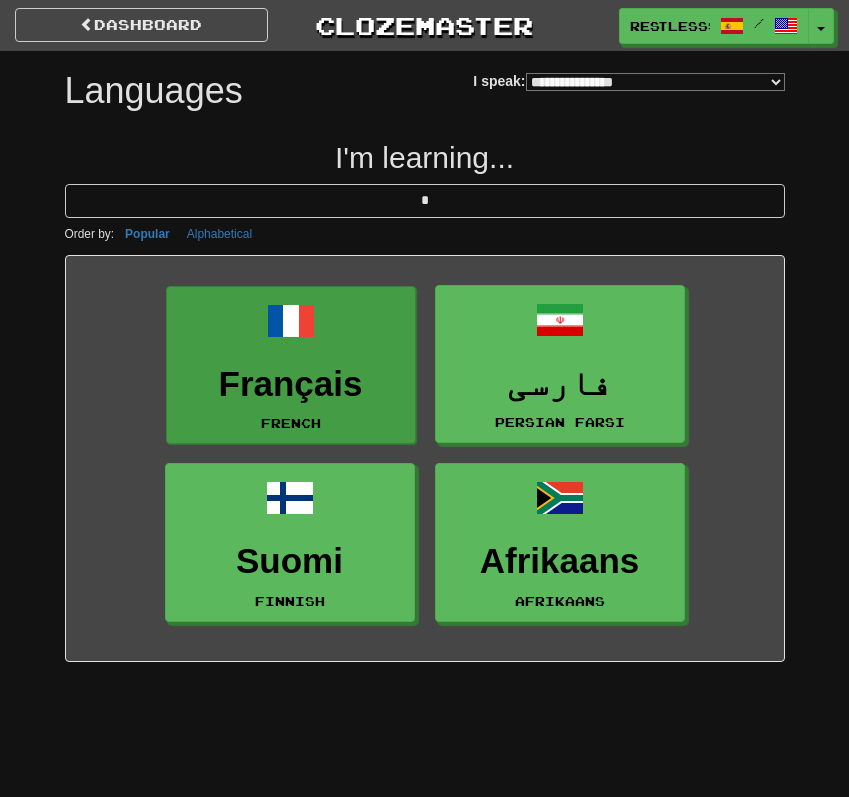 type on "*" 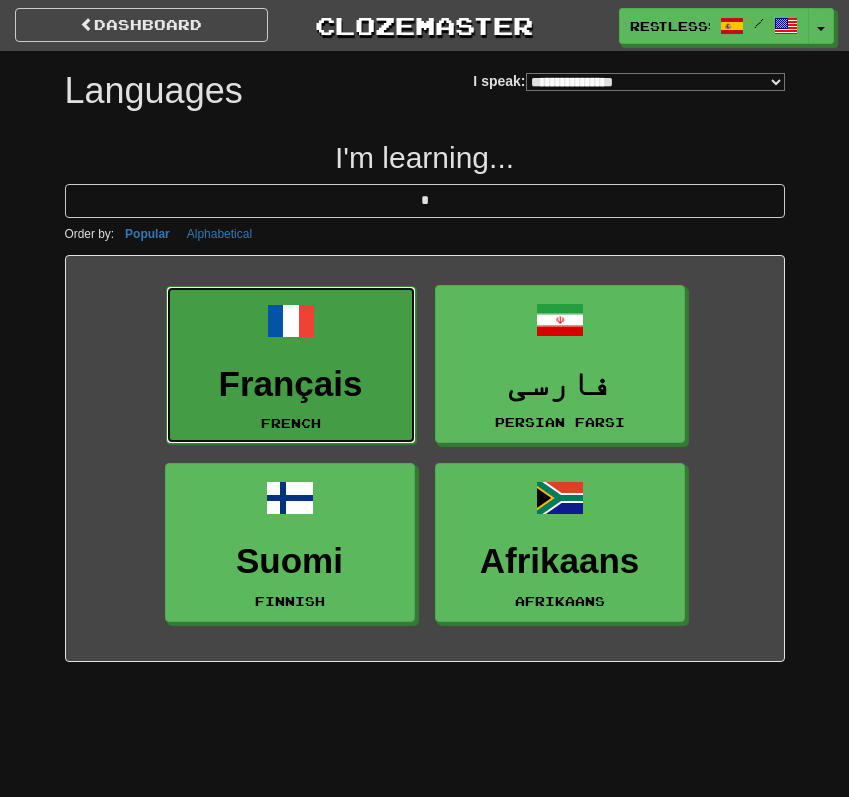 click on "Français French" at bounding box center (291, 365) 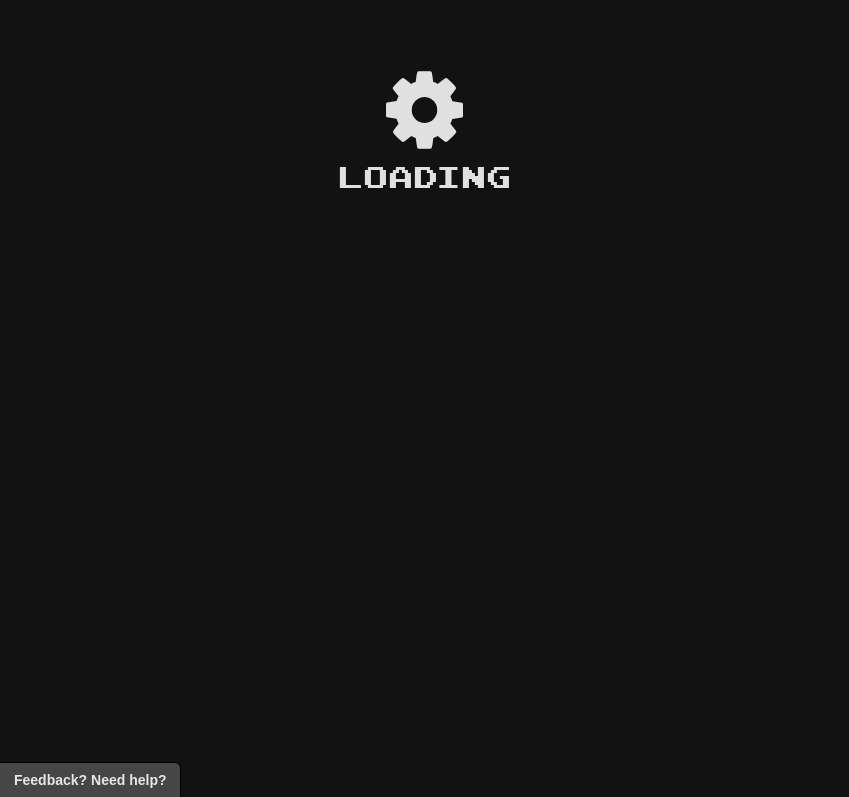 scroll, scrollTop: 0, scrollLeft: 0, axis: both 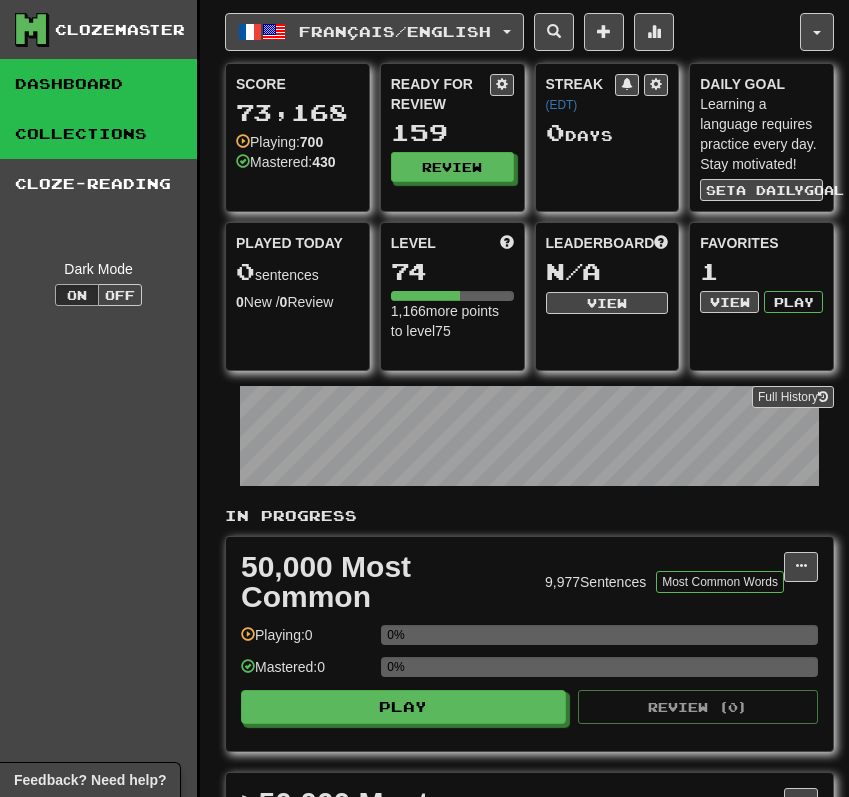click on "Collections" at bounding box center (98, 134) 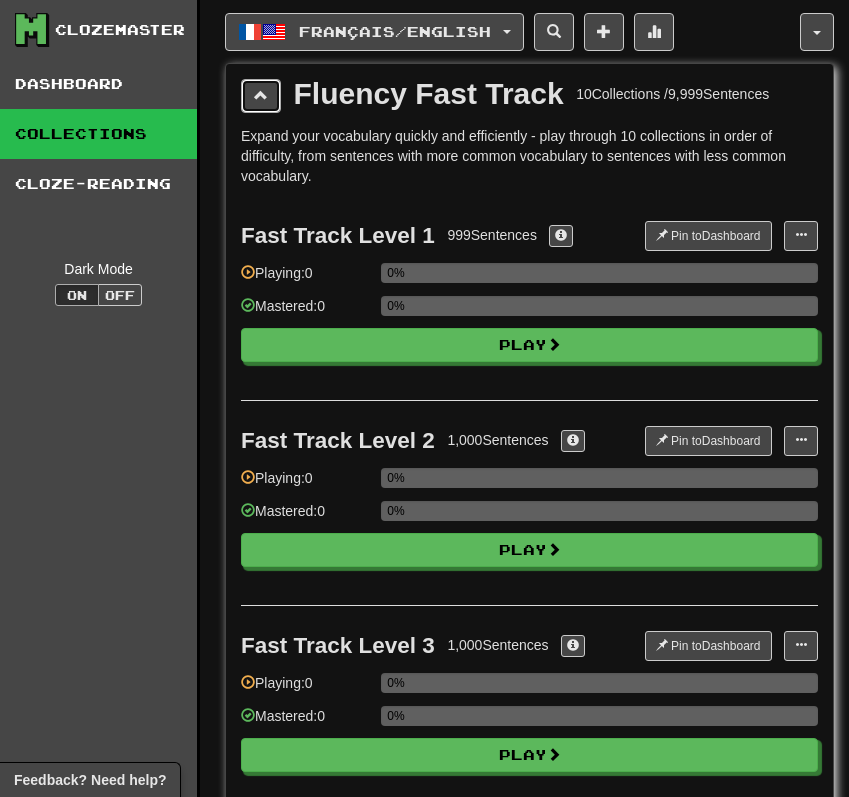 click at bounding box center (261, 95) 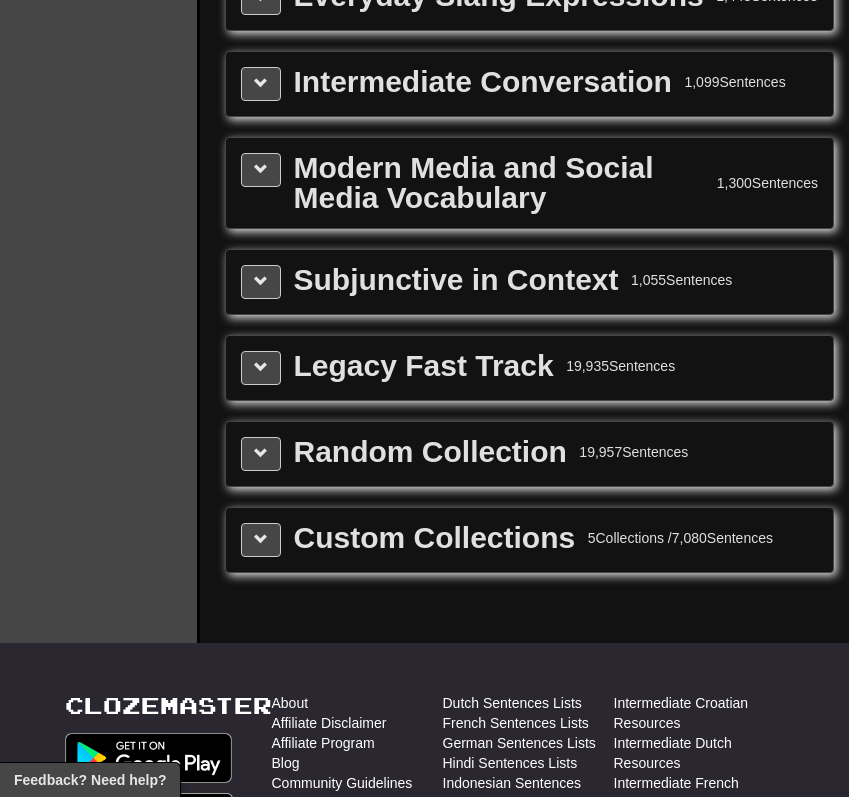 scroll, scrollTop: 178, scrollLeft: 0, axis: vertical 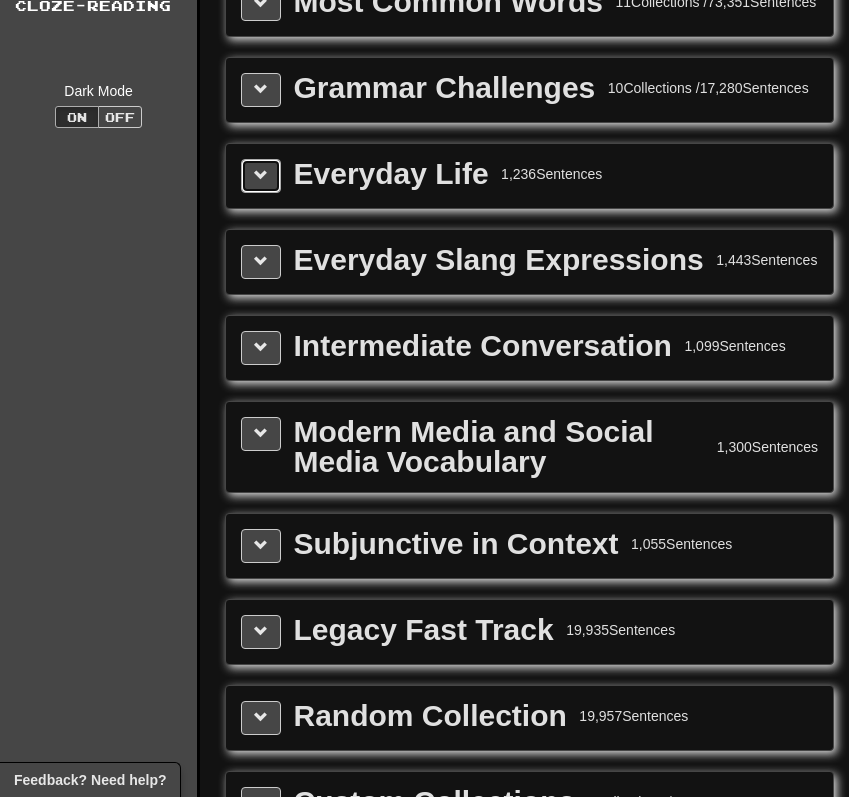 click at bounding box center [261, 175] 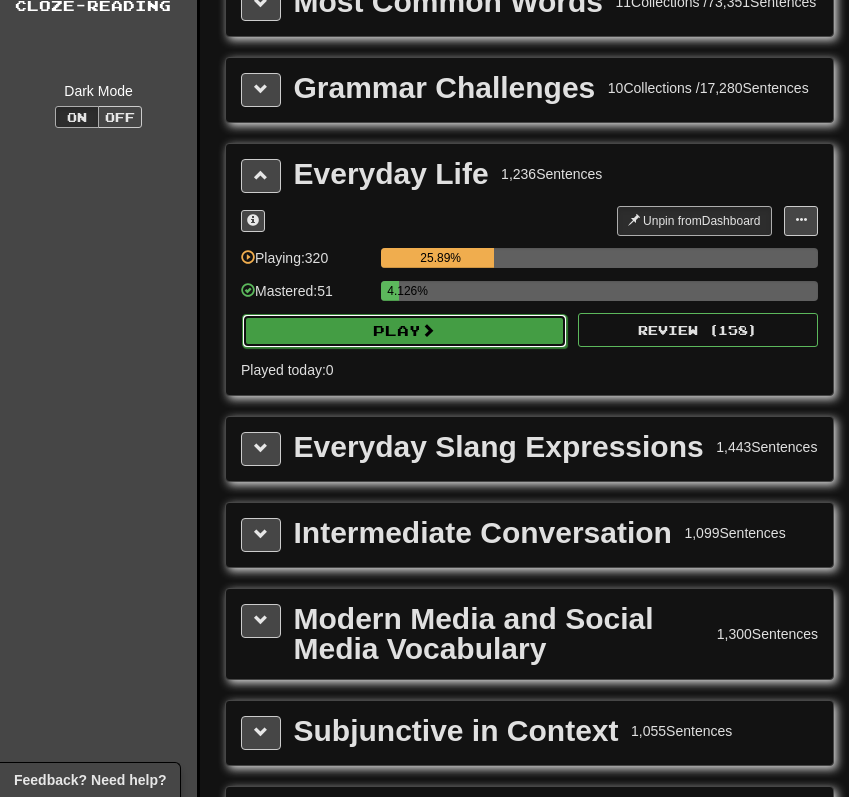click on "Play" at bounding box center (404, 331) 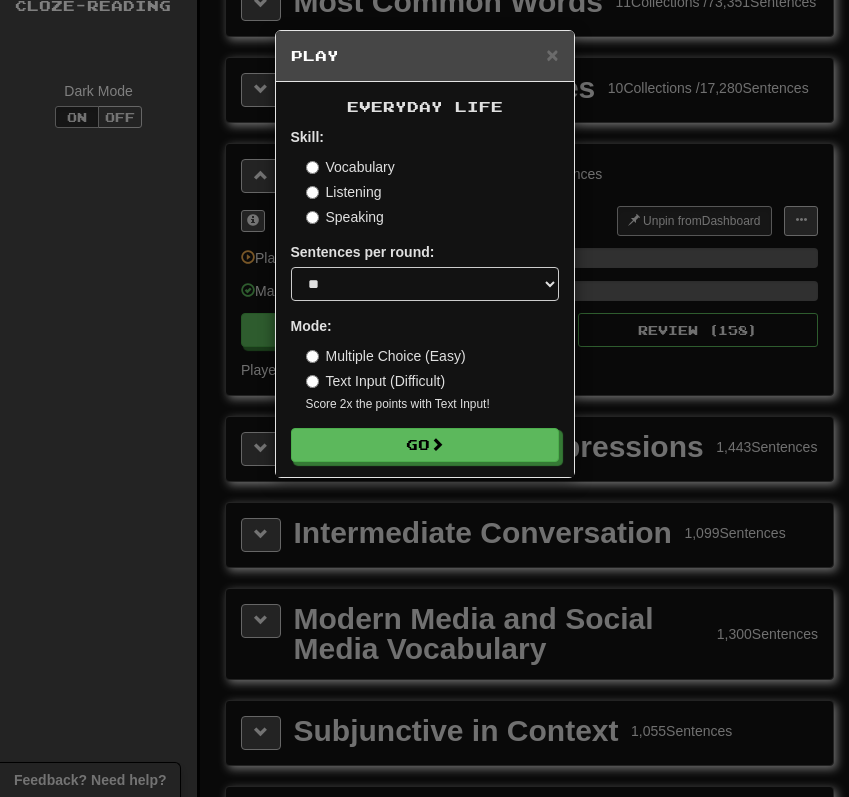 click on "Listening" at bounding box center [344, 192] 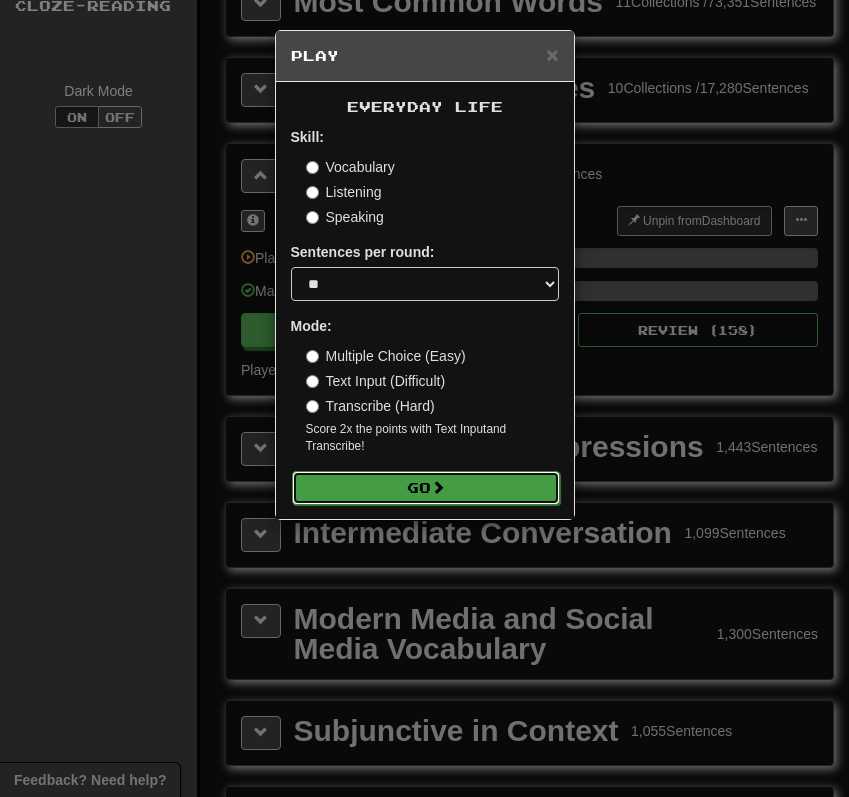 click on "Go" at bounding box center (426, 488) 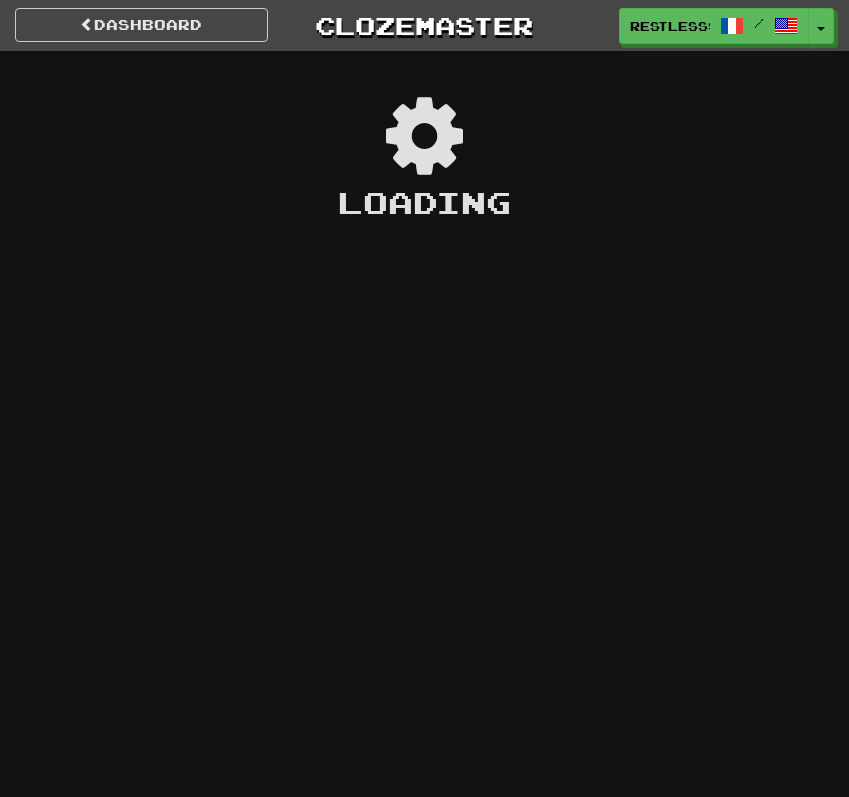 scroll, scrollTop: 0, scrollLeft: 0, axis: both 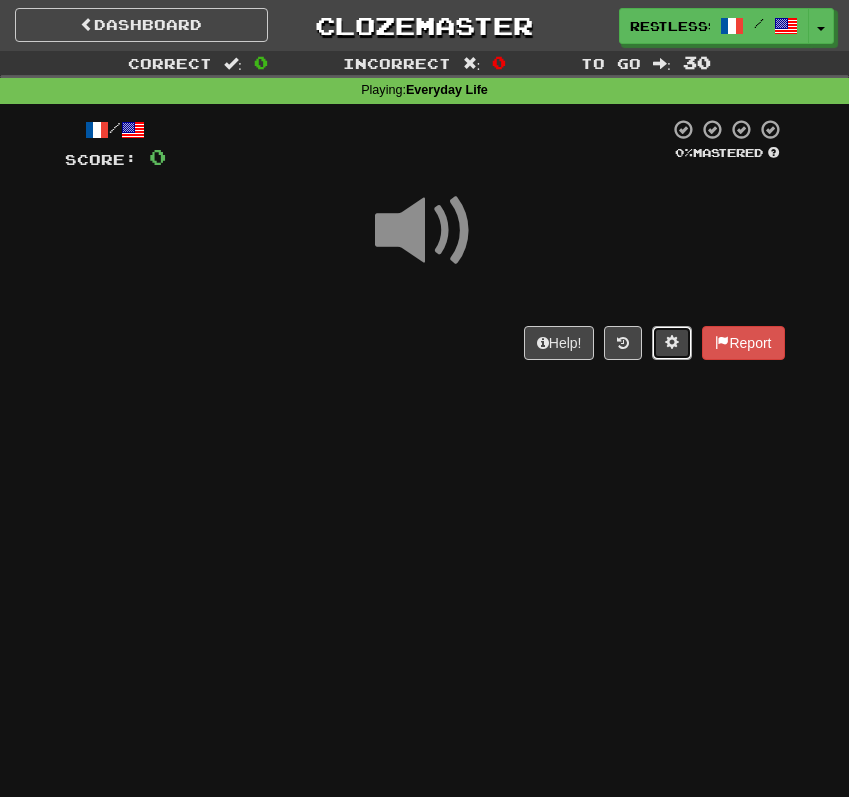click at bounding box center (672, 343) 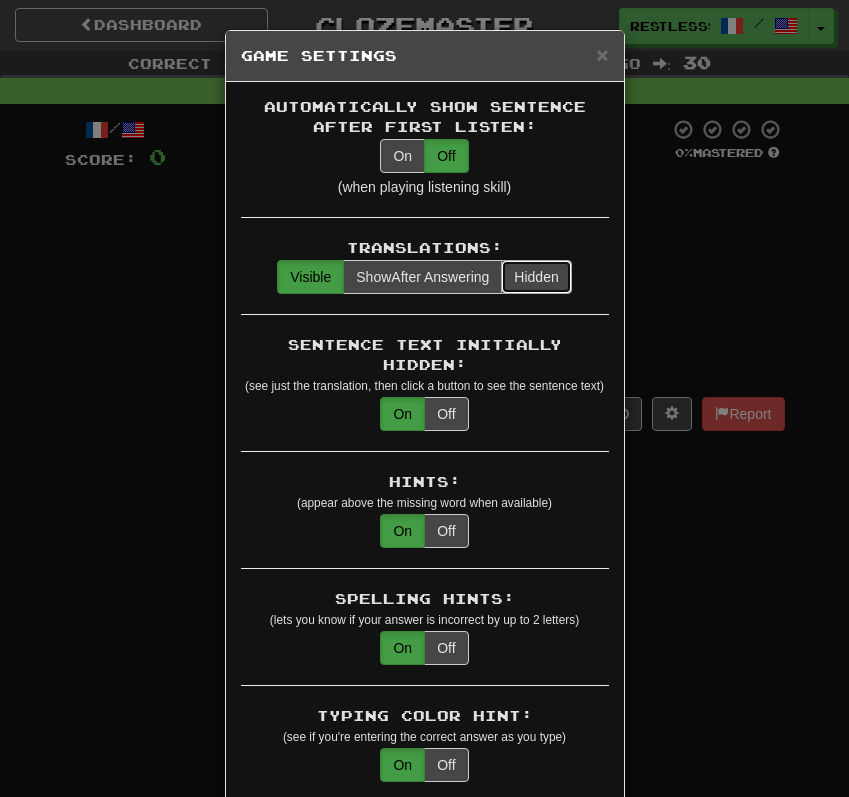 click on "Hidden" at bounding box center [536, 277] 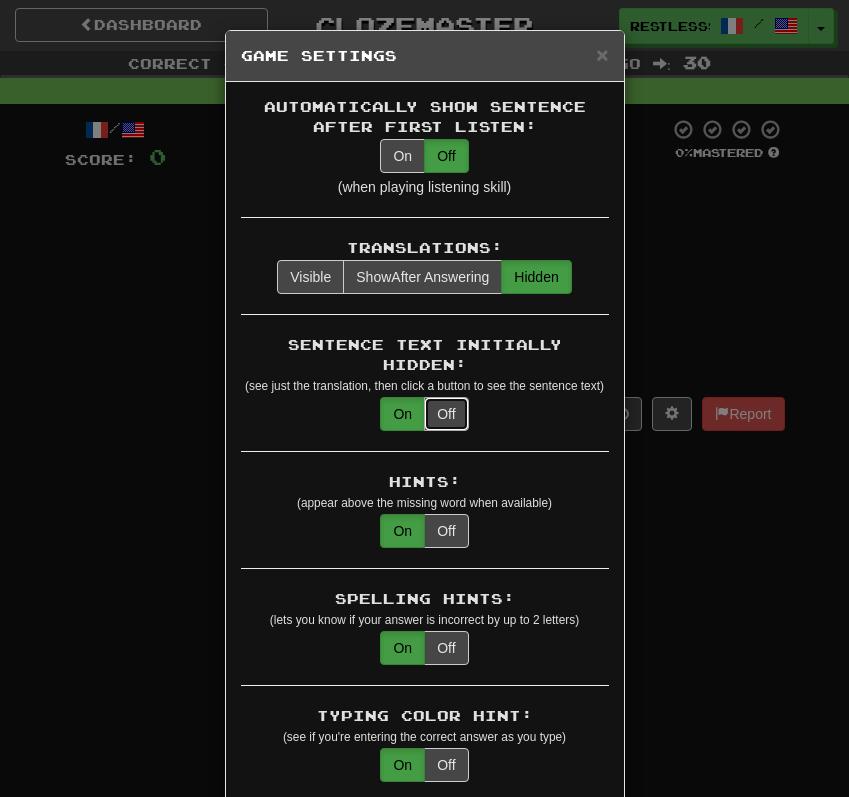 click on "Off" at bounding box center (446, 414) 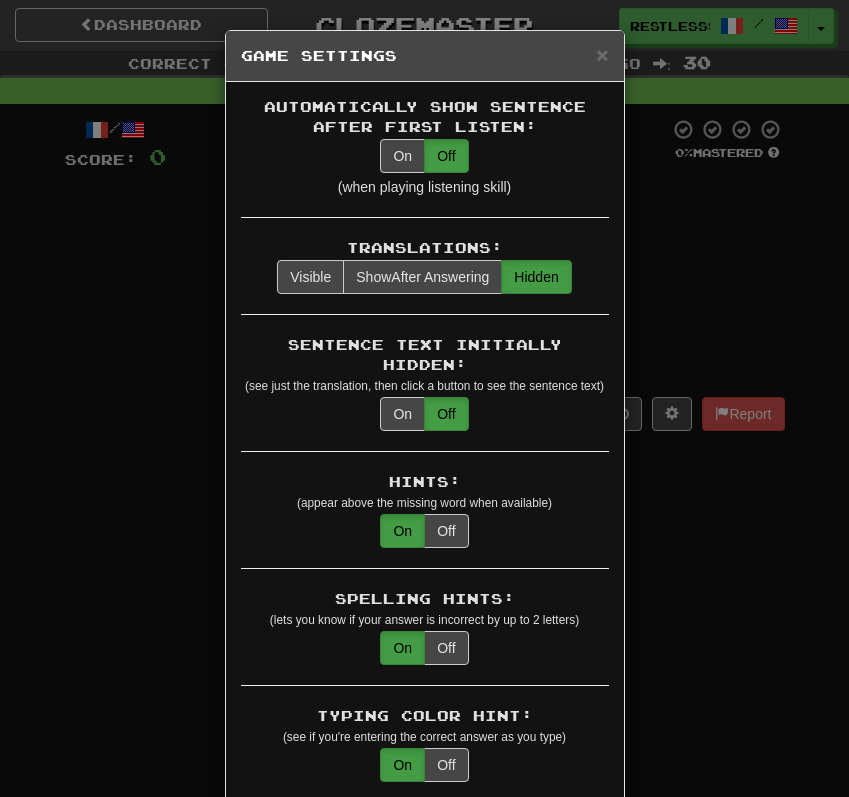 click on "× Game Settings Automatically Show Sentence After First Listen: On Off (when playing listening skill) Translations: Visible Show  After Answering Hidden Sentence Text Initially Hidden: (see just the translation, then click a button to see the sentence text) On Off Hints: (appear above the missing word when available) On Off Spelling Hints: (lets you know if your answer is incorrect by up to 2 letters) On Off Typing Color Hint: (see if you're entering the correct answer as you type) On Off Text Box Size: (text box size can change to match the missing word) Changes Always the Same Enter Submits Empty: (pressing Enter when the input is empty will submit a blank answer) On Off Clear After Answering: (keypress clears the text input after answering so you can practice re-typing the answer) On Off Image Toggle: (toggle button, if sentence image available) After Answering Before and After Off Image Background: (use sentence image as background, if available) On Off Pronunciation: On Off Sound Effects: On Off On Off" at bounding box center (424, 398) 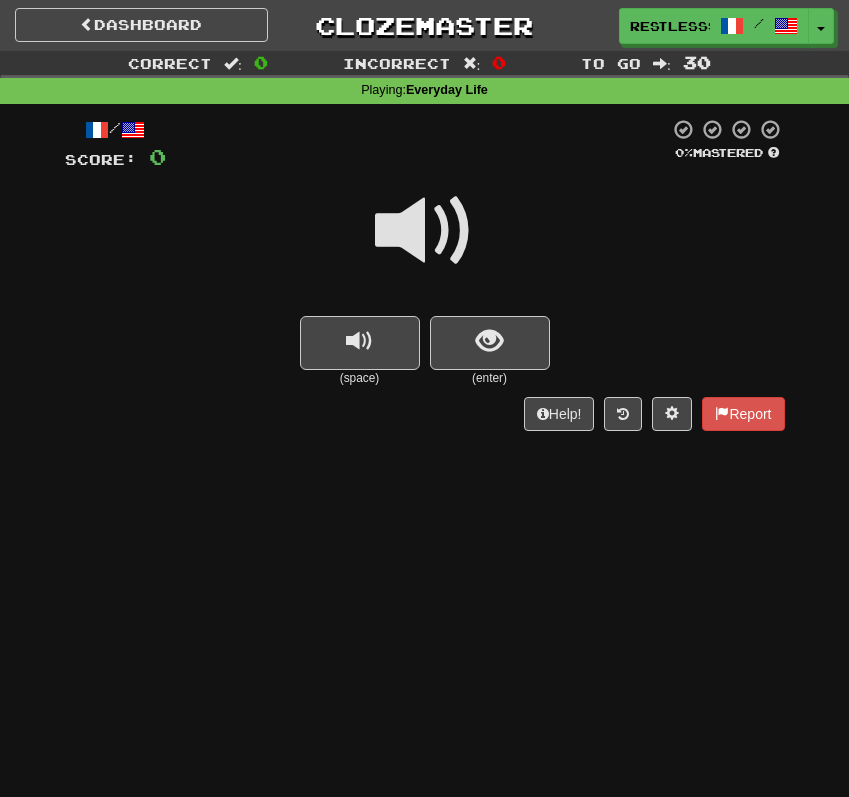 click at bounding box center (425, 244) 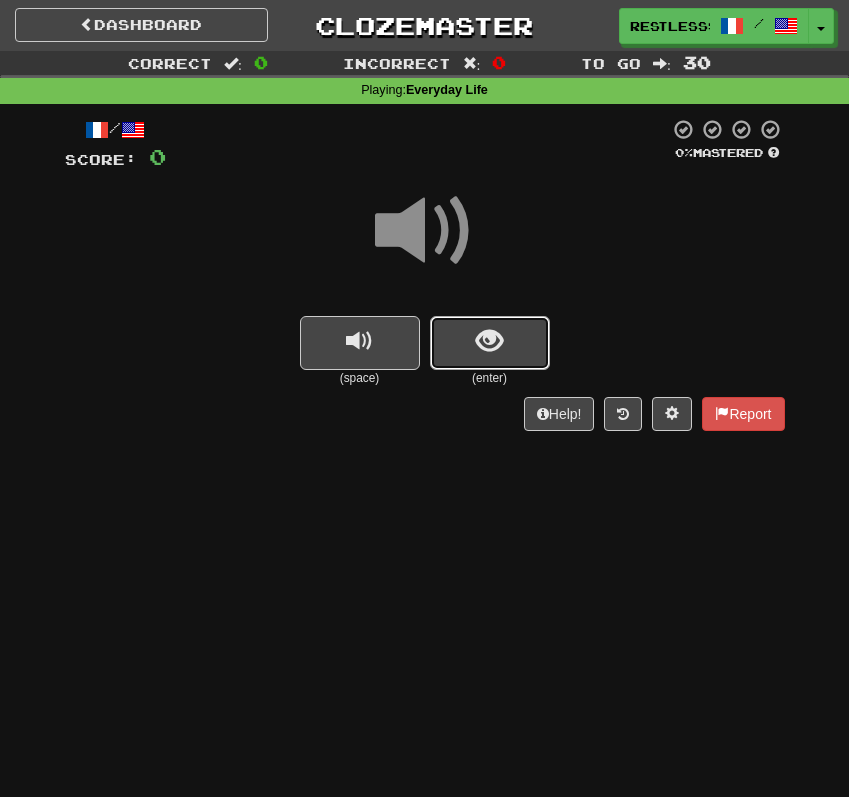 click at bounding box center [489, 341] 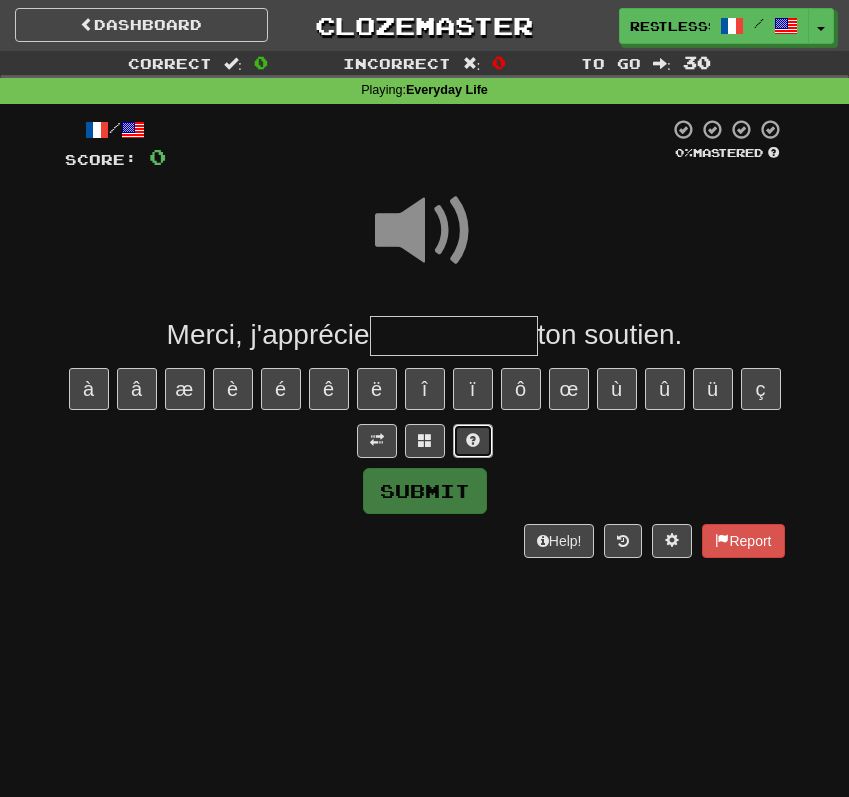 click at bounding box center (473, 440) 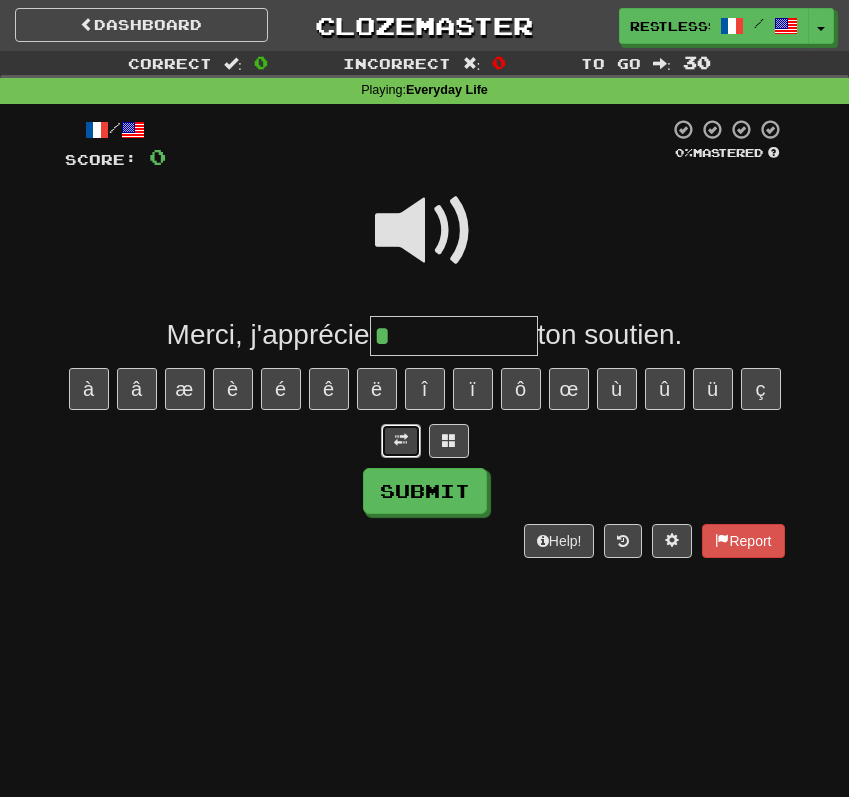click at bounding box center (401, 441) 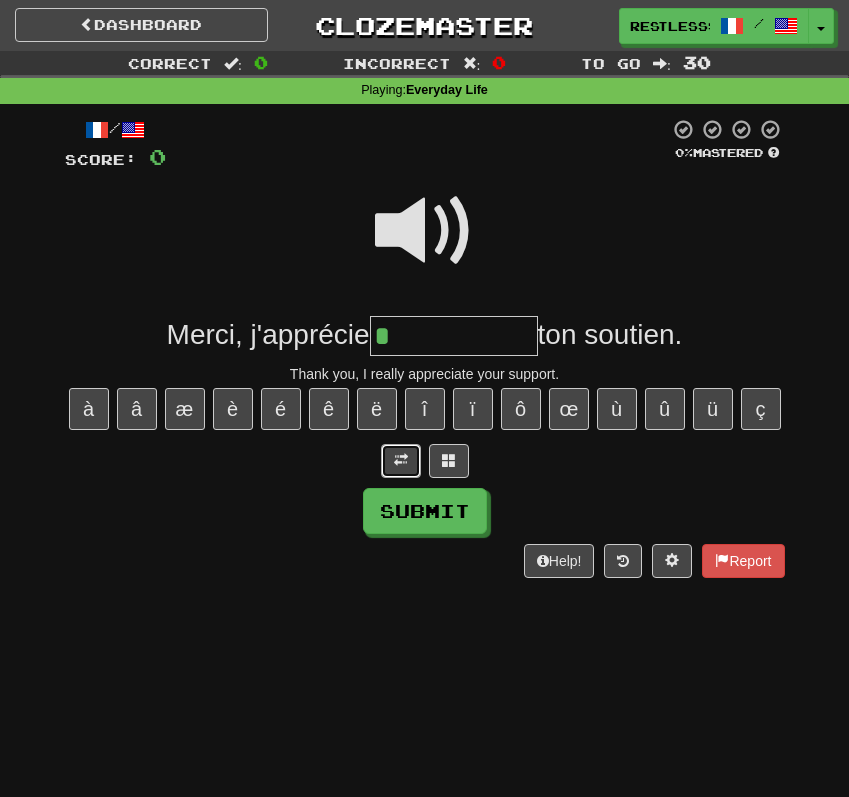 click at bounding box center [401, 460] 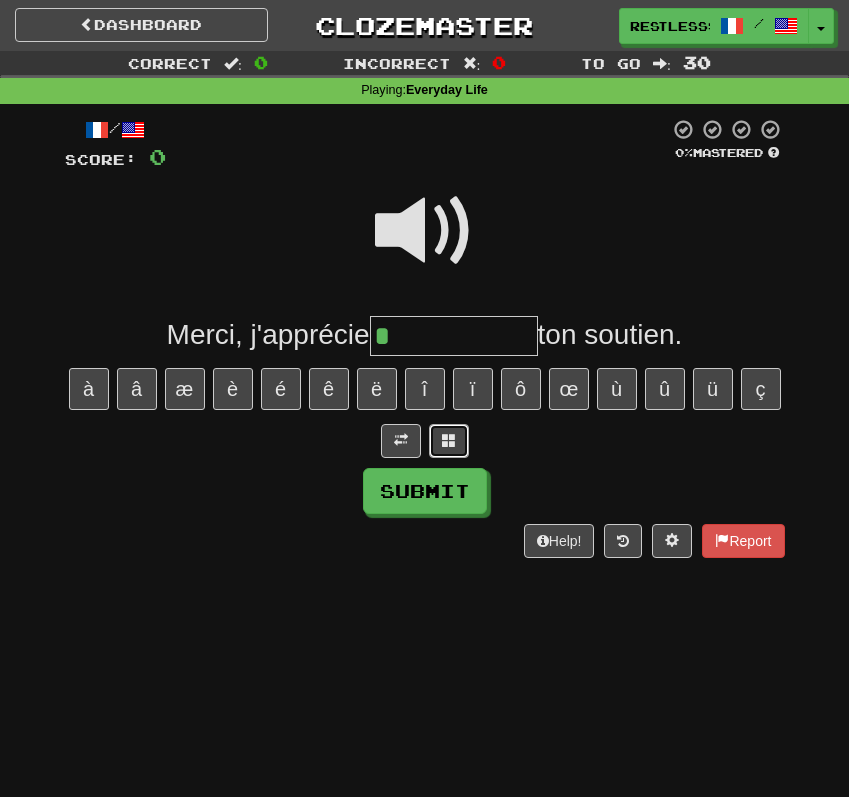 click at bounding box center [449, 440] 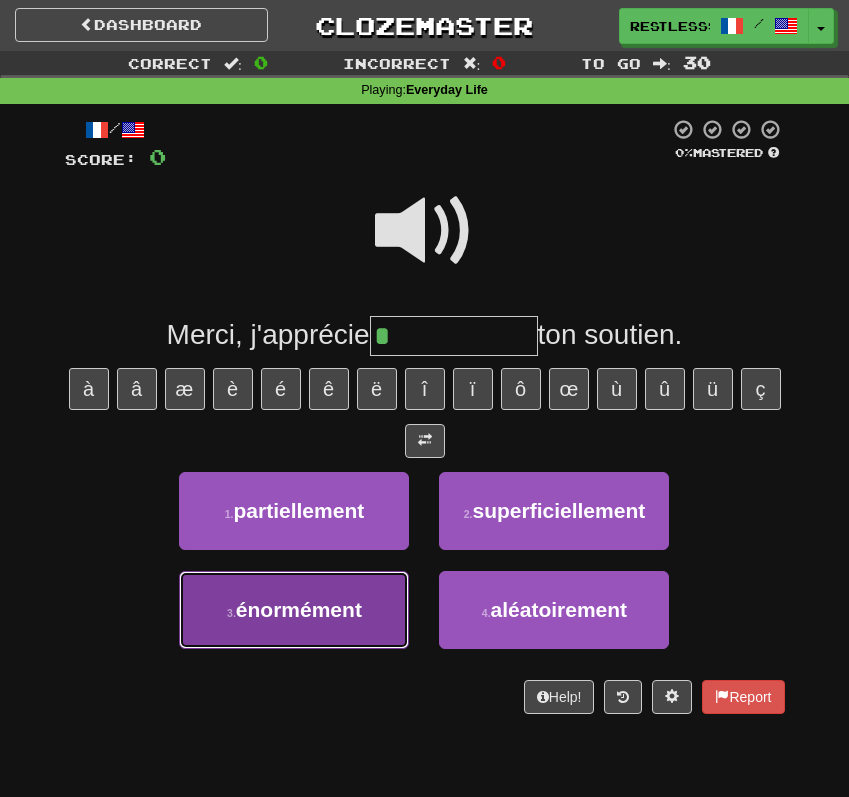 click on "3 .  énormément" at bounding box center (294, 610) 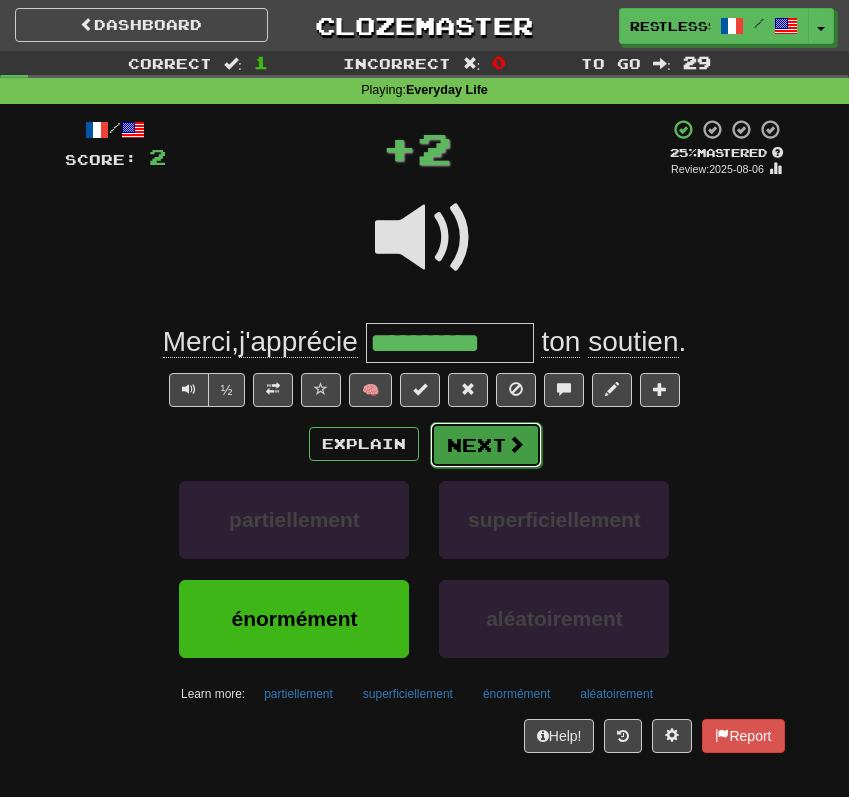 click on "Next" at bounding box center [486, 445] 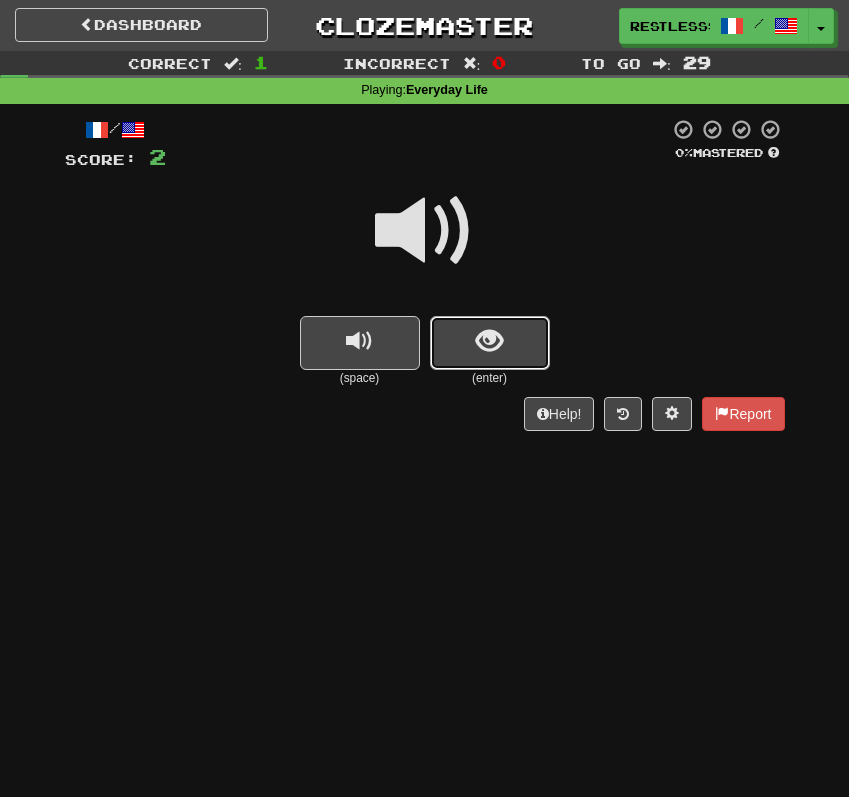 click at bounding box center (490, 343) 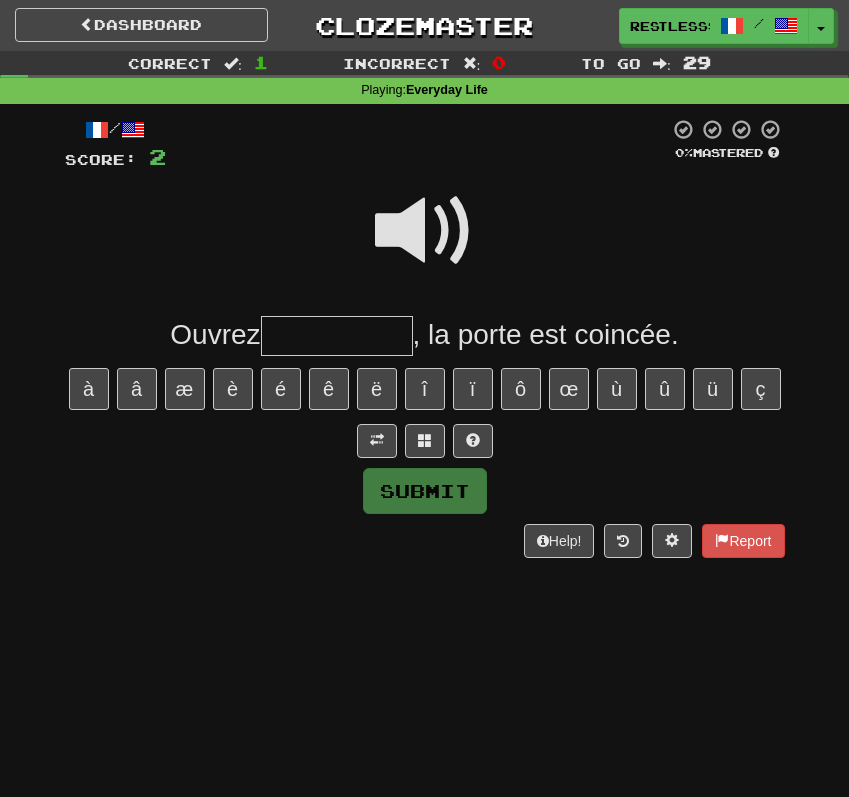 click at bounding box center (425, 231) 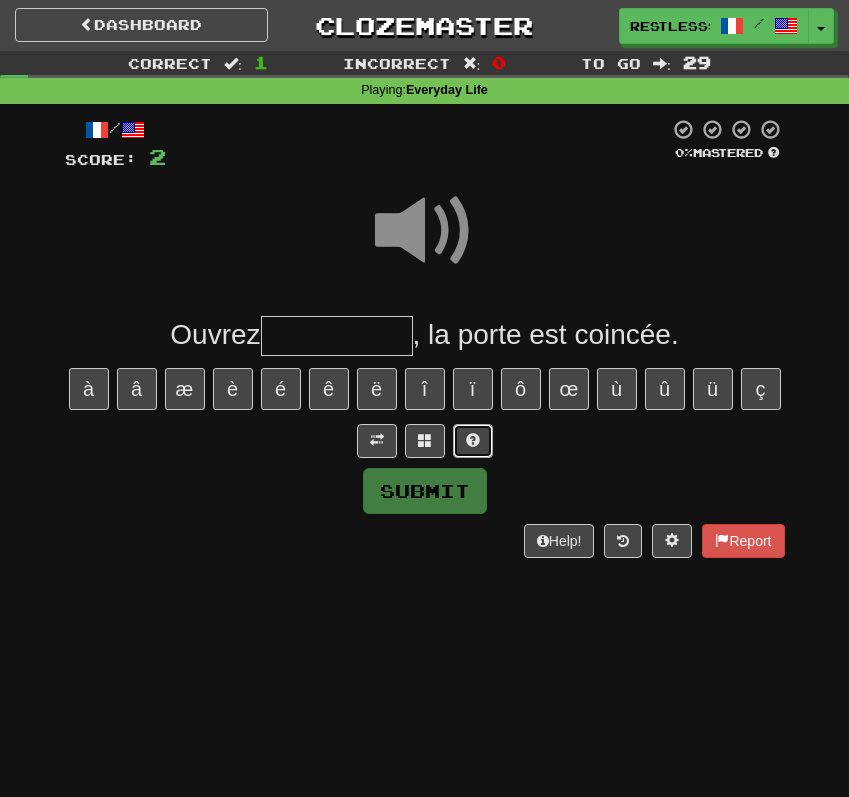 click at bounding box center (473, 441) 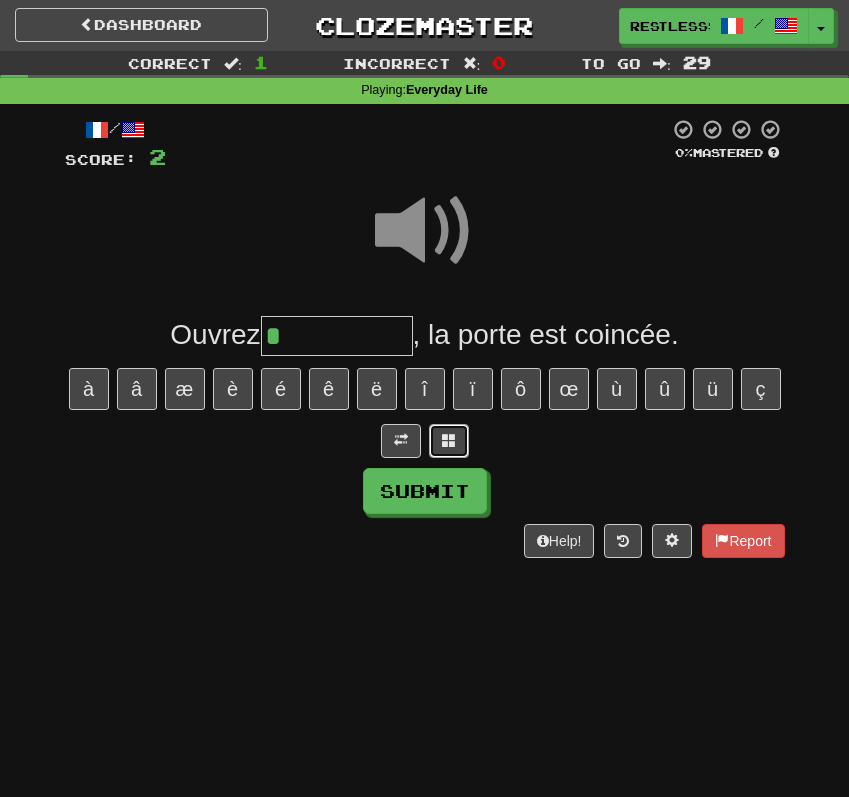 click at bounding box center (449, 440) 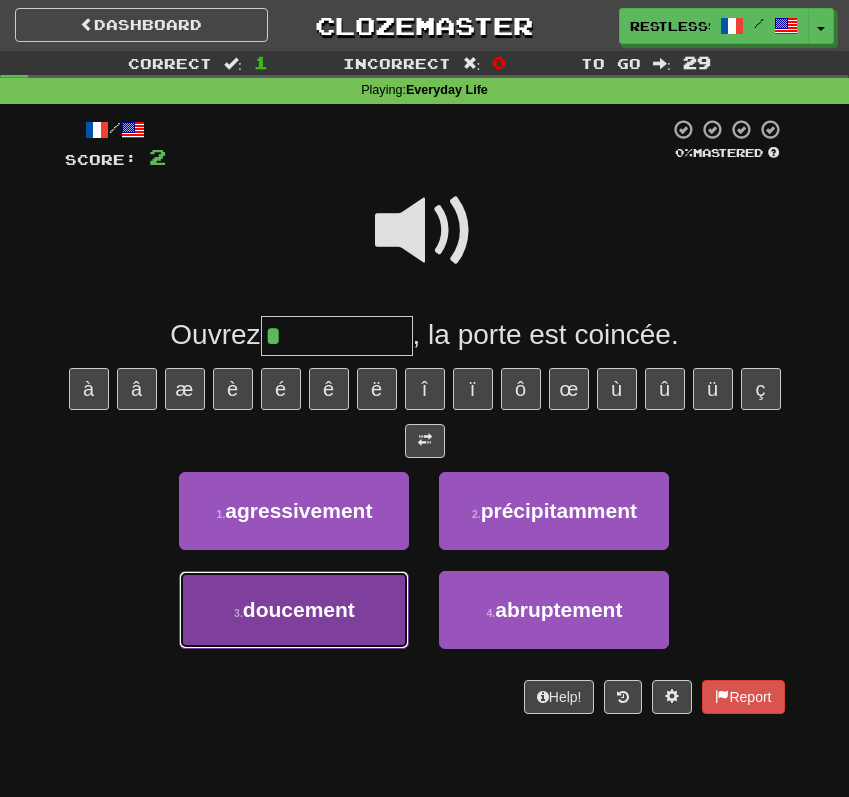 click on "3 .  doucement" at bounding box center (294, 610) 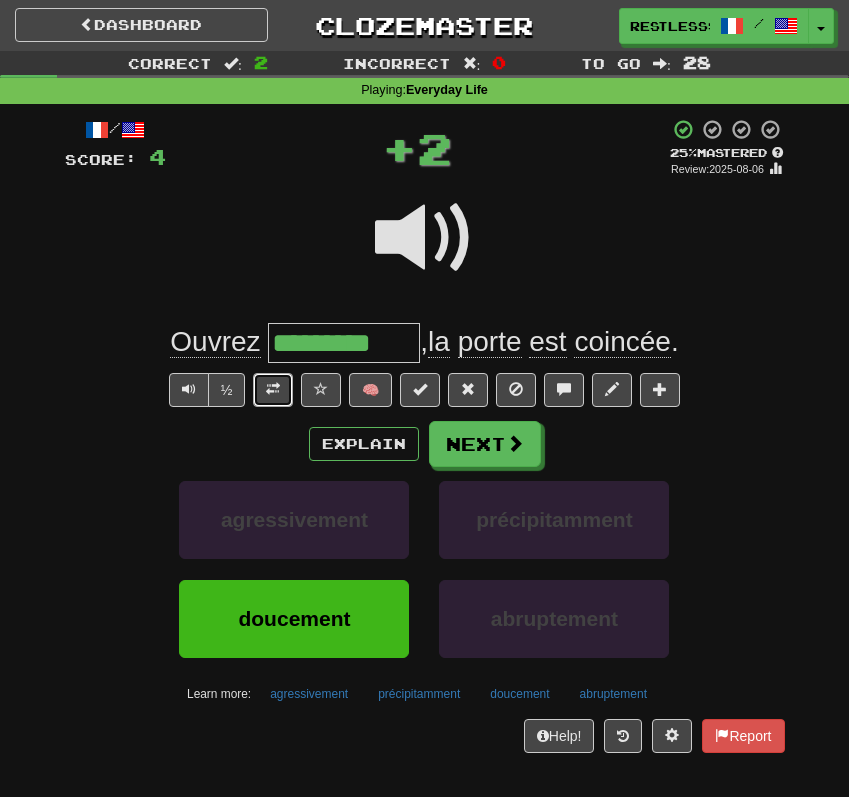 click at bounding box center [273, 389] 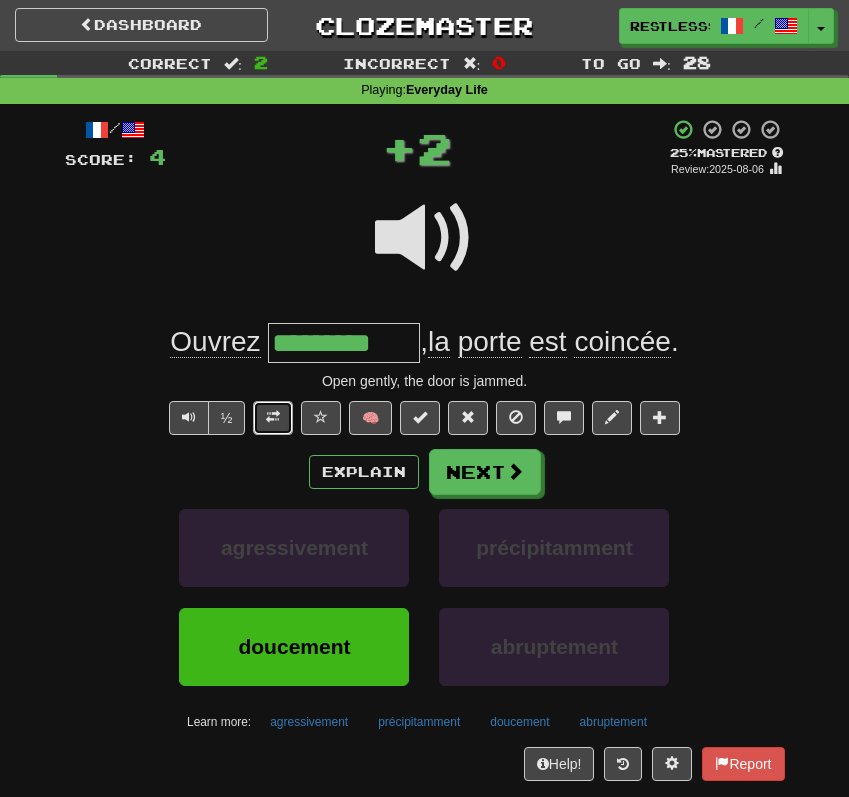 click at bounding box center (273, 417) 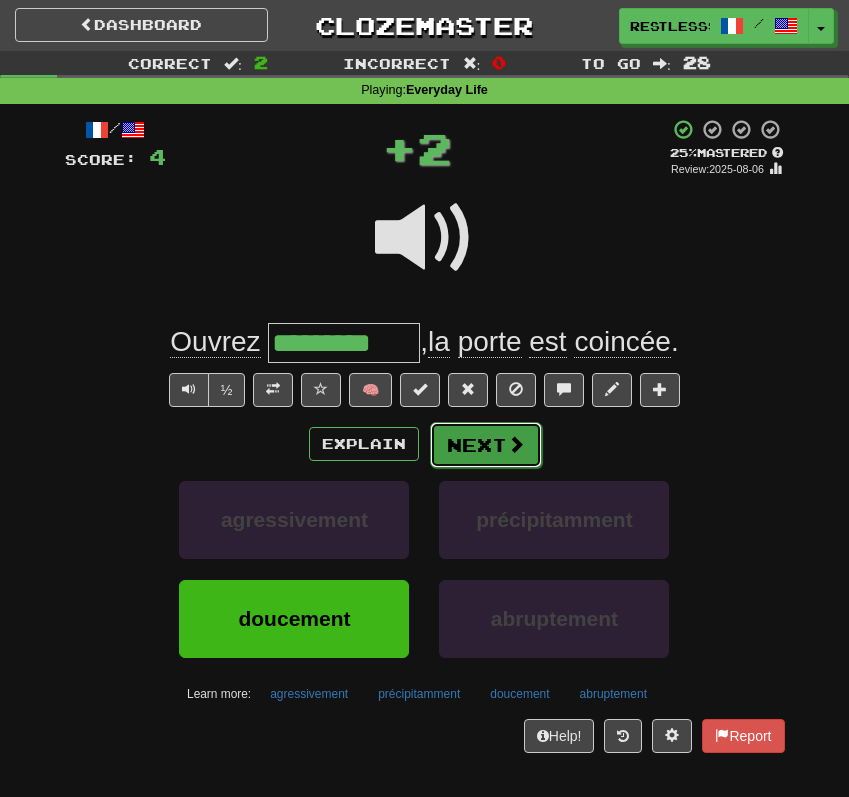 click on "Next" at bounding box center (486, 445) 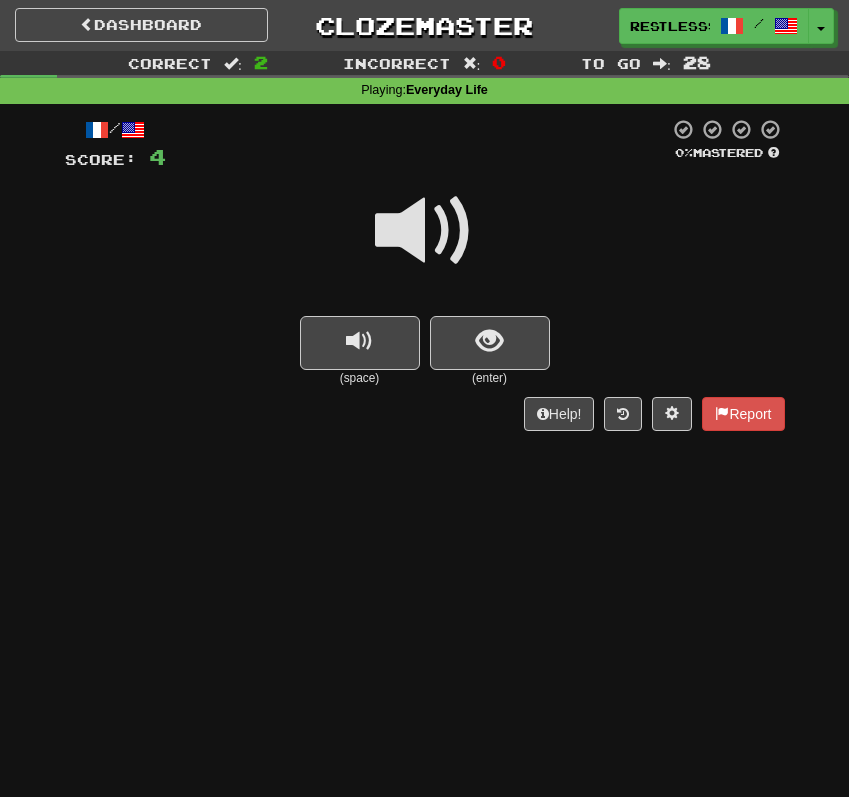 click on "(space) (enter)" at bounding box center (425, 351) 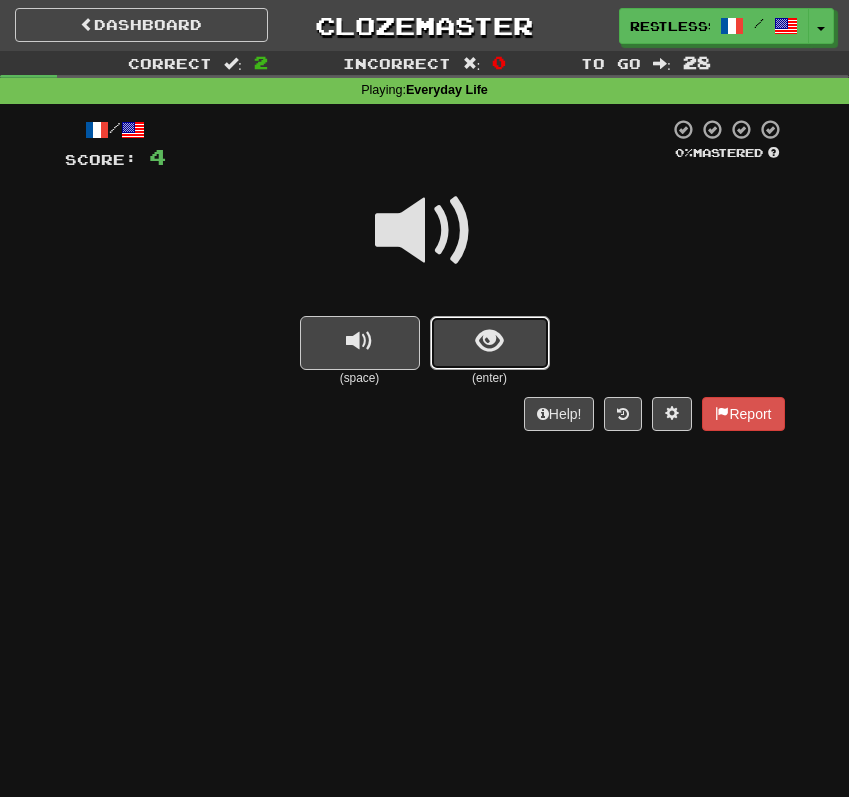 click at bounding box center (490, 343) 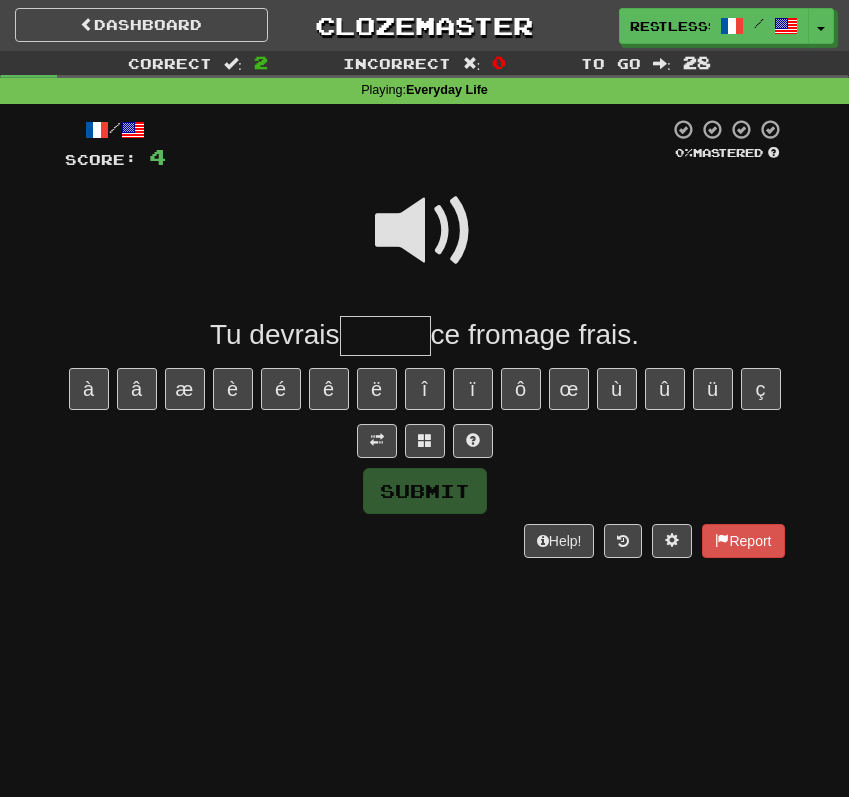 click at bounding box center [425, 231] 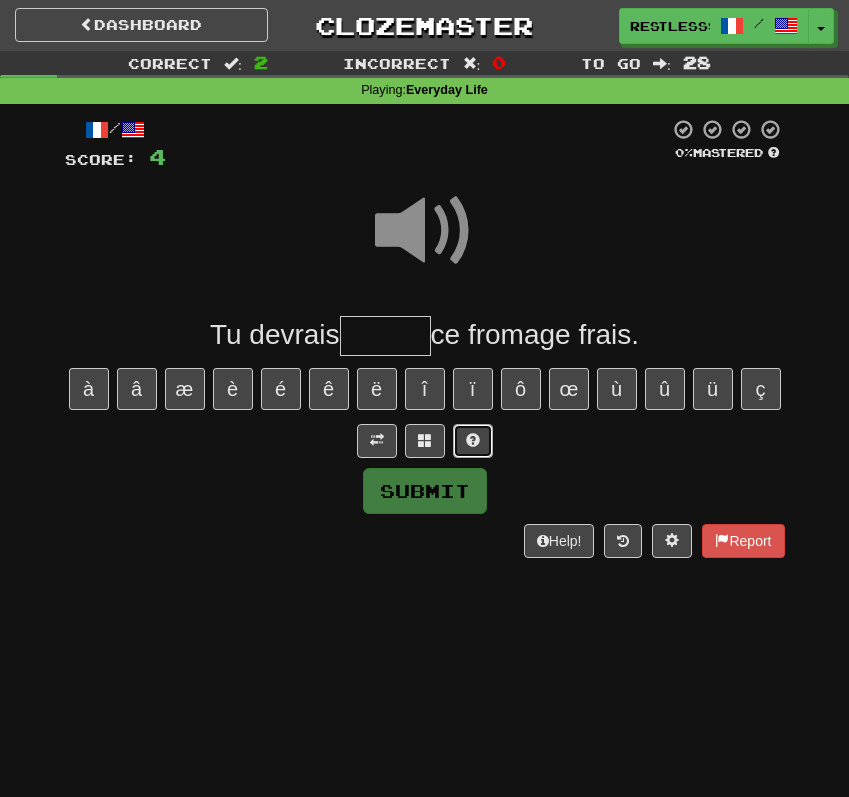 click at bounding box center [473, 441] 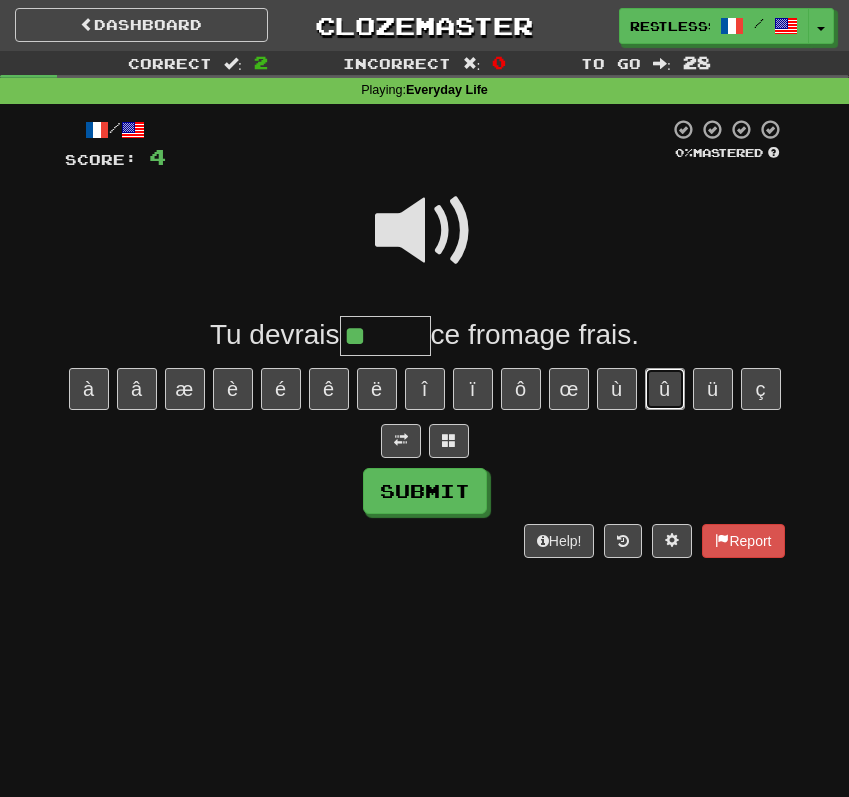 click on "û" at bounding box center (665, 389) 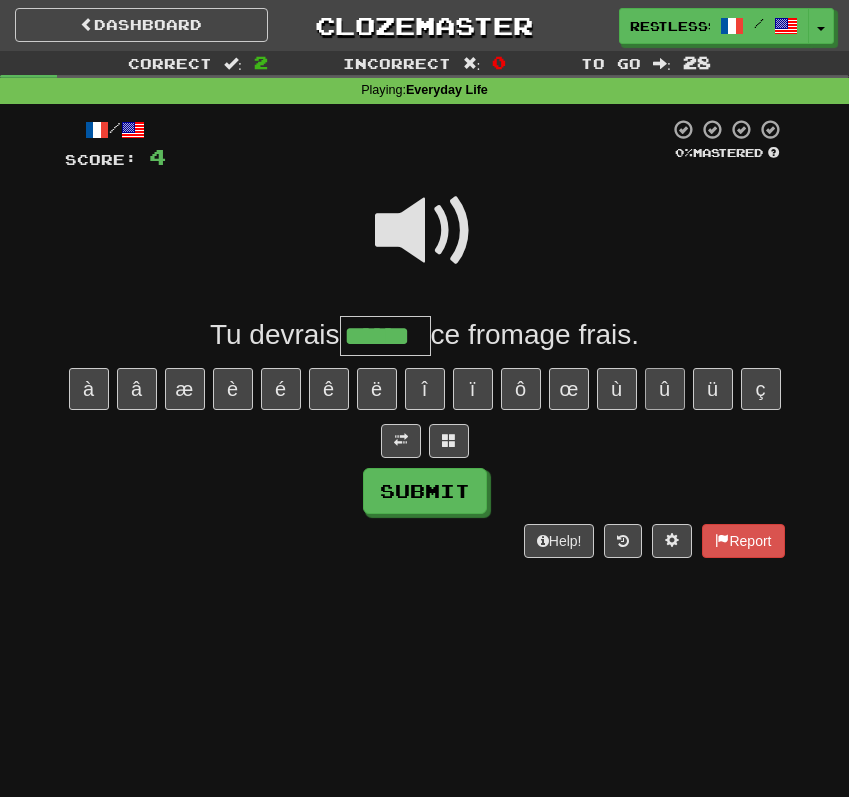 type on "******" 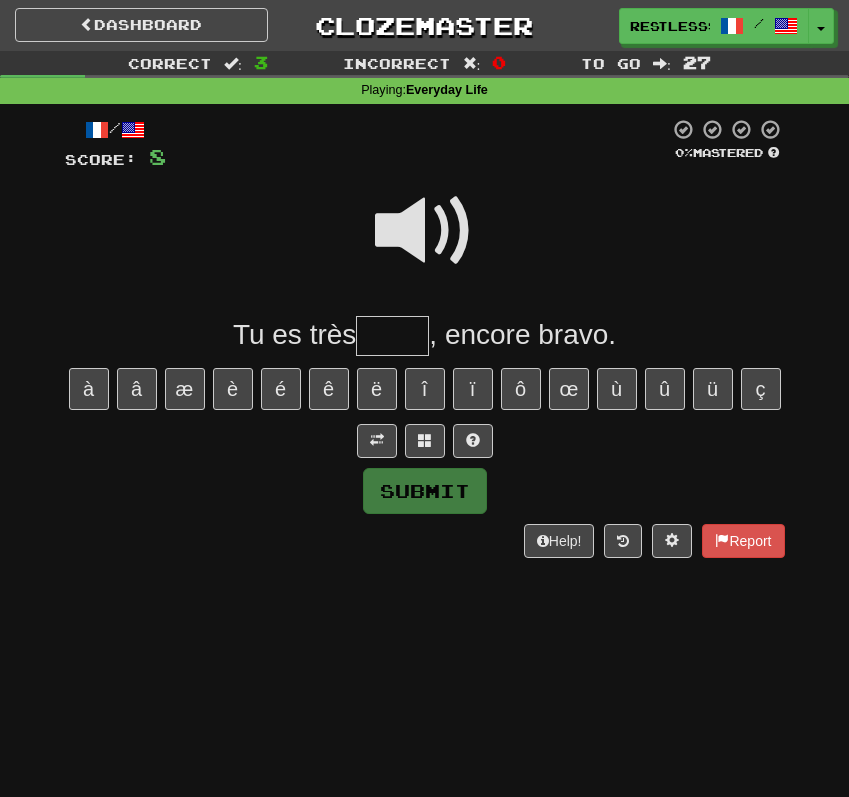 click on "/  Score:   8 0 %  Mastered Tu es très  , encore bravo. à â æ è é ê ë î ï ô œ ù û ü ç Submit  Help!  Report" at bounding box center [425, 338] 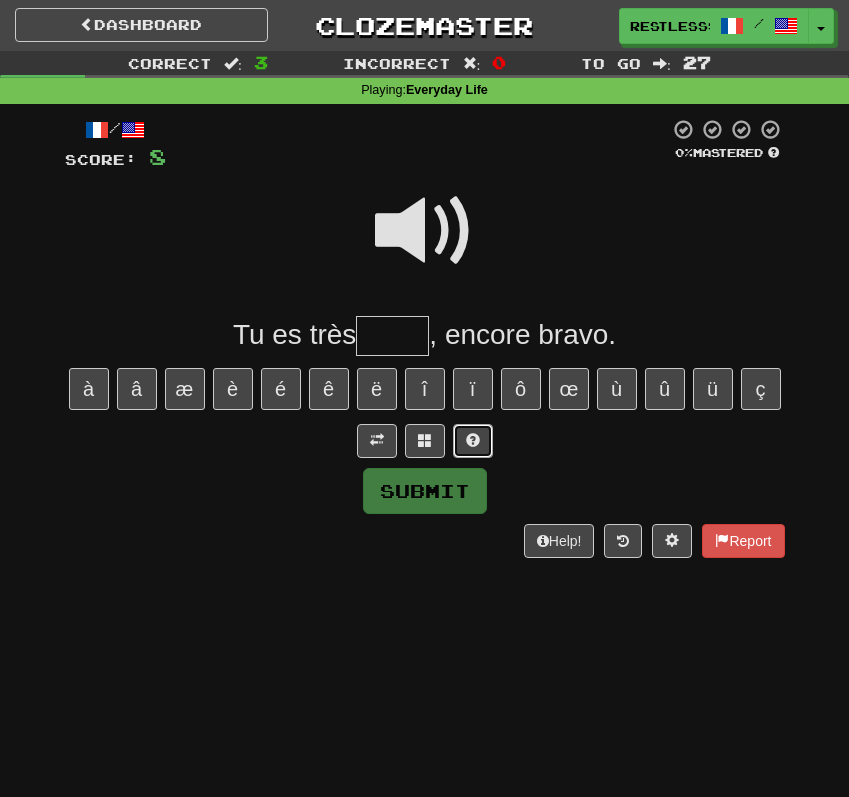 click at bounding box center (473, 441) 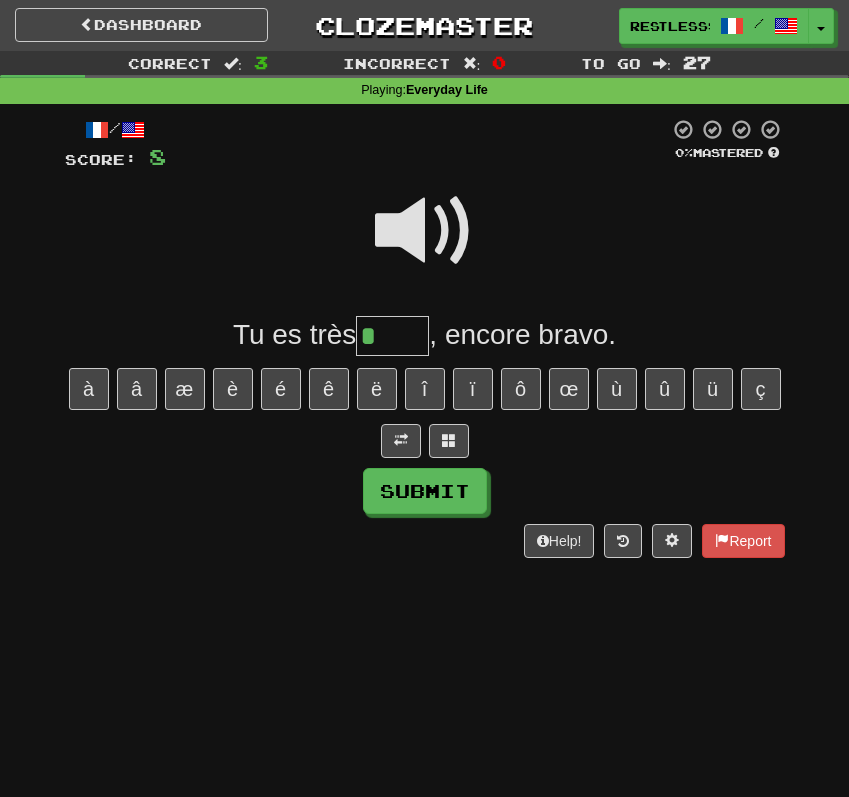 click at bounding box center (425, 231) 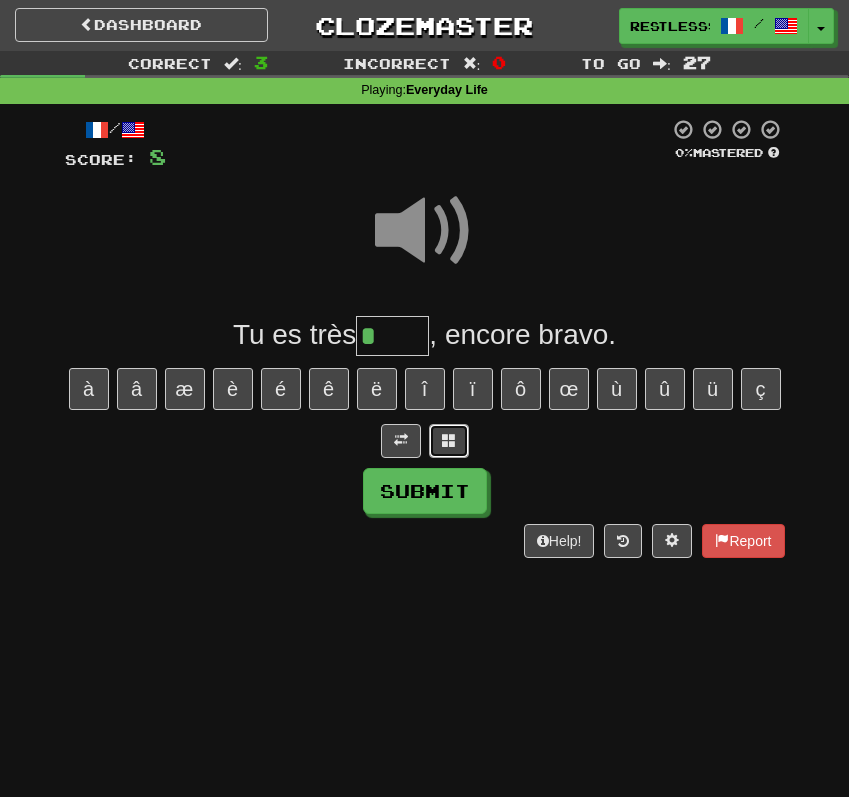 click at bounding box center [449, 441] 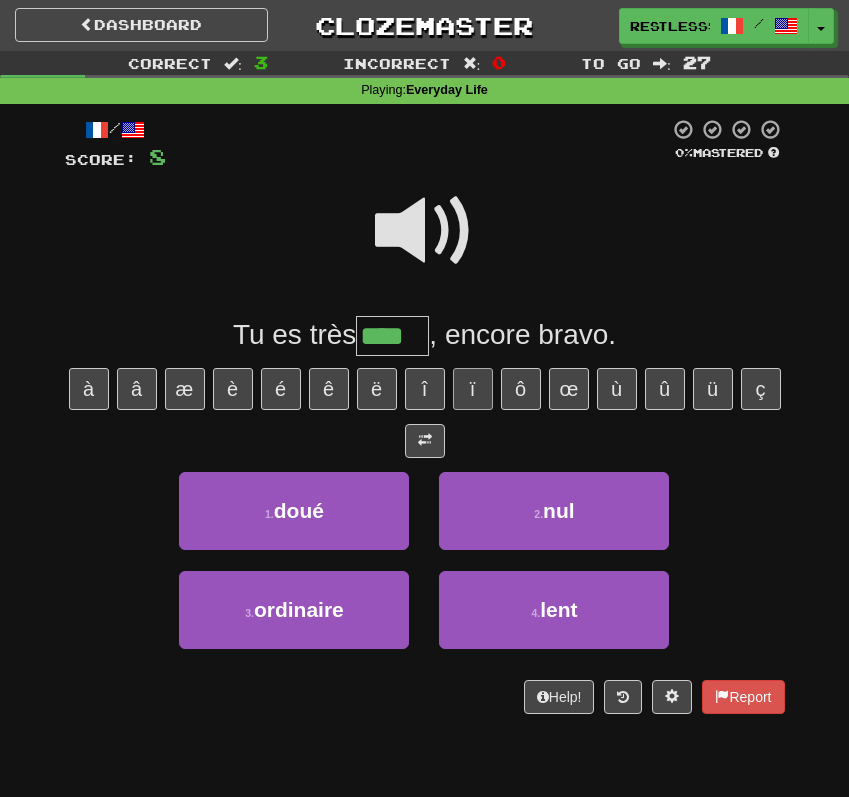 type on "****" 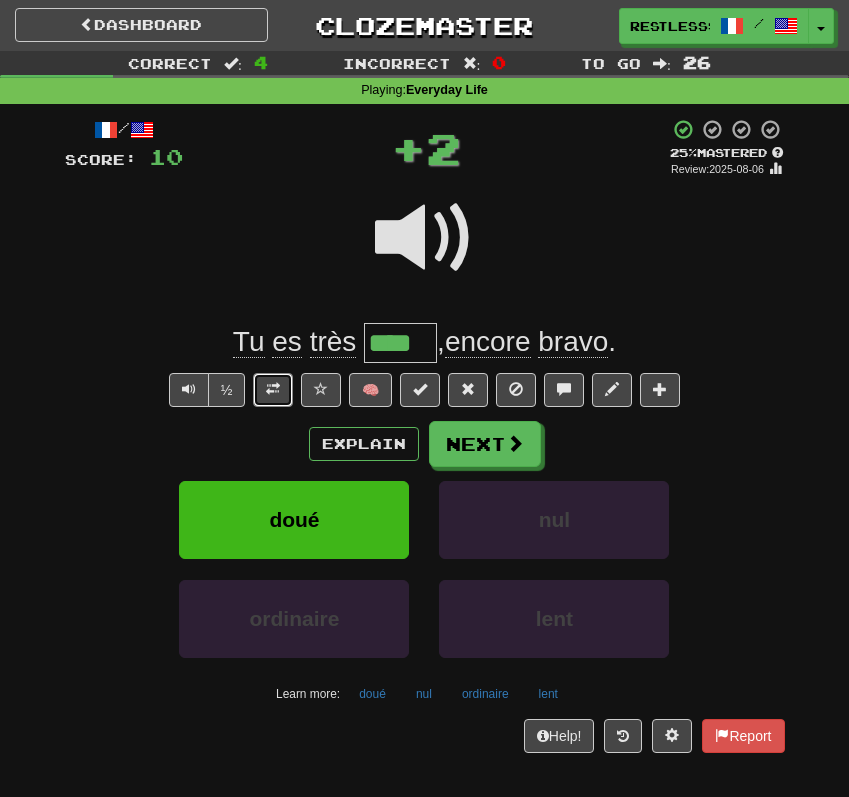 click at bounding box center (273, 389) 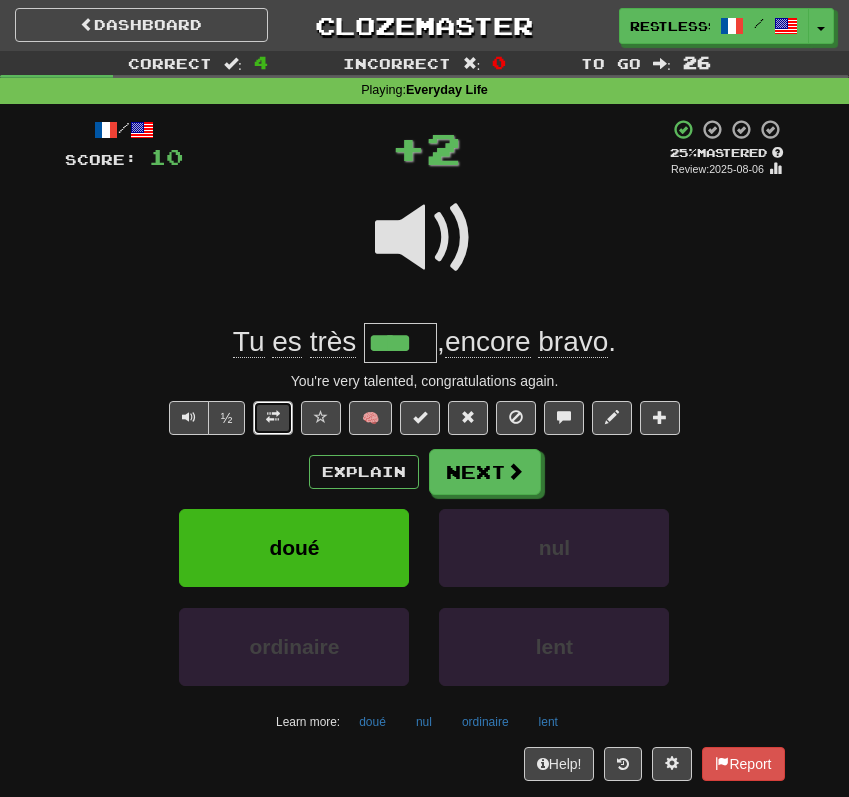 click at bounding box center (273, 417) 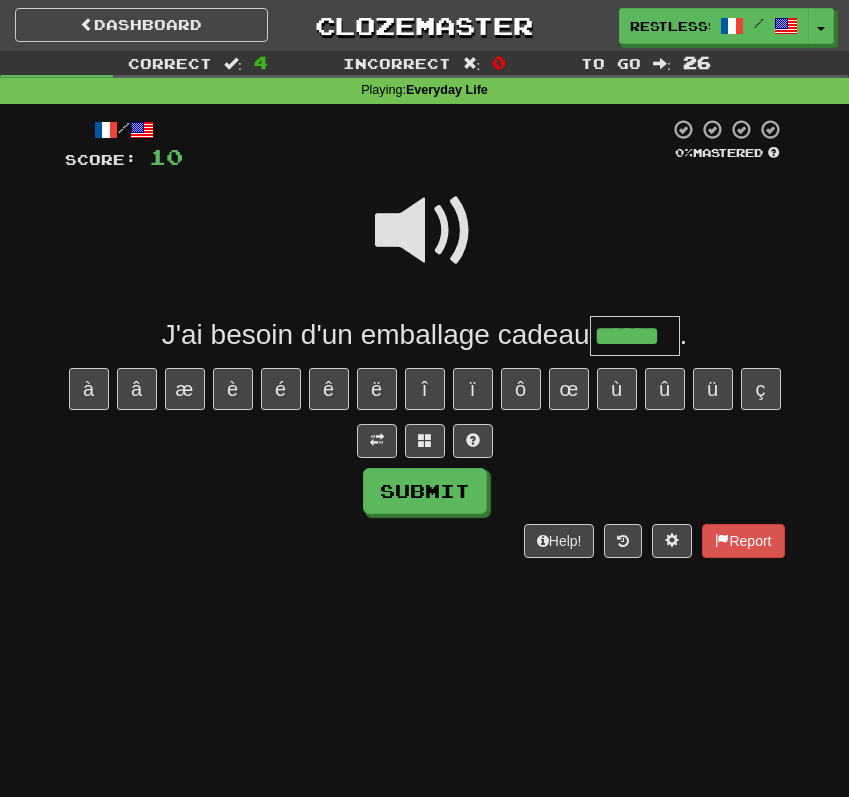 type on "******" 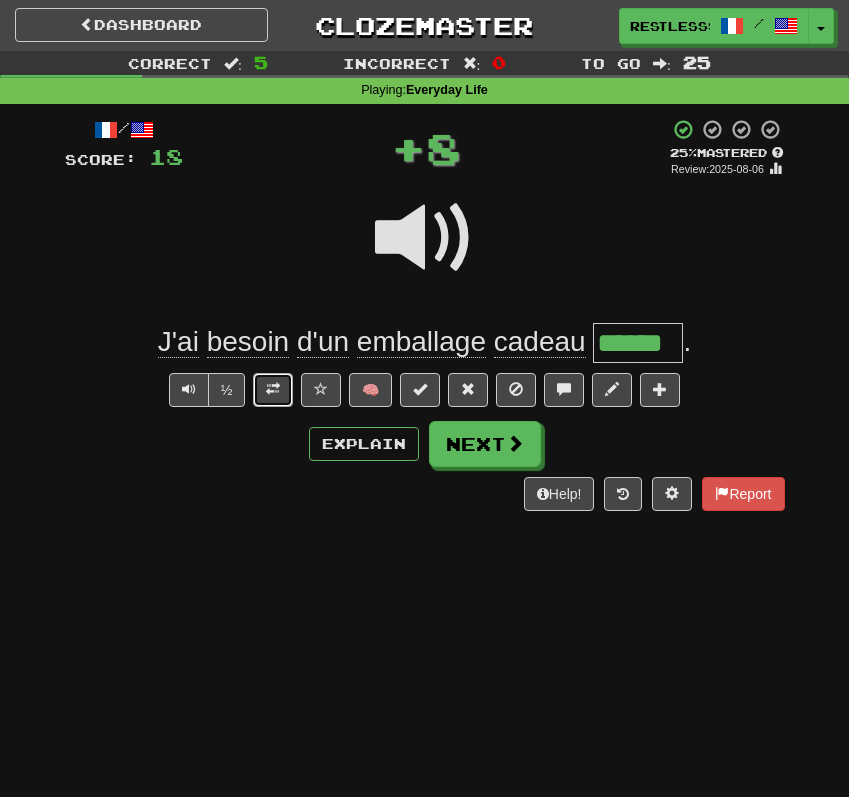 click at bounding box center [273, 389] 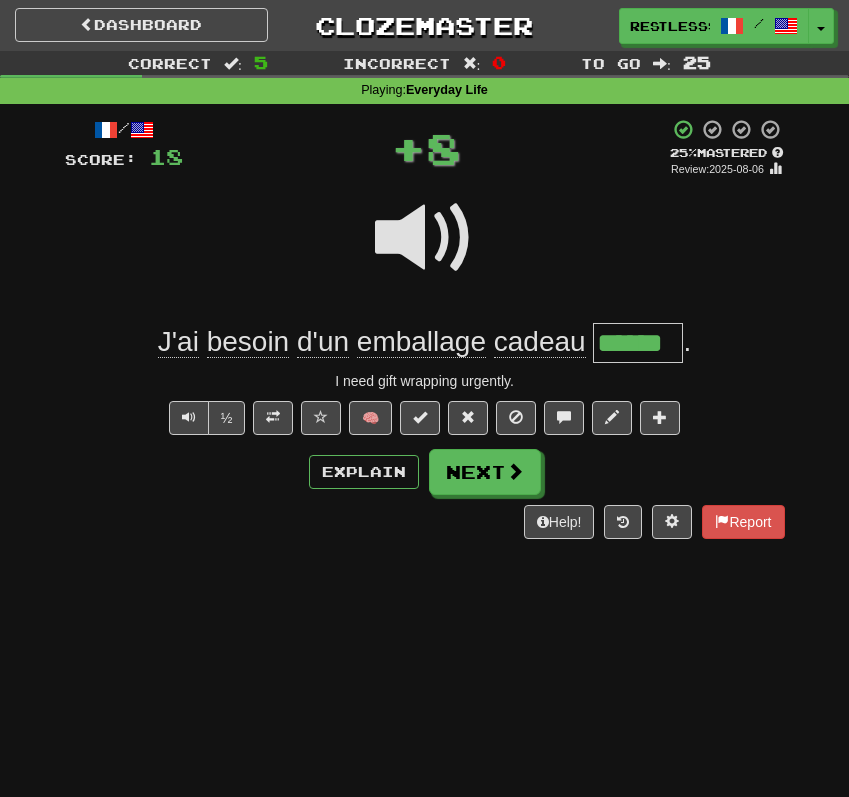 click on "/  Score:   18 + 8 25 %  Mastered Review:  2025-08-06 J'ai   besoin   d'un   emballage   cadeau   ****** . I need gift wrapping urgently. ½ 🧠 Explain Next  Help!  Report" at bounding box center (425, 328) 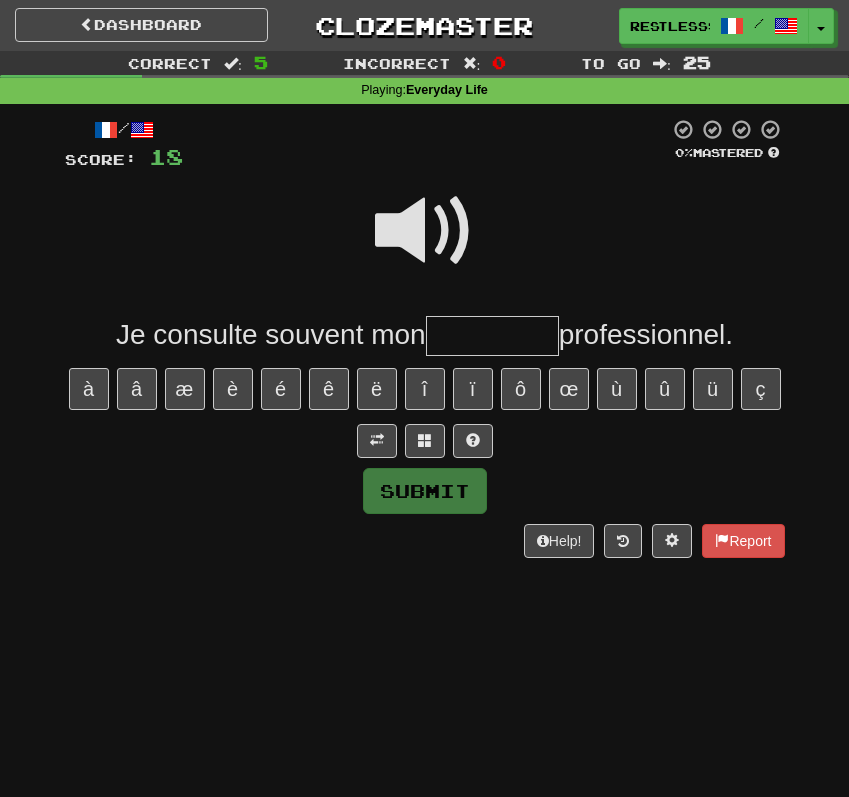click at bounding box center (425, 231) 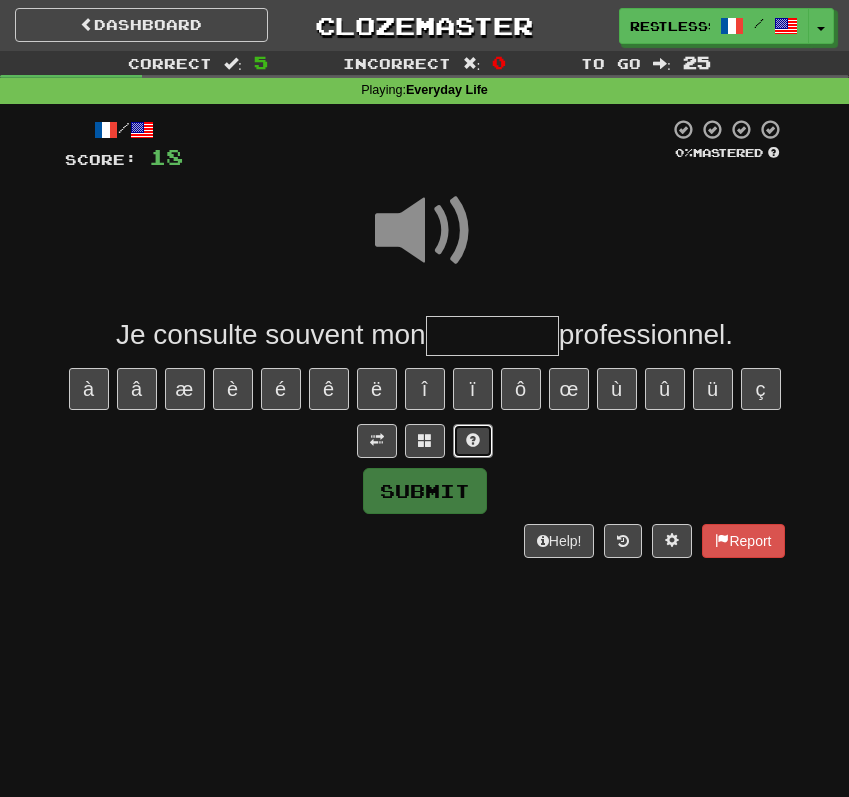 click at bounding box center (473, 440) 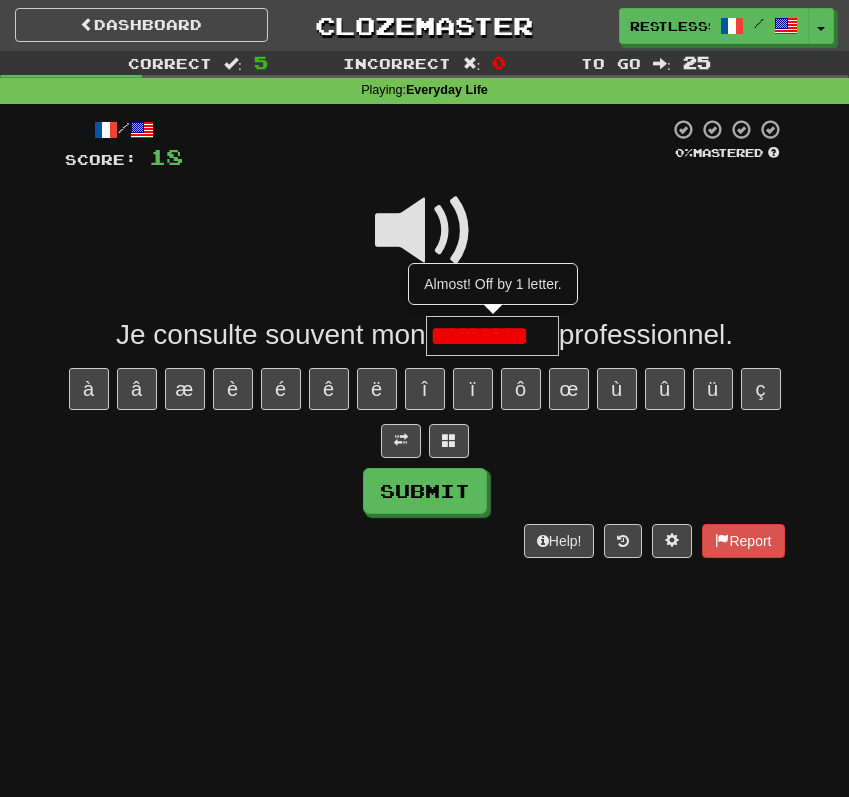 scroll, scrollTop: 0, scrollLeft: 0, axis: both 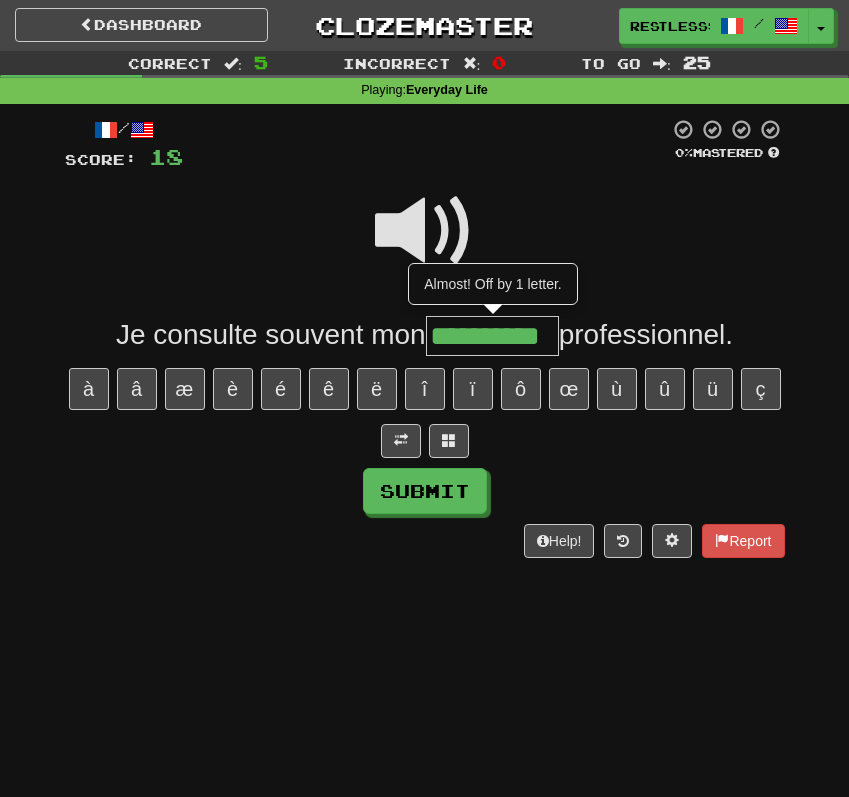 type on "**********" 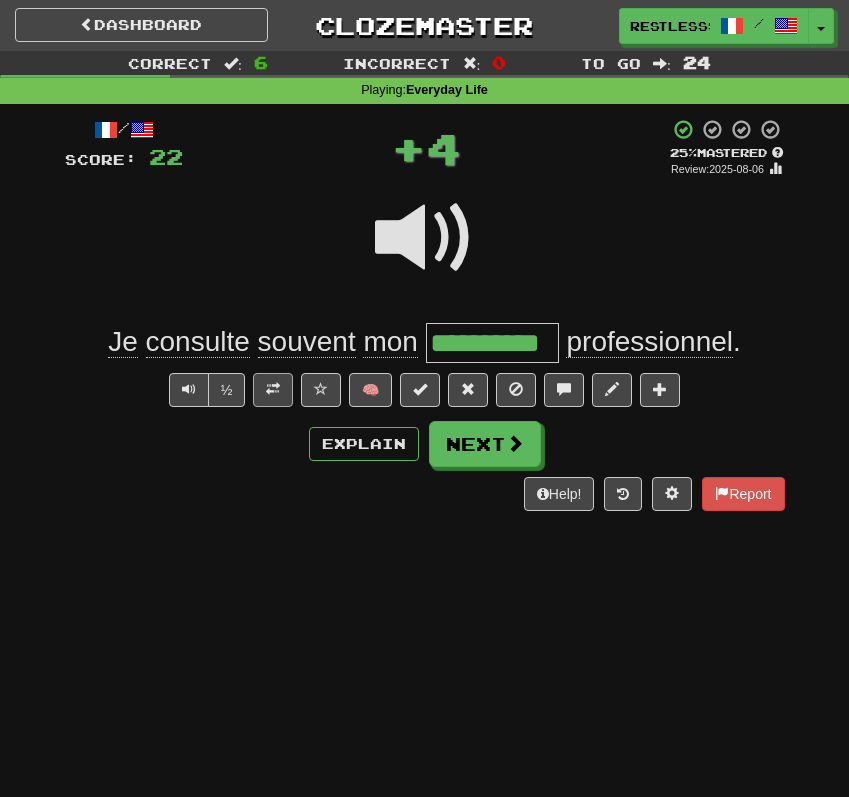 click at bounding box center (273, 389) 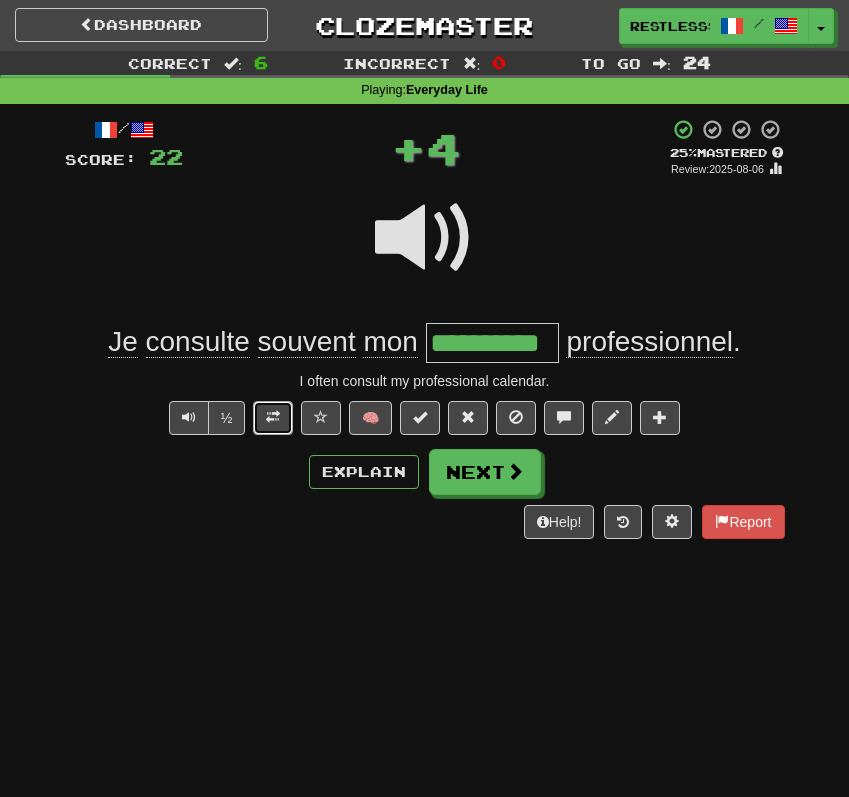 click at bounding box center [273, 417] 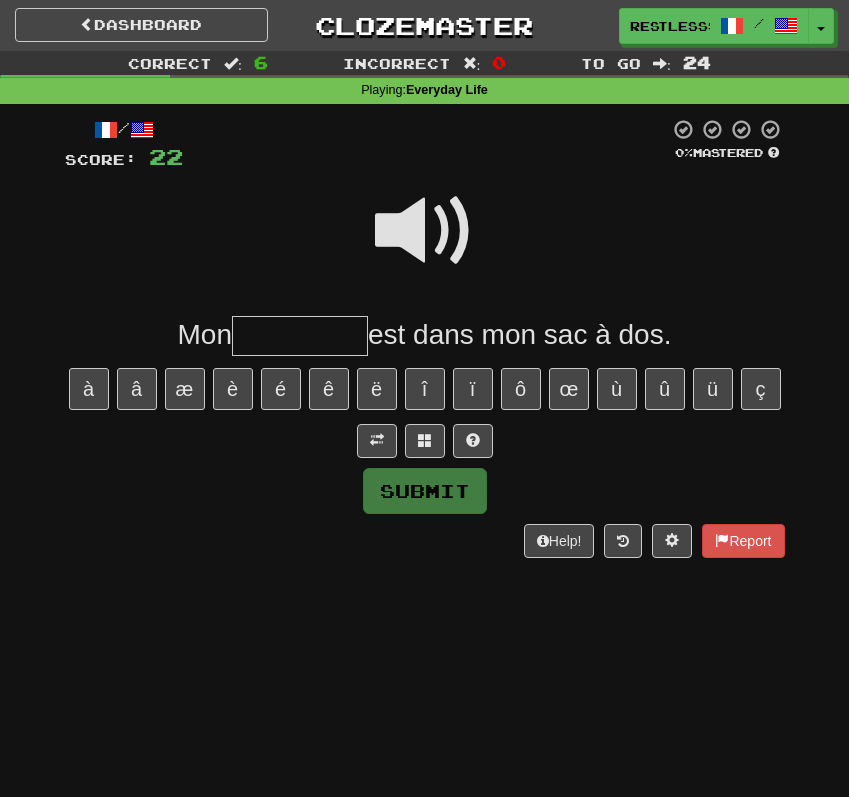 click at bounding box center (425, 231) 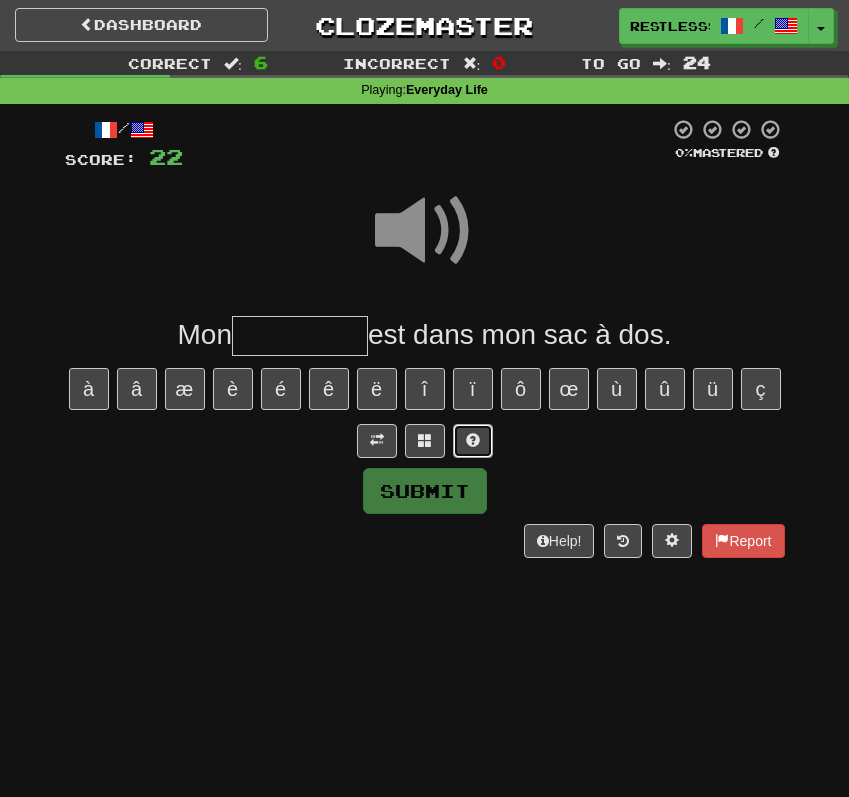 click at bounding box center [473, 440] 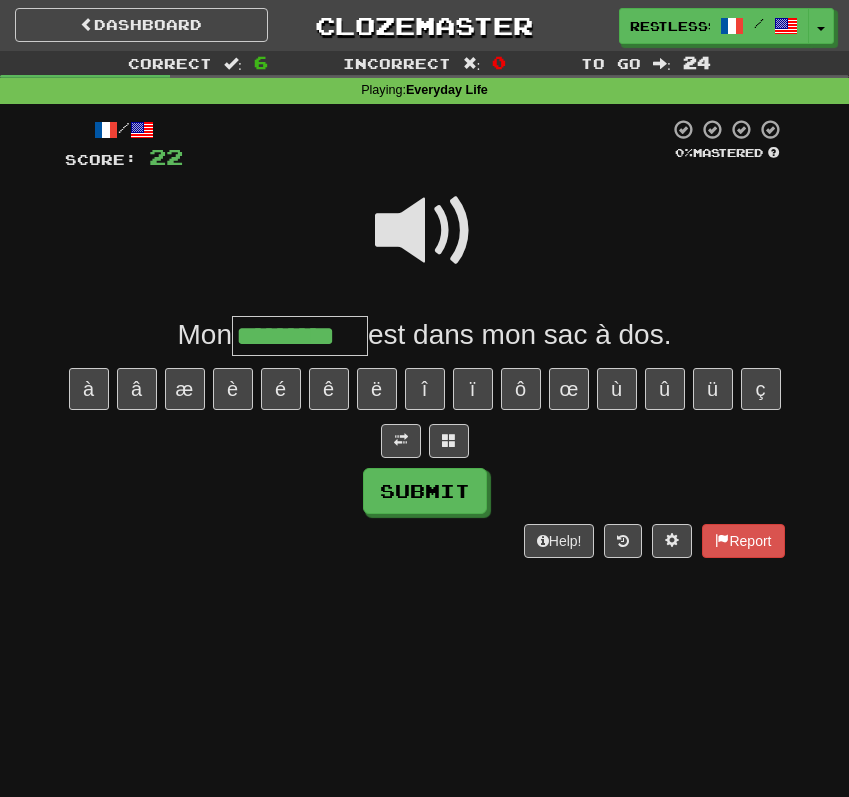 type on "*********" 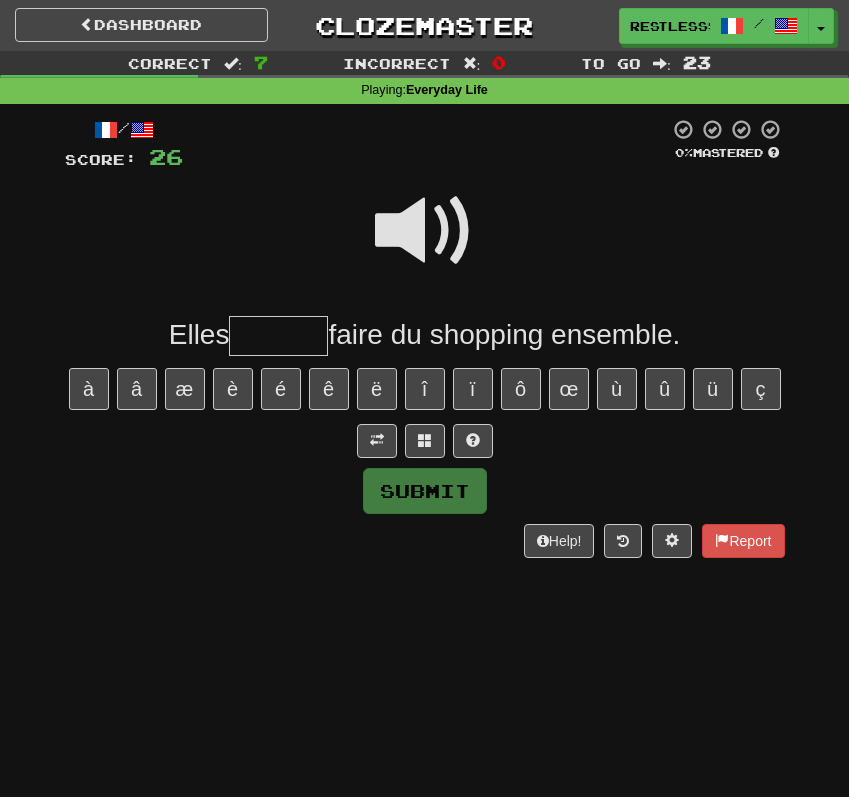 click at bounding box center [425, 231] 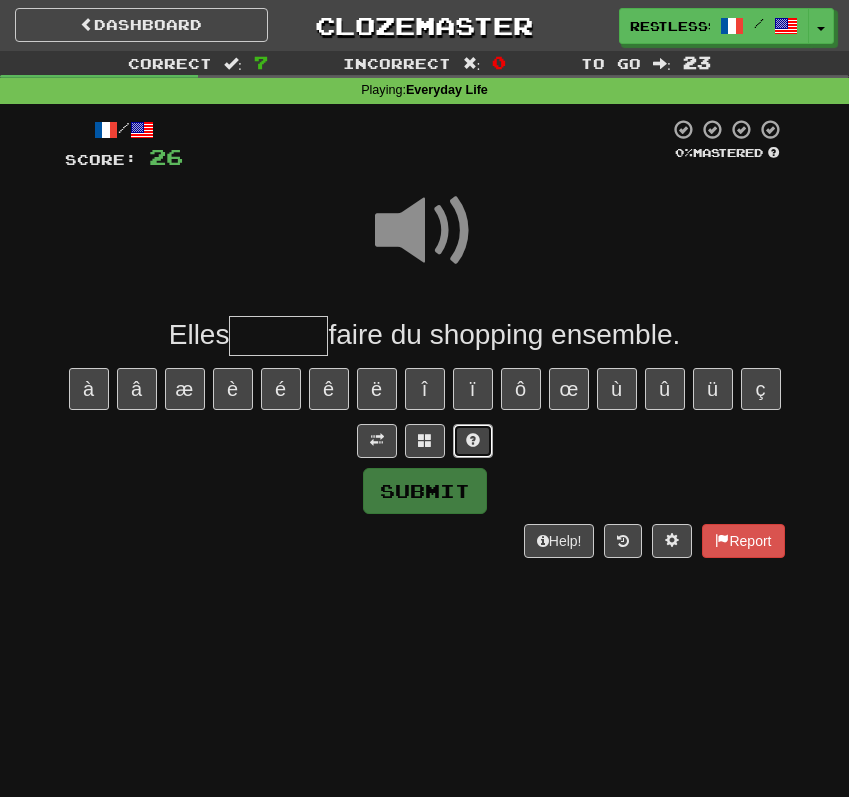 click at bounding box center [473, 441] 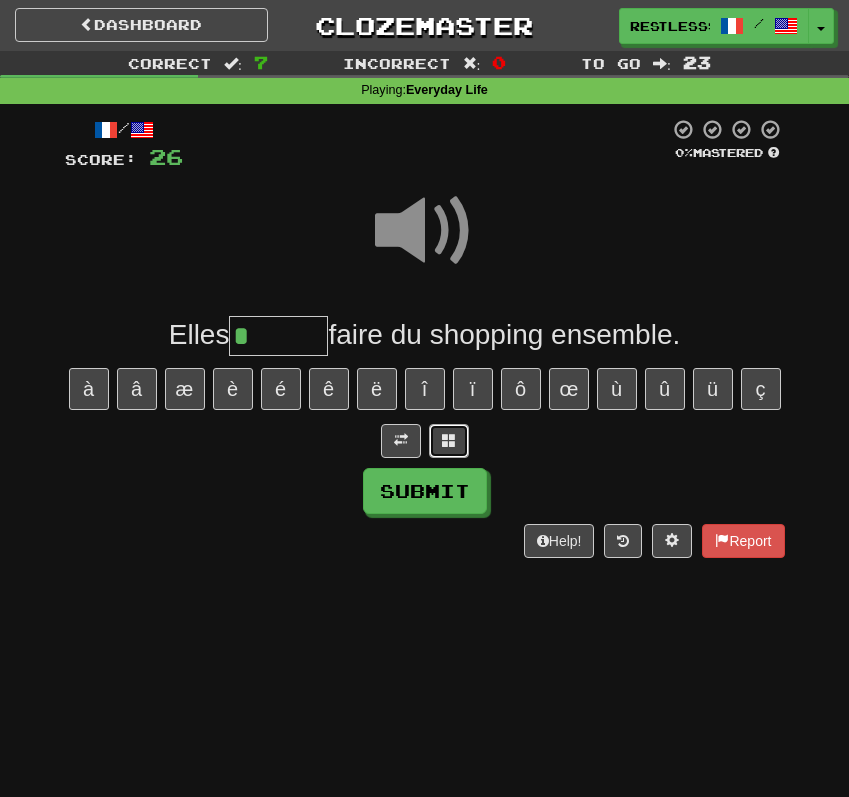 click at bounding box center (449, 440) 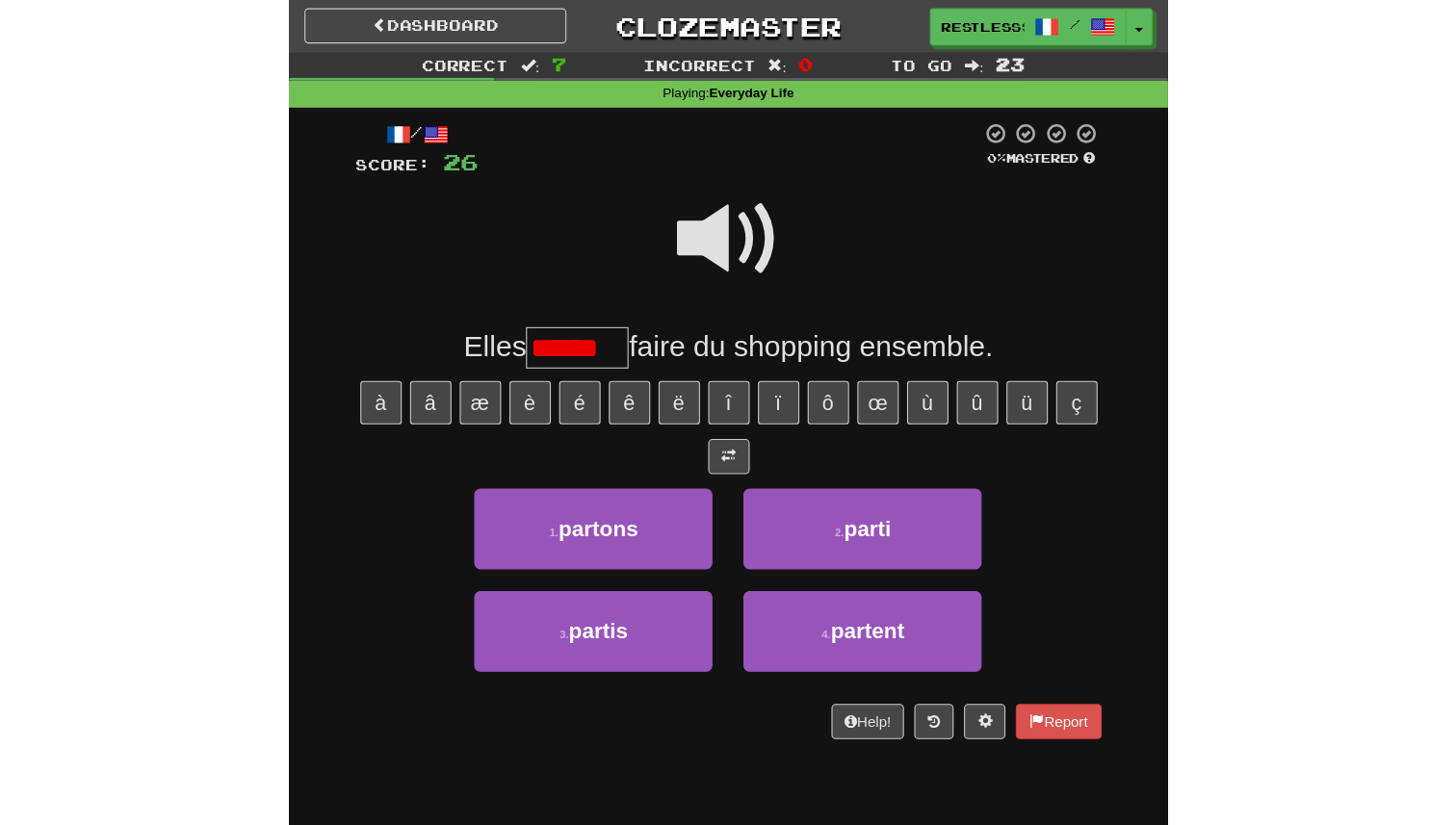 scroll, scrollTop: 0, scrollLeft: 0, axis: both 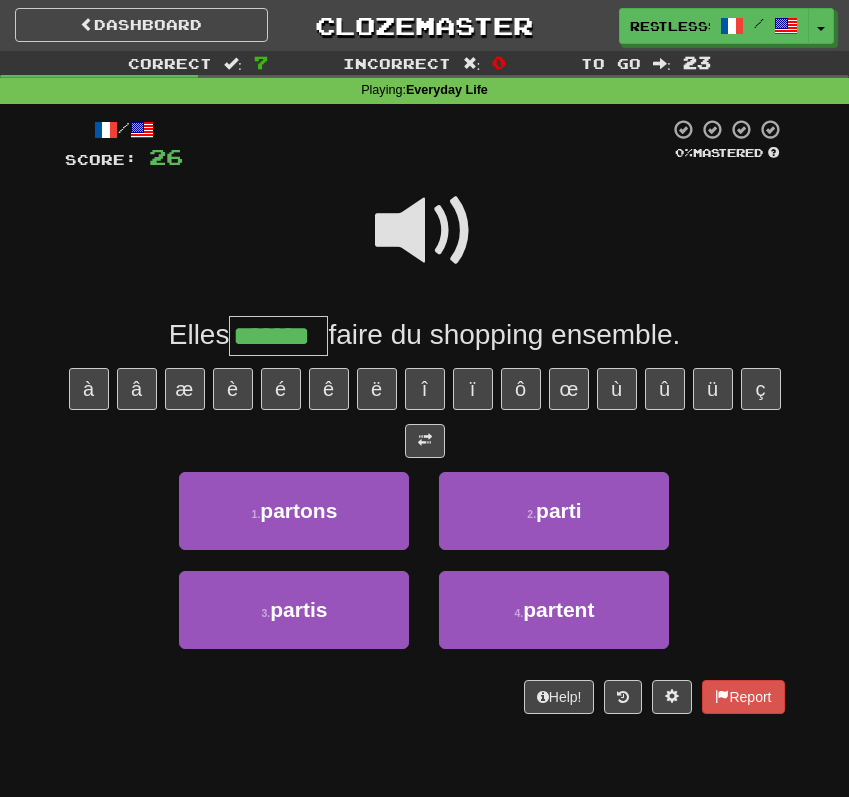 type on "*******" 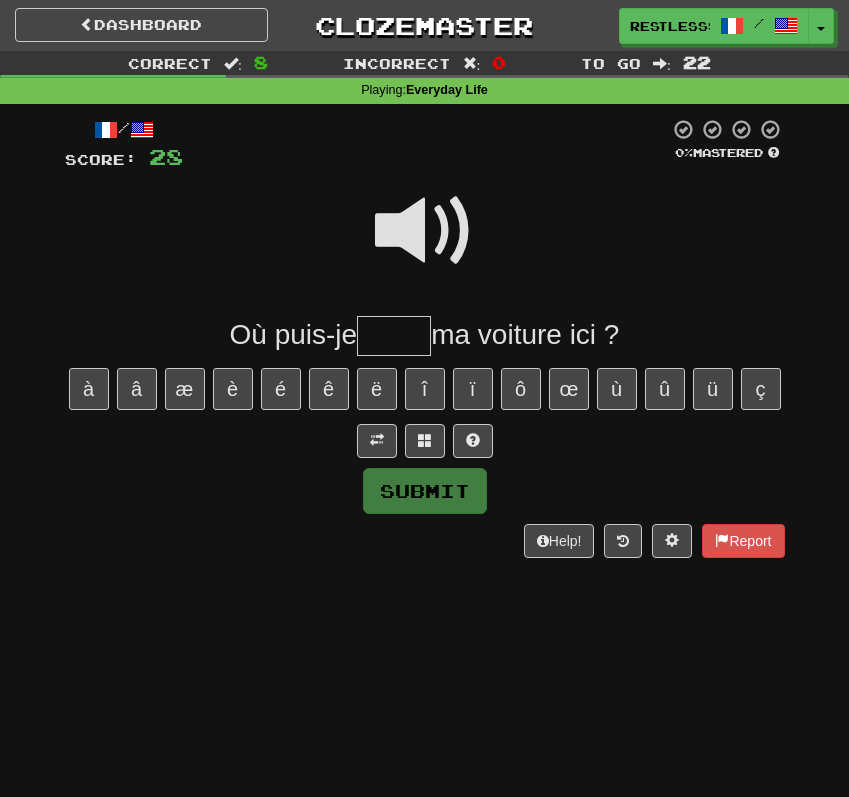 click at bounding box center (425, 231) 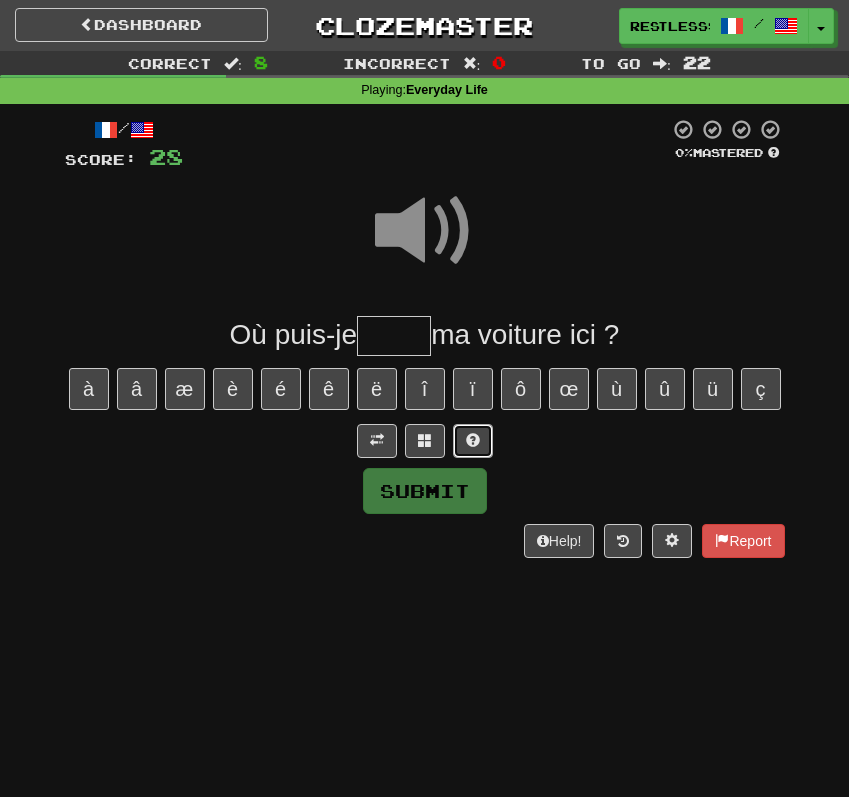 click at bounding box center (473, 441) 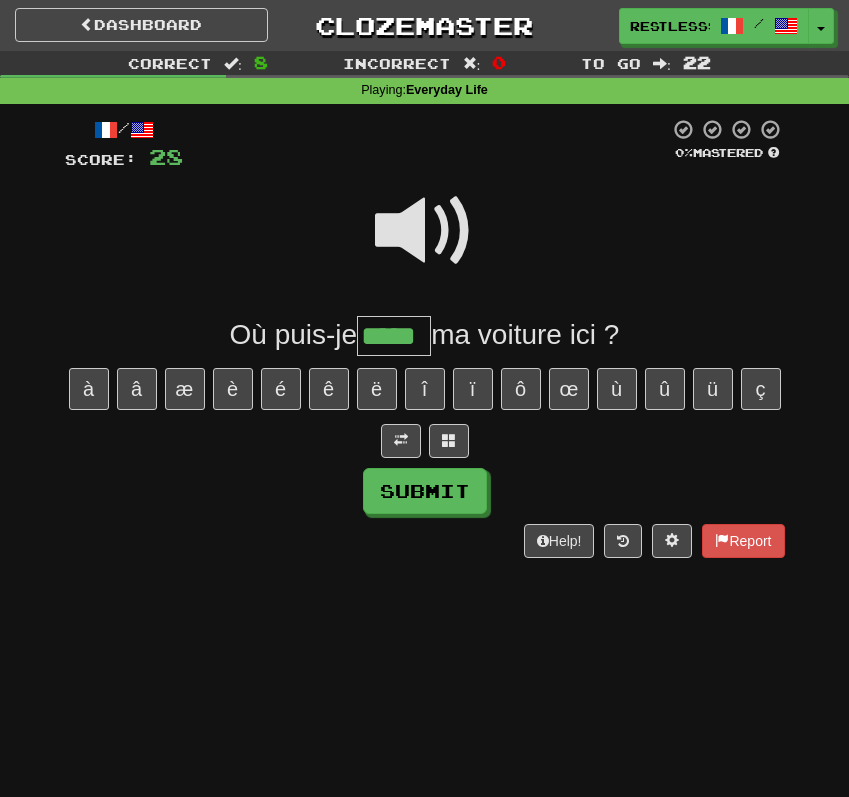 type on "*****" 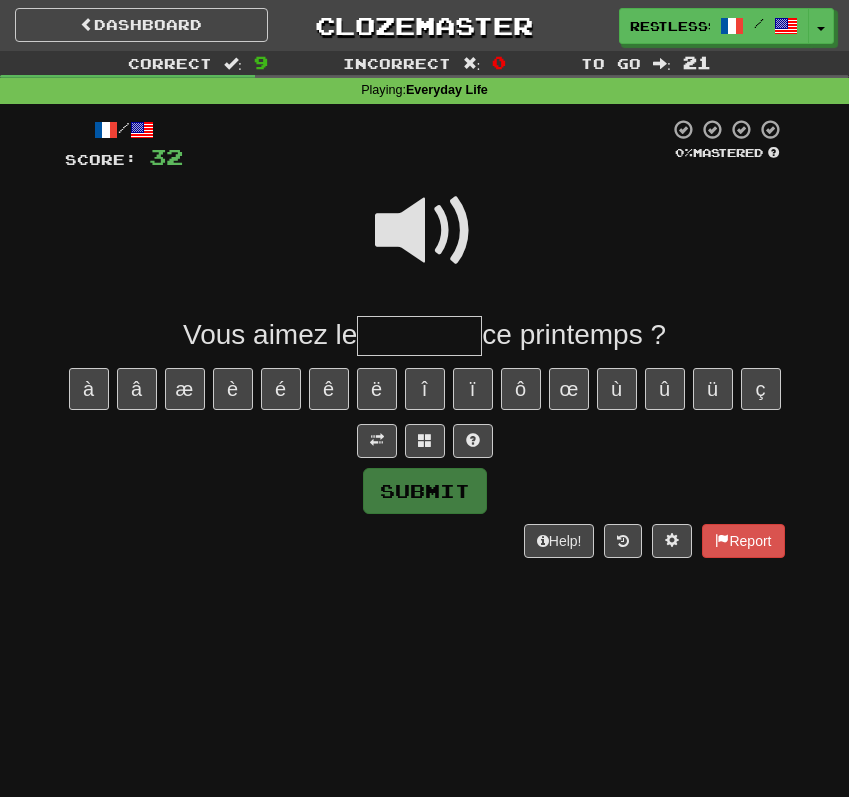 click at bounding box center (425, 231) 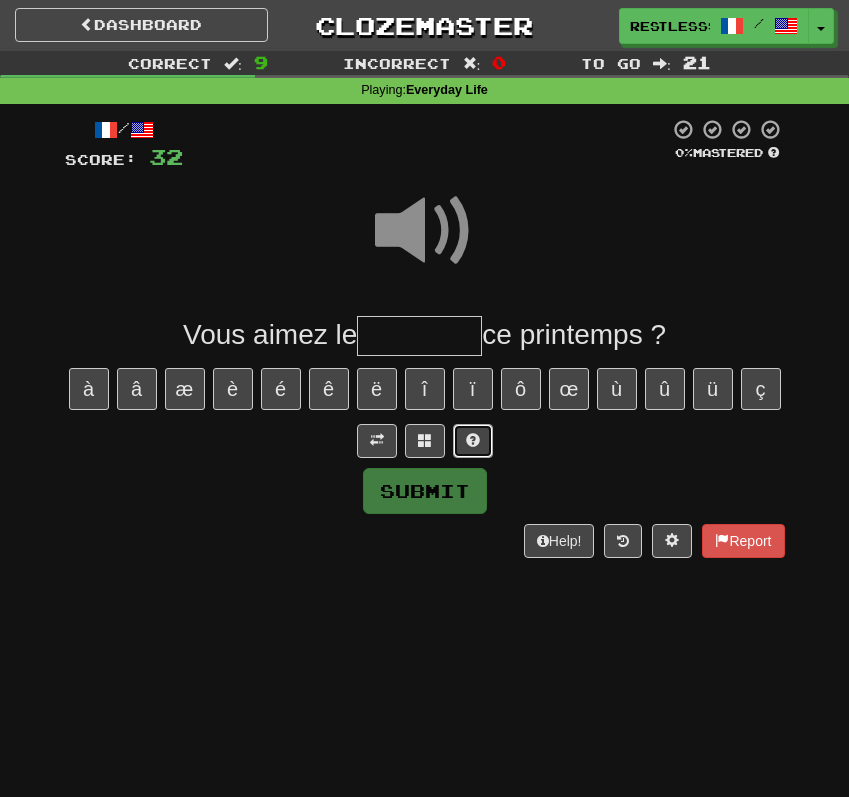 click at bounding box center (473, 441) 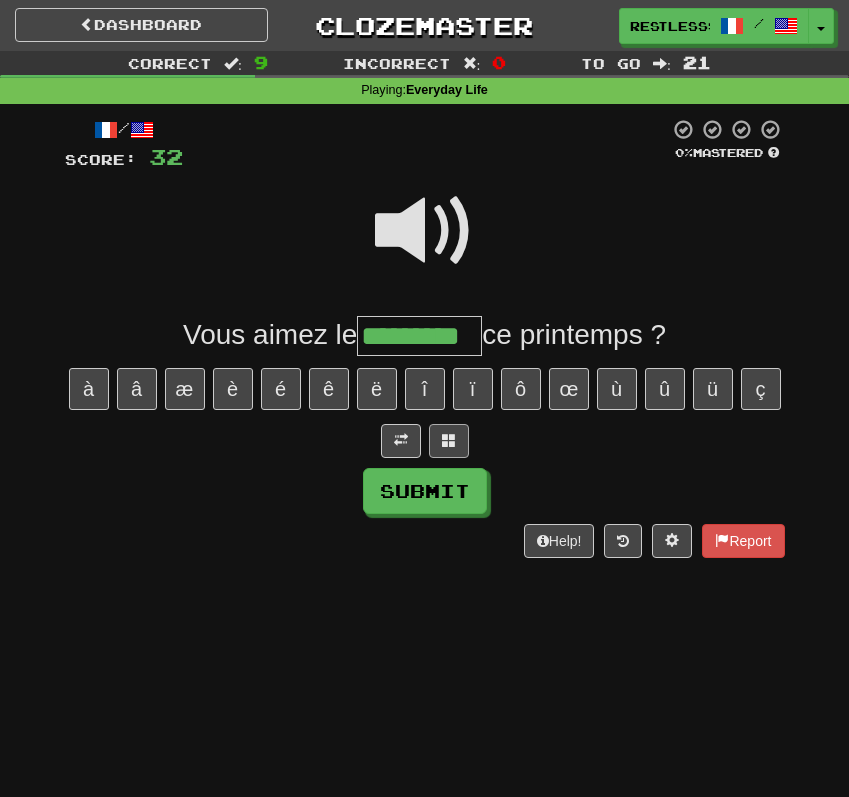 type on "*********" 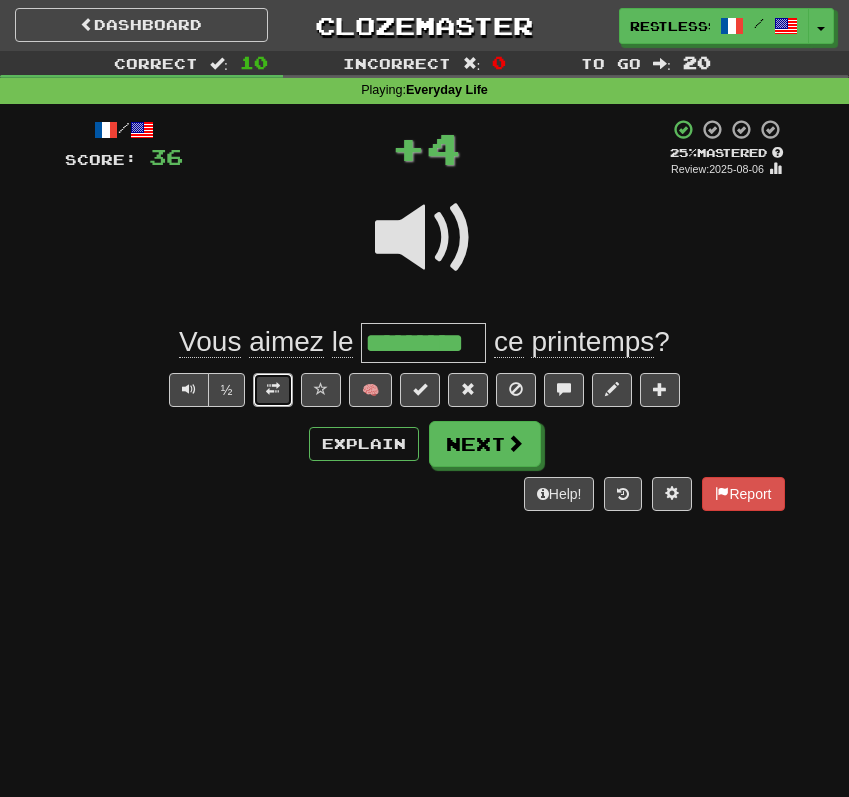 click at bounding box center [273, 389] 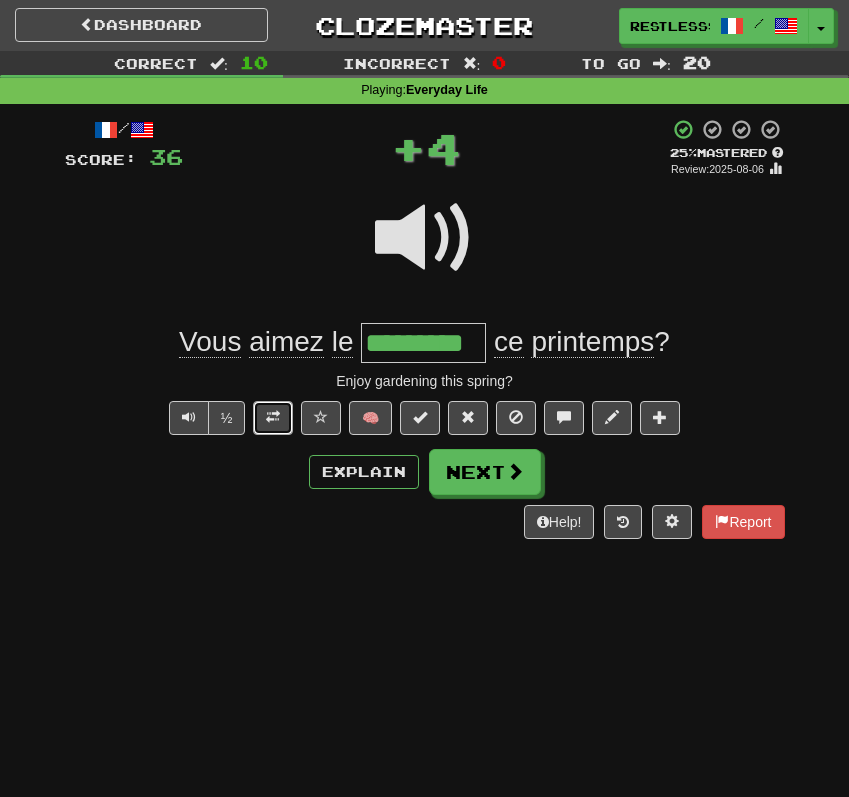 click at bounding box center [273, 417] 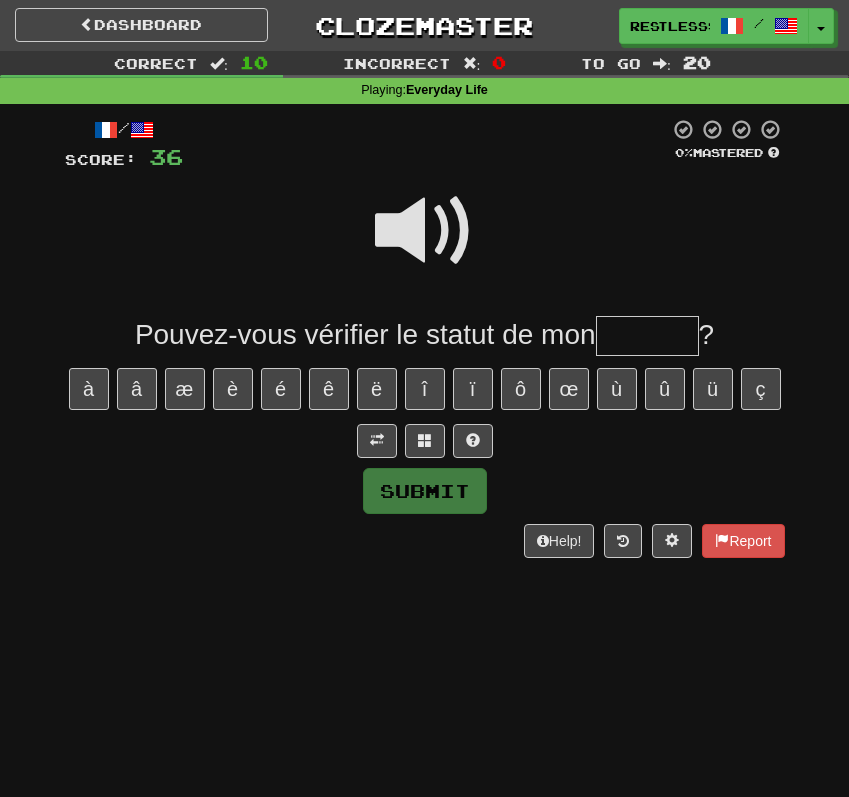 click at bounding box center (425, 231) 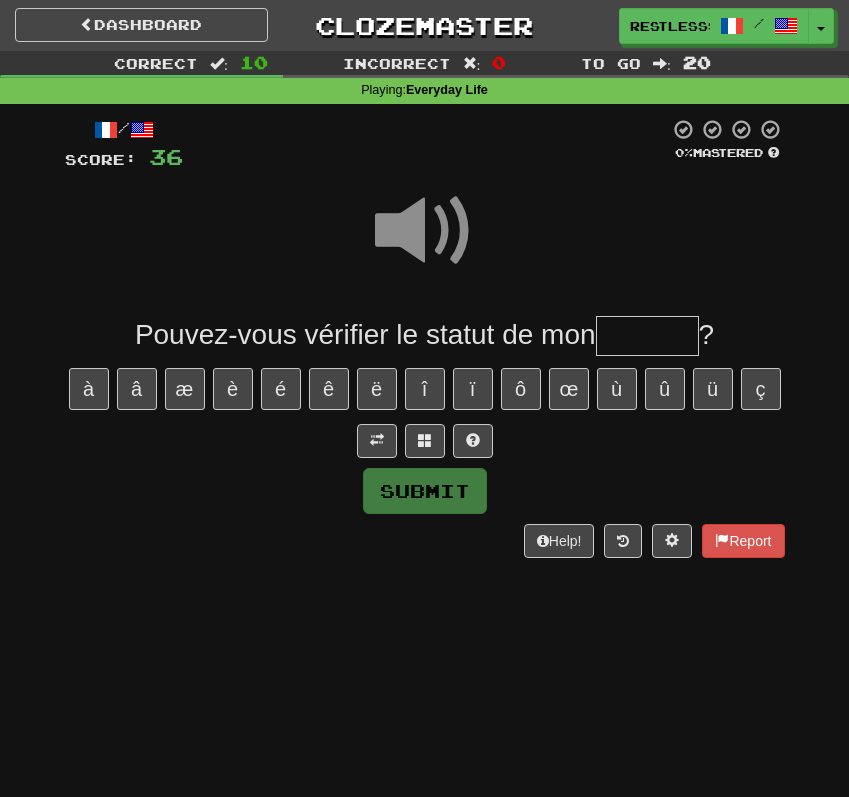 click at bounding box center [647, 336] 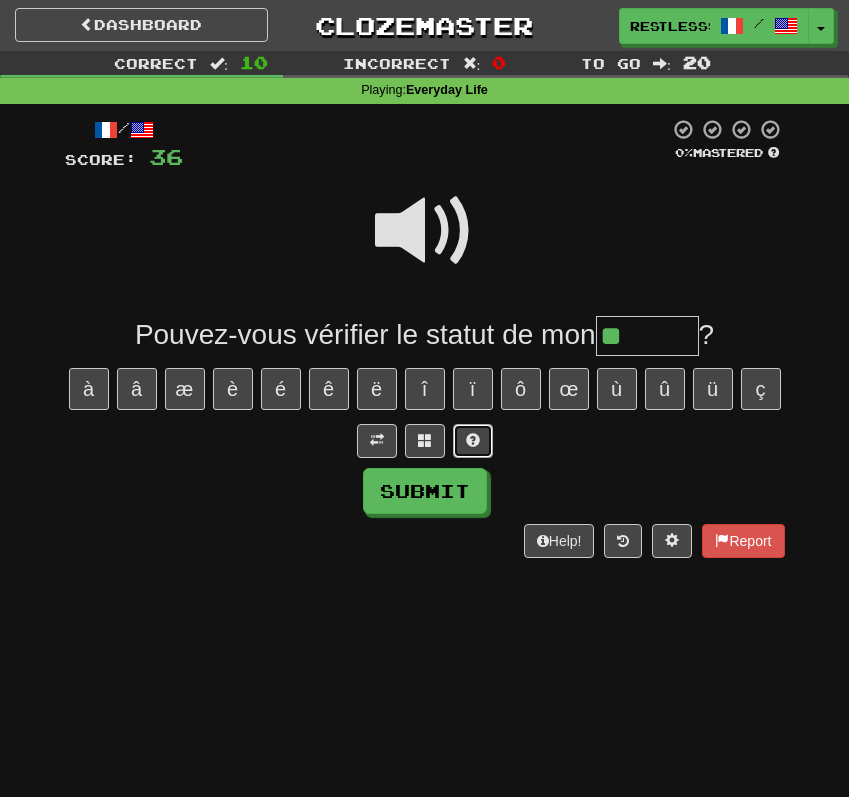 click at bounding box center [473, 441] 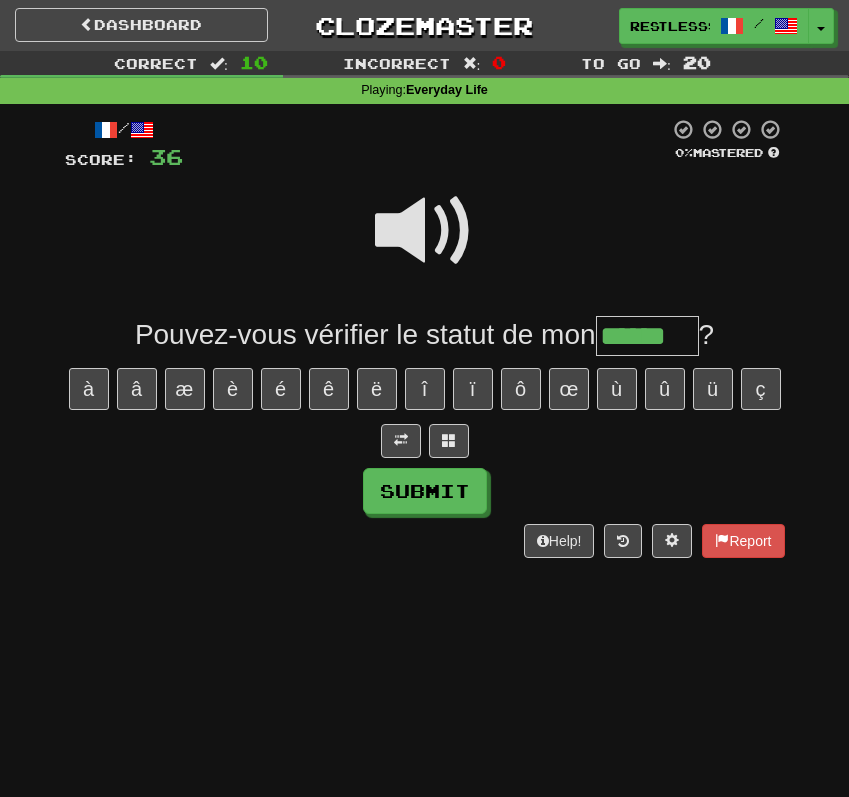 type on "******" 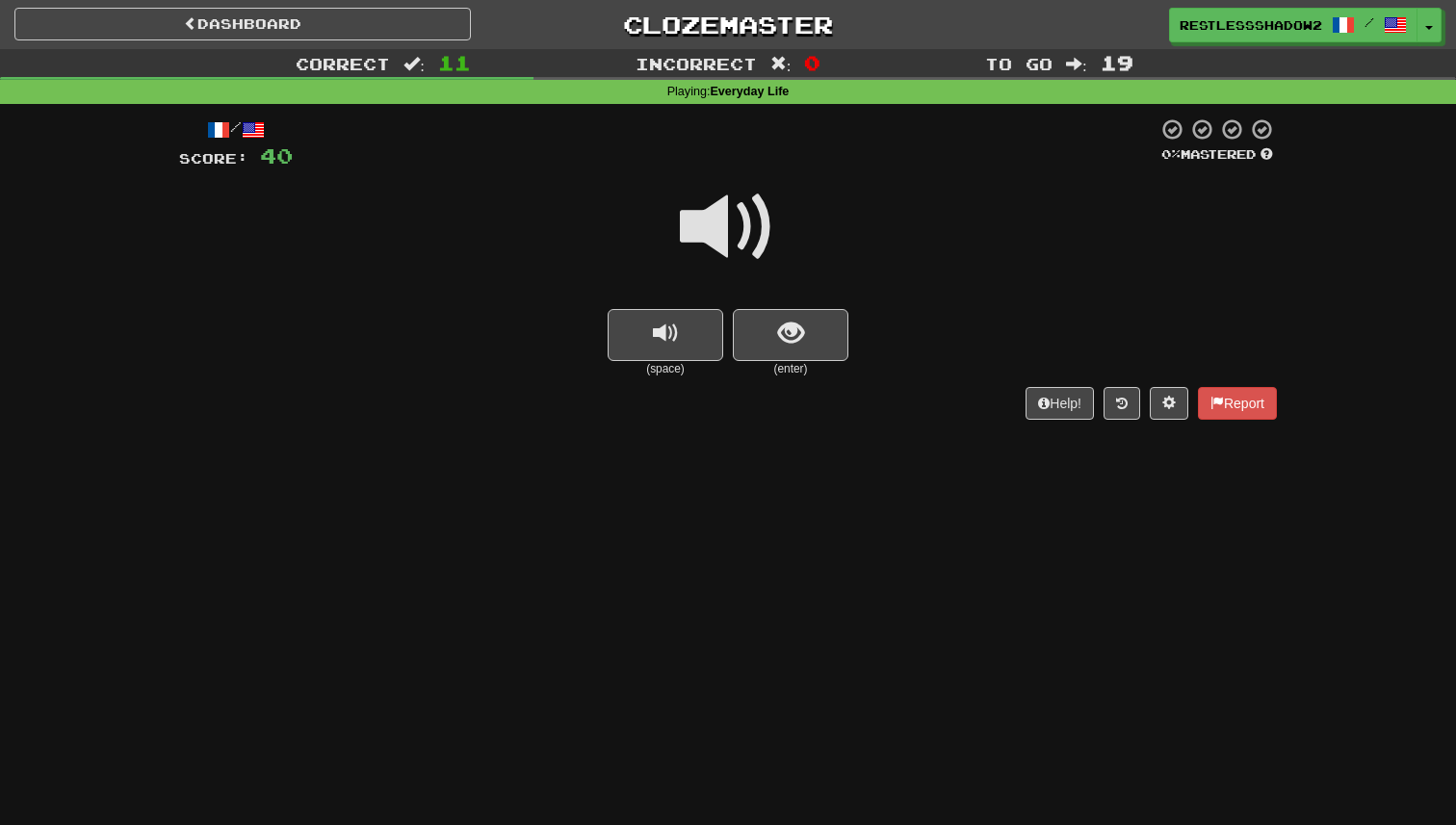 click on "(space)" at bounding box center (665, 369) 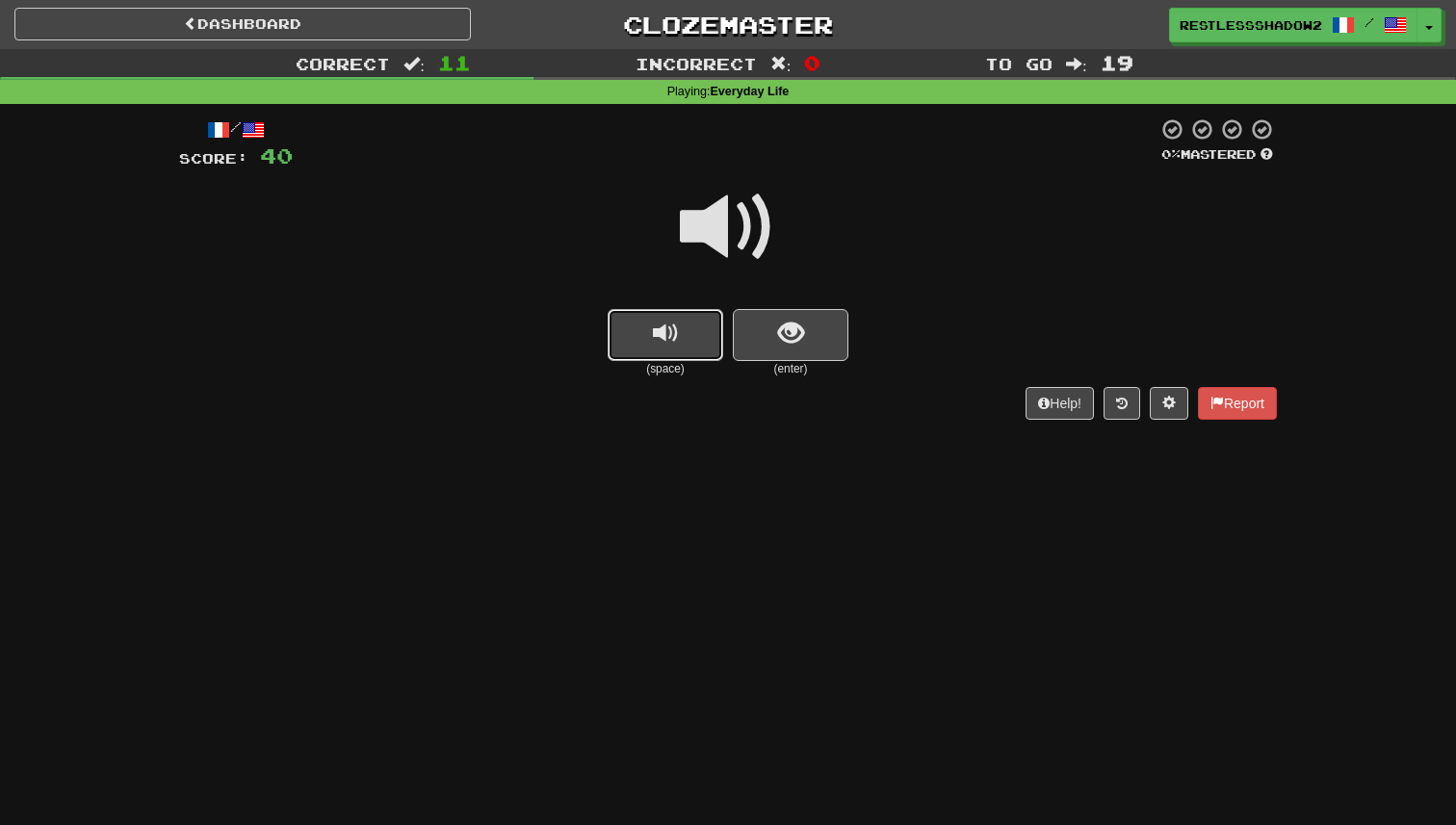 click at bounding box center (665, 335) 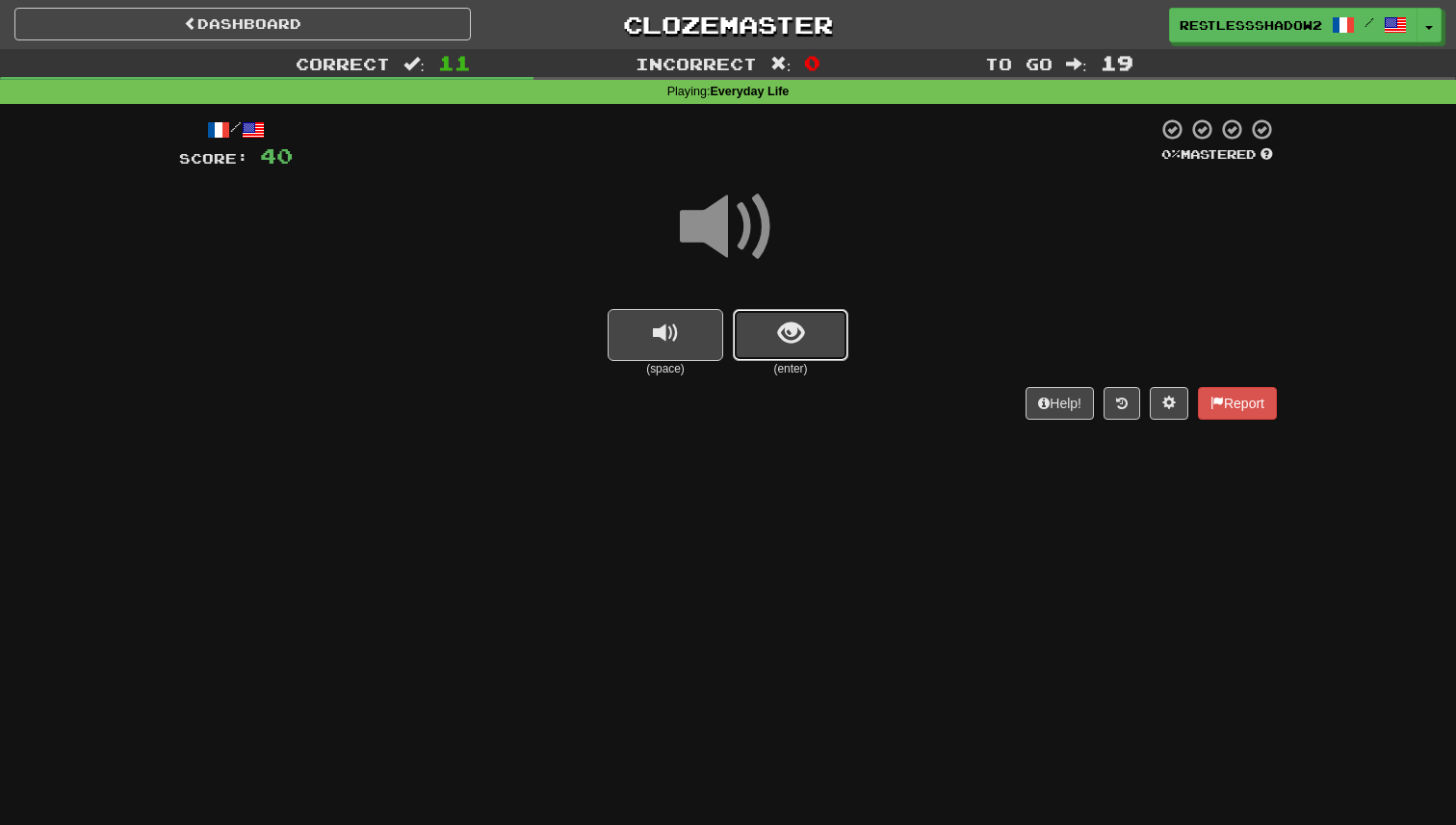 click at bounding box center (791, 333) 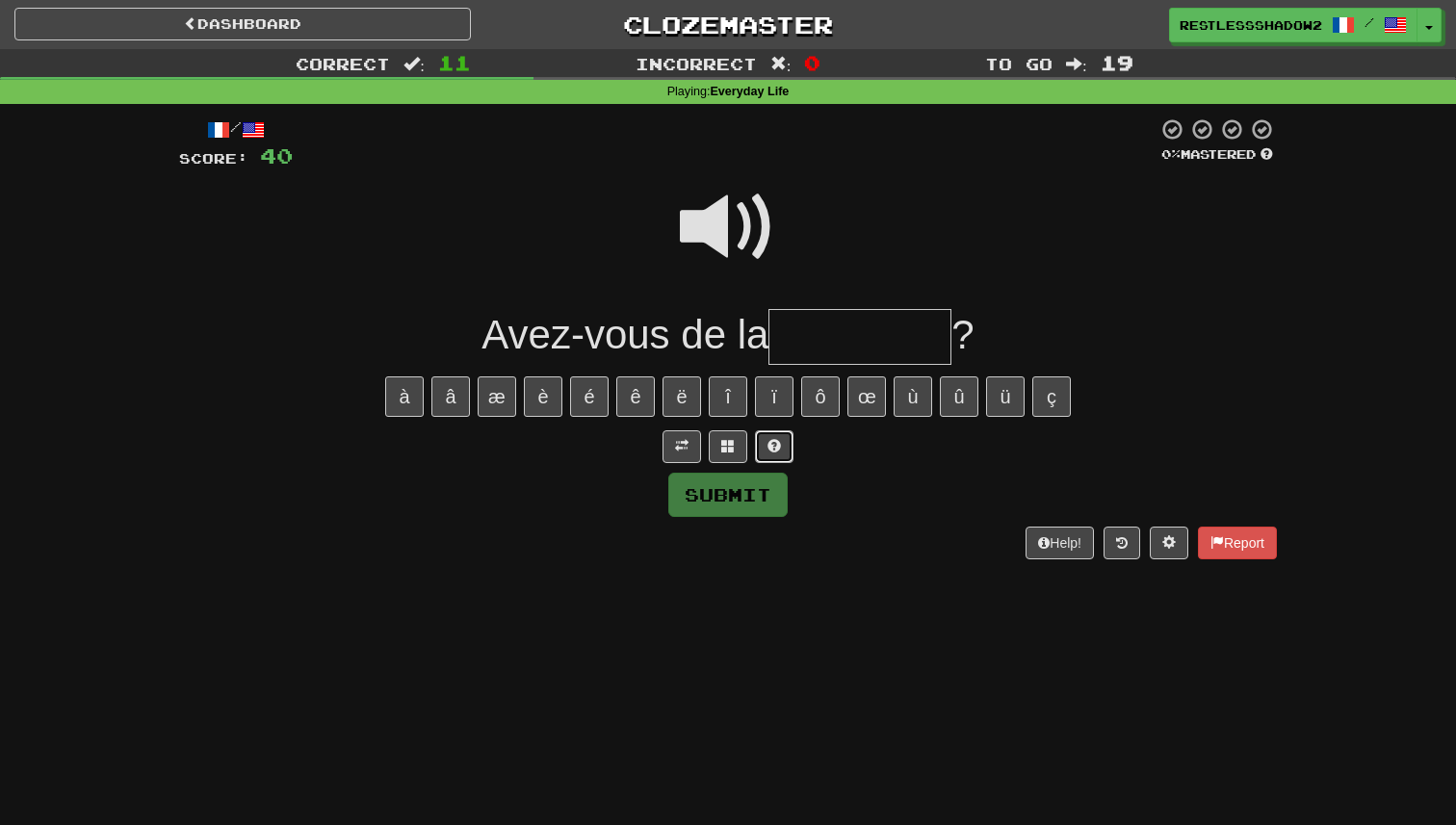click at bounding box center (774, 447) 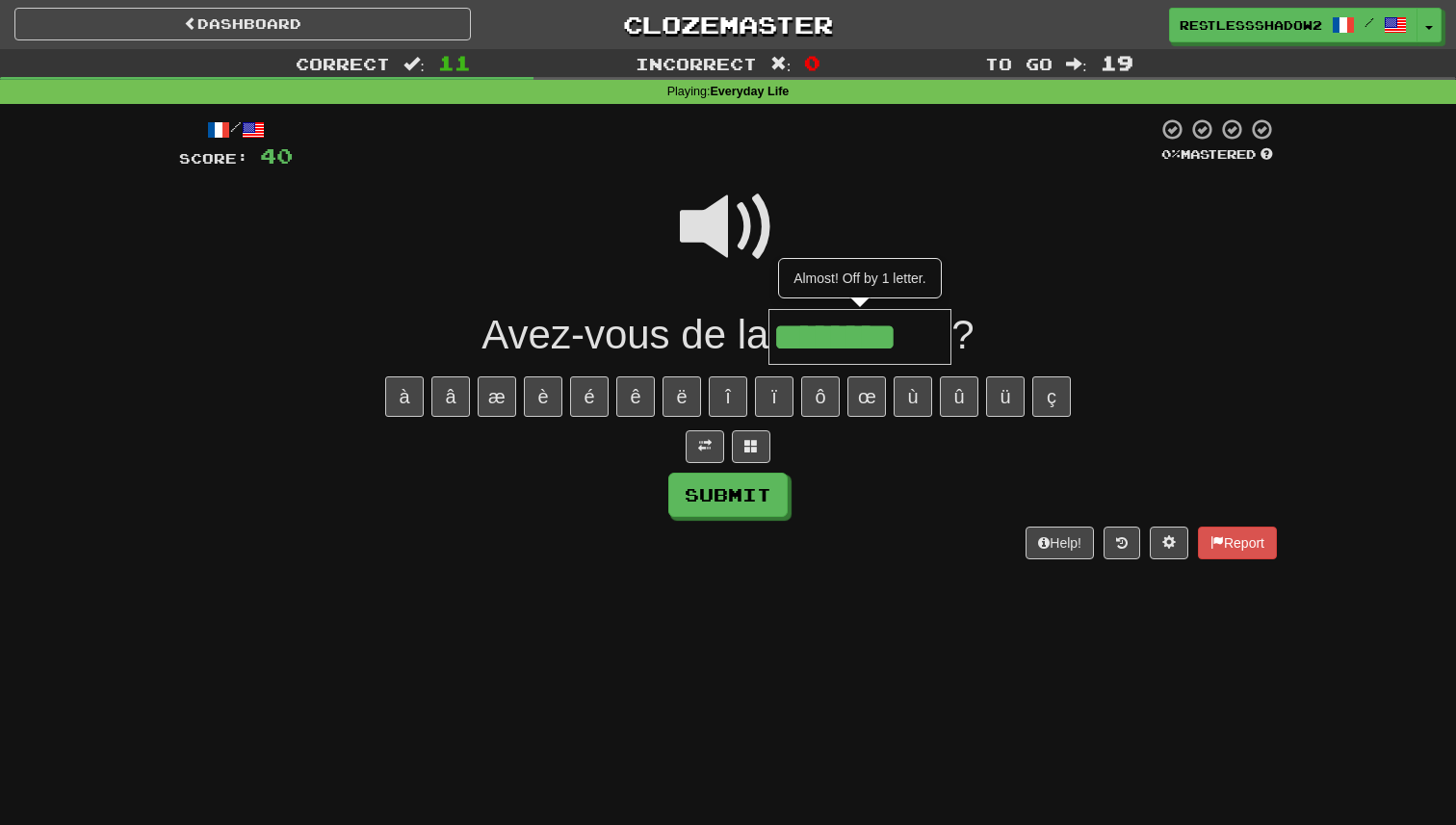 type on "********" 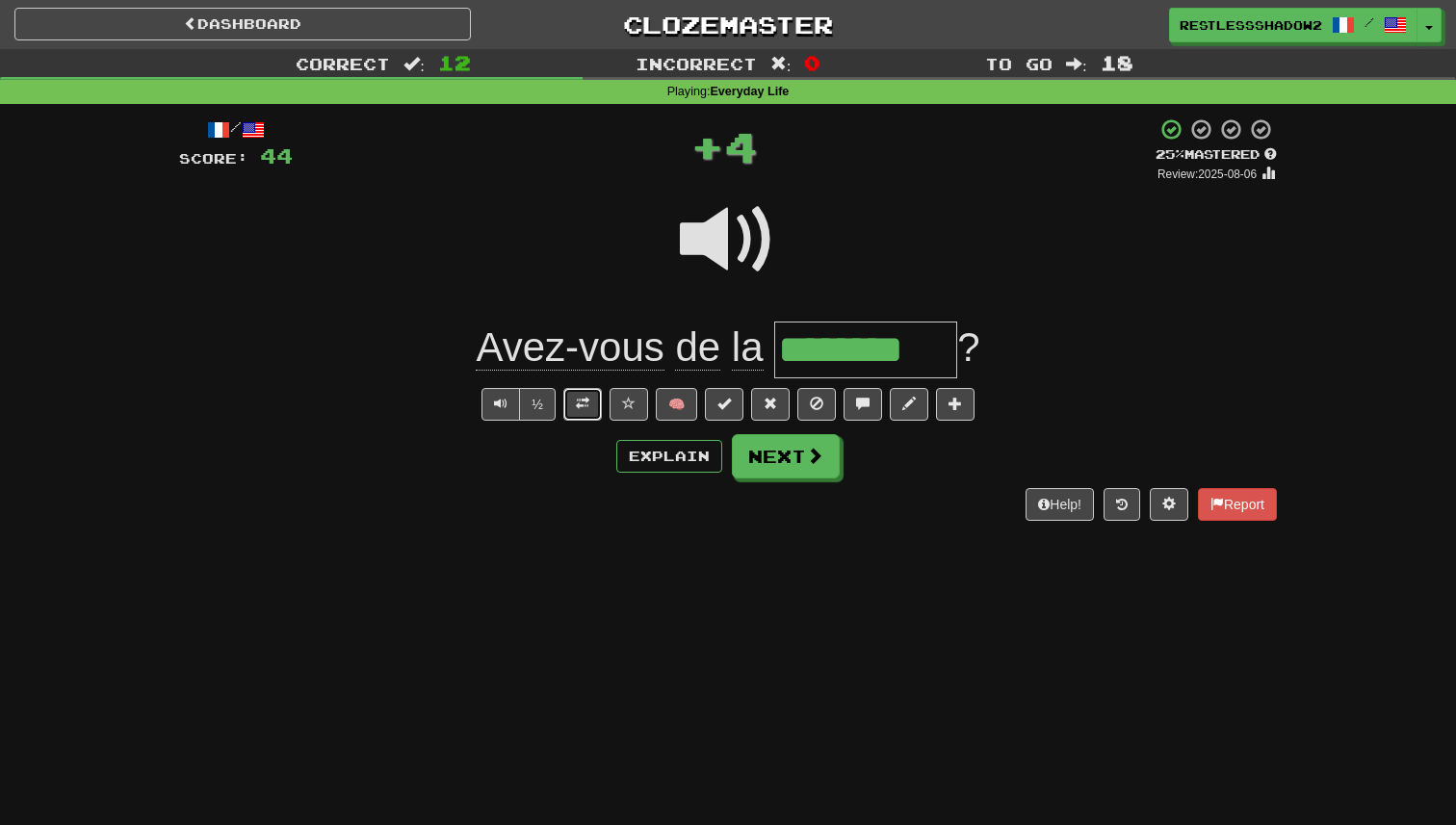 click at bounding box center [583, 403] 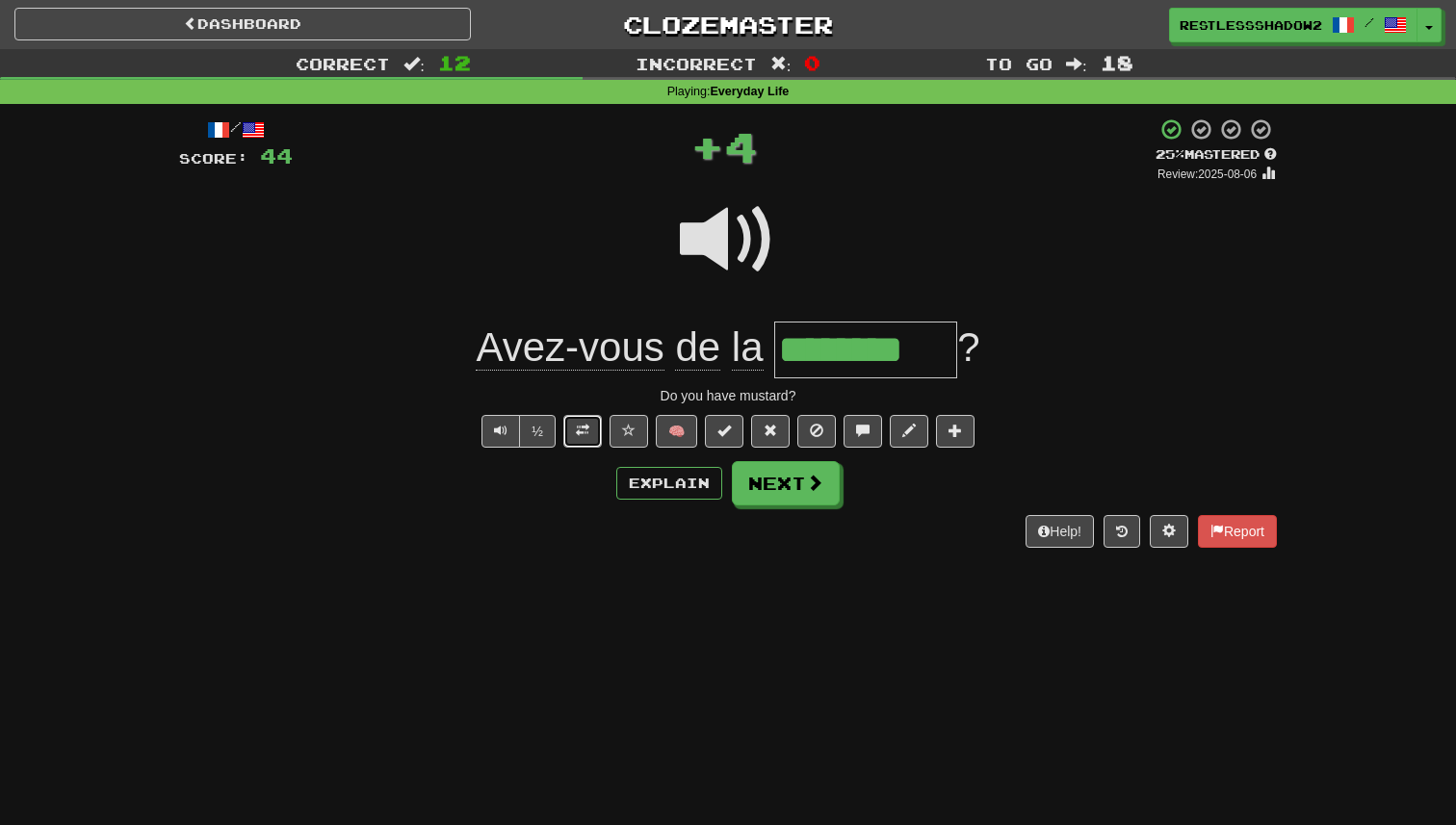 click at bounding box center (583, 430) 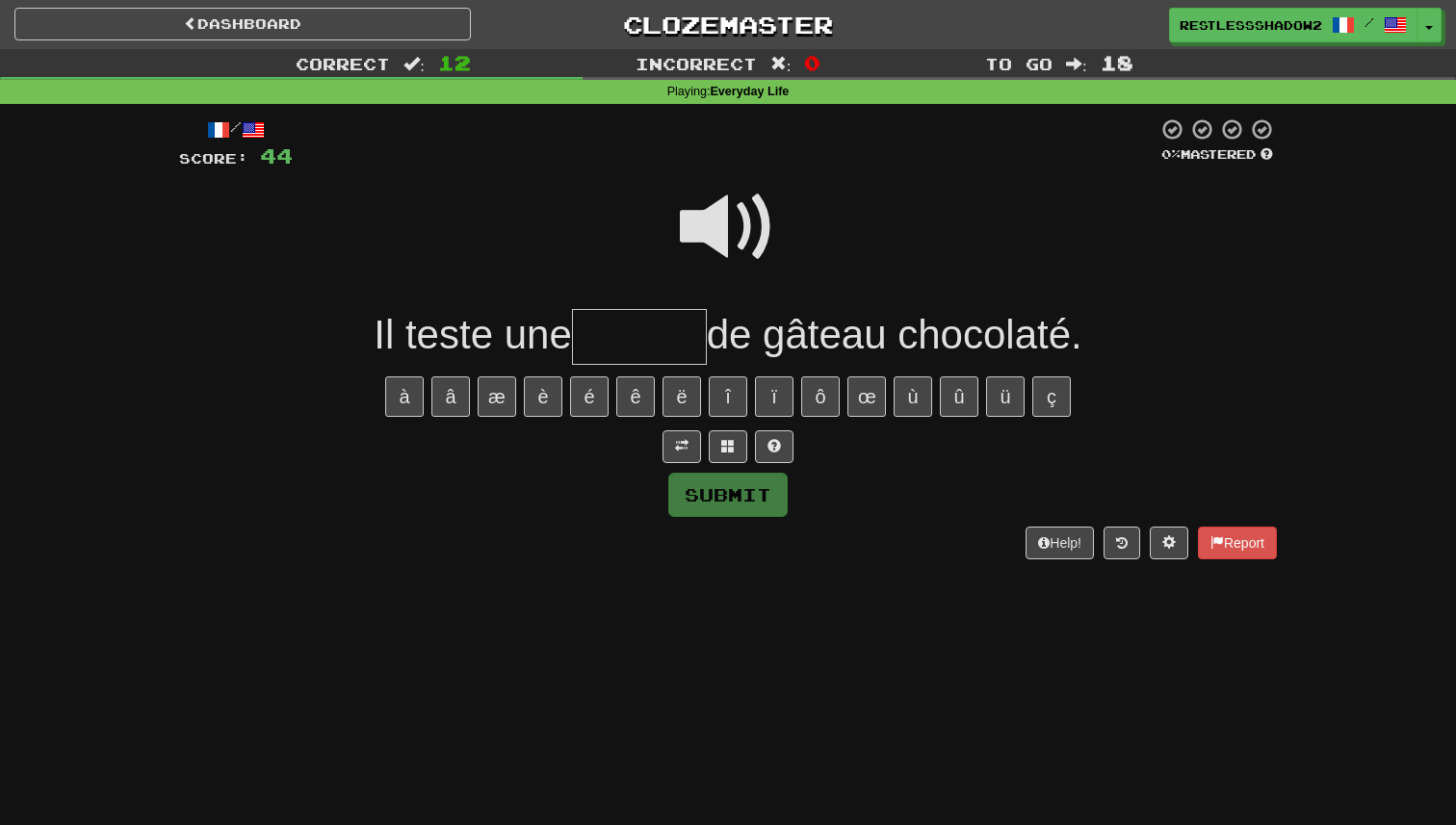click at bounding box center (728, 227) 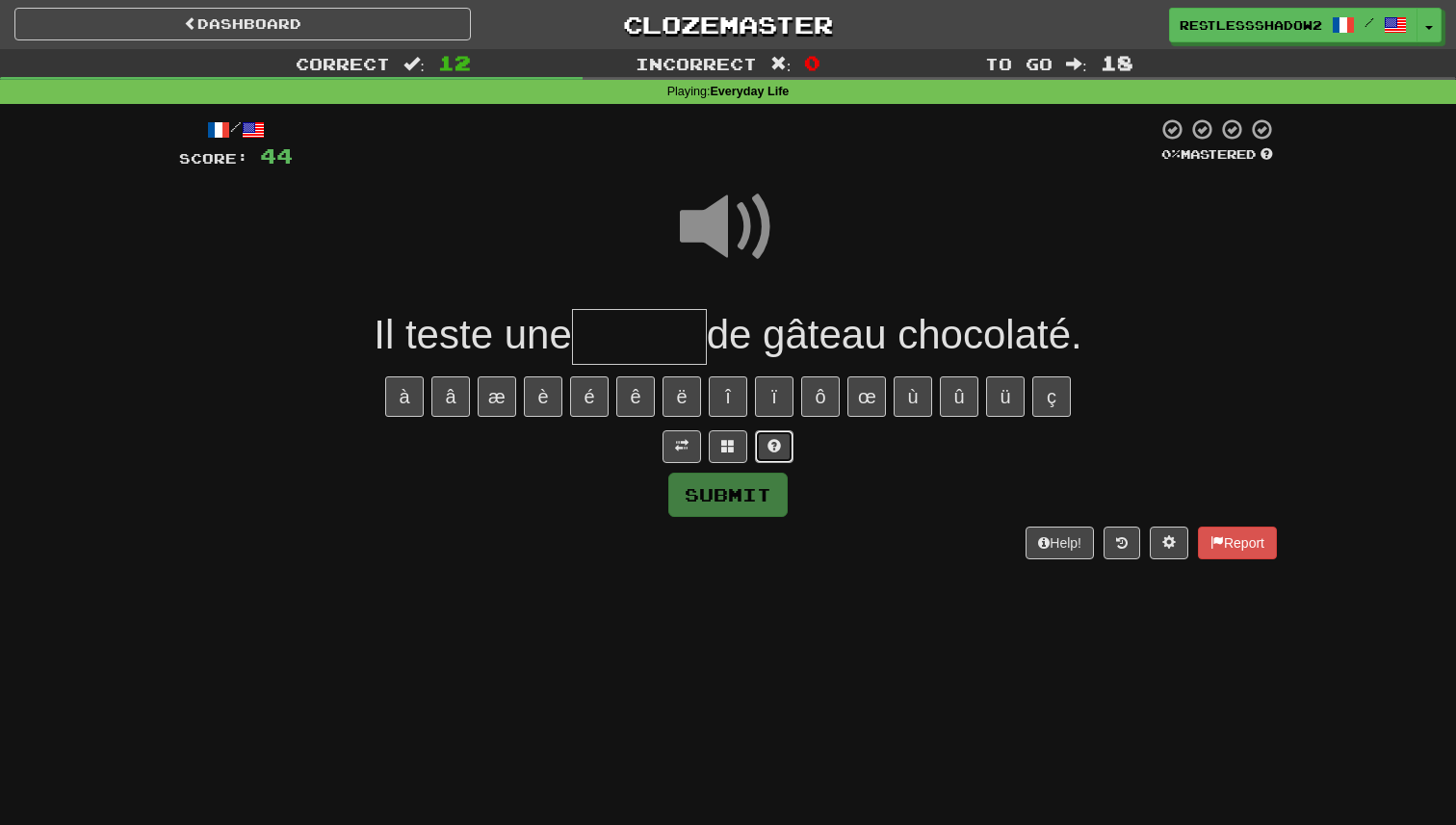 click at bounding box center [774, 446] 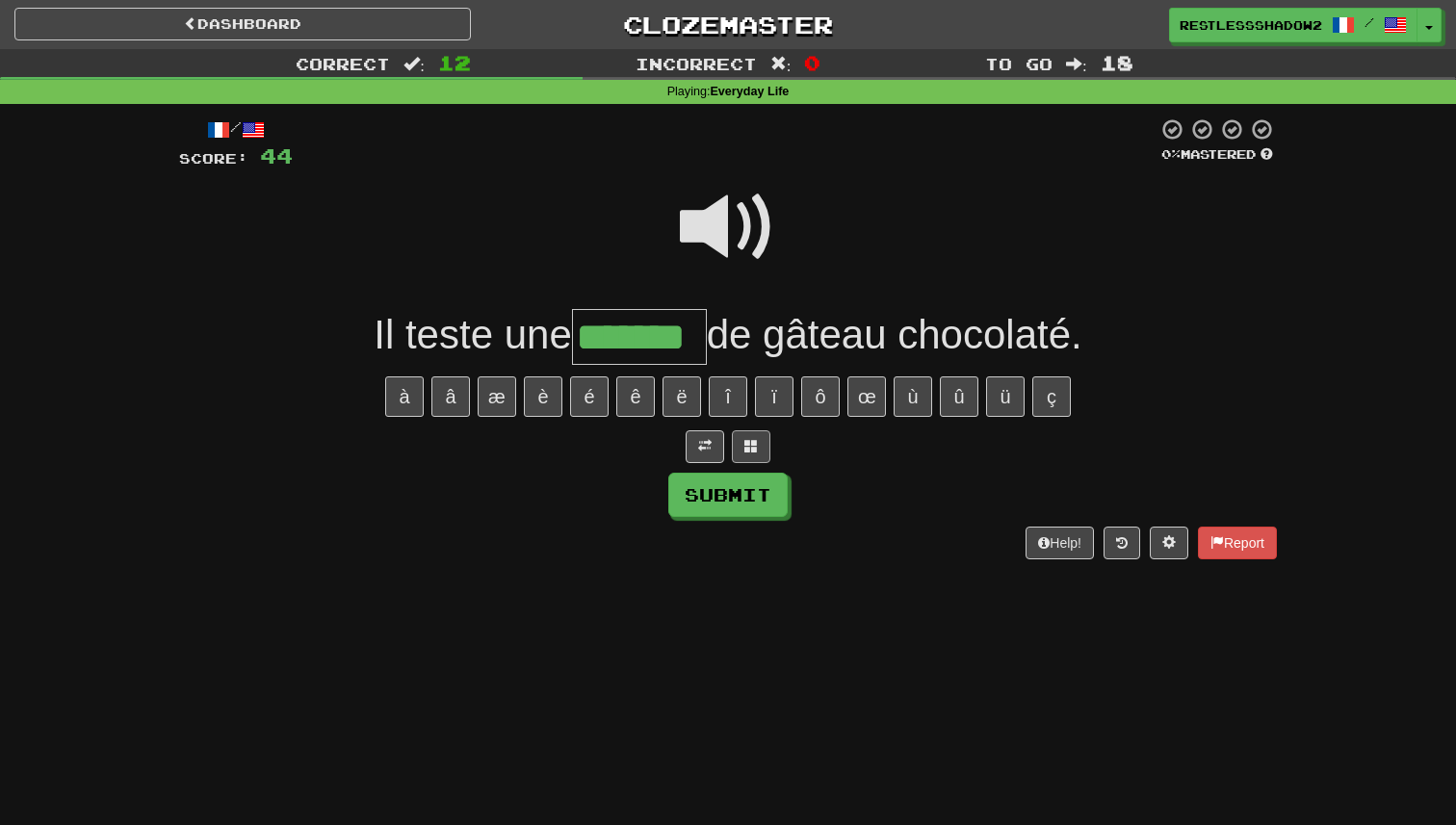 type on "*******" 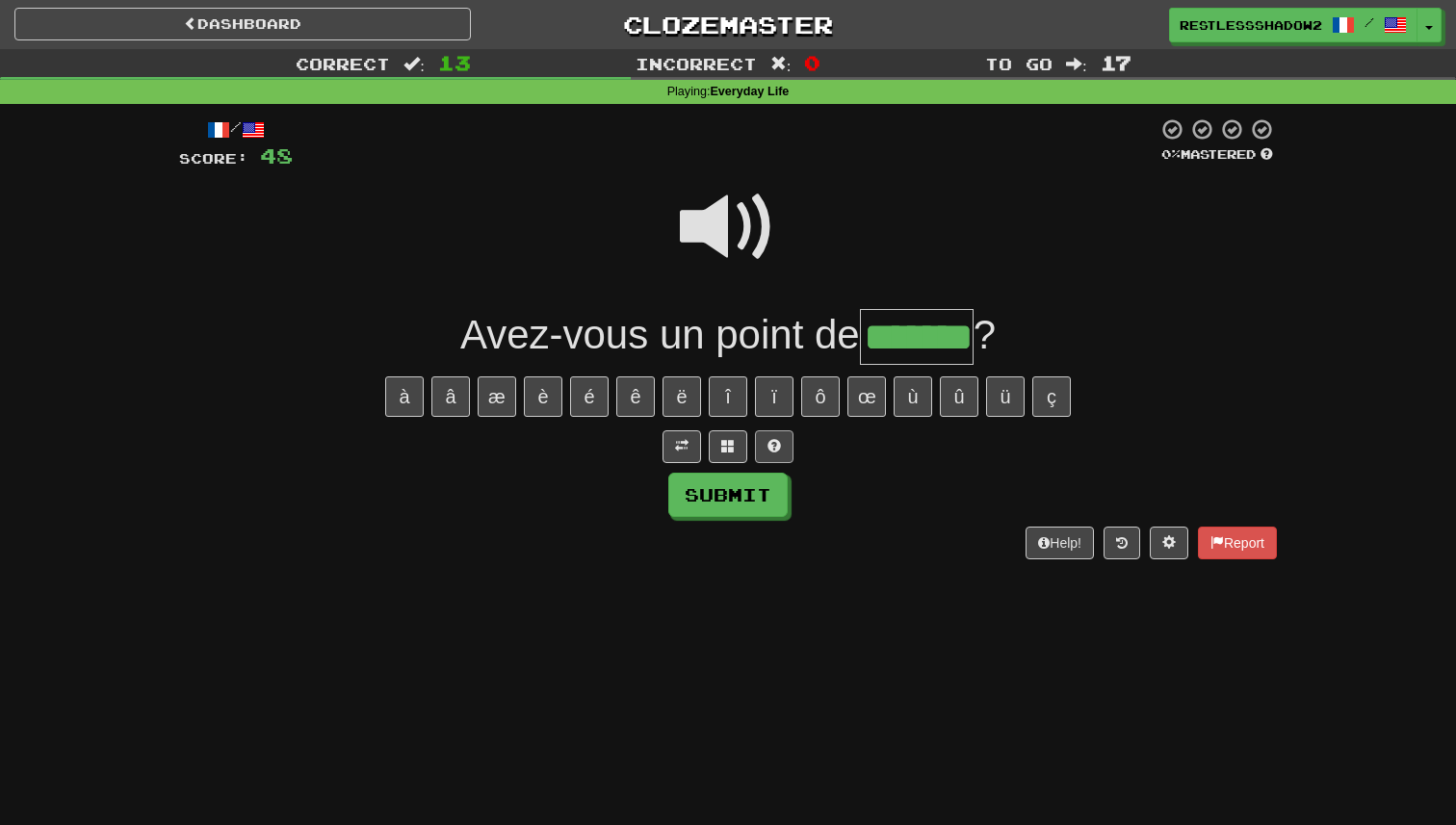 type on "*******" 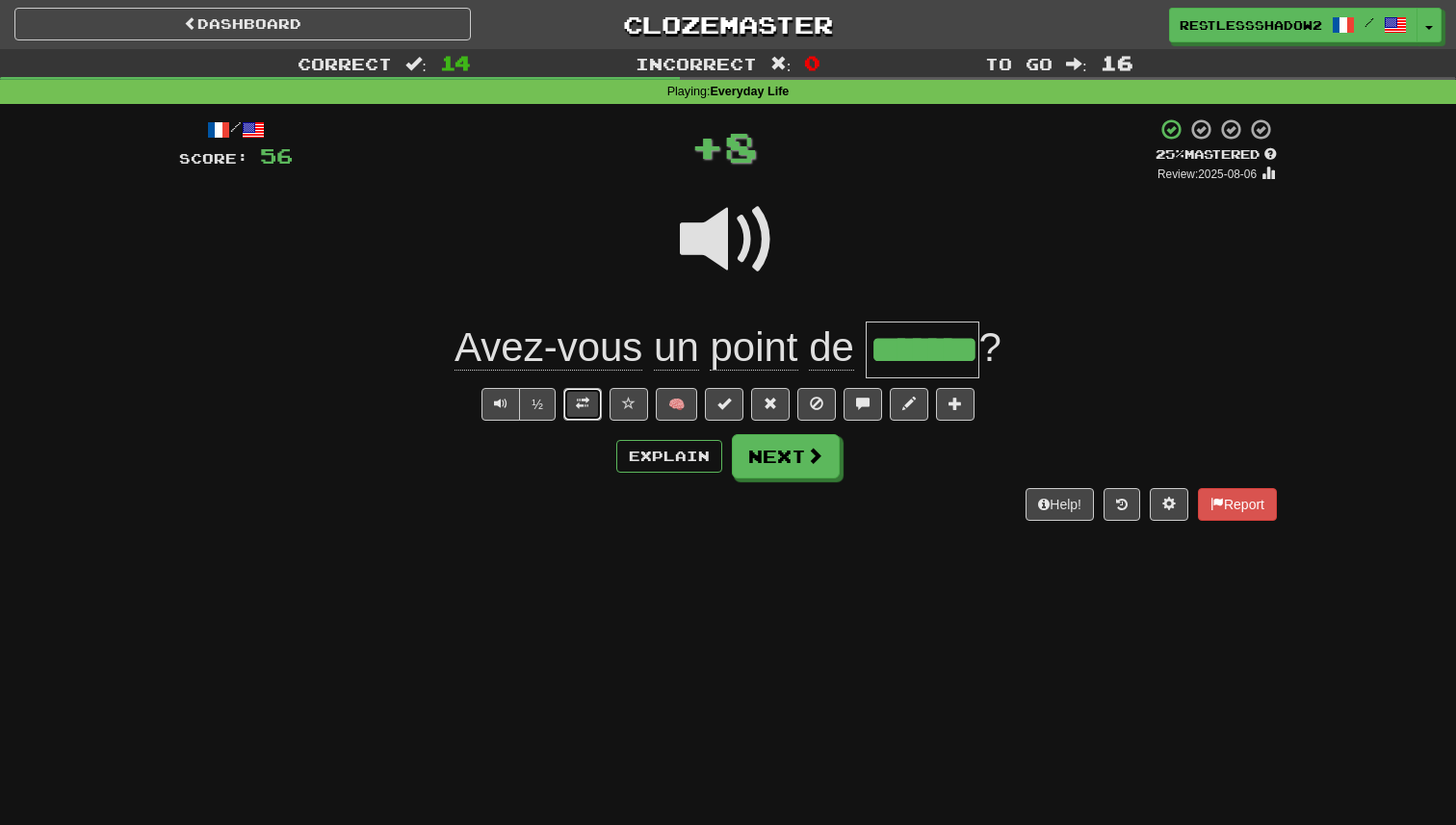 click at bounding box center [583, 404] 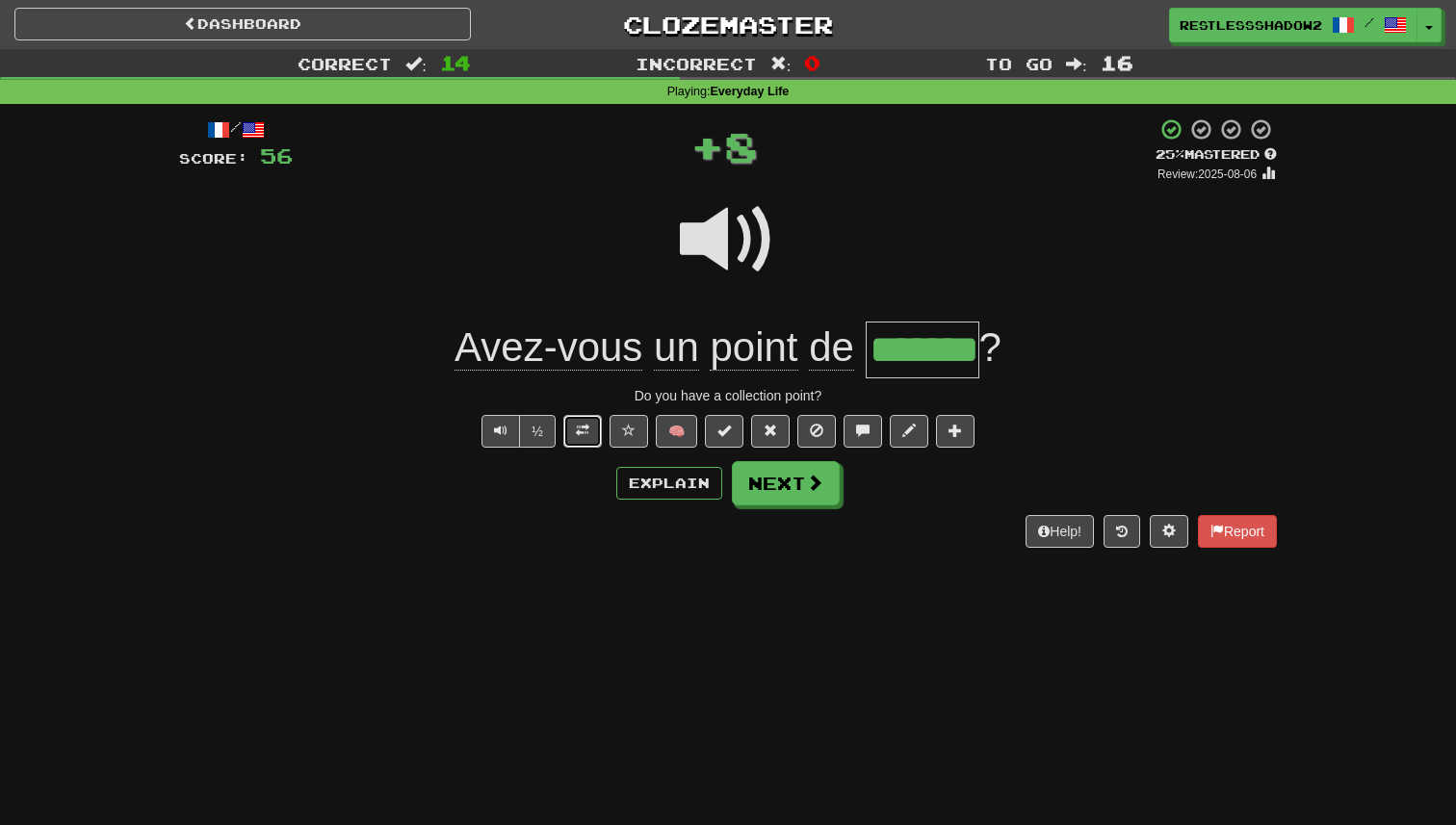 click at bounding box center (583, 431) 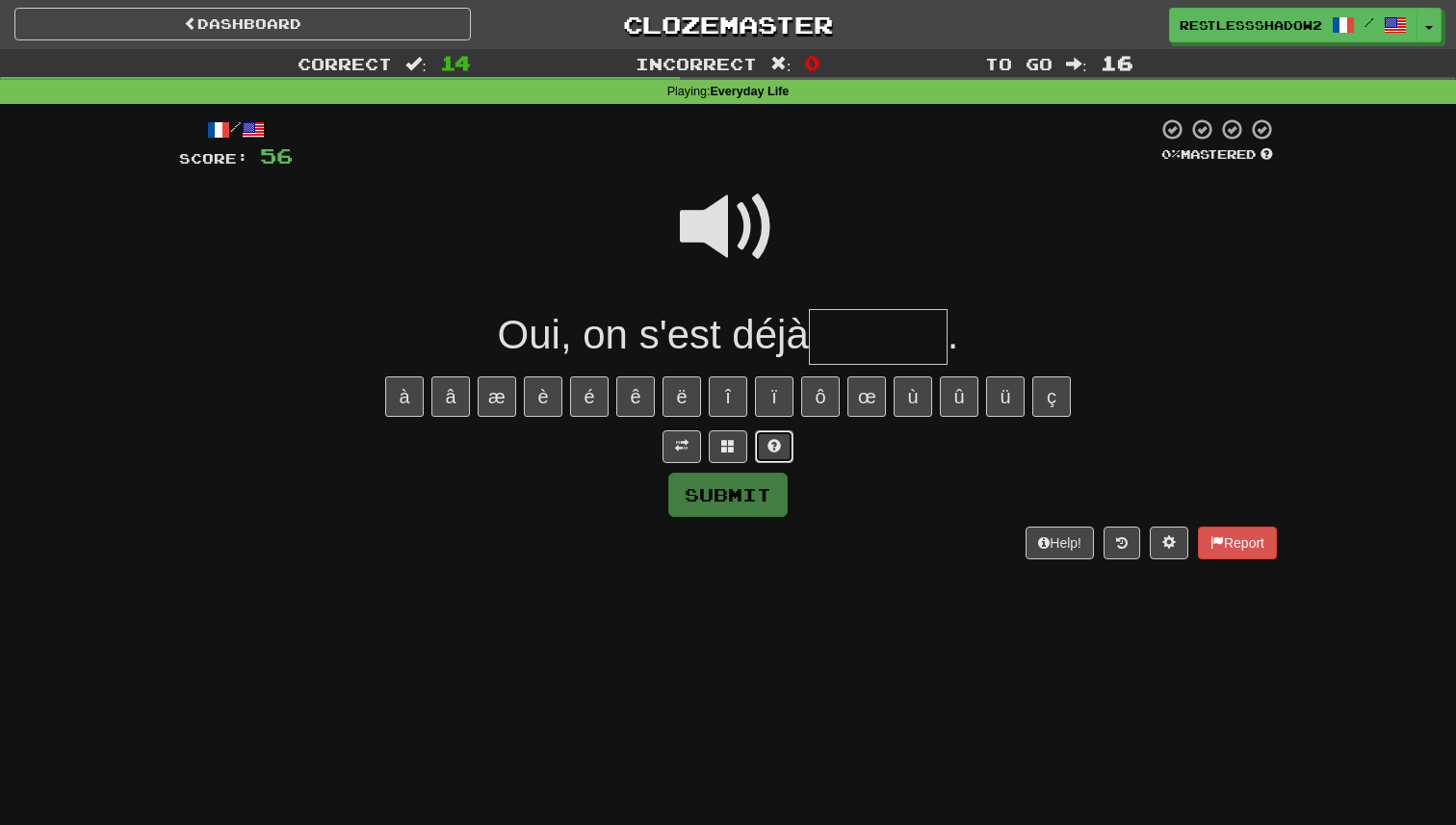 click at bounding box center [774, 446] 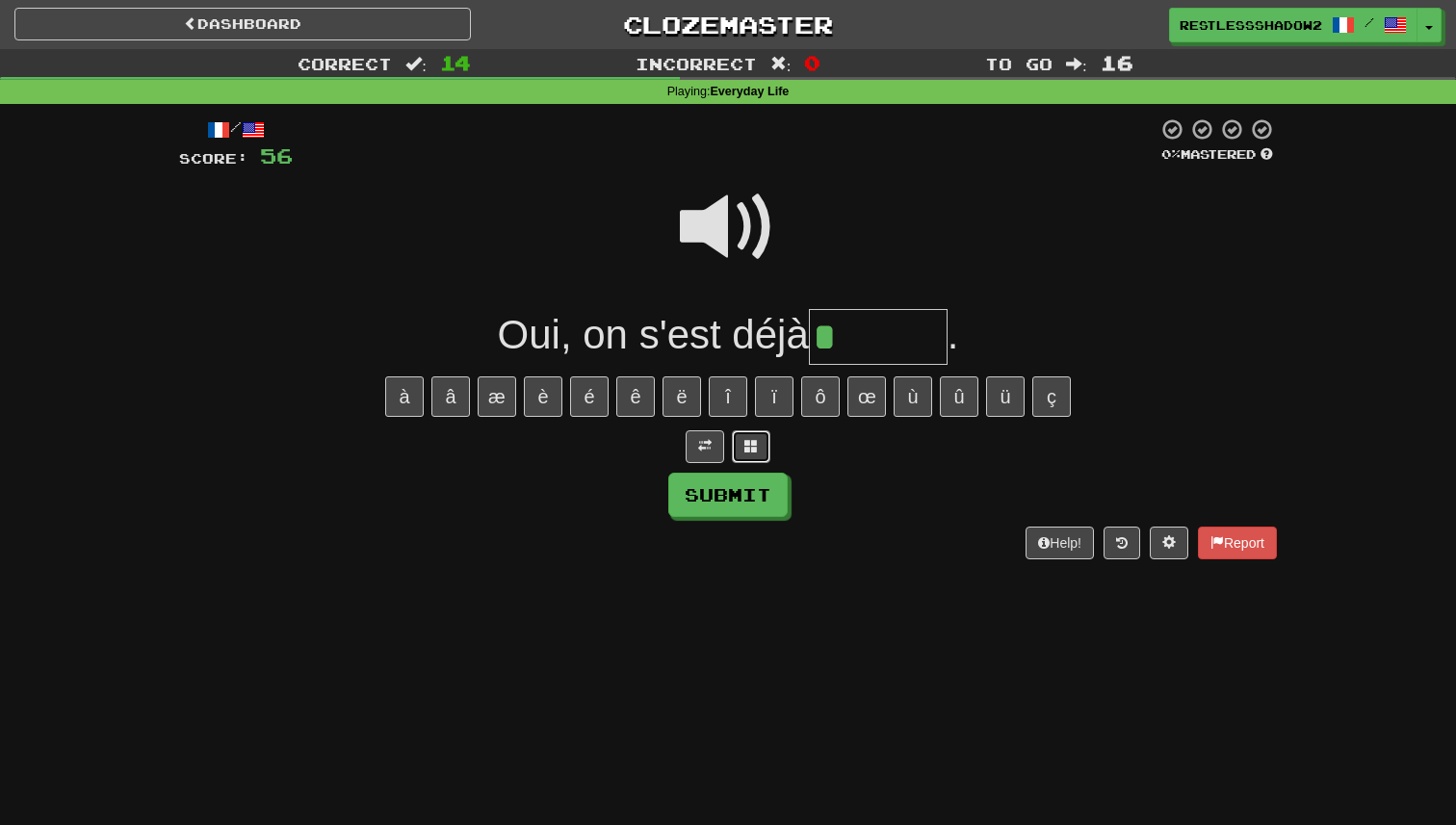 click at bounding box center [751, 446] 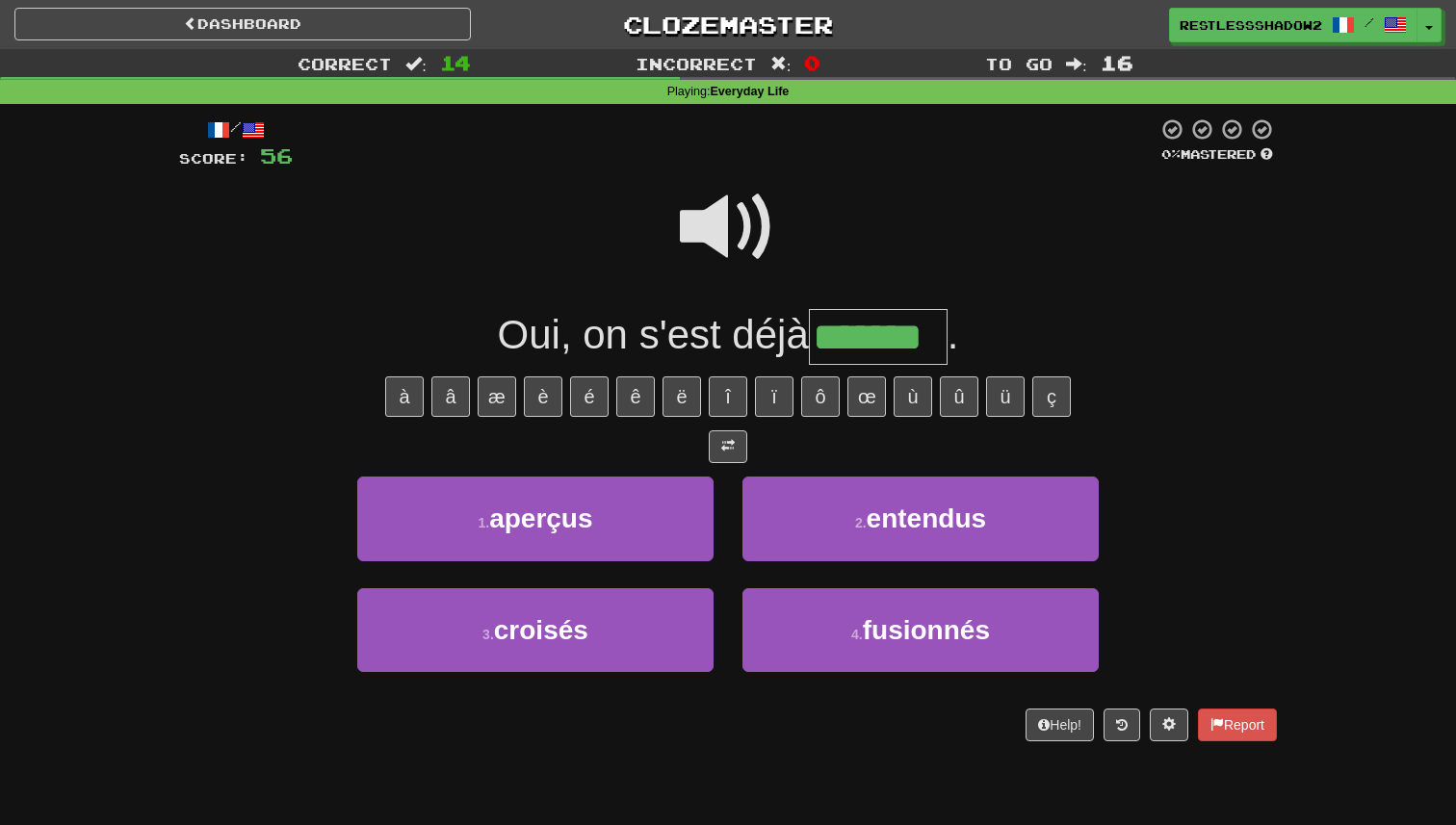 type on "*******" 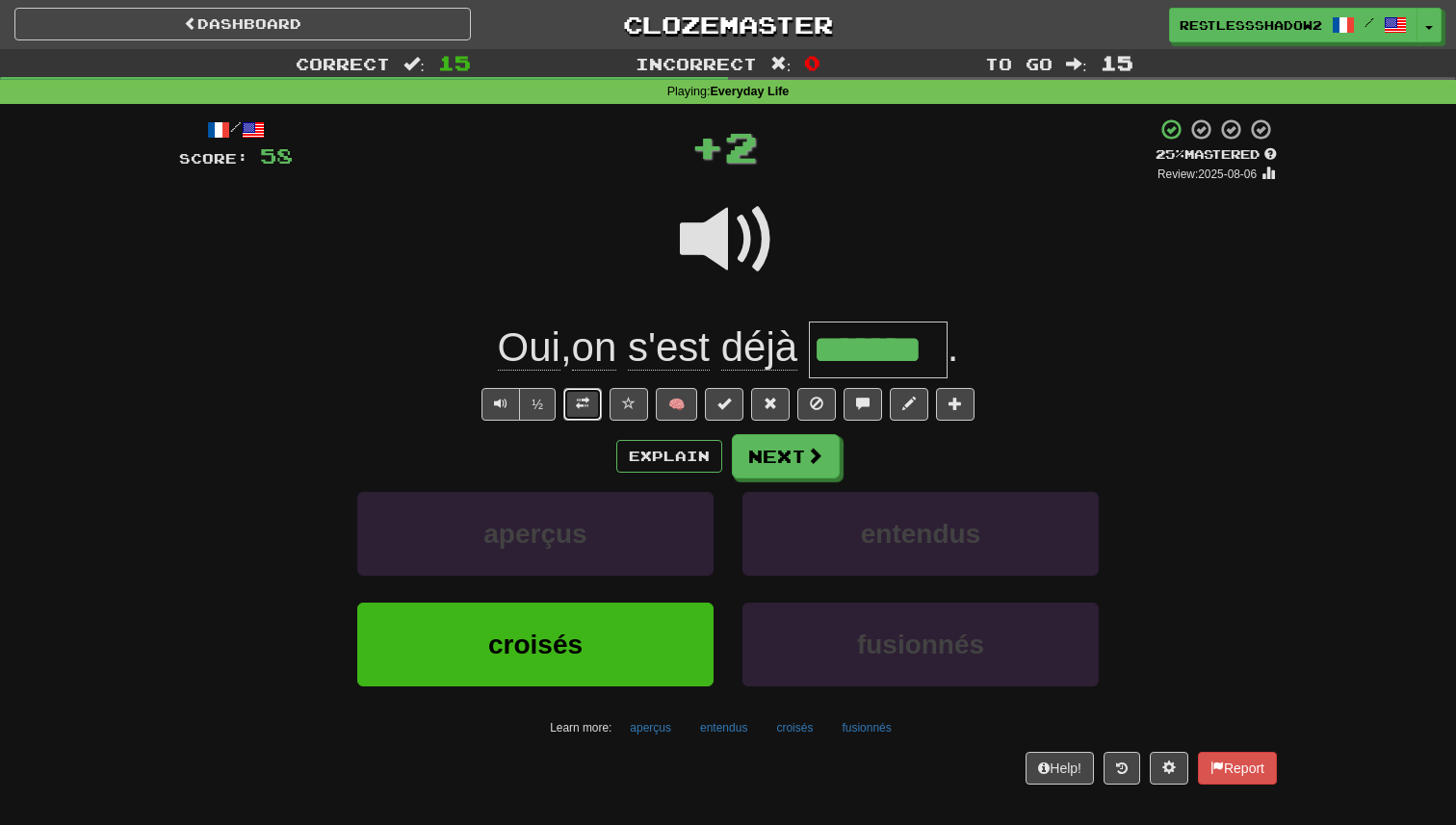 click at bounding box center (583, 403) 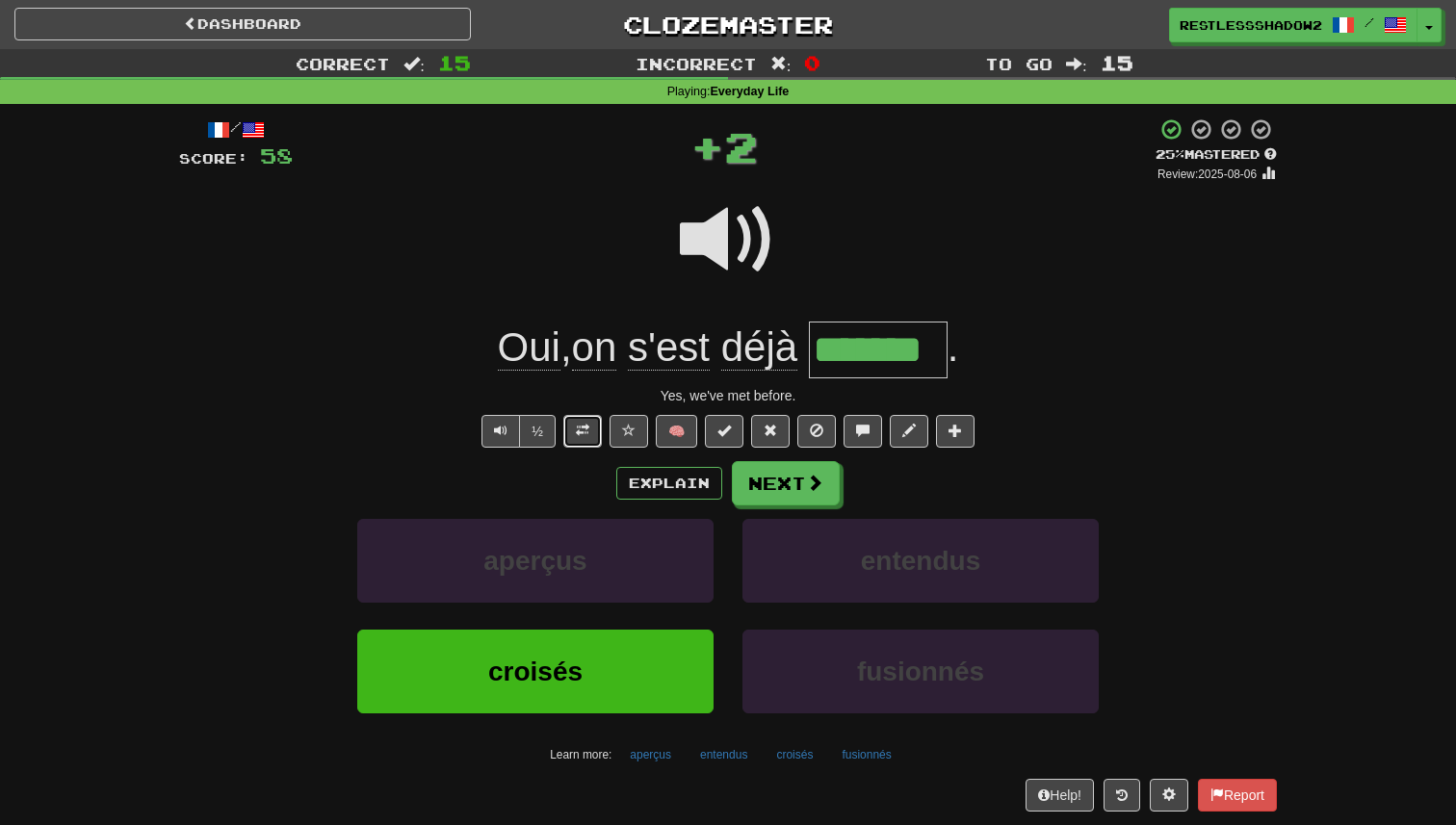 click at bounding box center (583, 430) 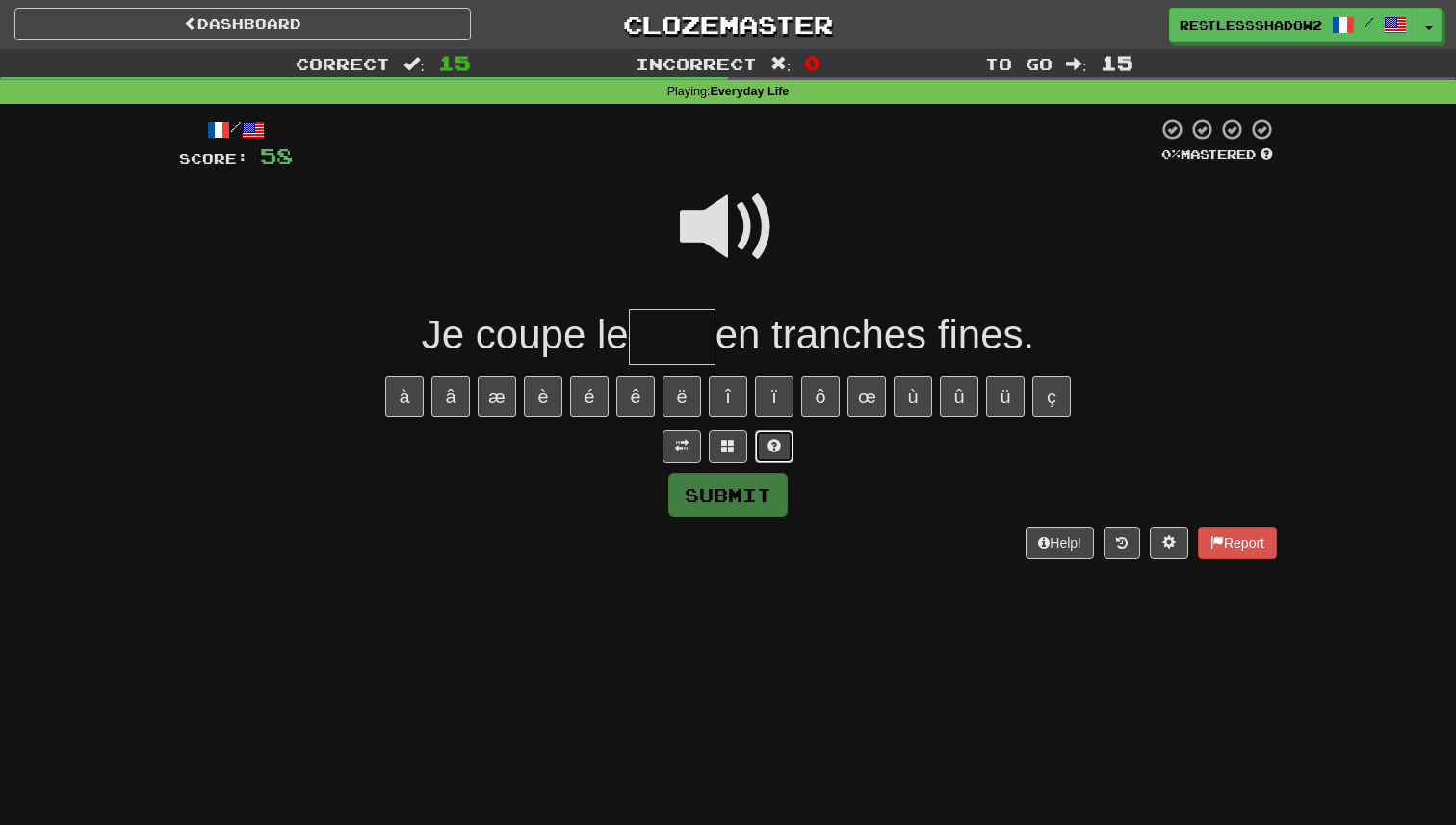 click at bounding box center [774, 447] 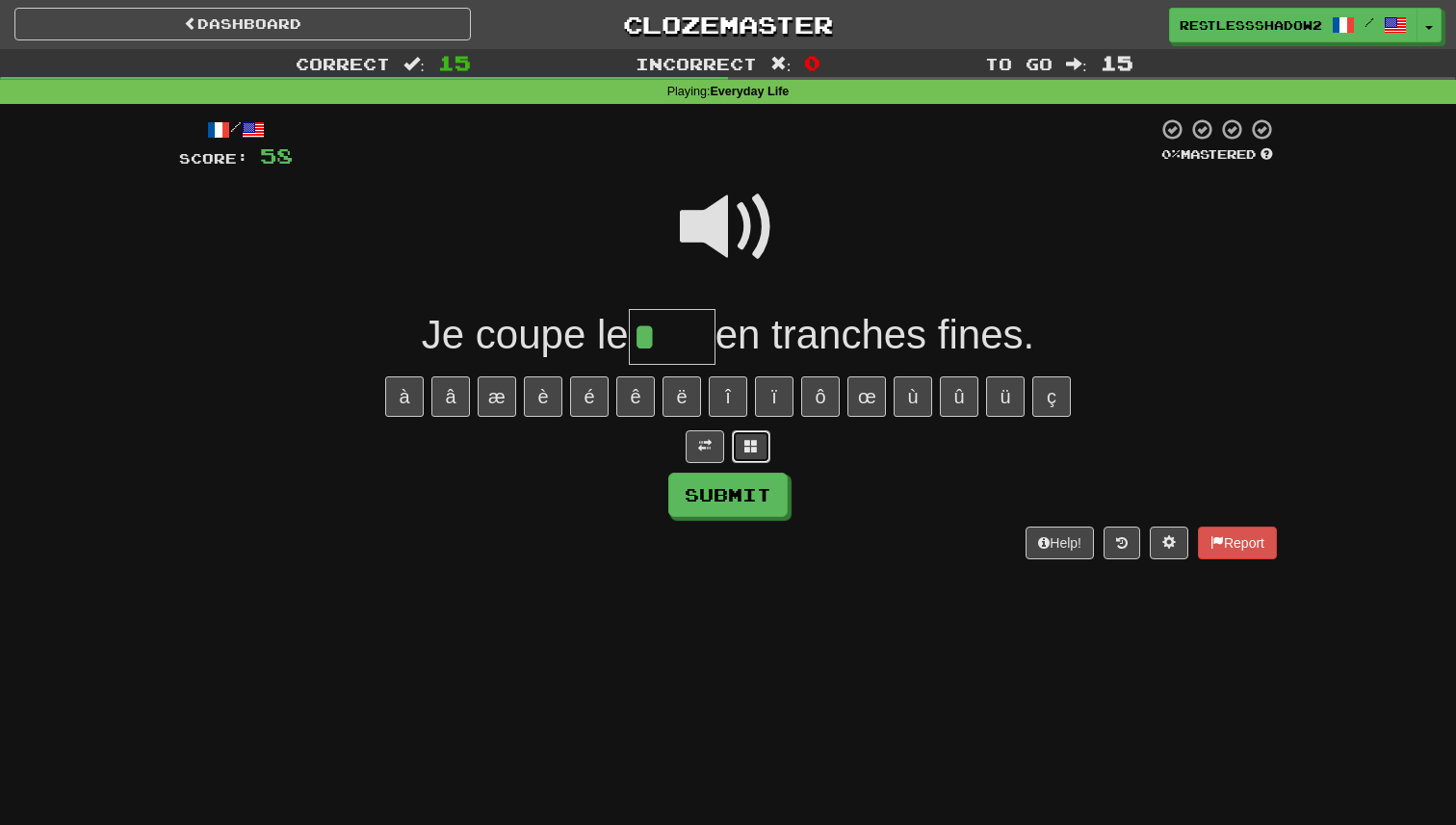 click at bounding box center (751, 447) 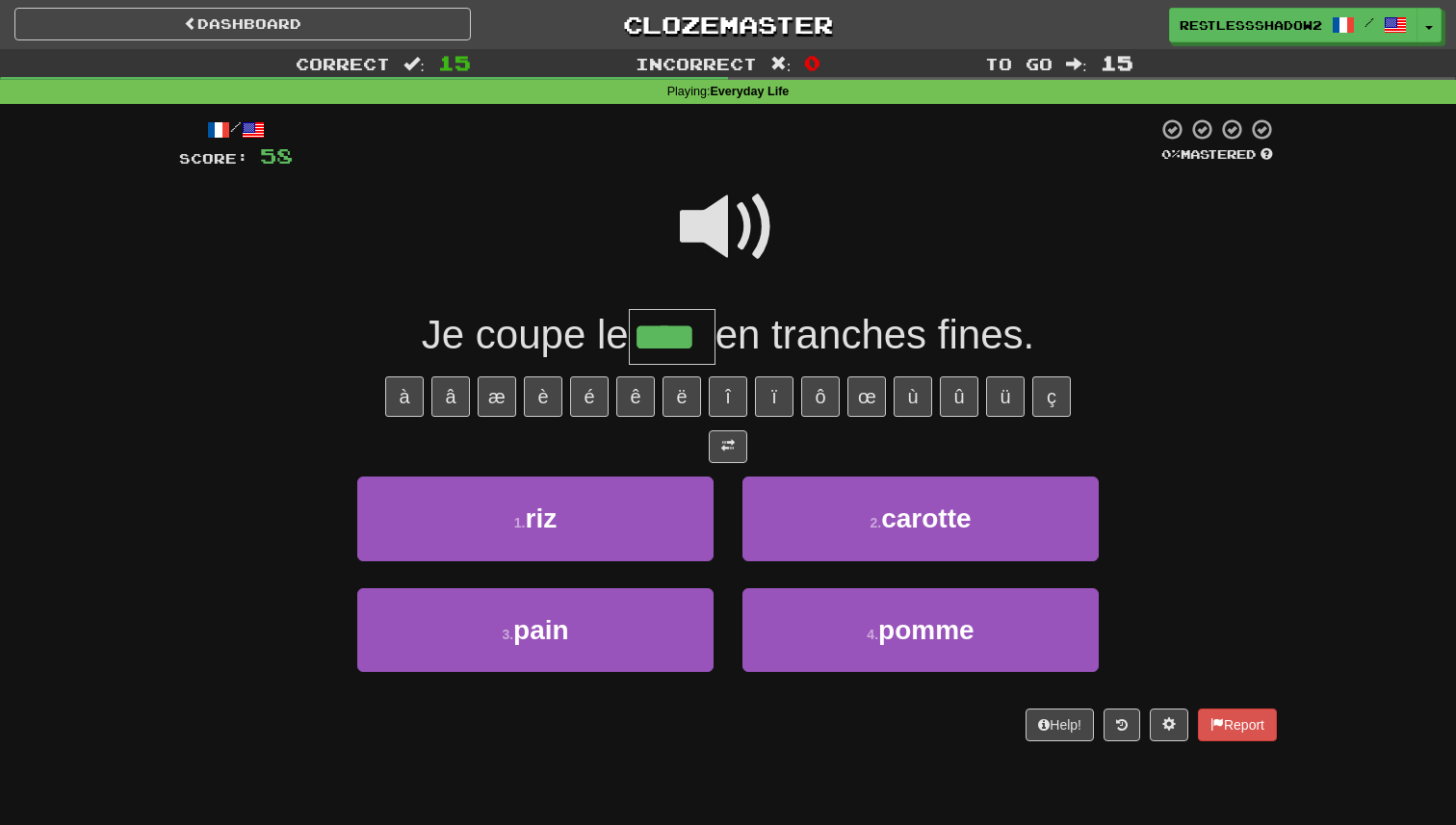 type on "****" 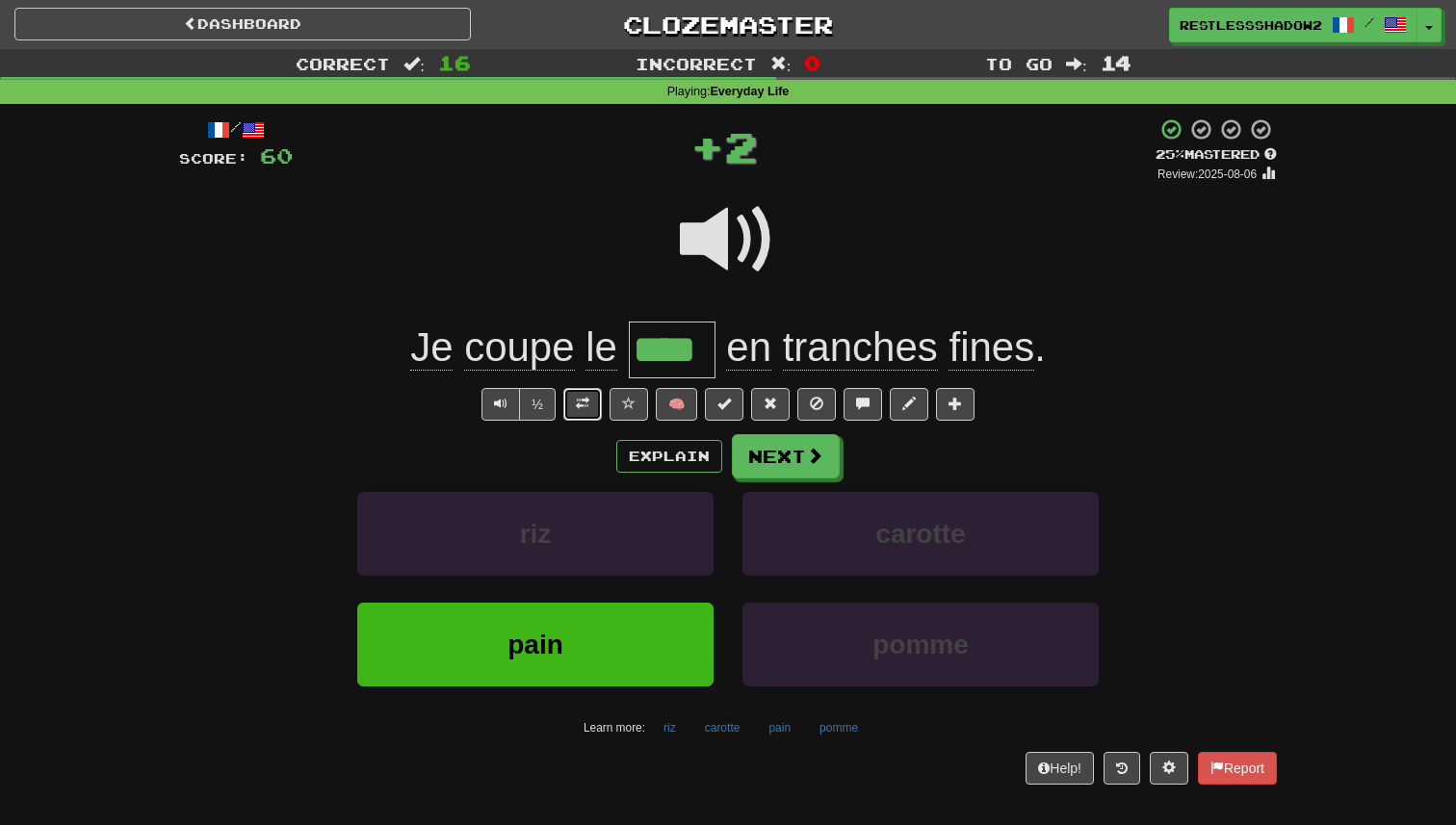 click at bounding box center (583, 403) 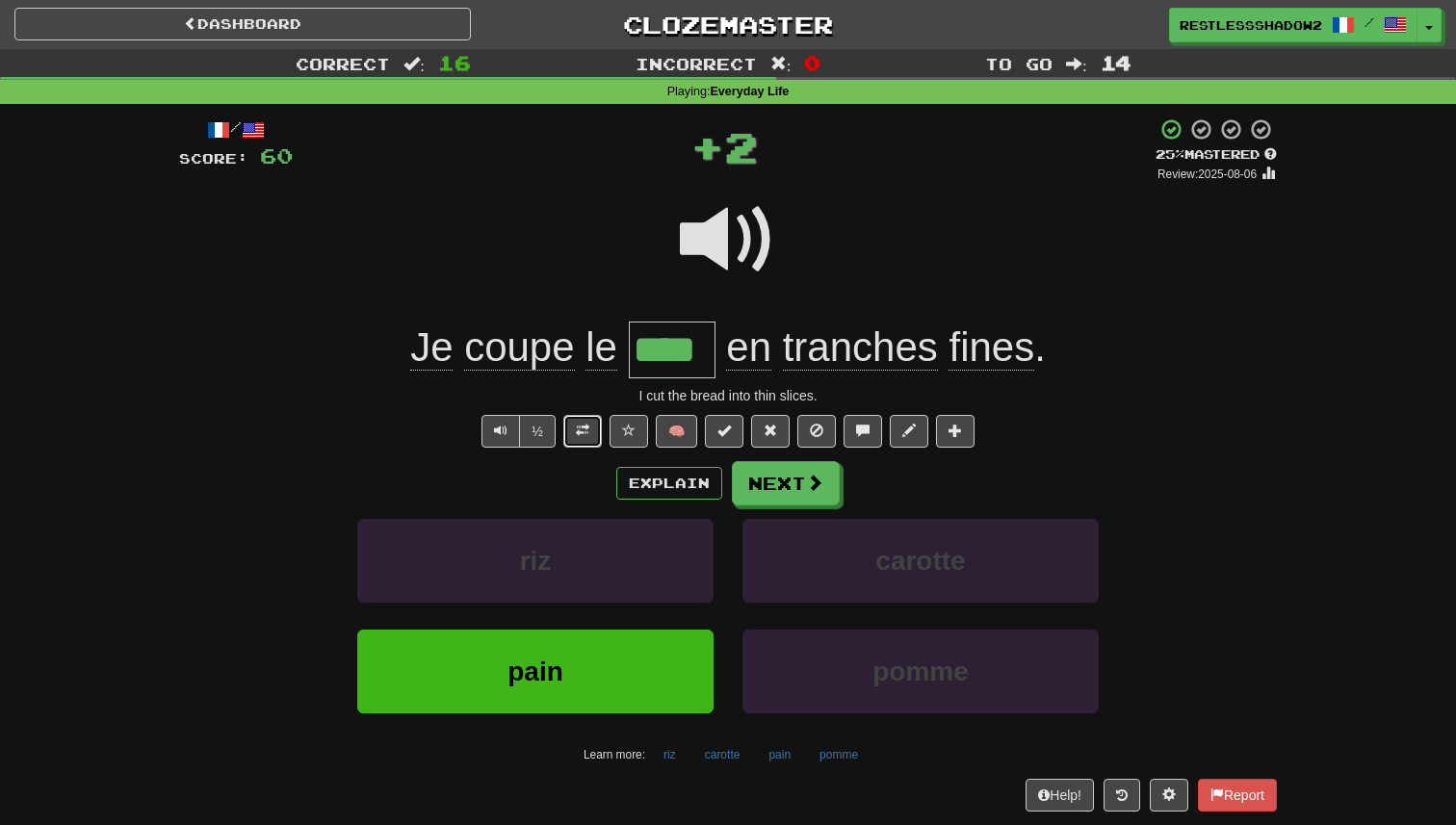 click at bounding box center [583, 430] 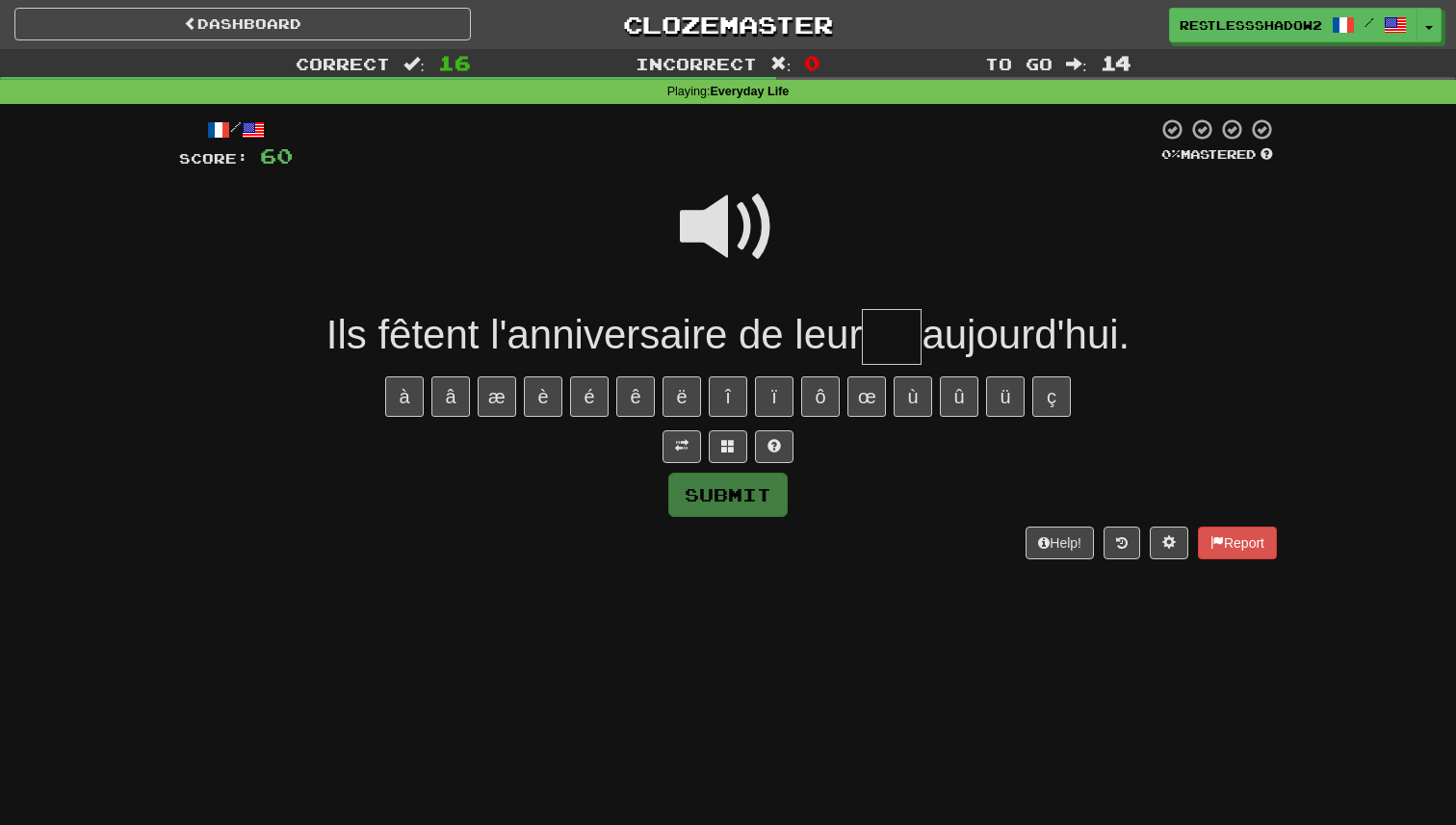 click at bounding box center [728, 227] 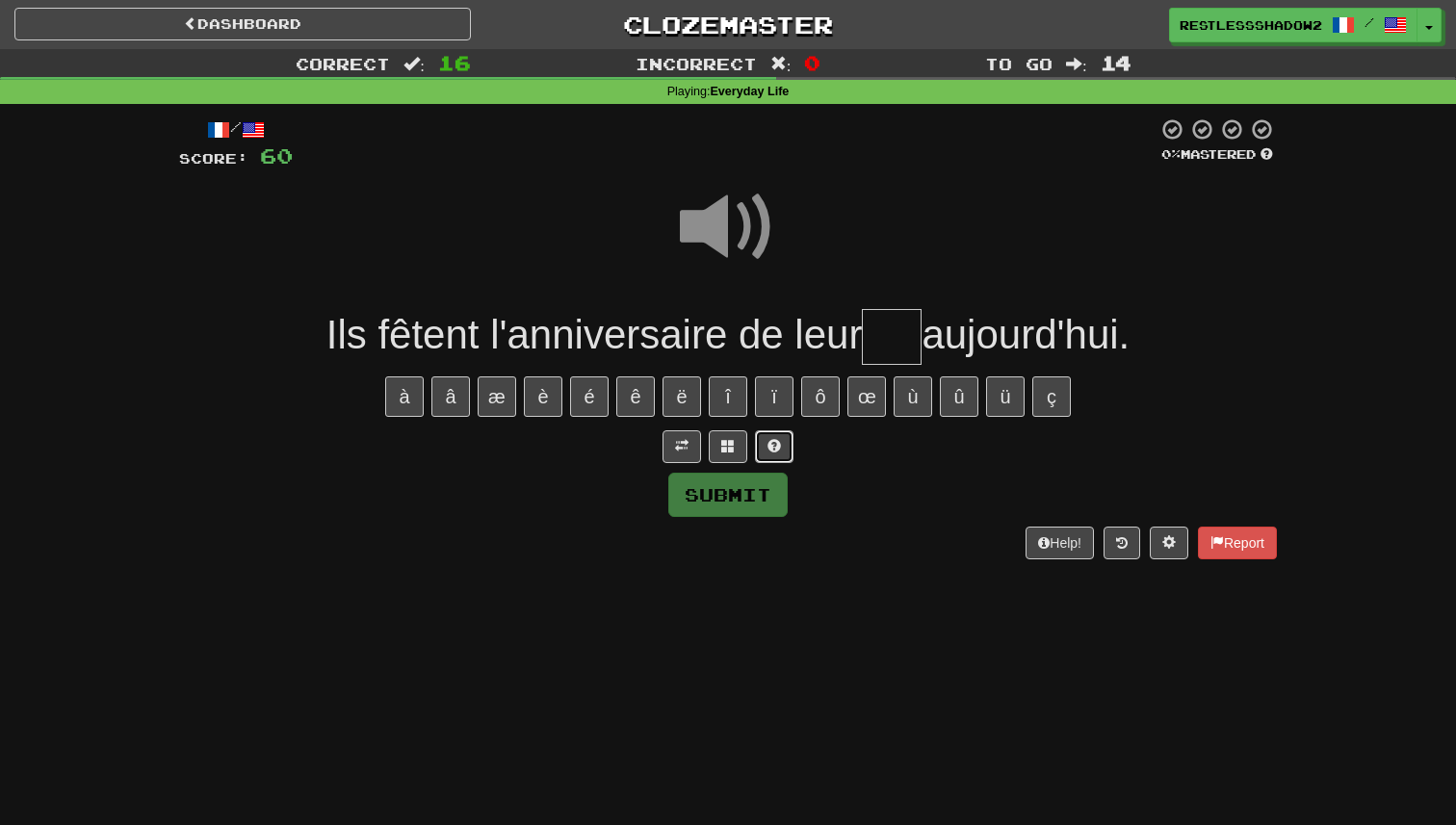 click at bounding box center [774, 447] 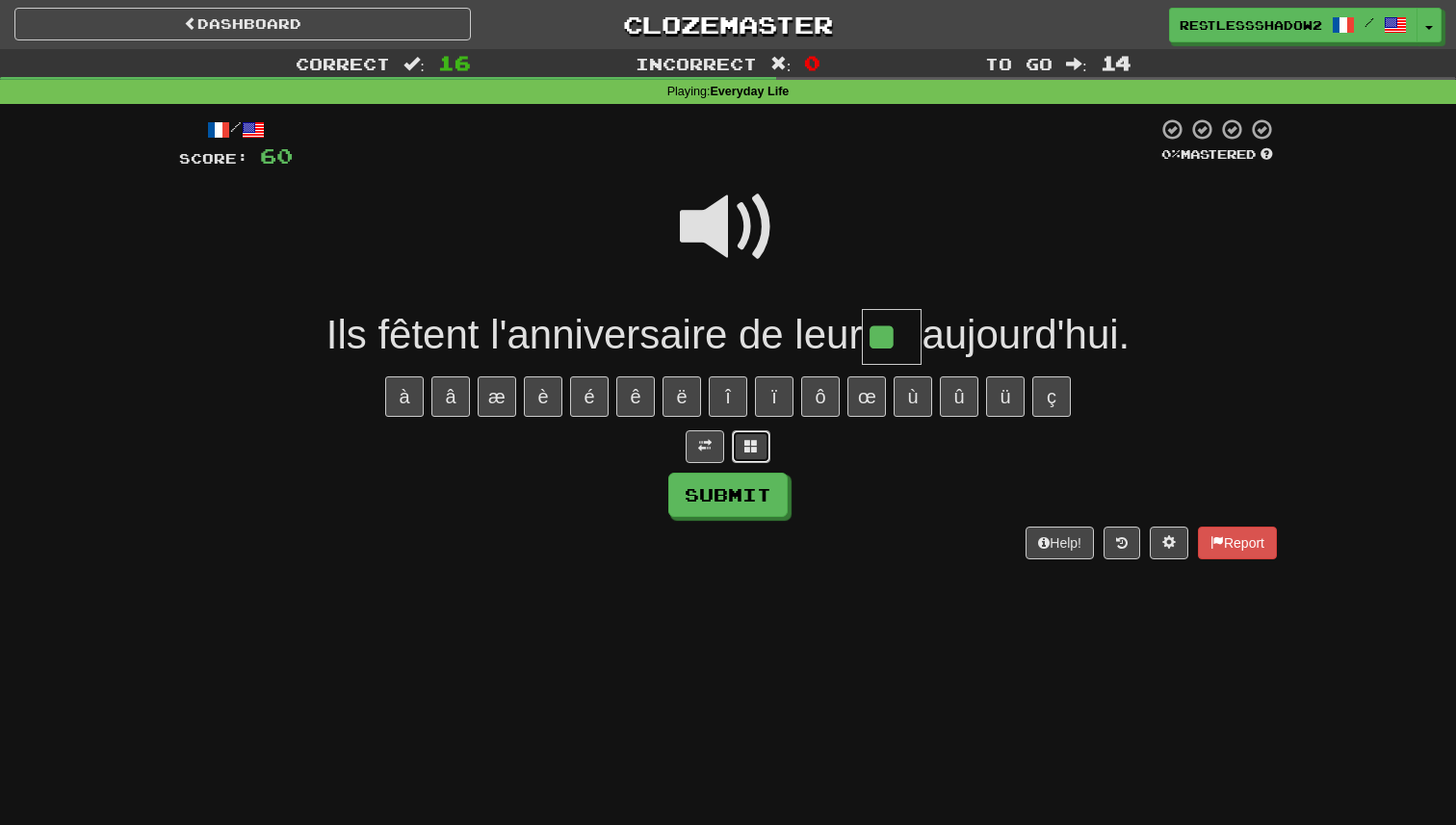 click at bounding box center (751, 447) 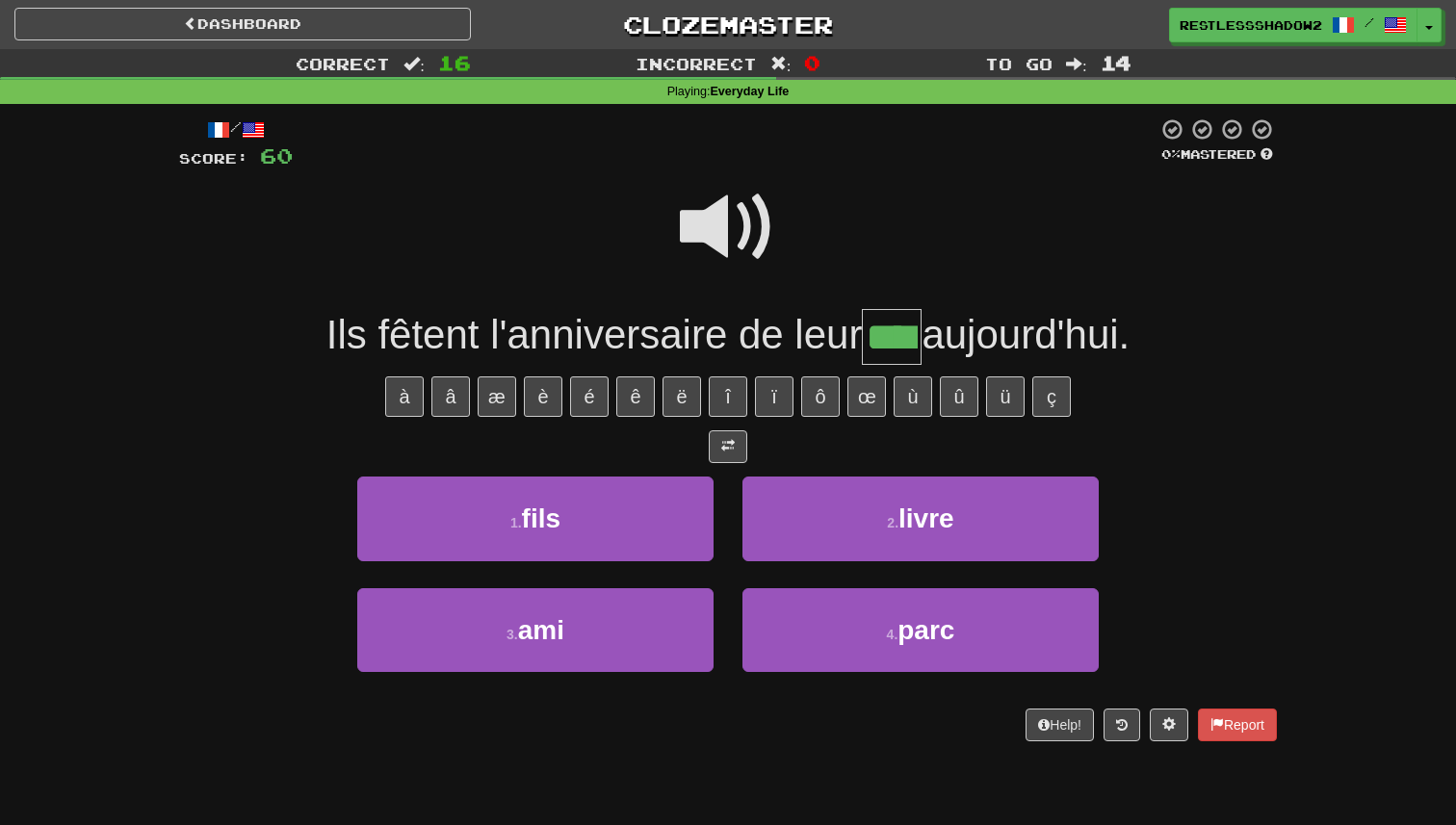 type on "****" 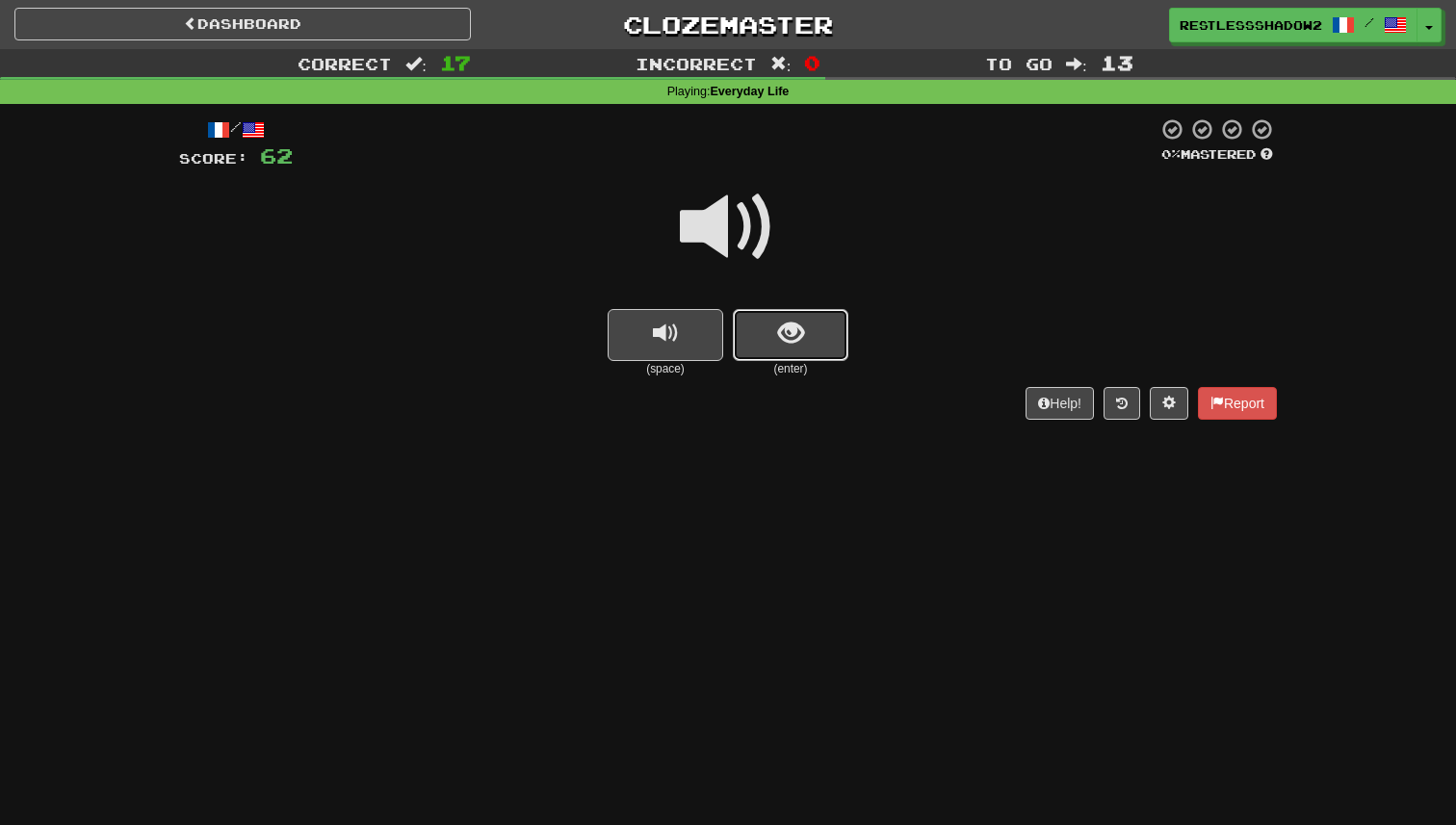 click at bounding box center (791, 335) 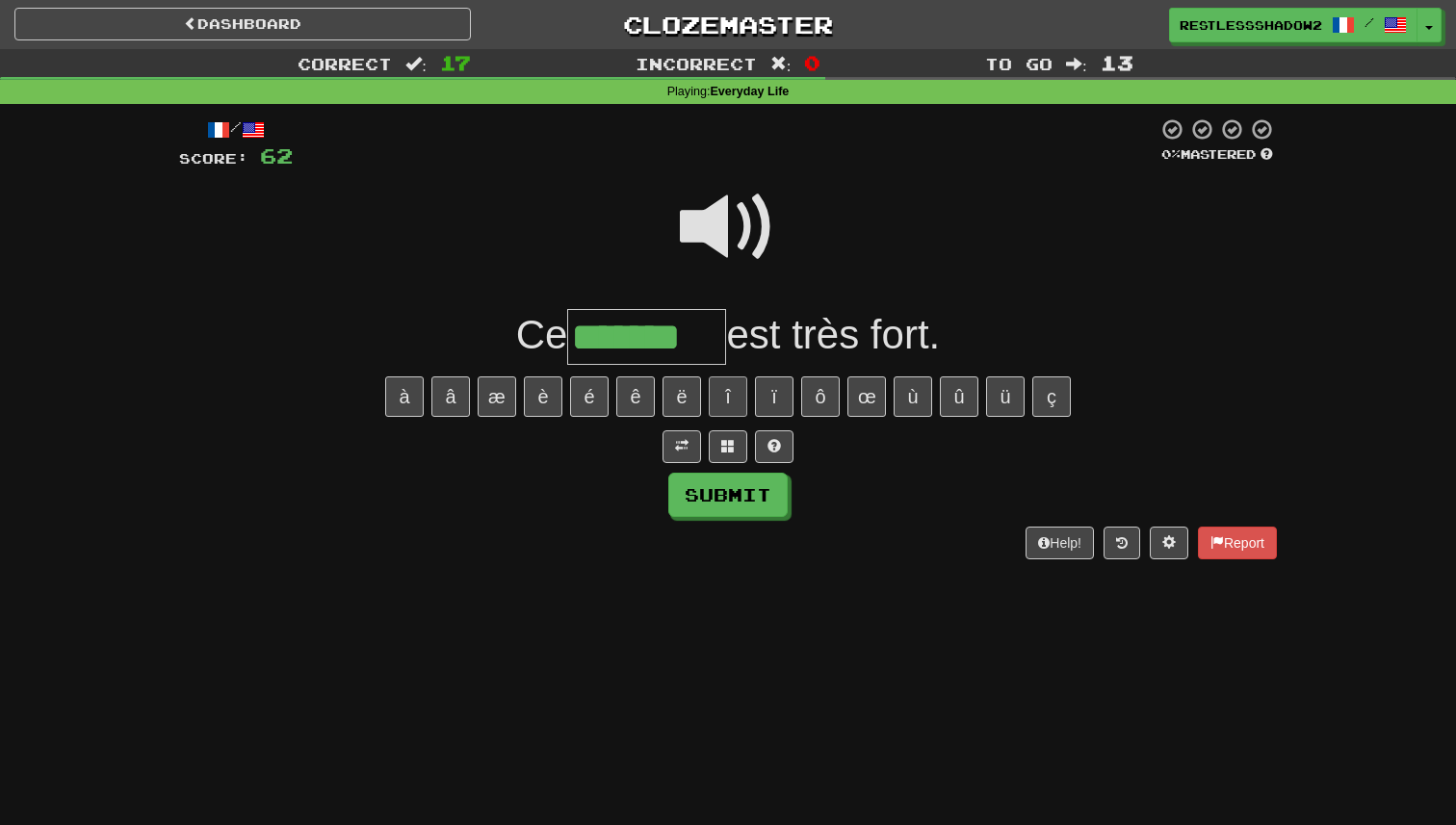 type on "*******" 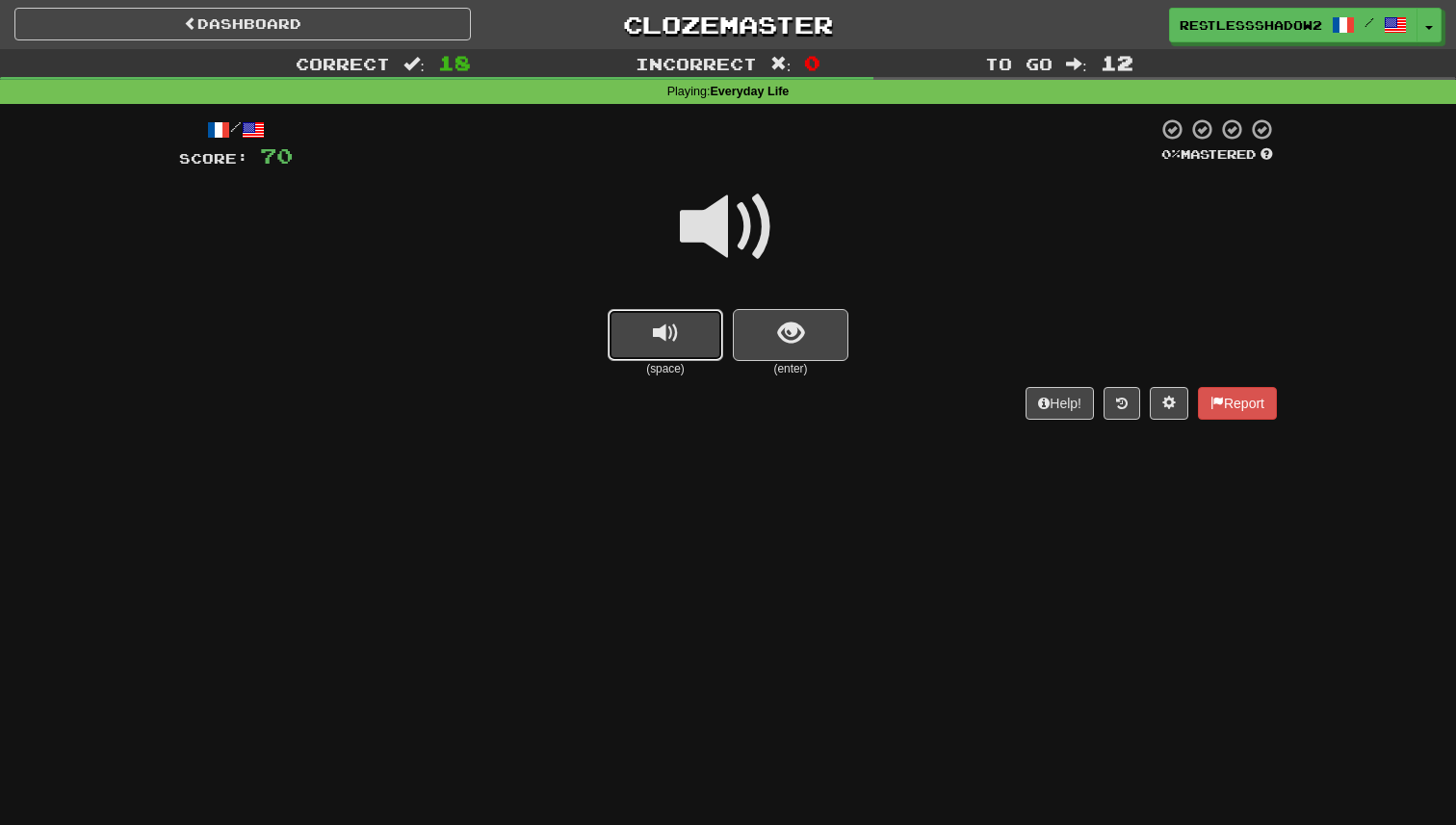 click at bounding box center (665, 335) 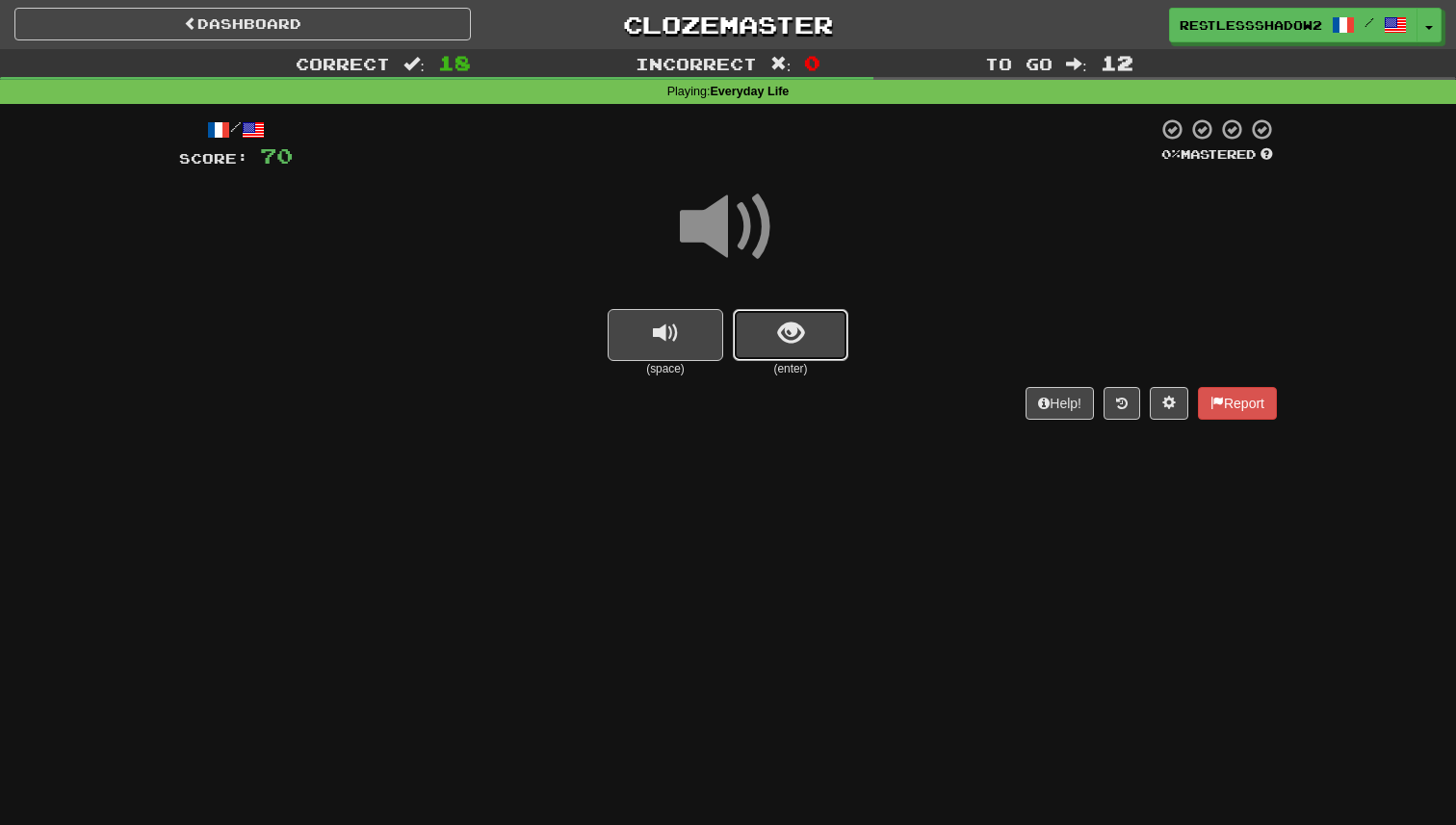 click at bounding box center (791, 335) 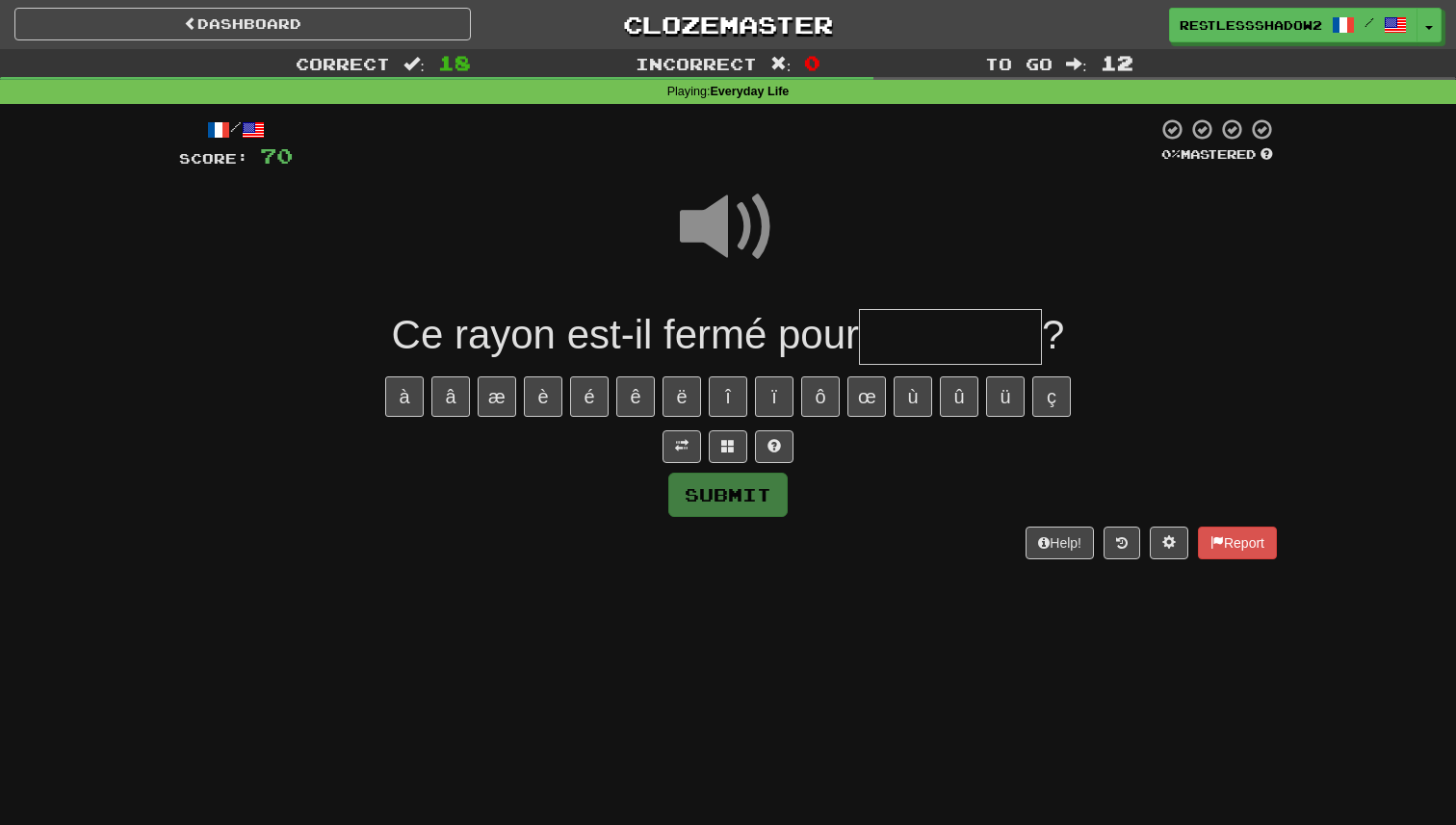 click at bounding box center [728, 227] 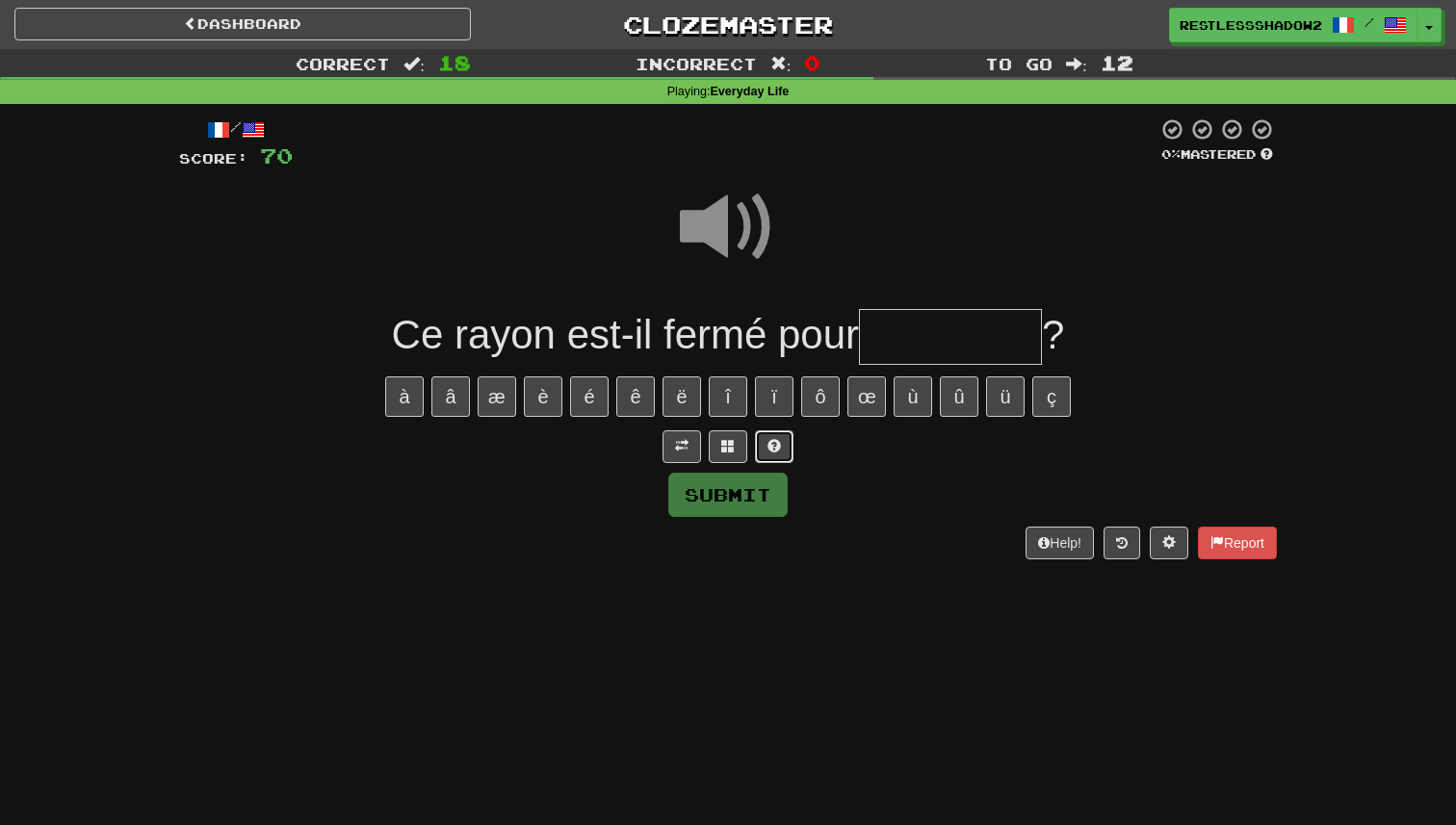 click at bounding box center [774, 446] 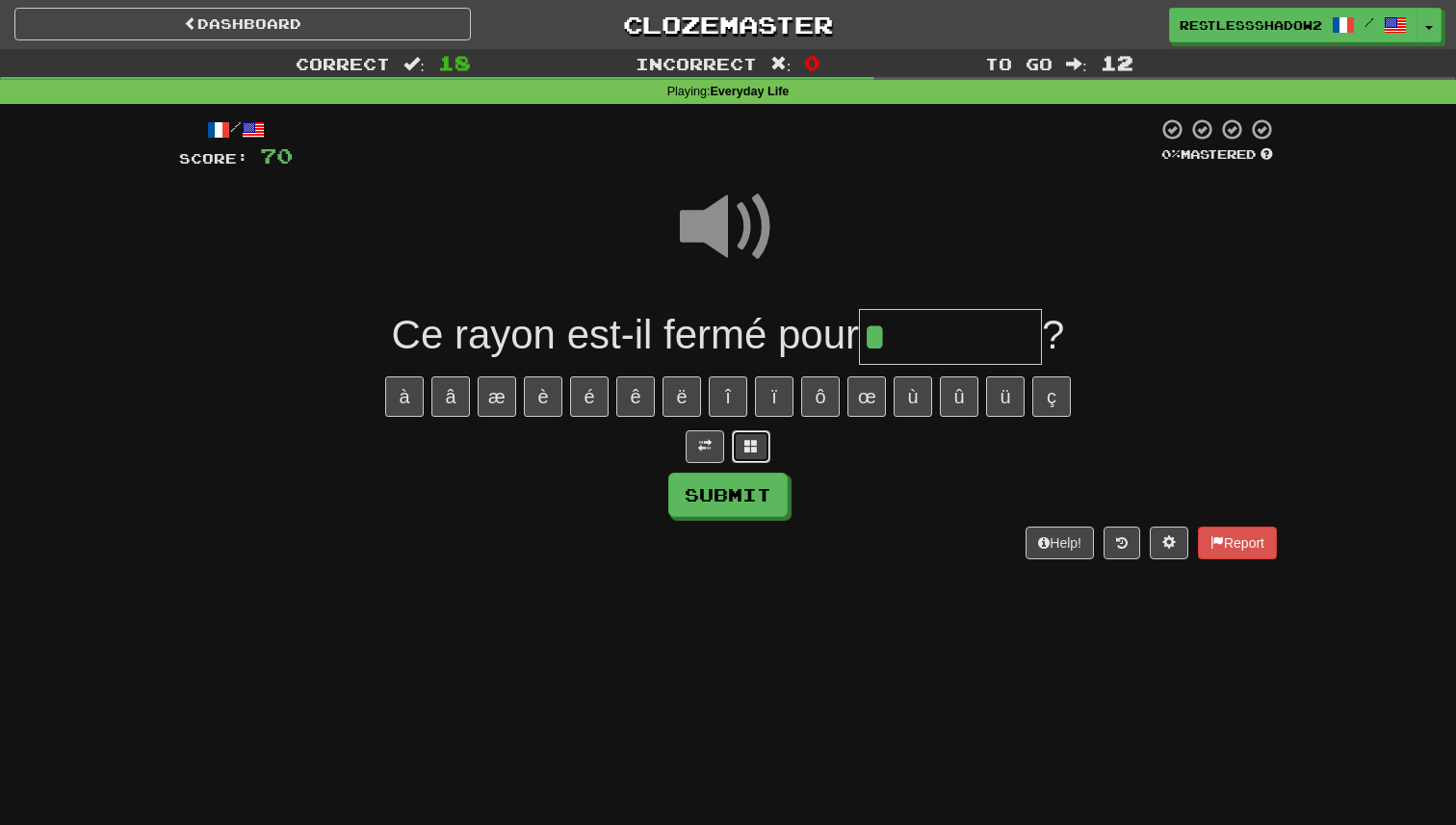 click at bounding box center [751, 447] 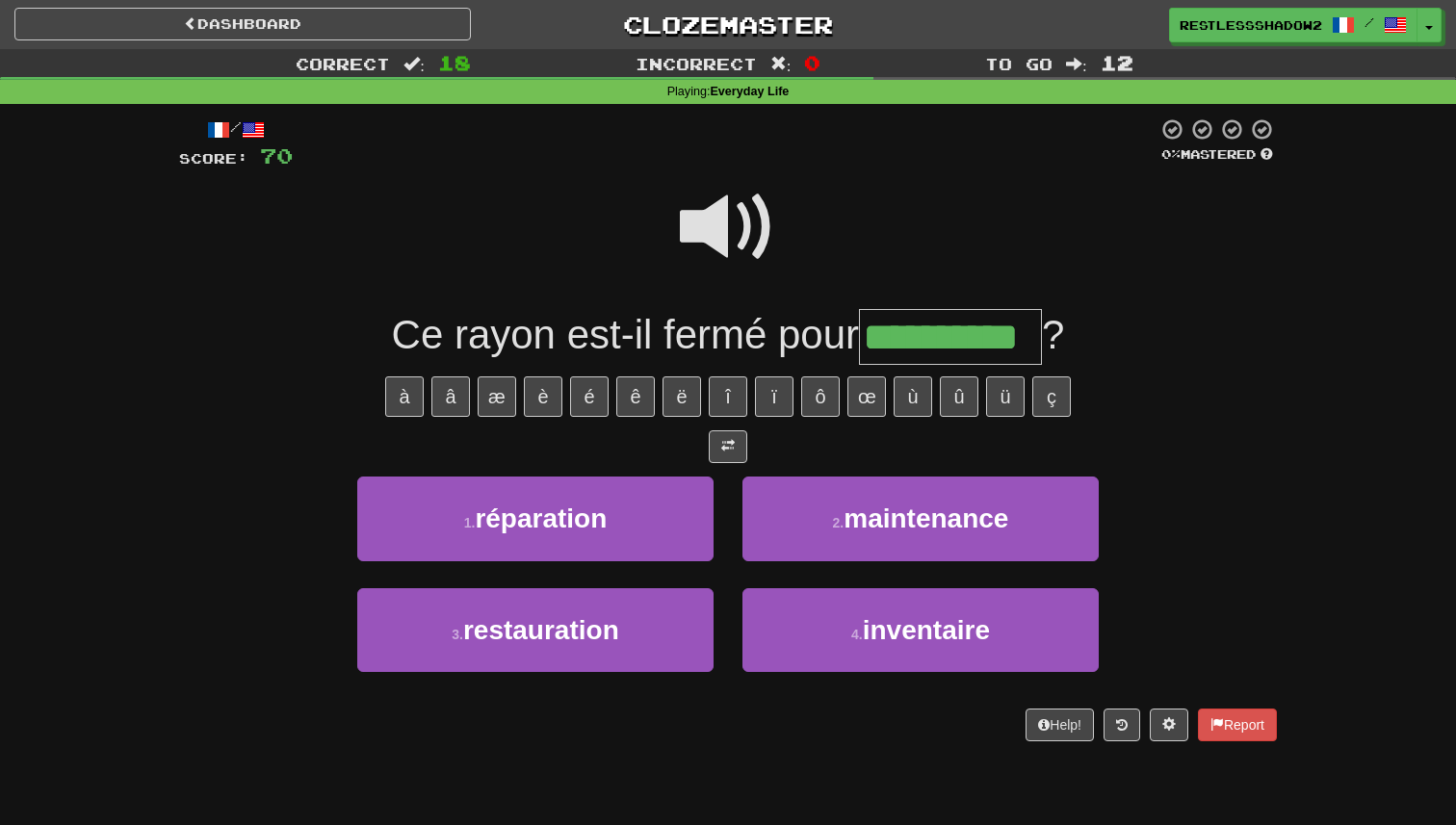 type on "**********" 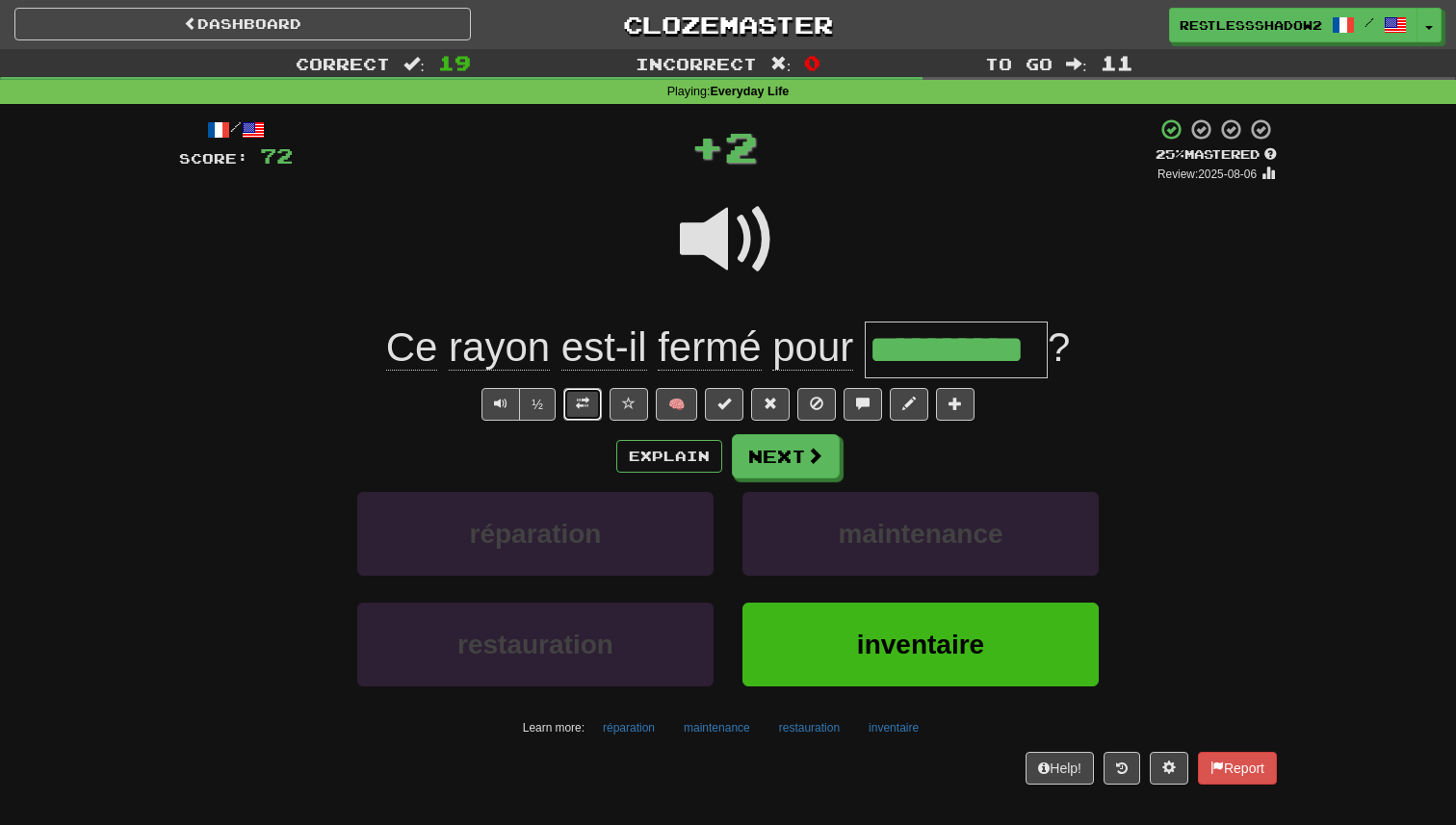 click at bounding box center (583, 403) 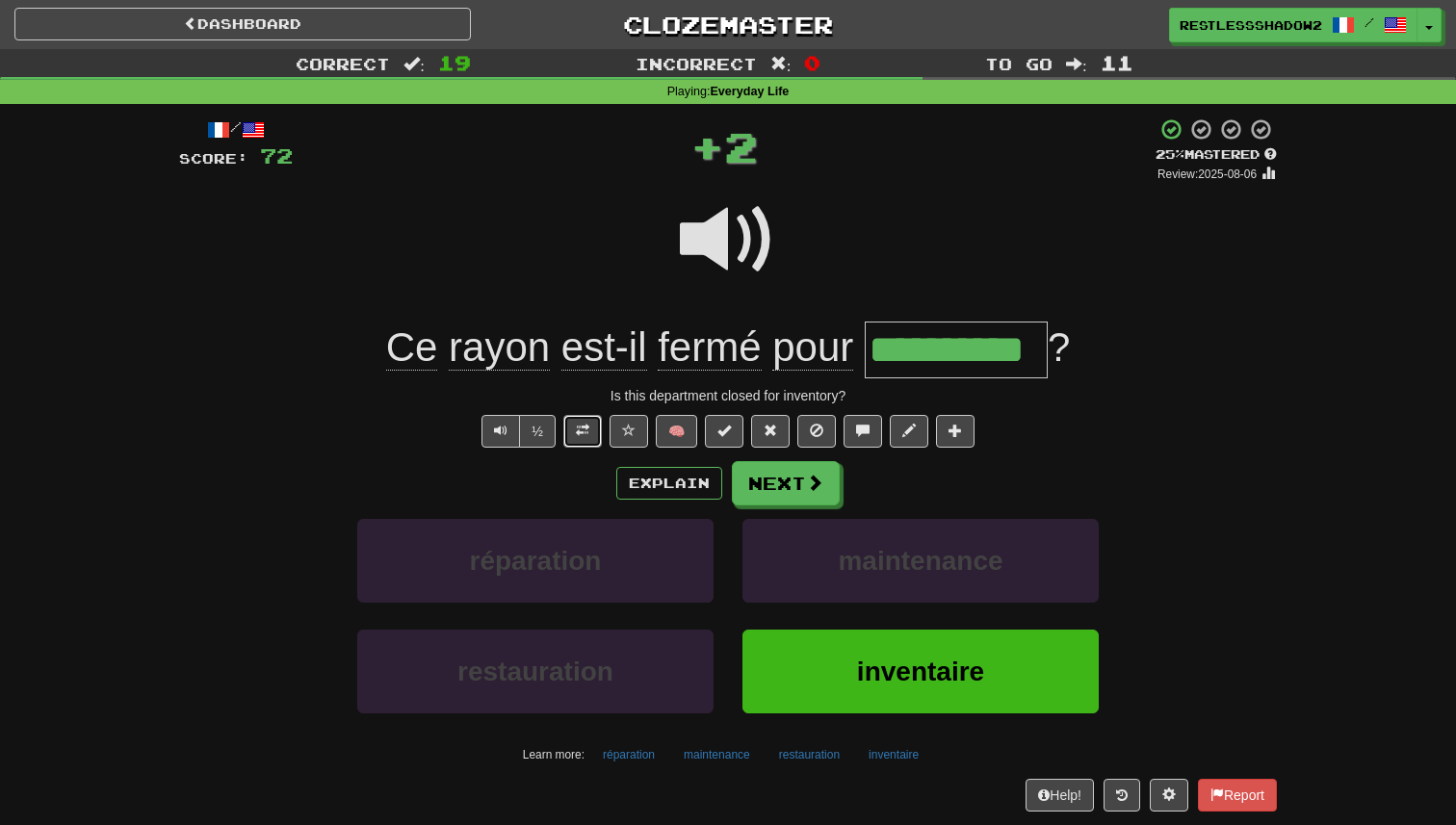 click at bounding box center (583, 431) 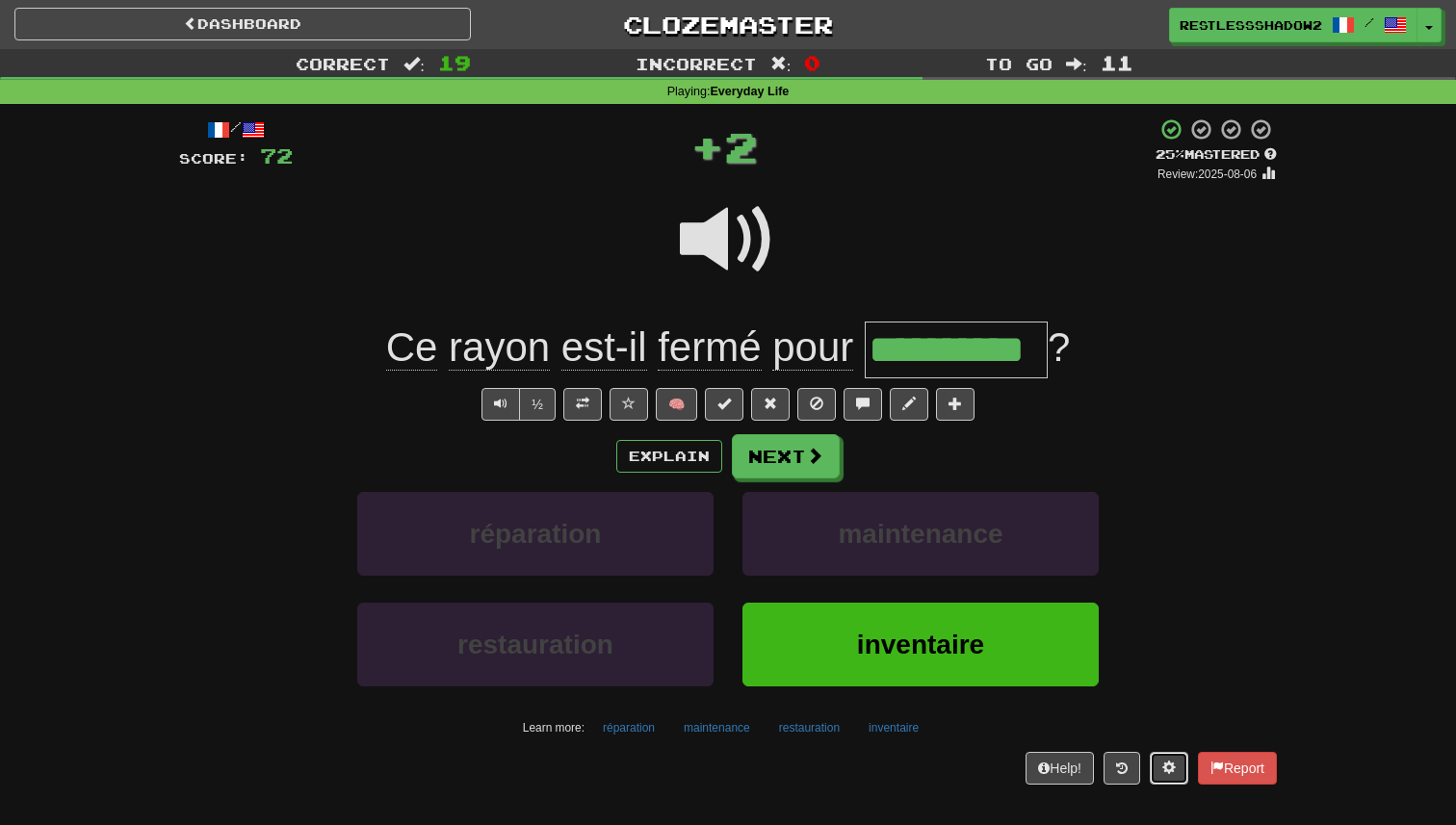 click at bounding box center (1169, 768) 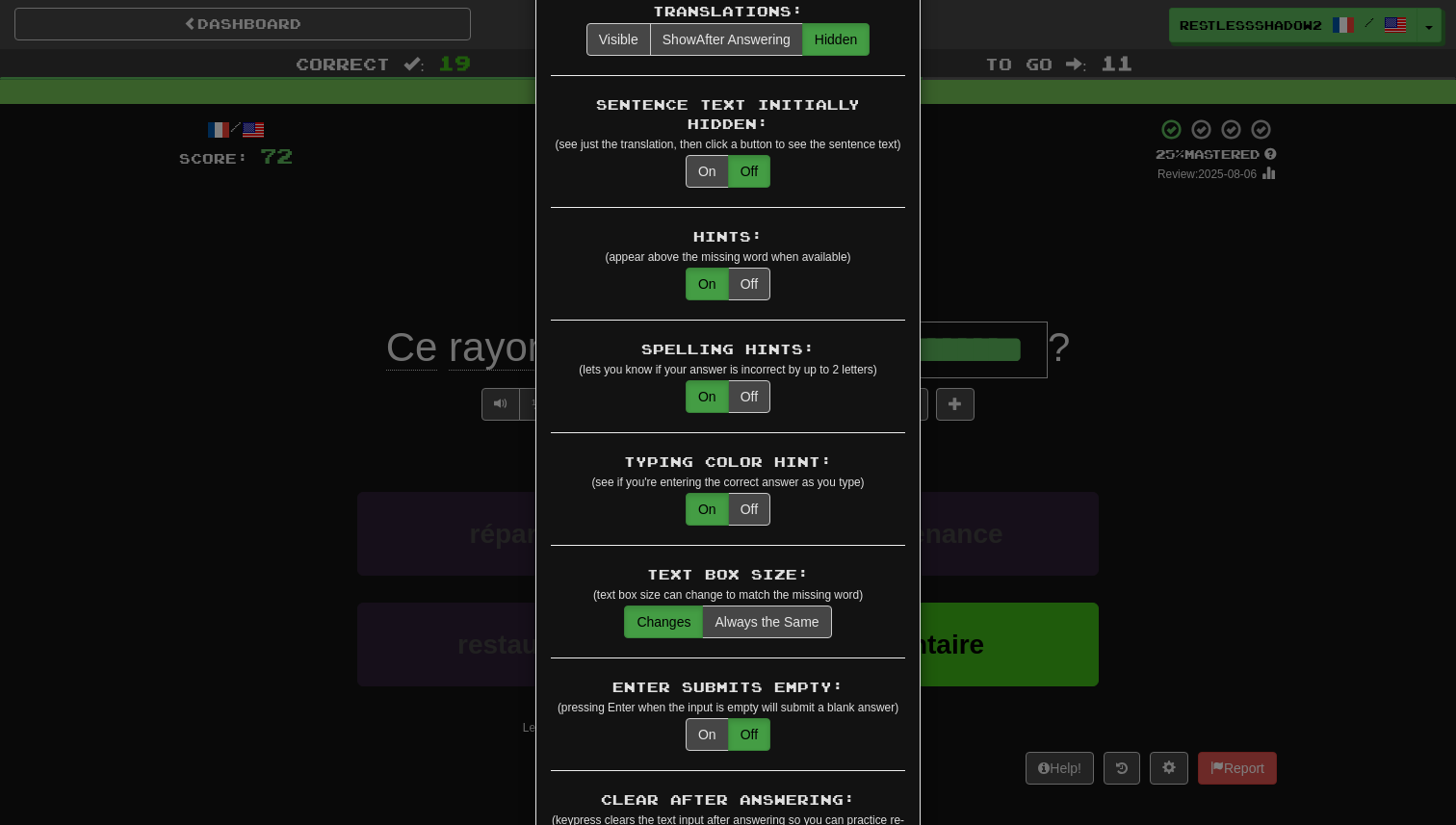 scroll, scrollTop: 229, scrollLeft: 0, axis: vertical 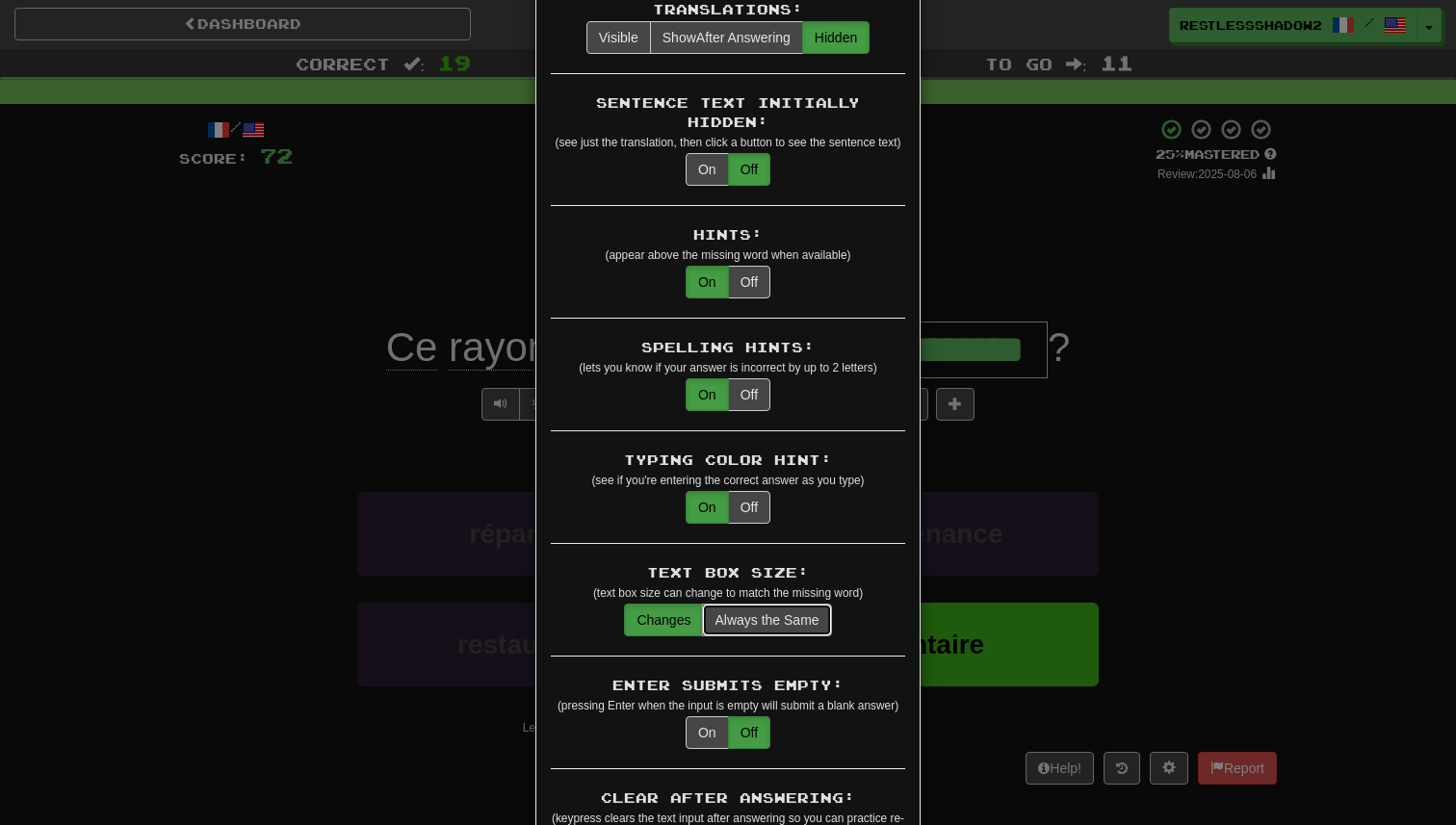 click on "Always the Same" at bounding box center [767, 620] 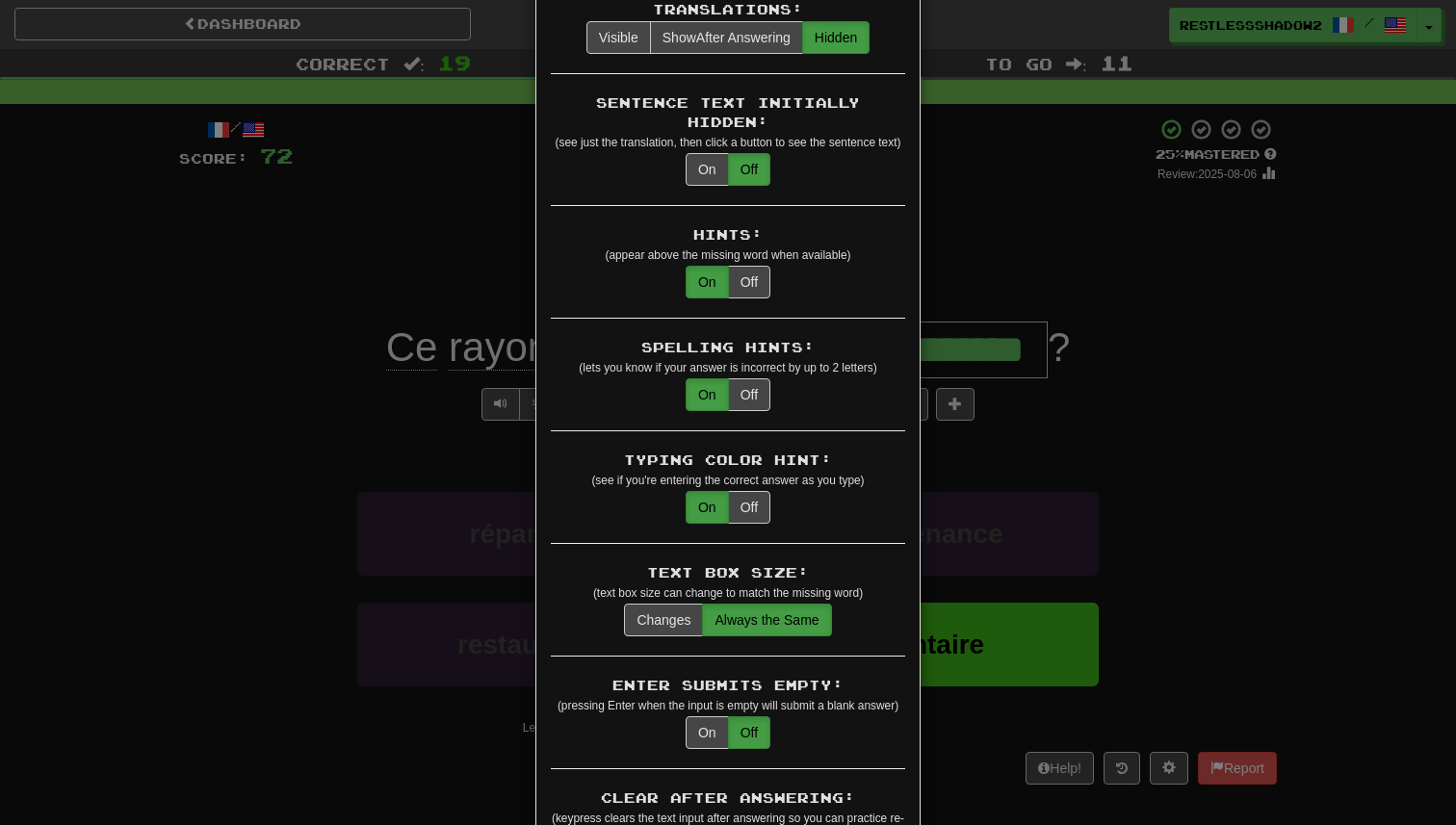 click on "× Game Settings Automatically Show Sentence After First Listen: On Off (when playing listening skill) Translations: Visible Show  After Answering Hidden Sentence Text Initially Hidden: (see just the translation, then click a button to see the sentence text) On Off Hints: (appear above the missing word when available) On Off Spelling Hints: (lets you know if your answer is incorrect by up to 2 letters) On Off Typing Color Hint: (see if you're entering the correct answer as you type) On Off Text Box Size: (text box size can change to match the missing word) Changes Always the Same Enter Submits Empty: (pressing Enter when the input is empty will submit a blank answer) On Off Clear After Answering: (keypress clears the text input after answering so you can practice re-typing the answer) On Off Image Toggle: (toggle button, if sentence image available) After Answering Before and After Off Image Background: (use sentence image as background, if available) On Off Pronunciation: On Off Sound Effects: On Off On Off" at bounding box center (728, 412) 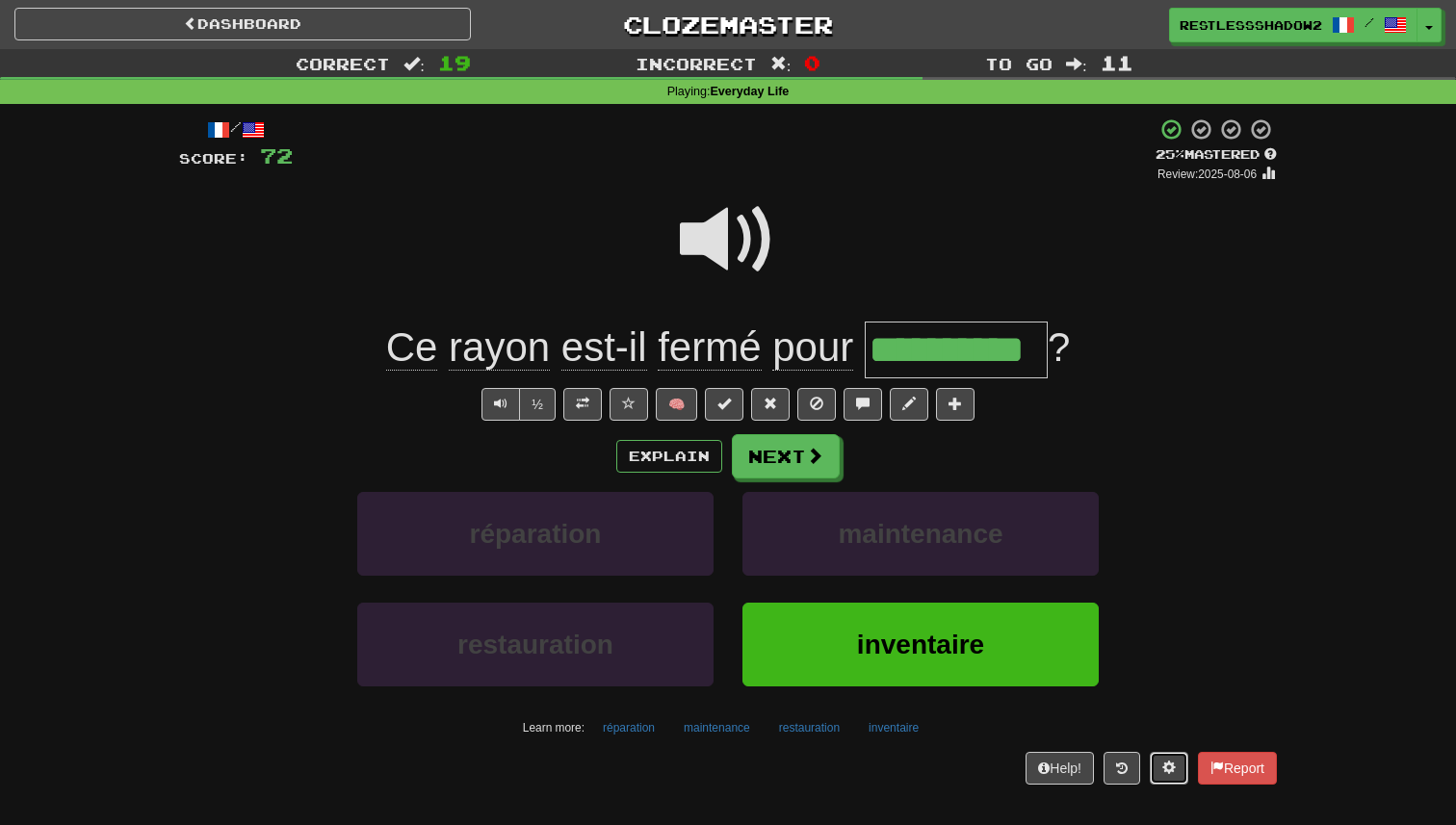 type 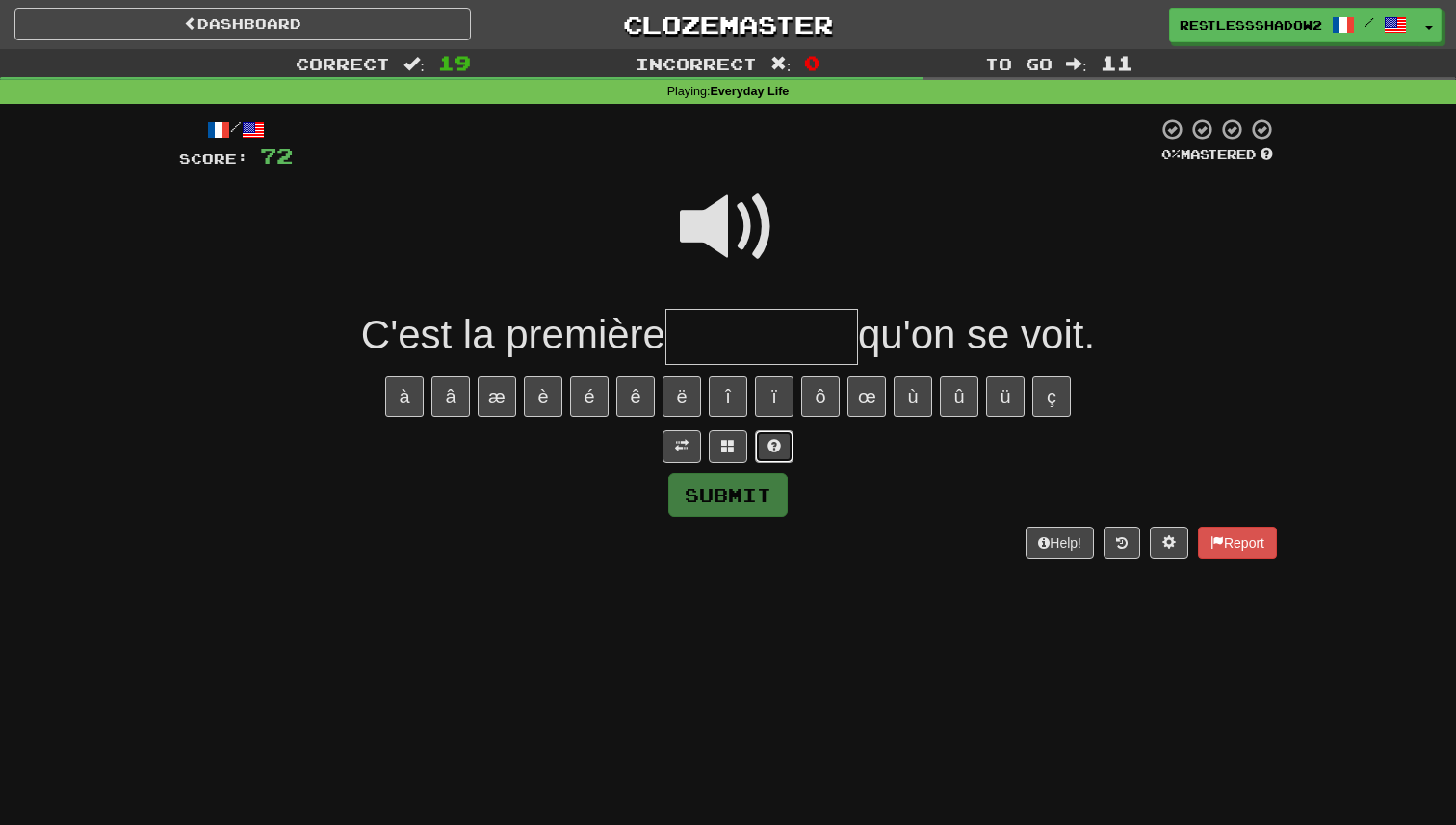 click at bounding box center (774, 447) 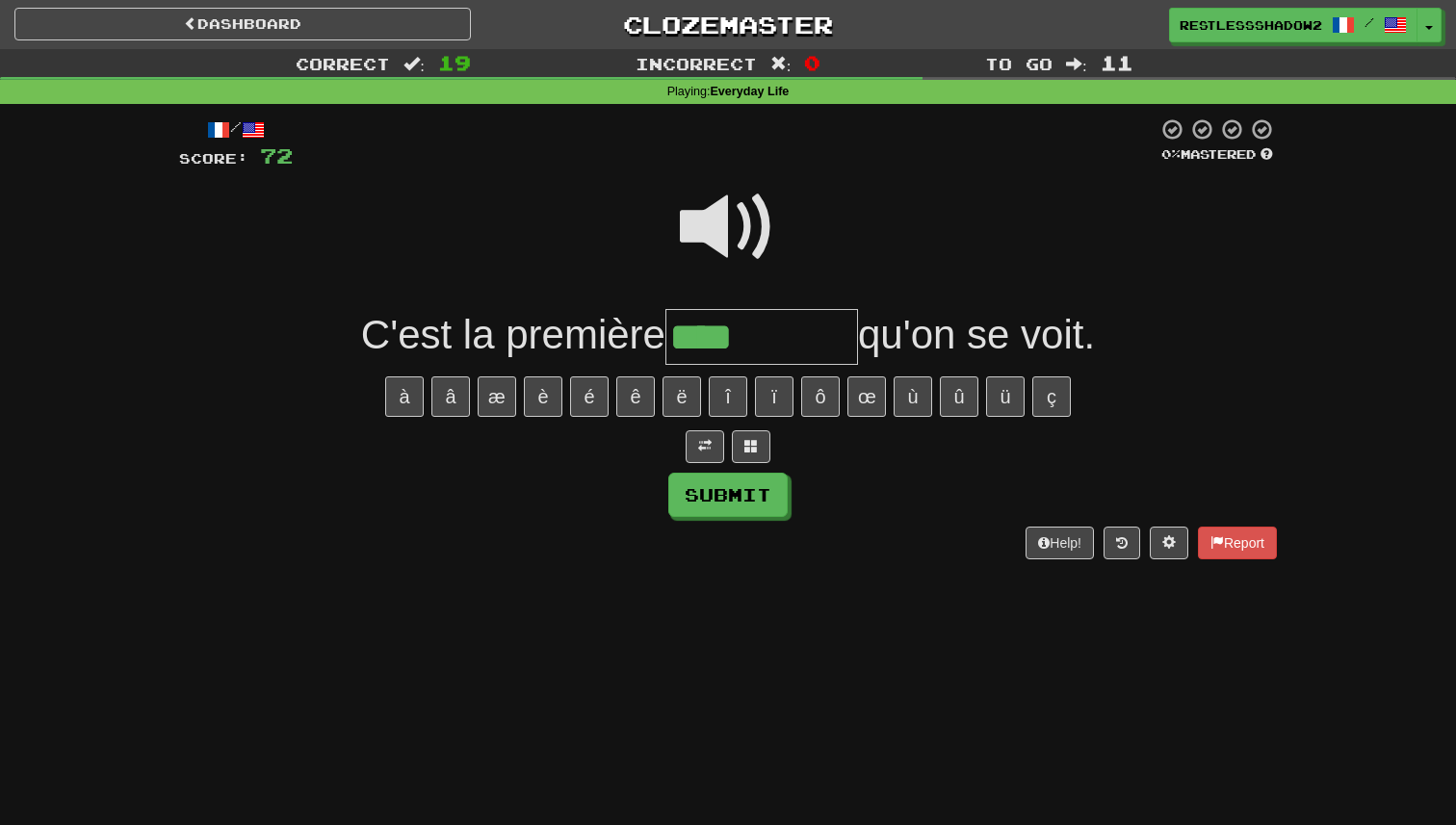 type on "****" 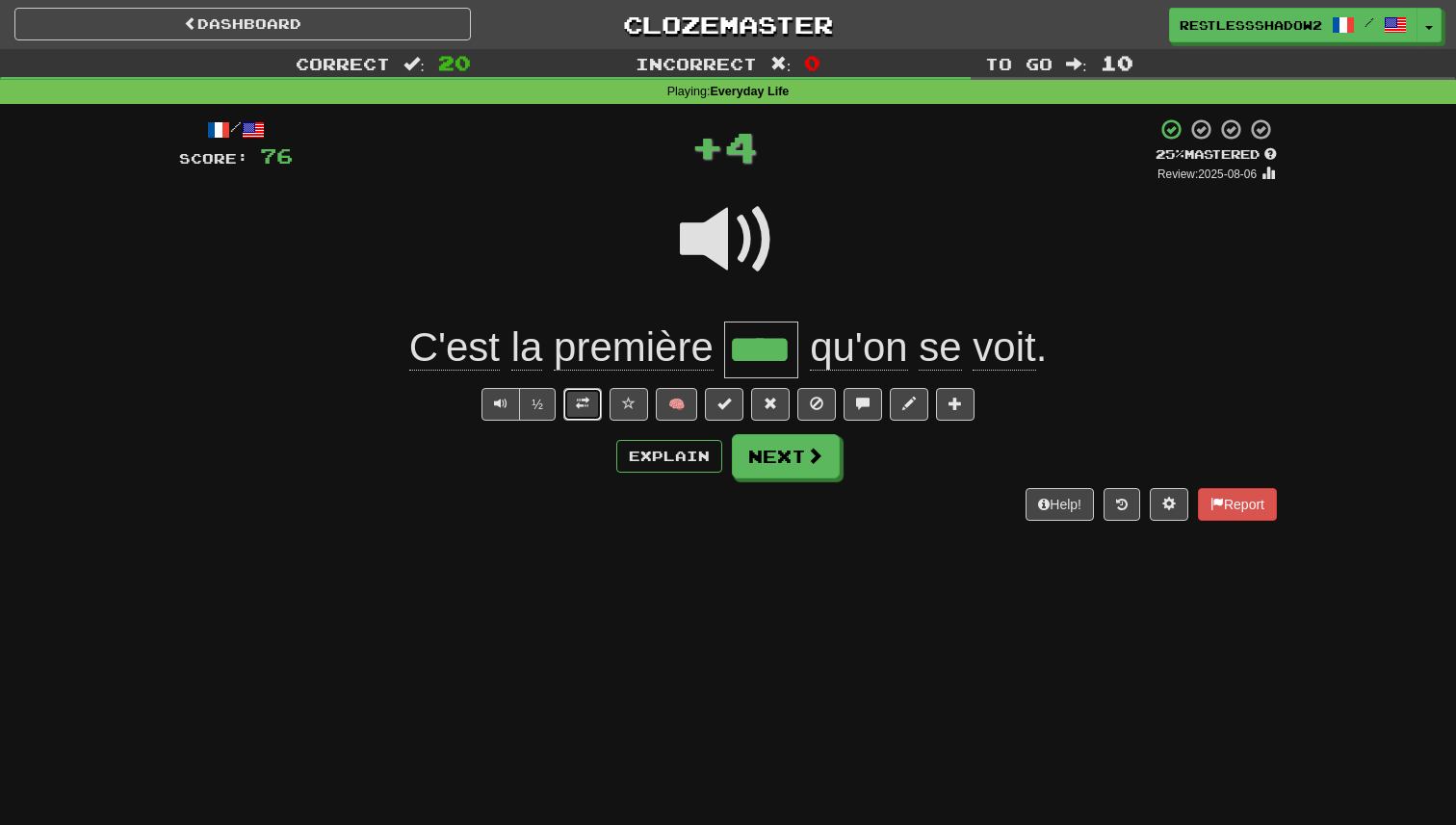click at bounding box center (583, 403) 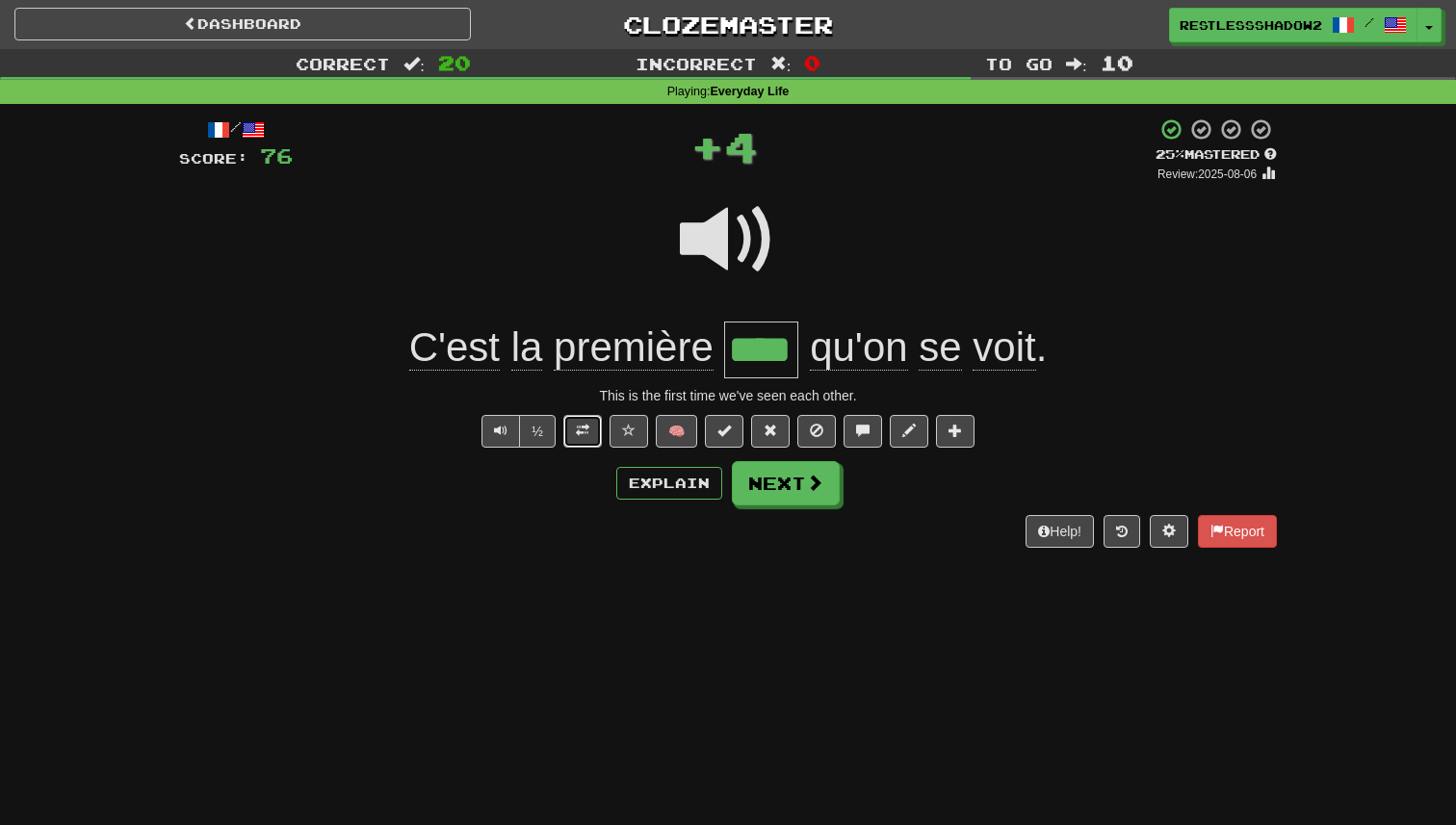 click at bounding box center (583, 430) 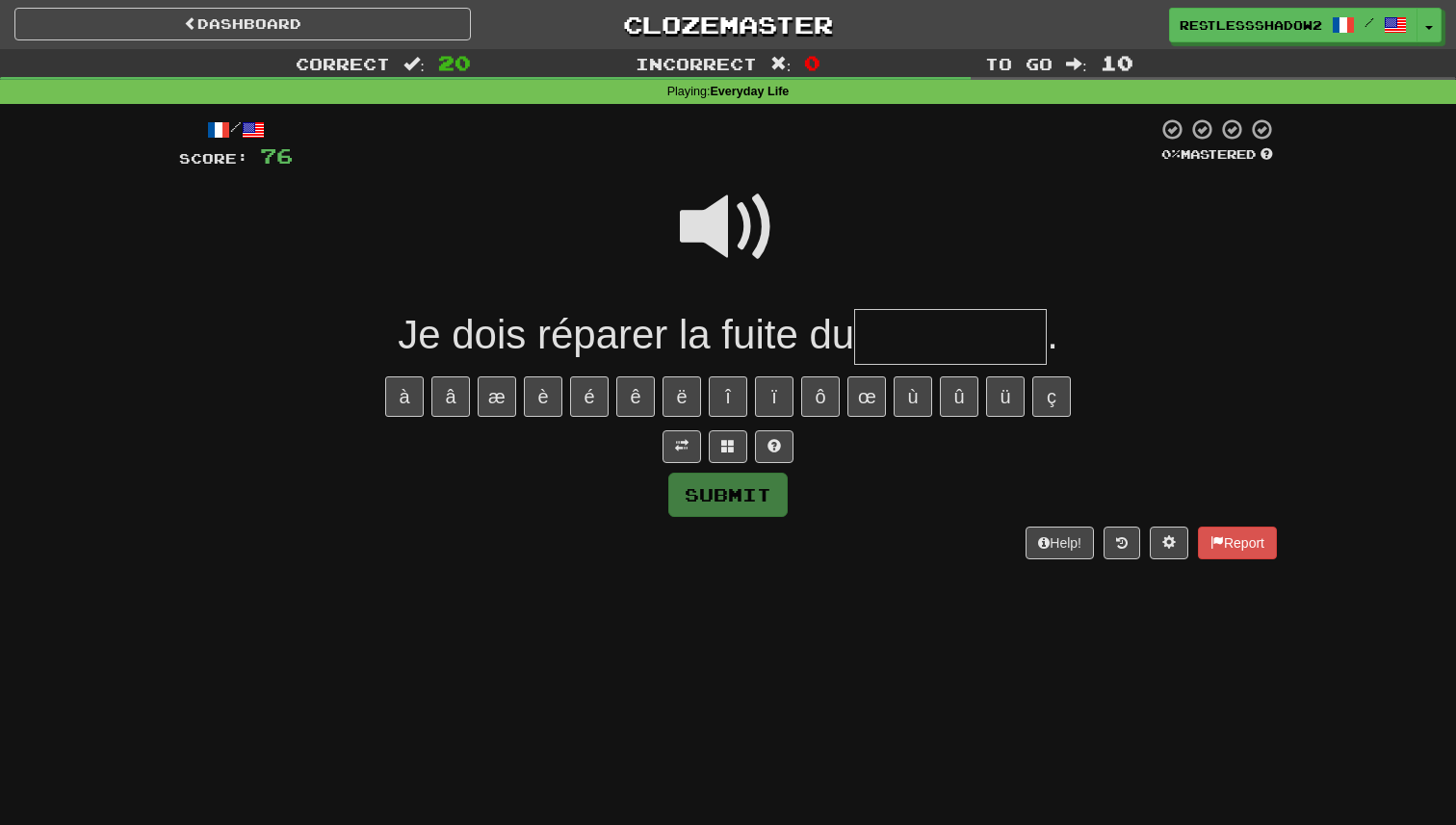 click at bounding box center [728, 227] 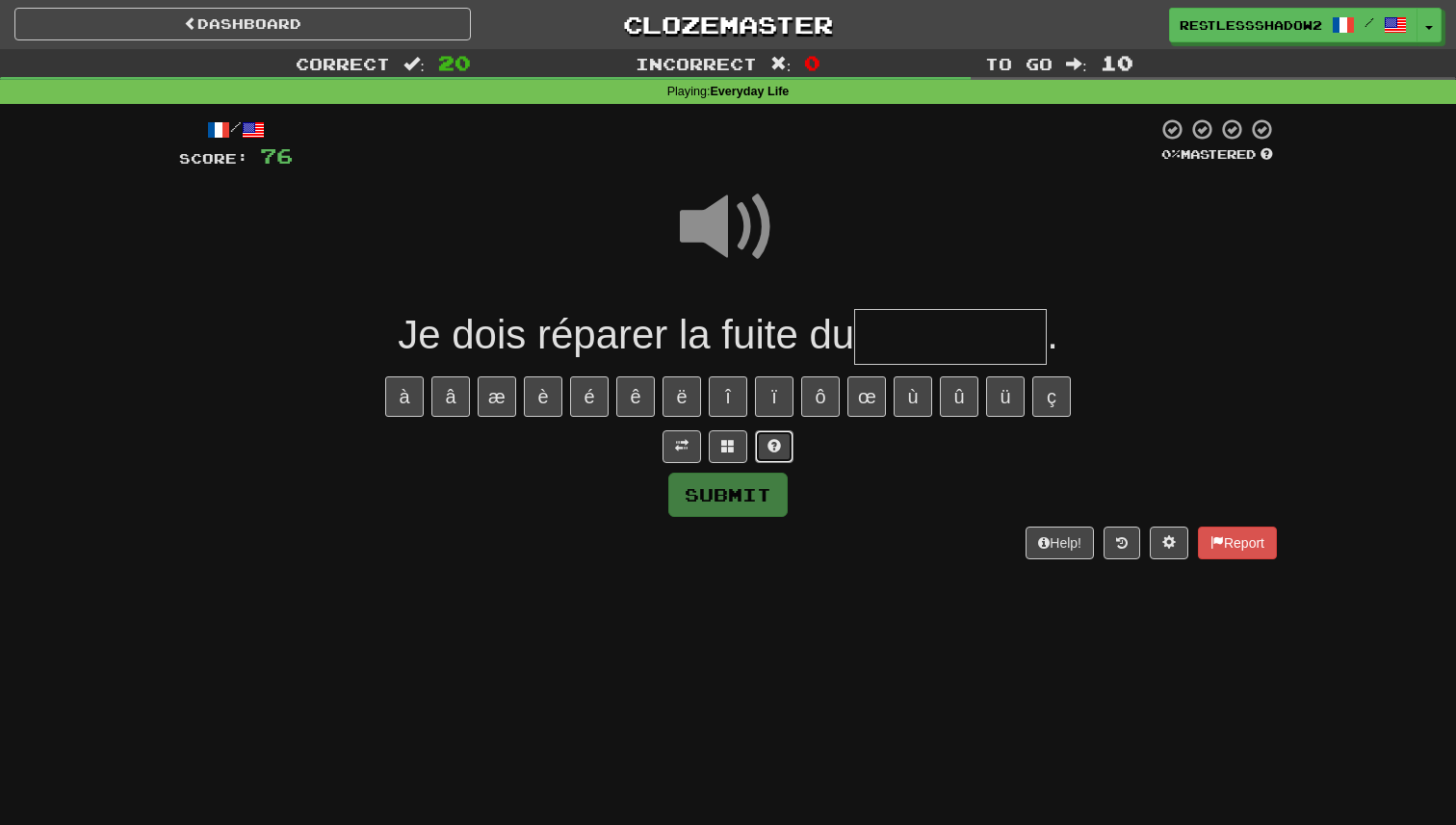 click at bounding box center (774, 447) 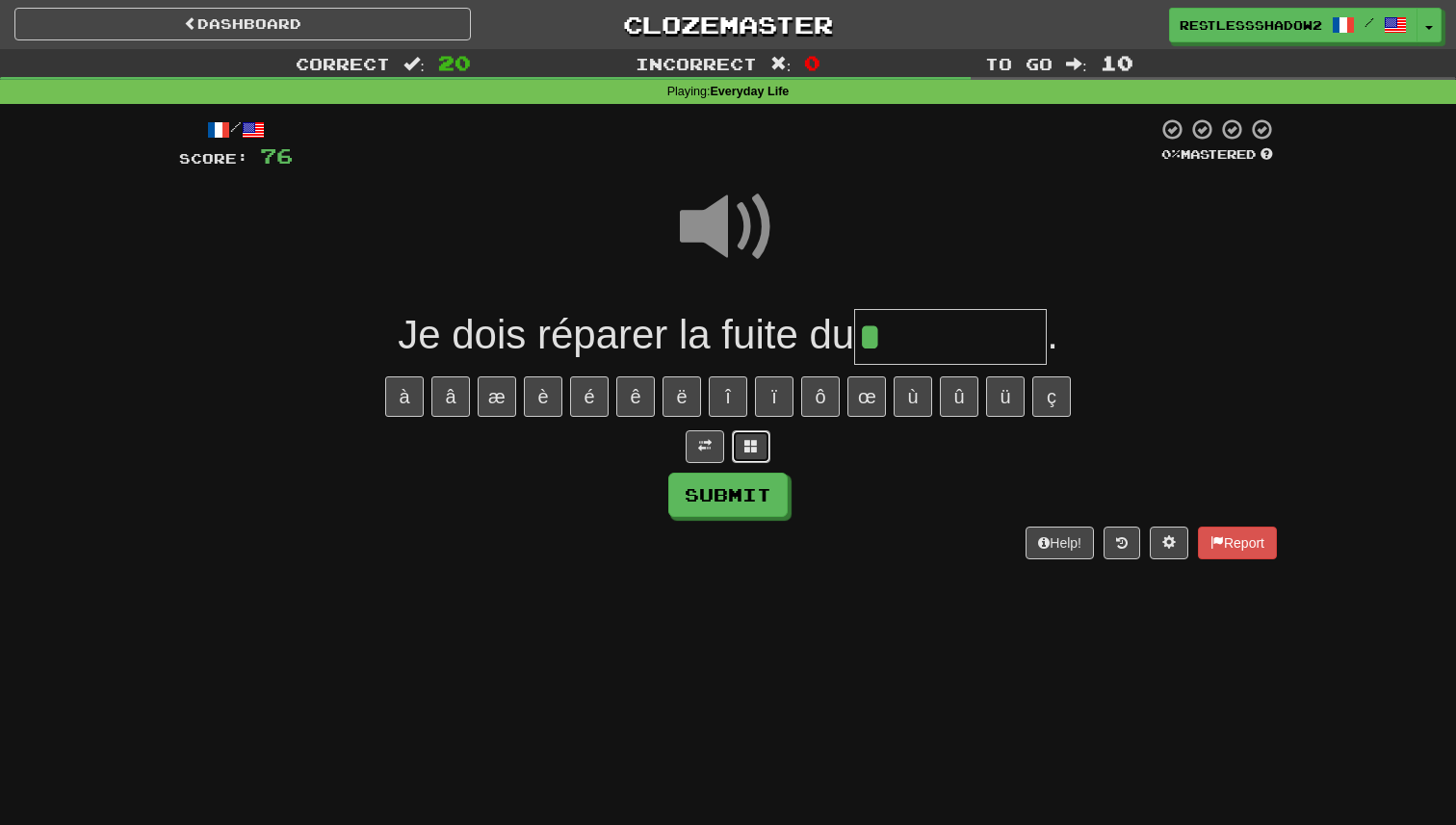click at bounding box center (751, 446) 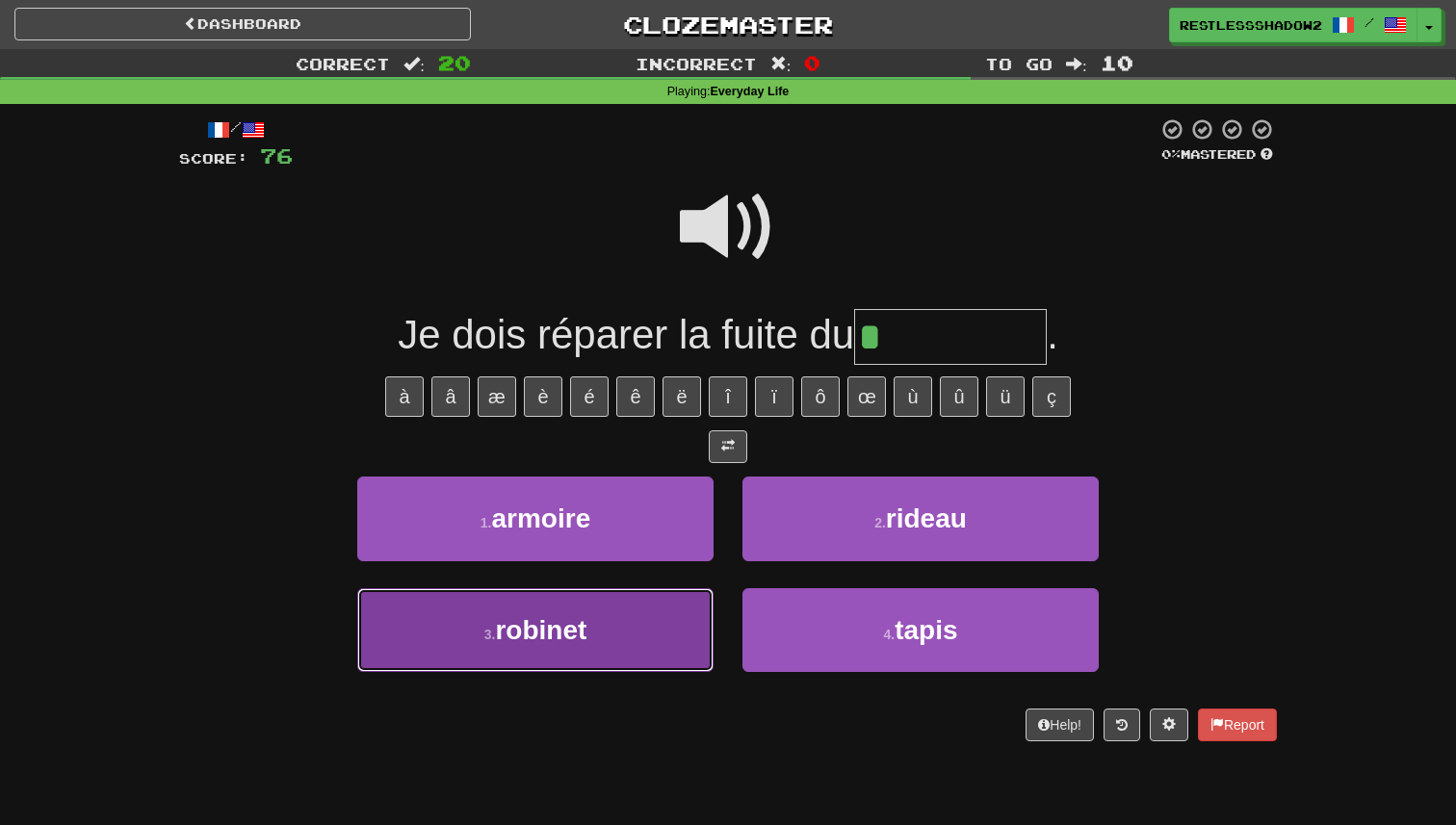 click on "3 .  robinet" at bounding box center (535, 630) 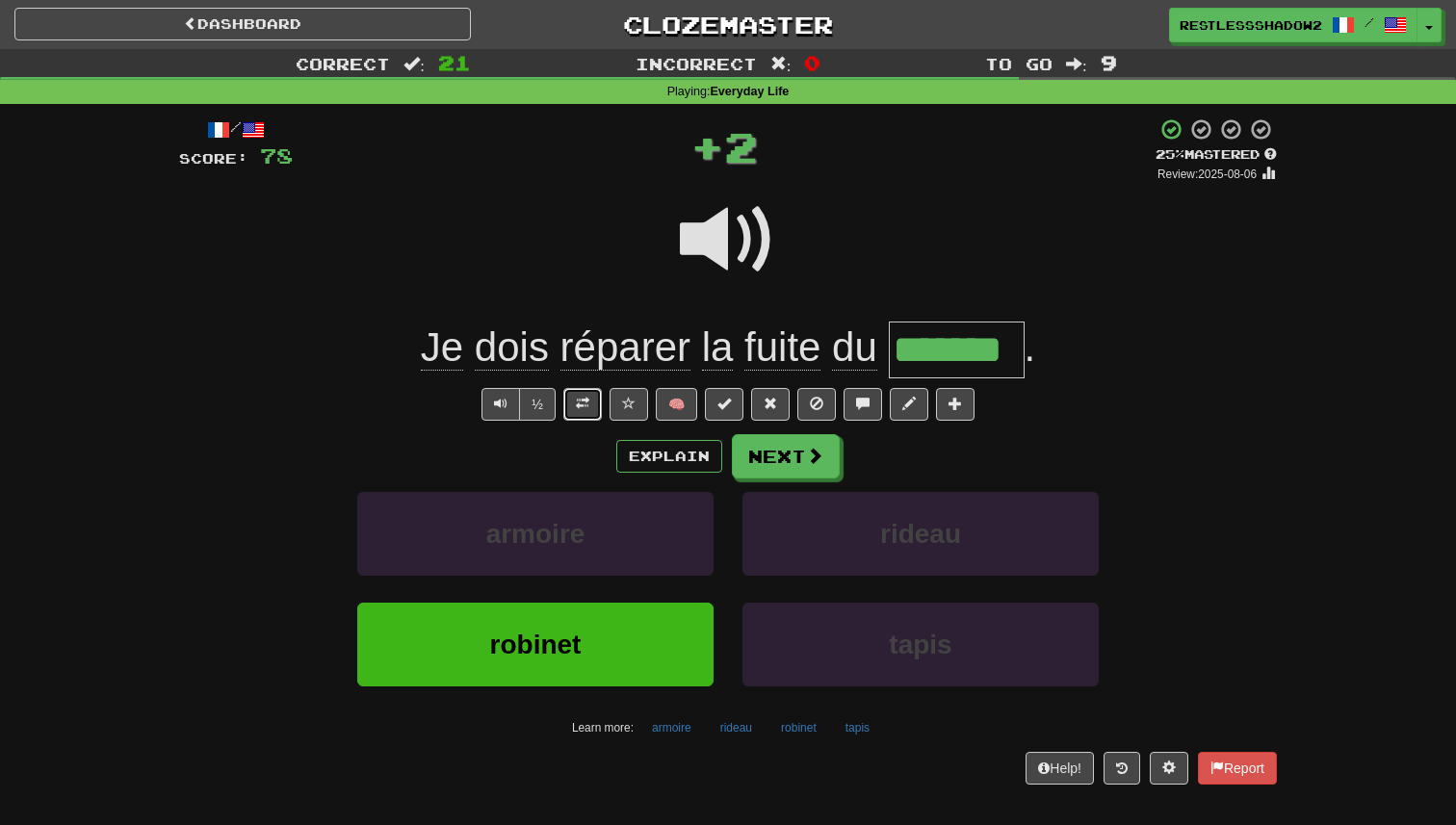 click at bounding box center [583, 403] 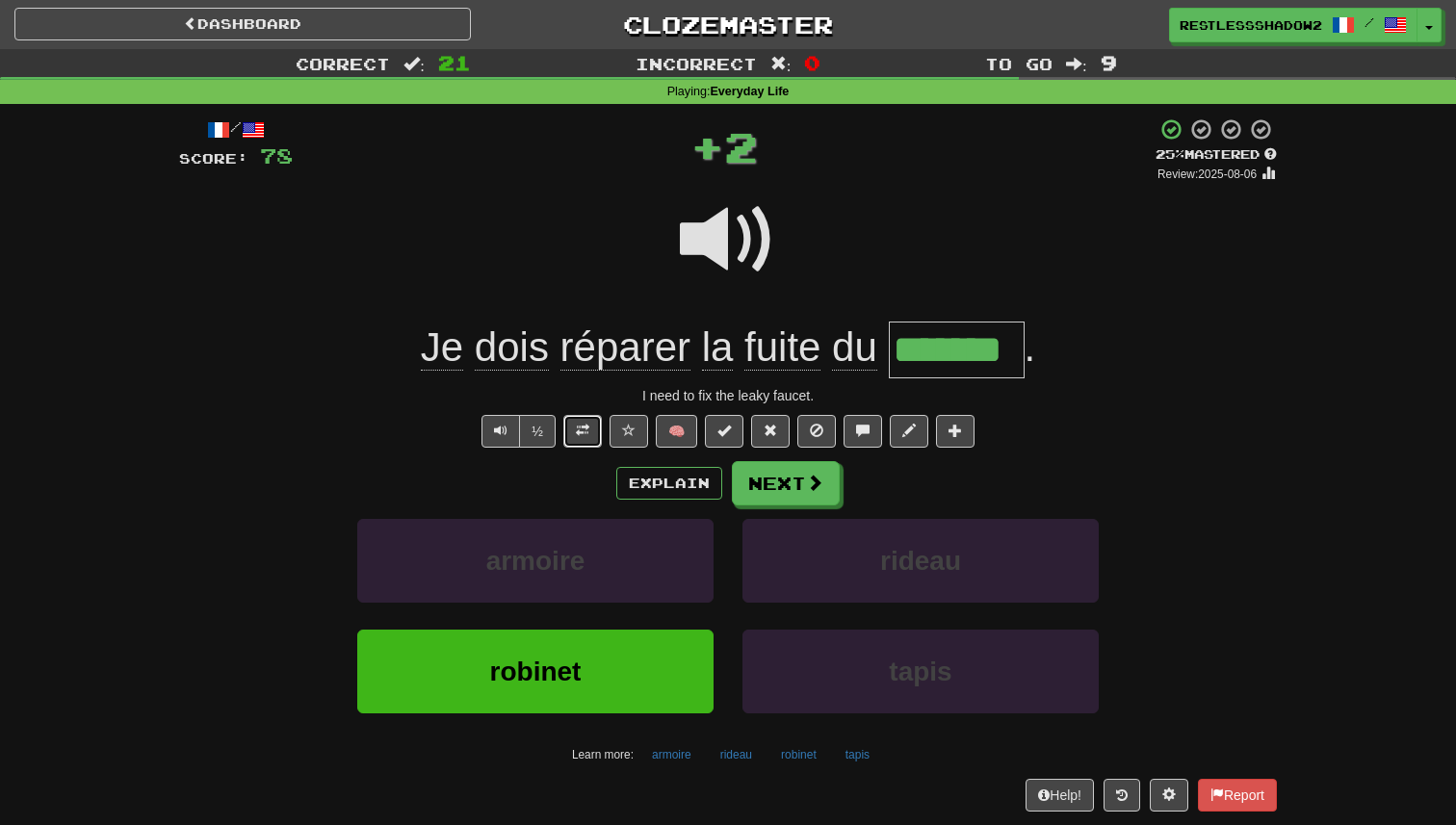 click at bounding box center [583, 431] 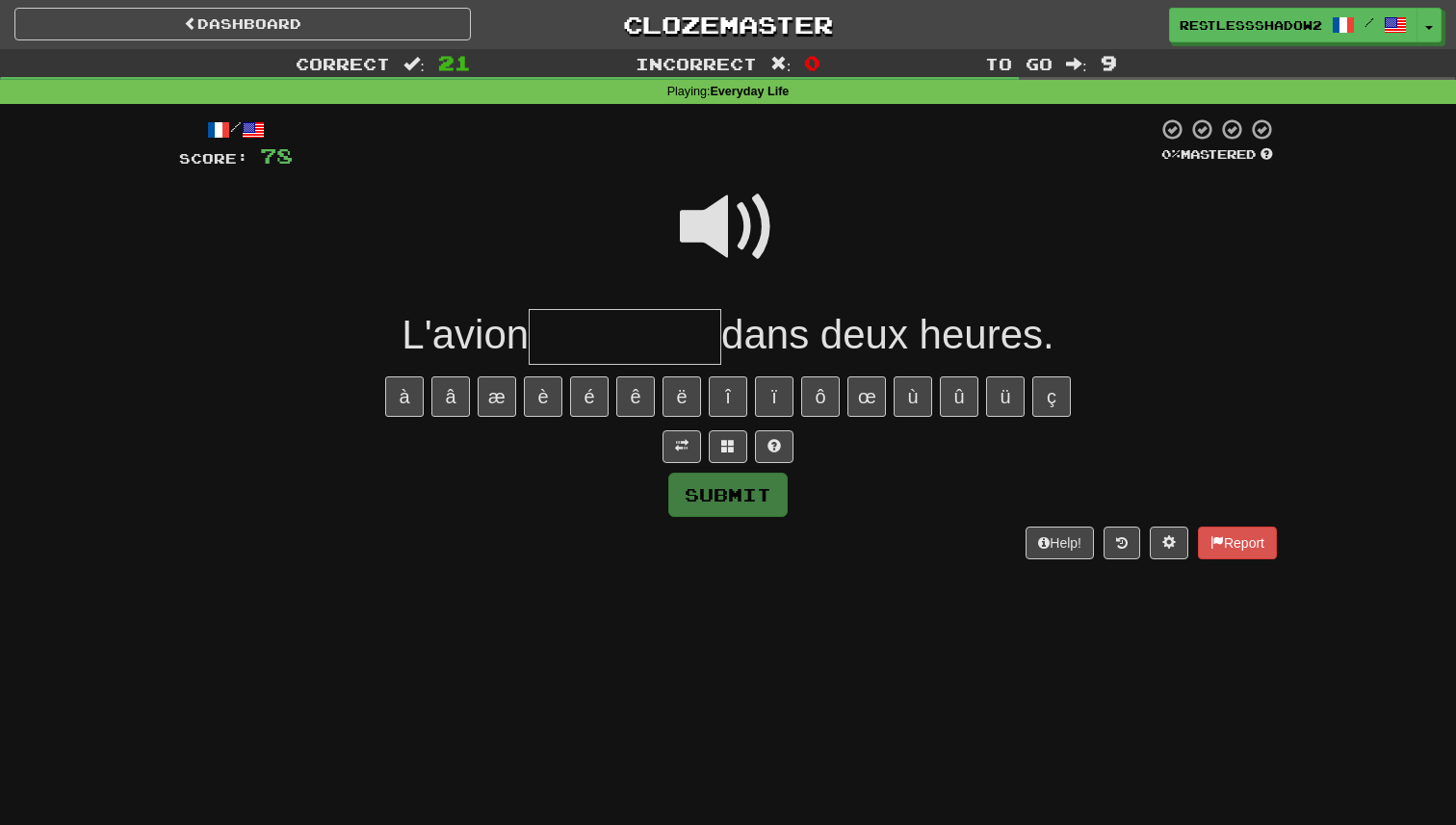 click at bounding box center [728, 227] 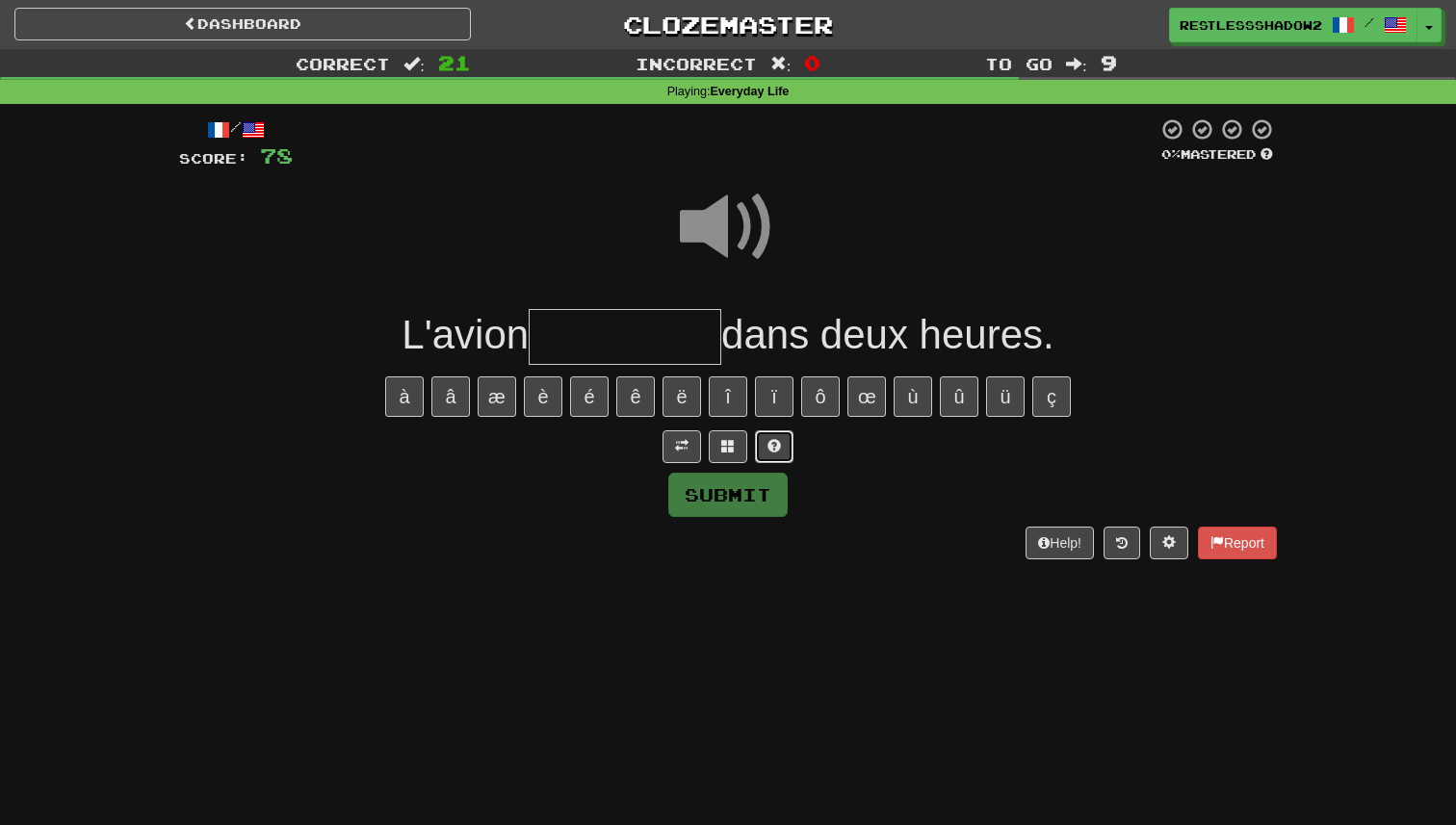 click at bounding box center [774, 447] 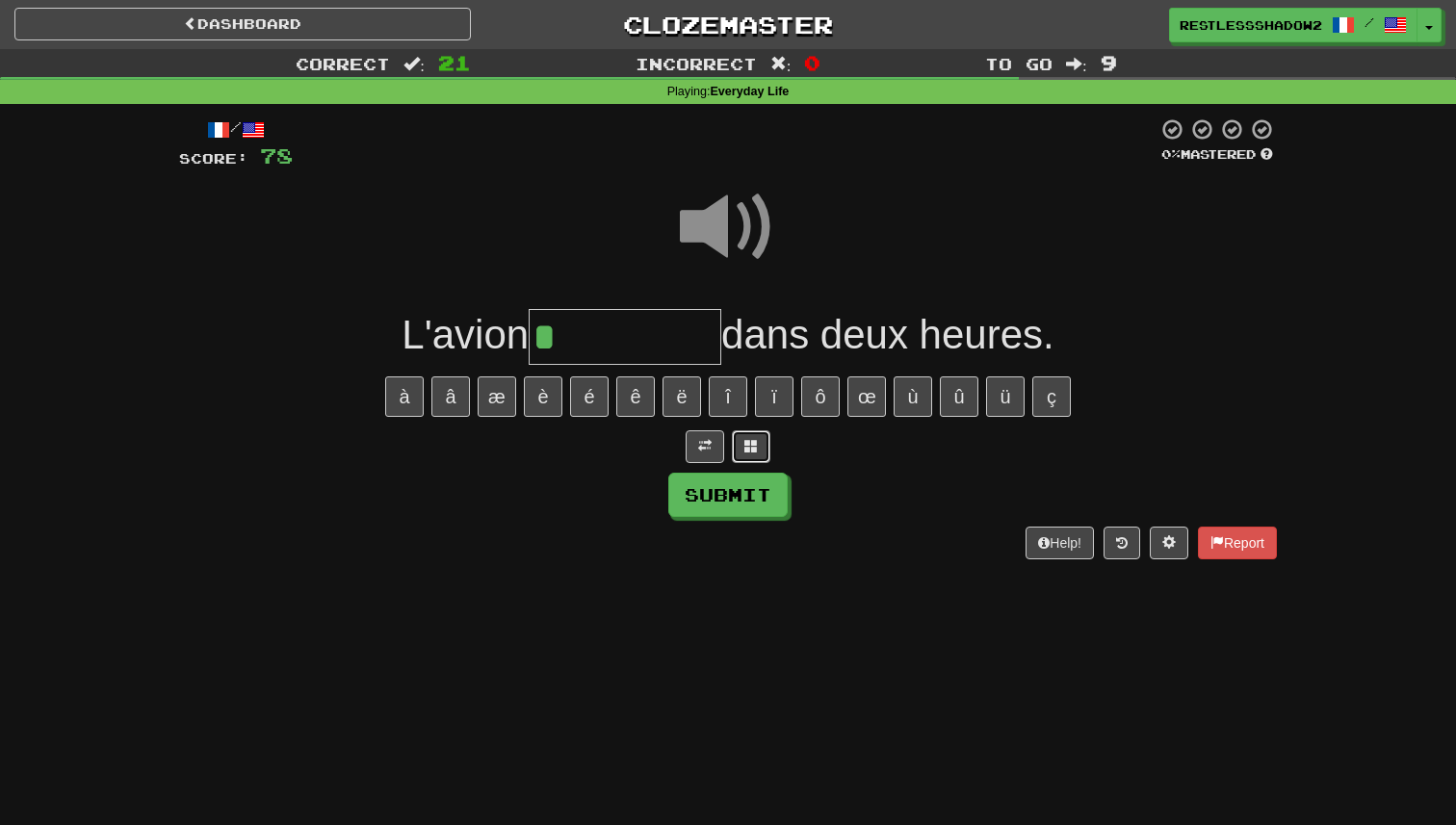 click at bounding box center [751, 447] 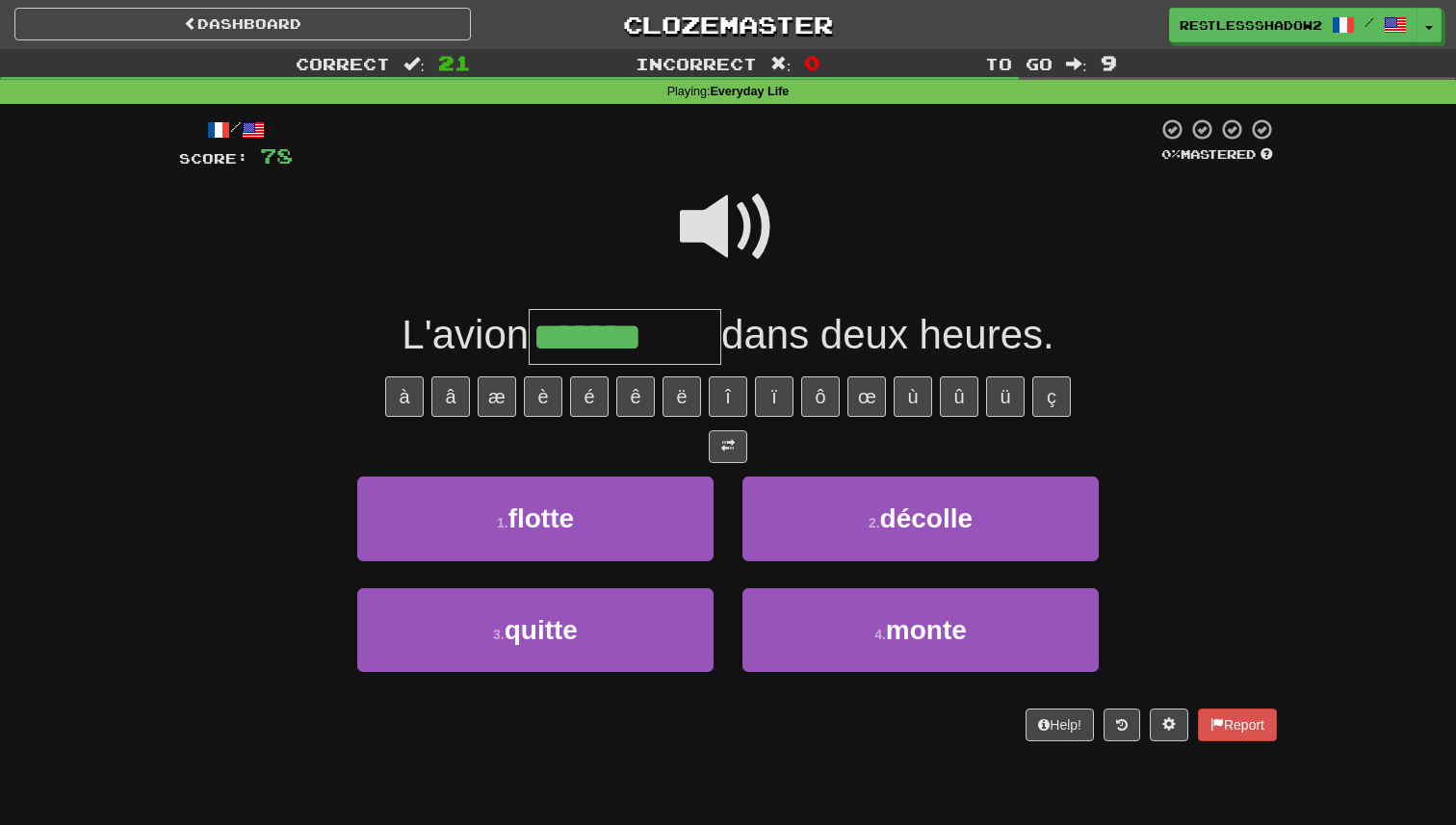 type on "*******" 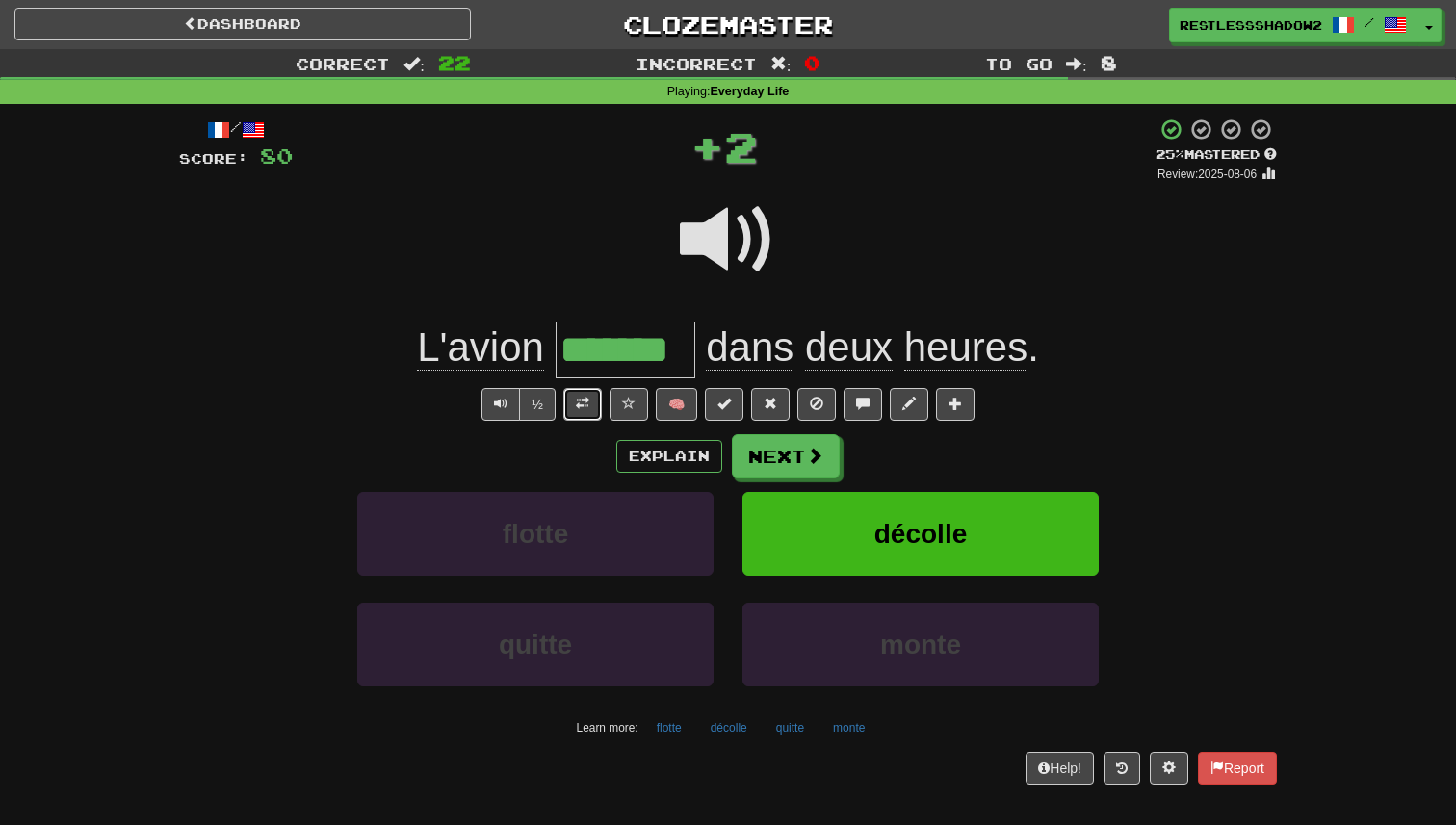 click at bounding box center (583, 403) 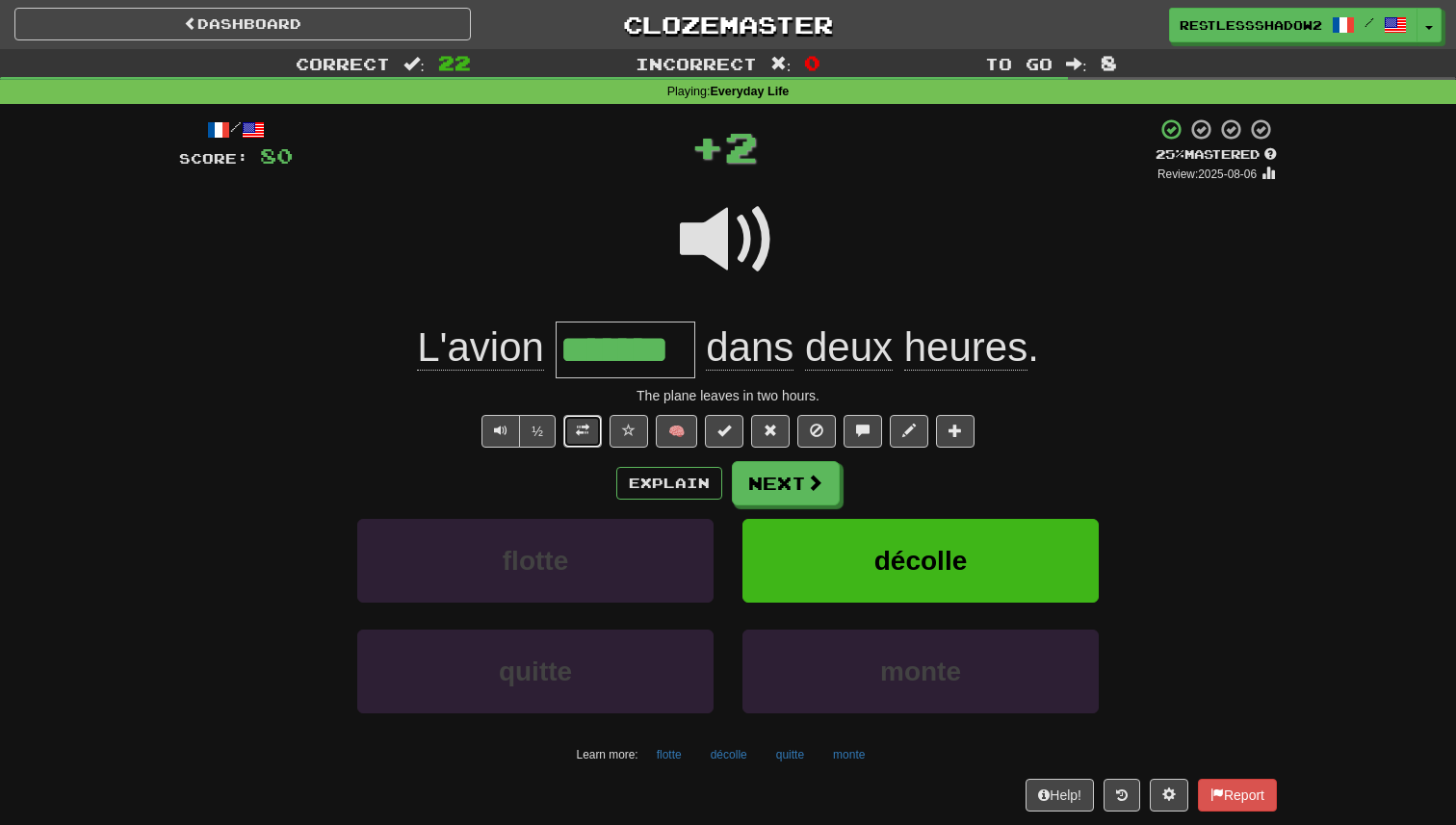 click at bounding box center (583, 430) 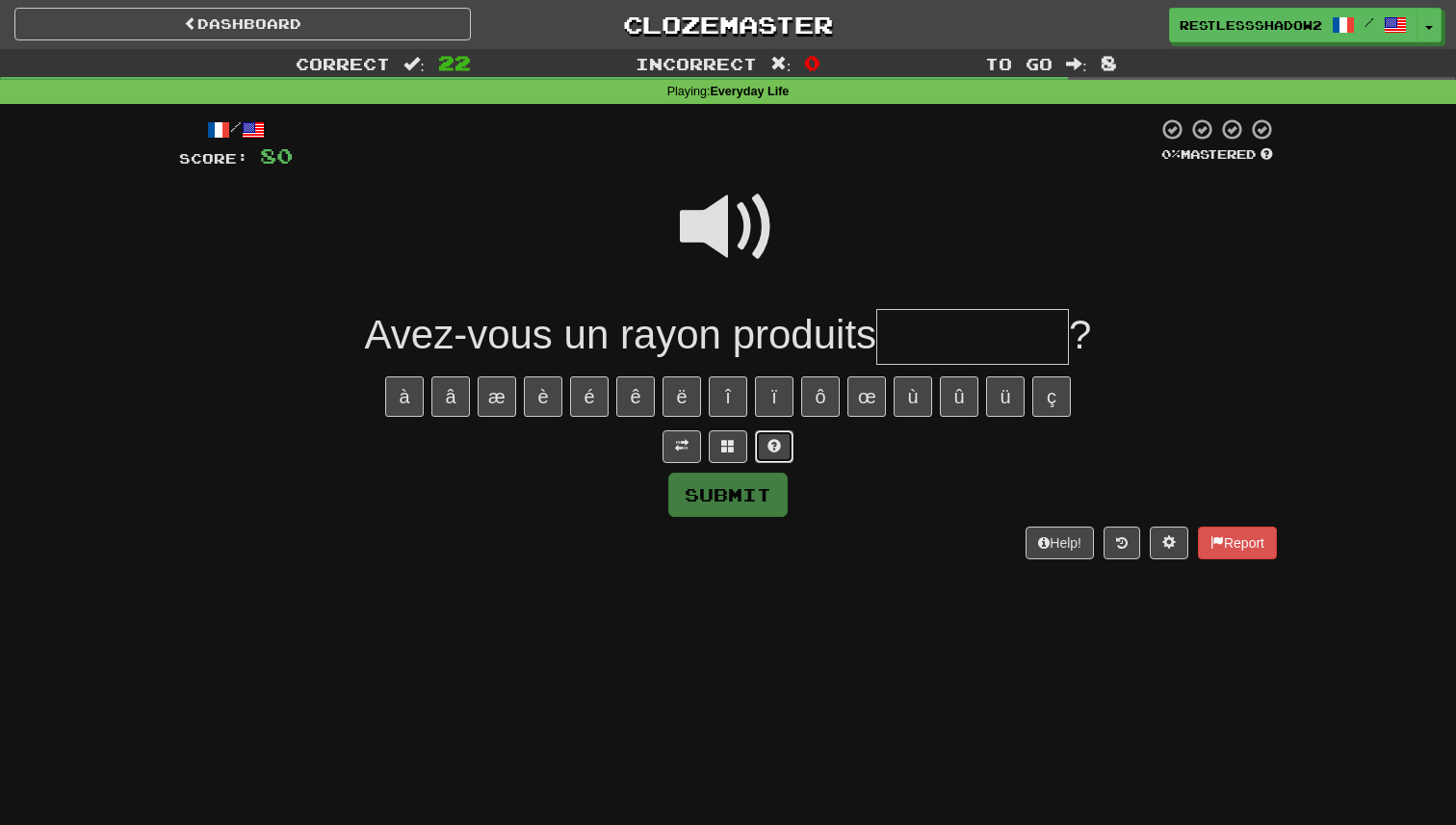 click at bounding box center (774, 447) 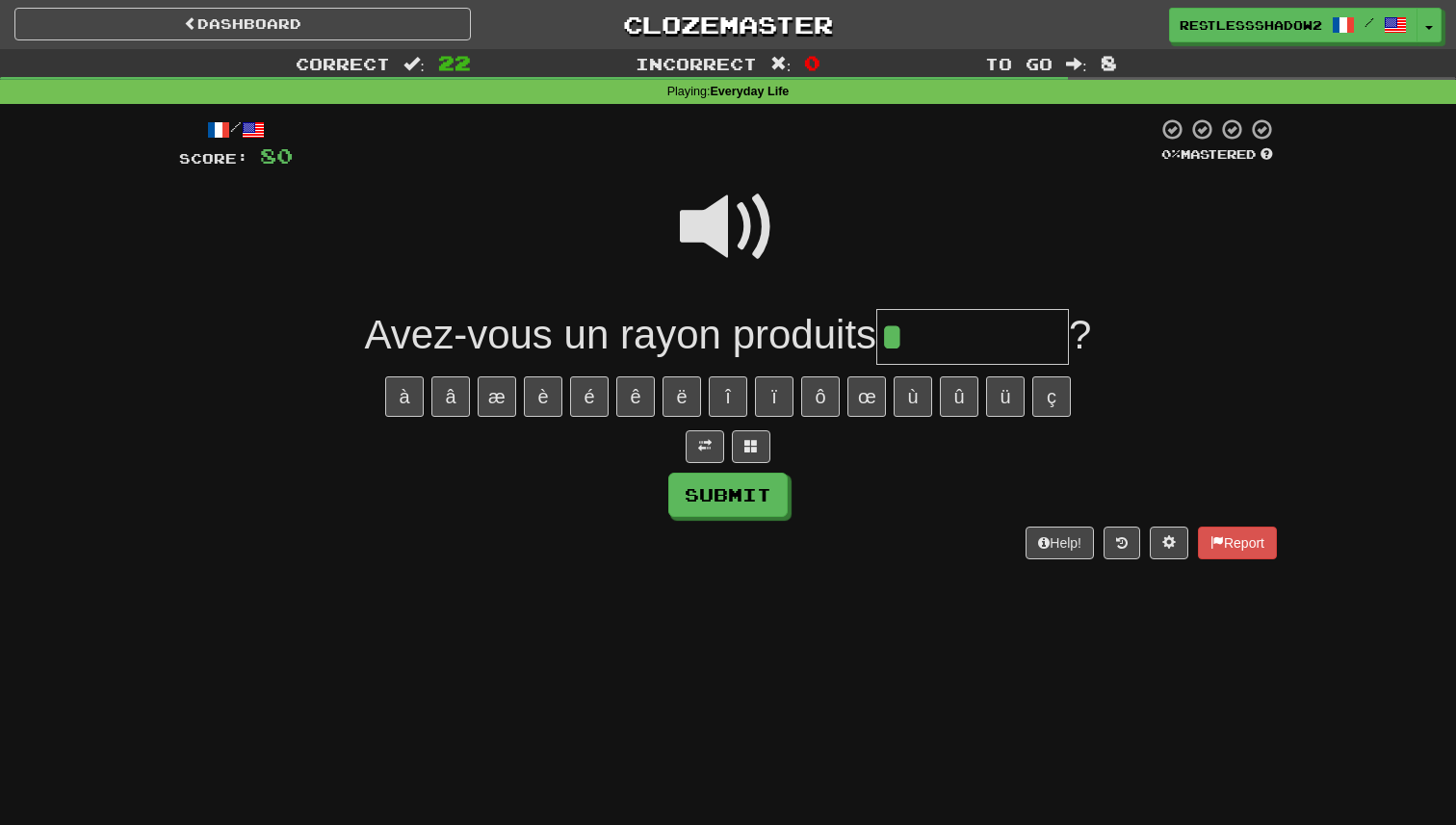 click at bounding box center (728, 227) 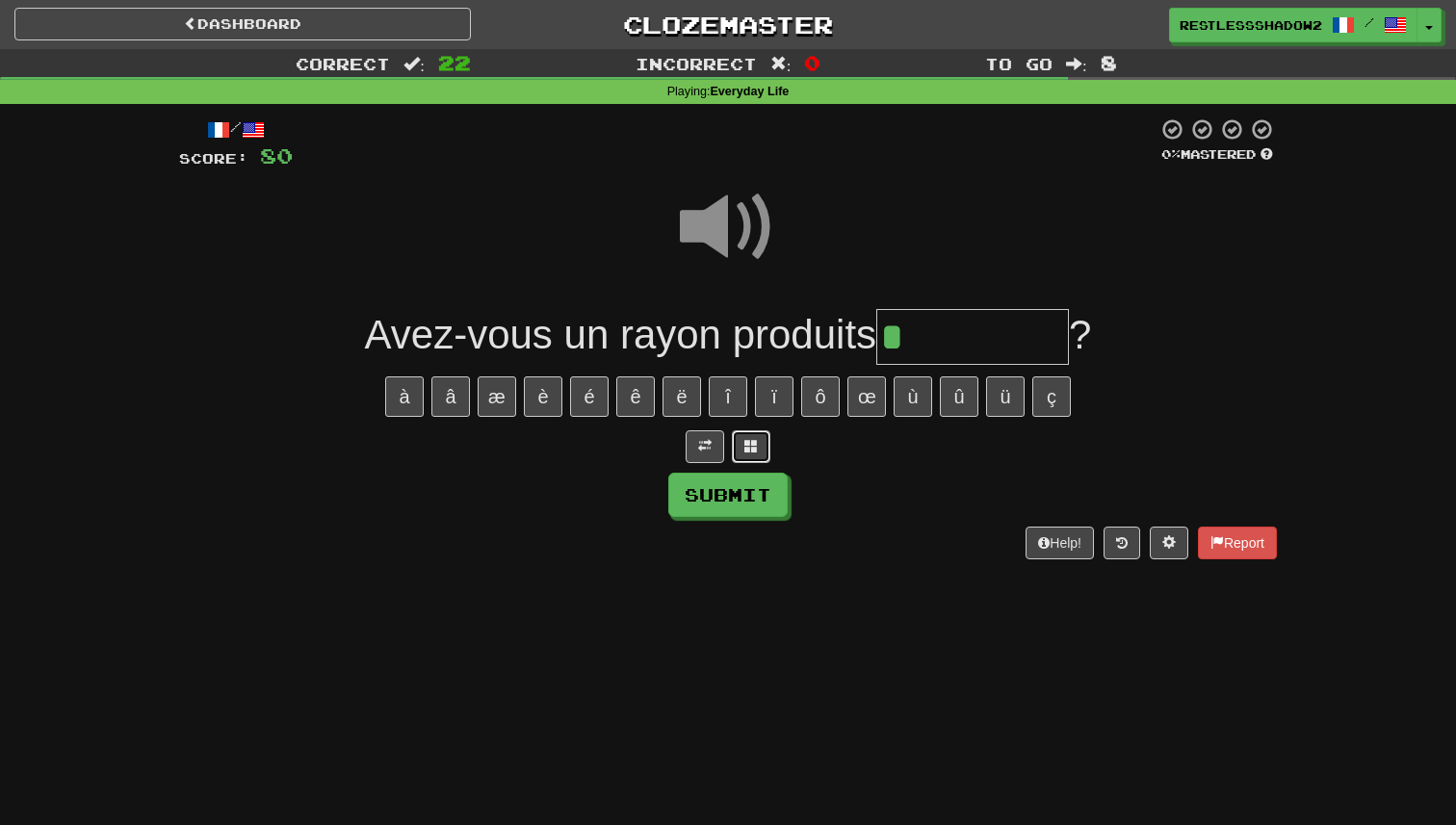 click at bounding box center [751, 447] 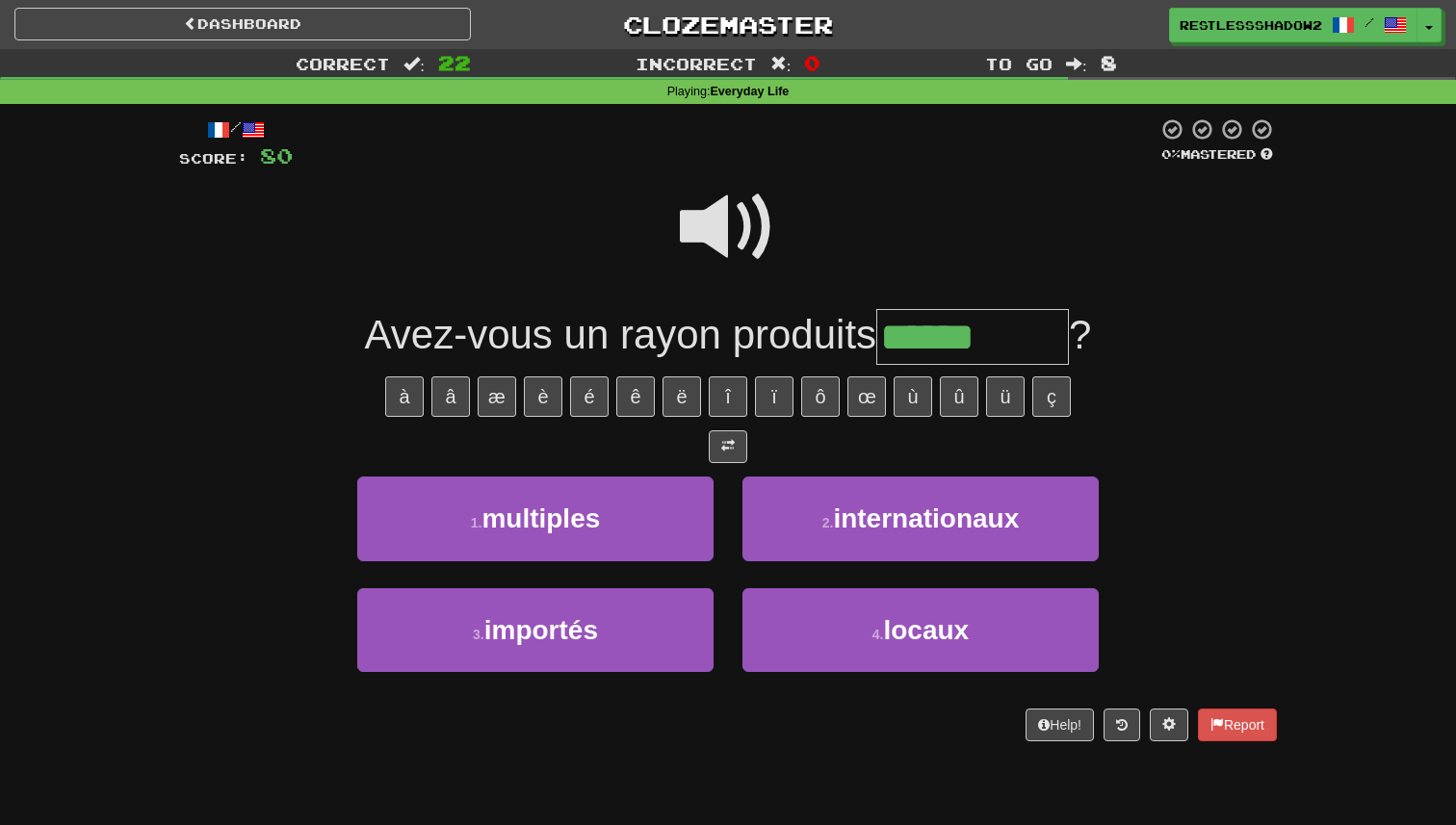 type on "******" 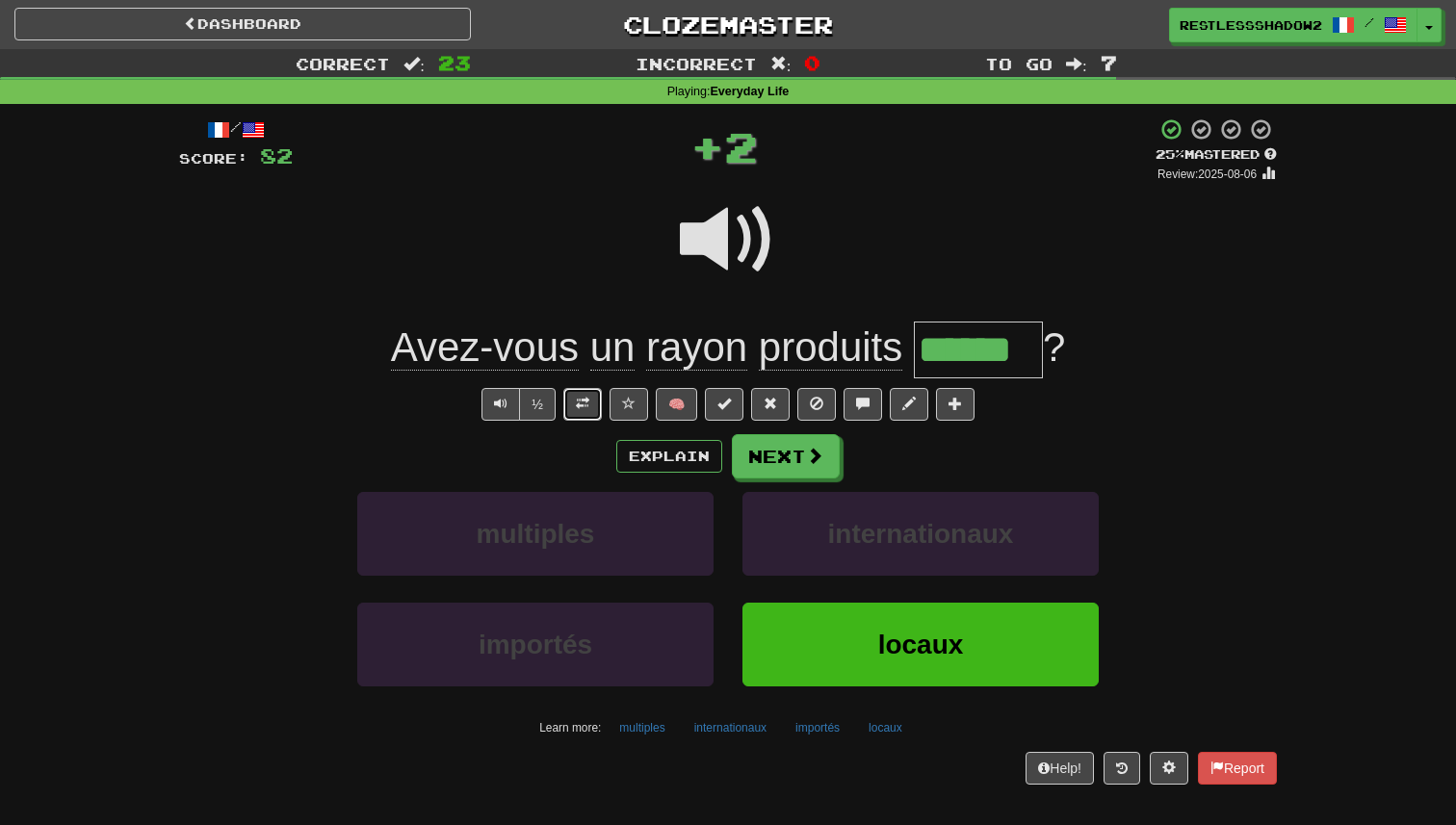 click at bounding box center [583, 404] 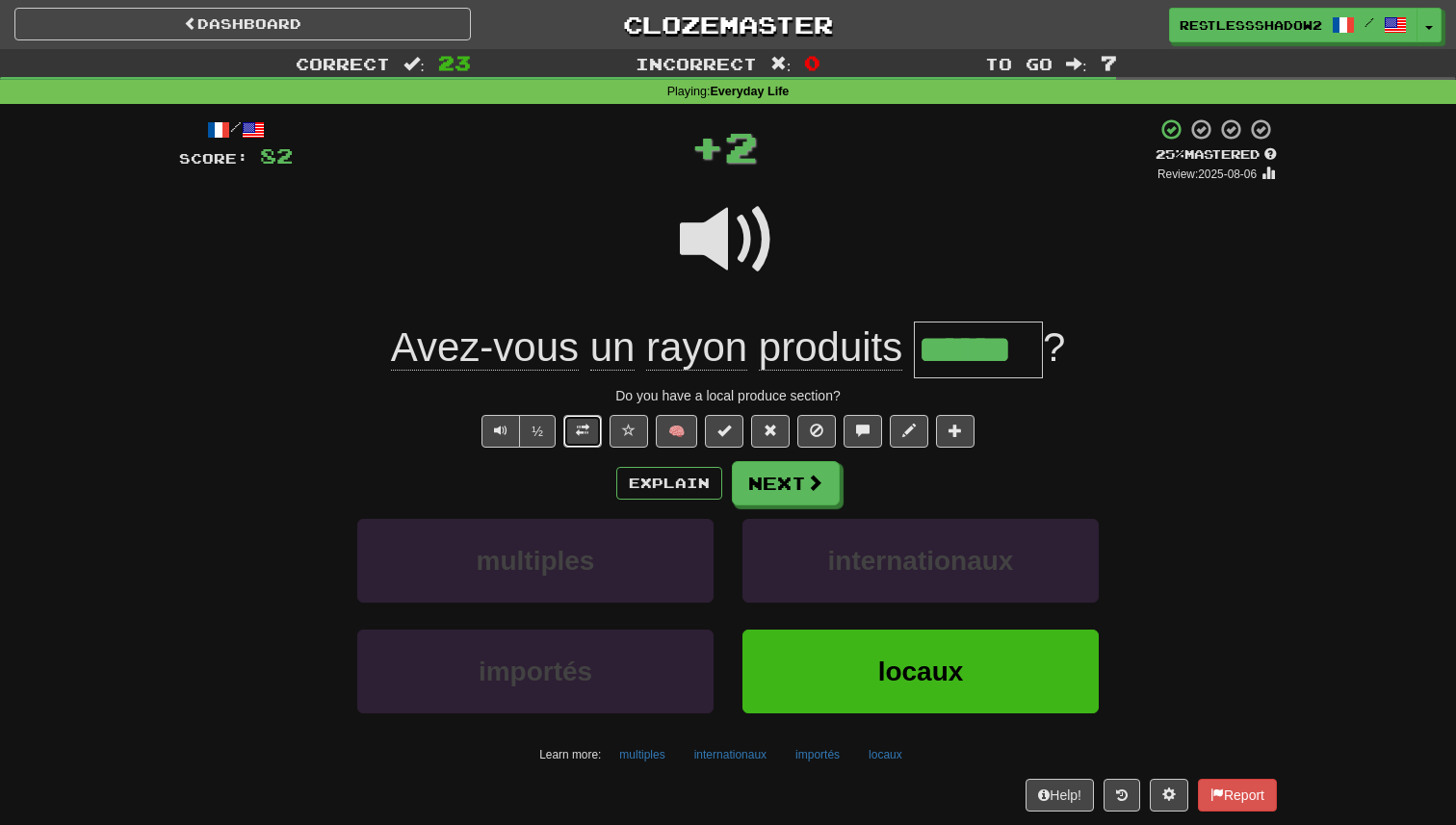 click at bounding box center [583, 430] 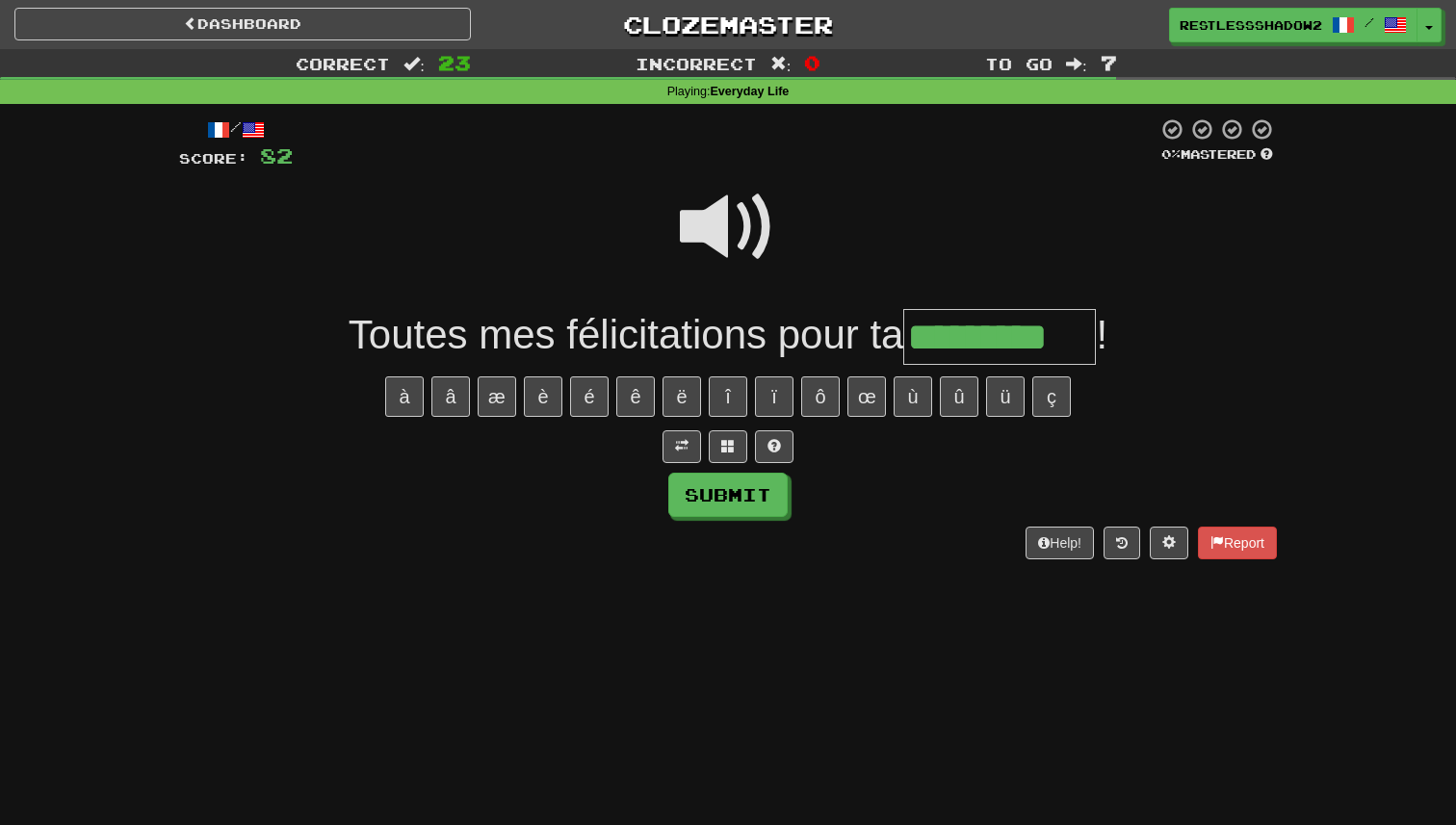 type on "*********" 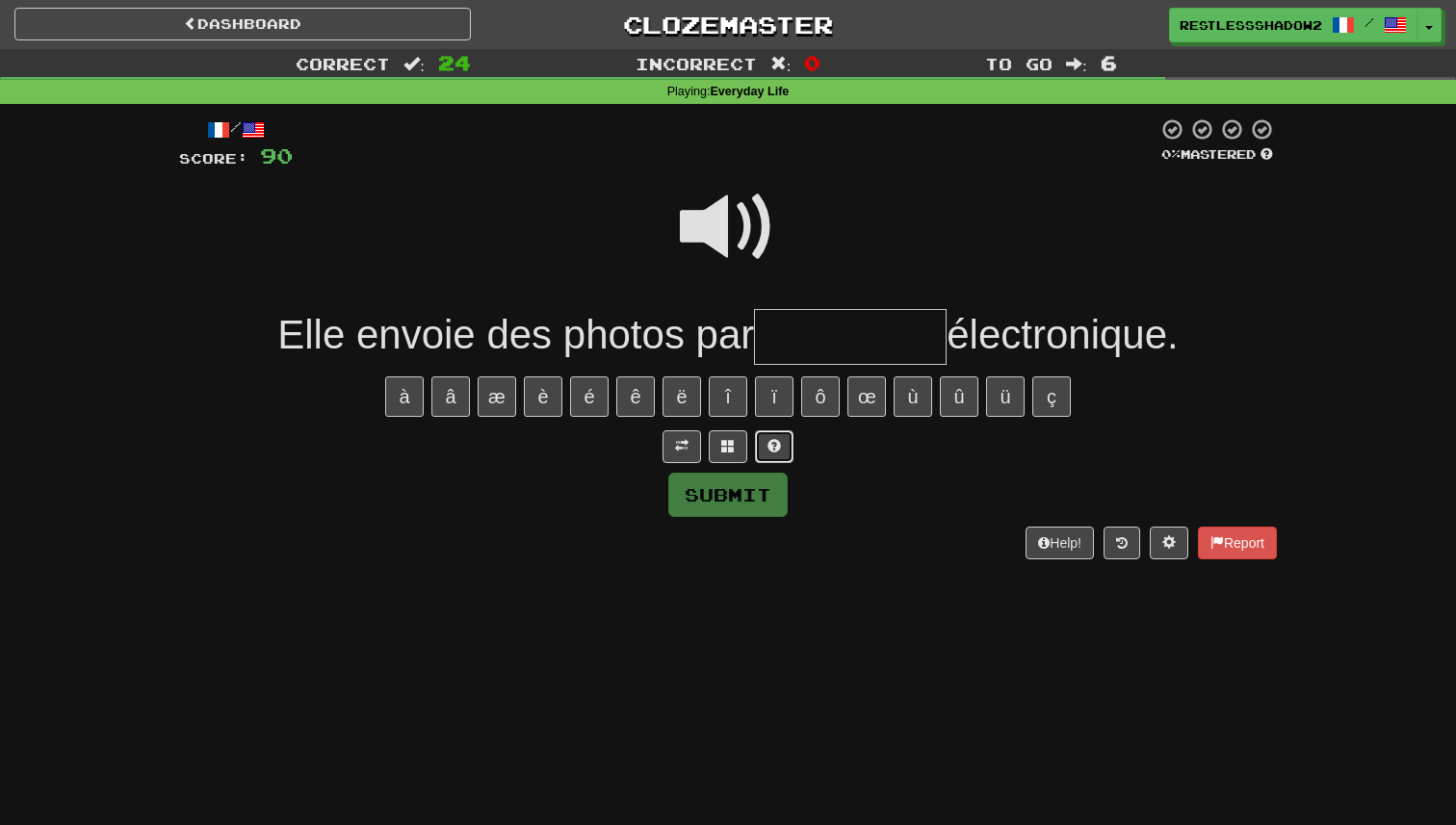 click at bounding box center [774, 447] 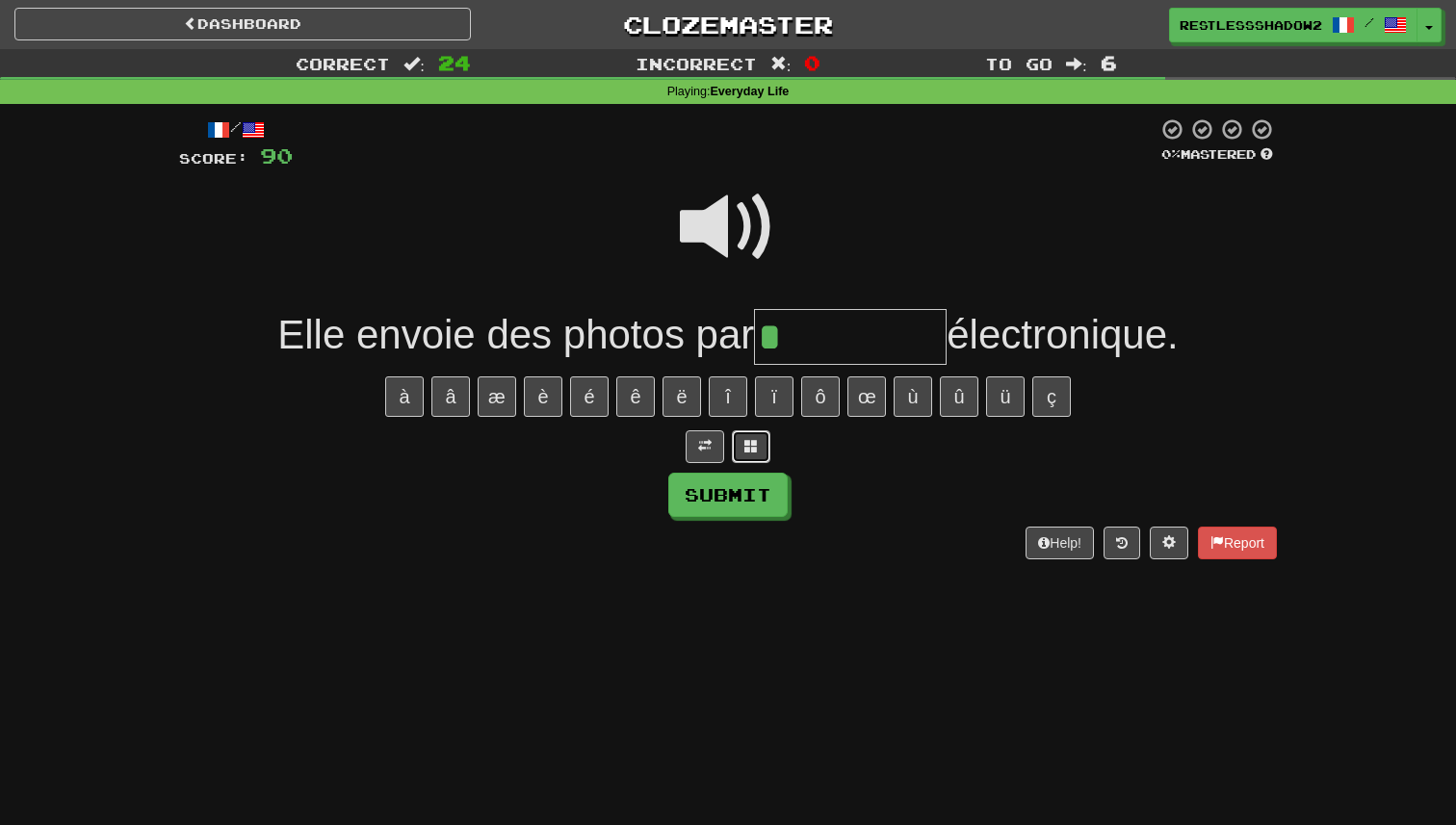 click at bounding box center (751, 447) 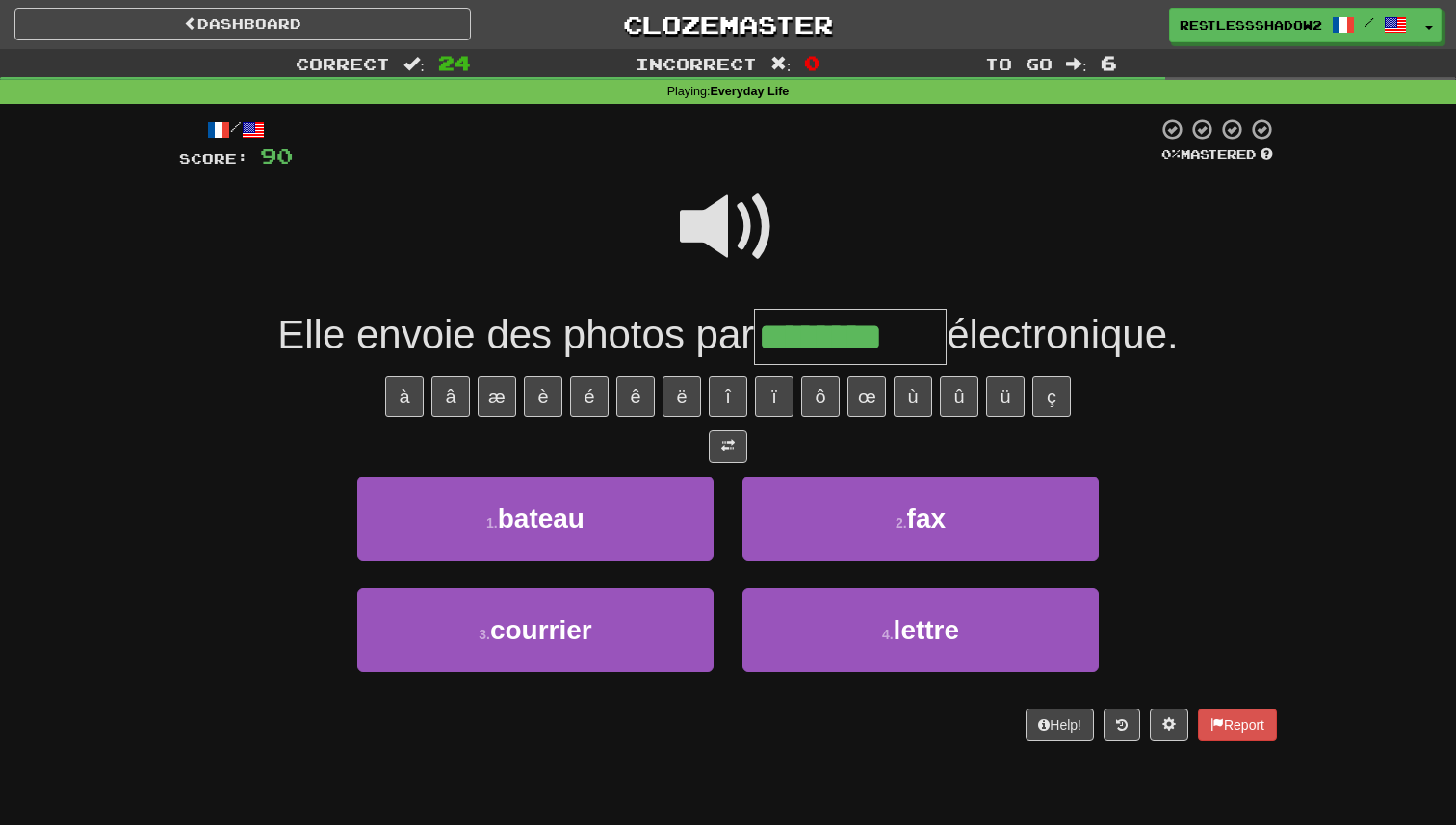 type on "********" 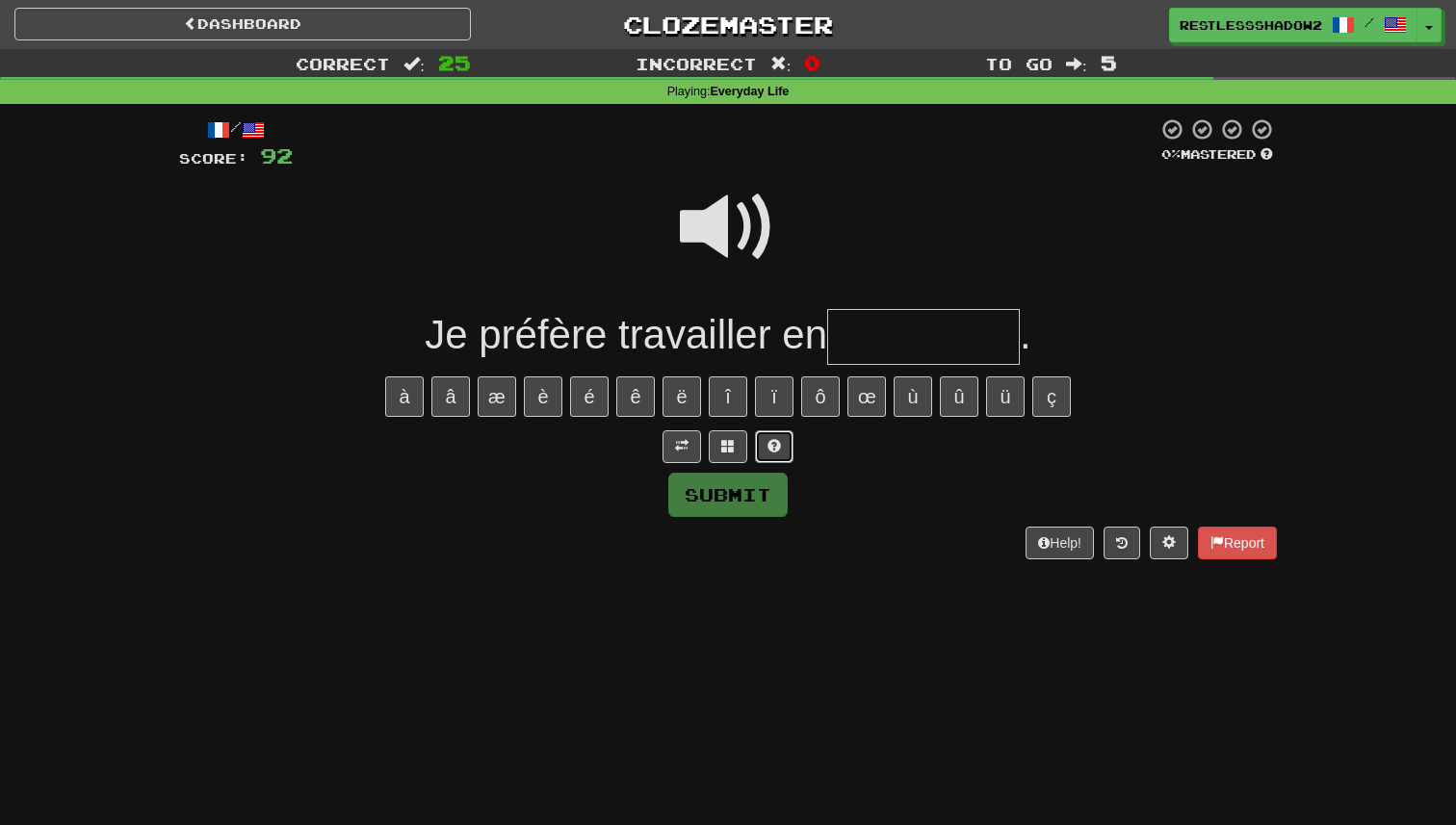 click at bounding box center [774, 446] 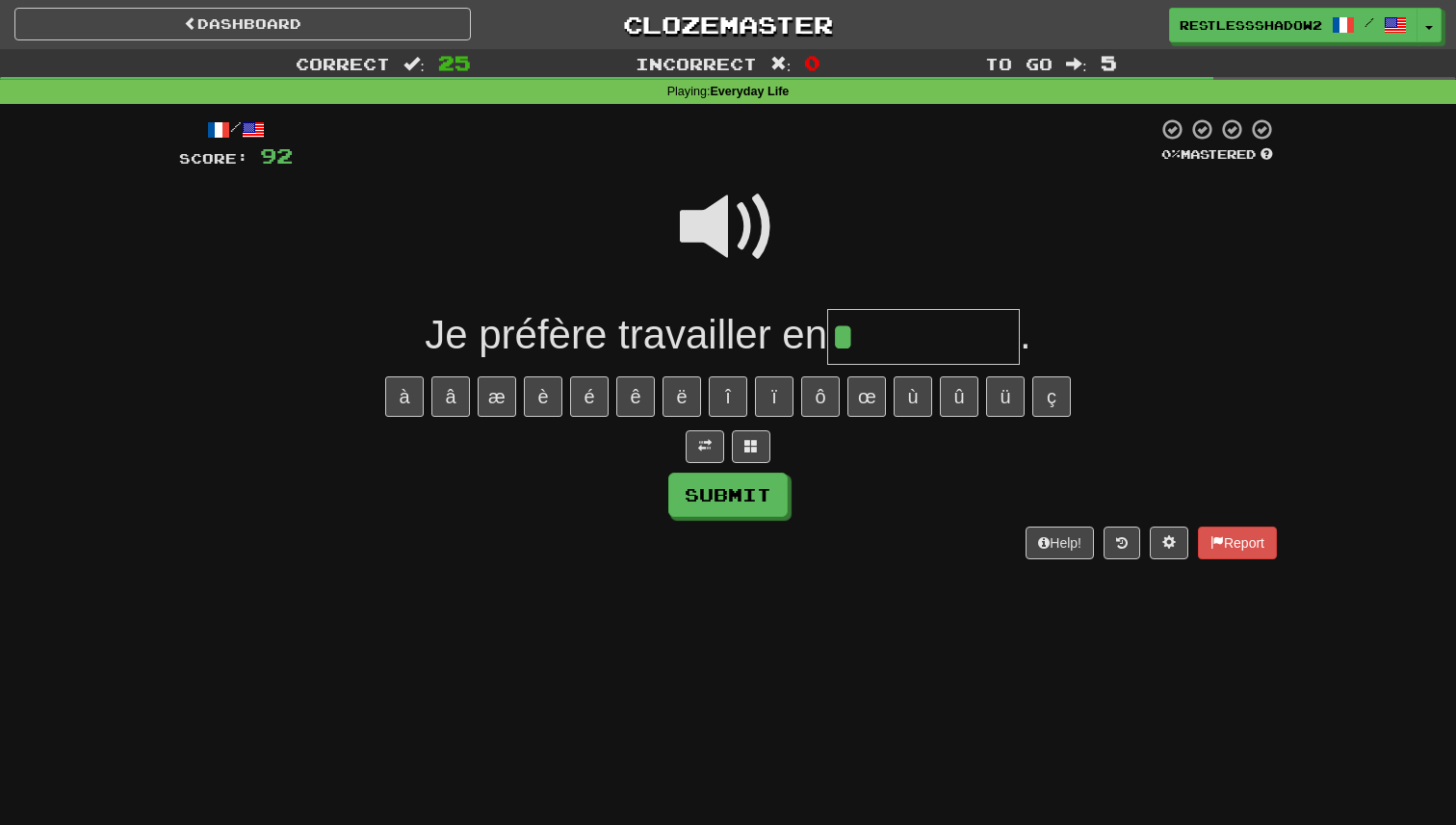 click at bounding box center (728, 447) 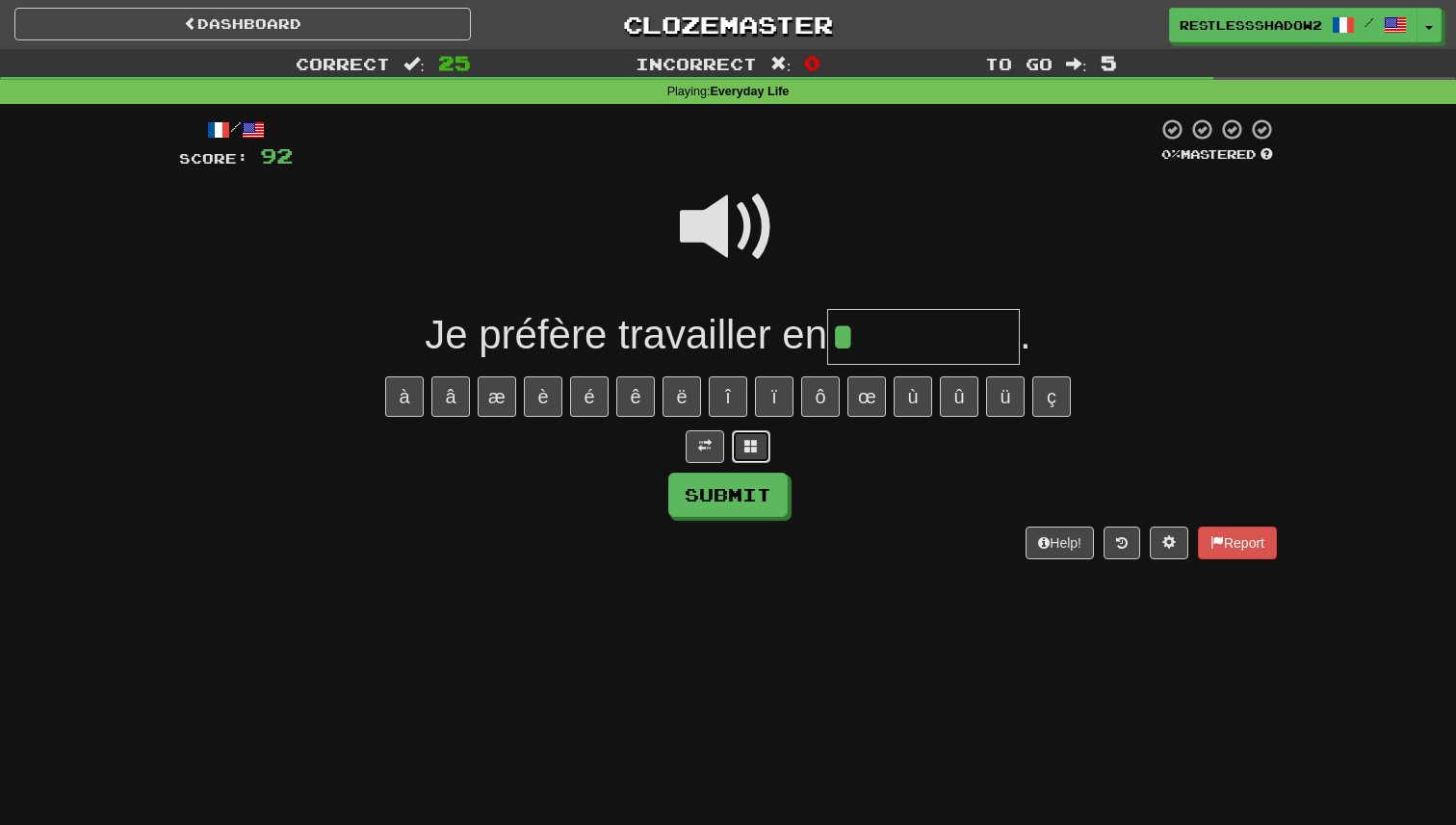 click at bounding box center [751, 446] 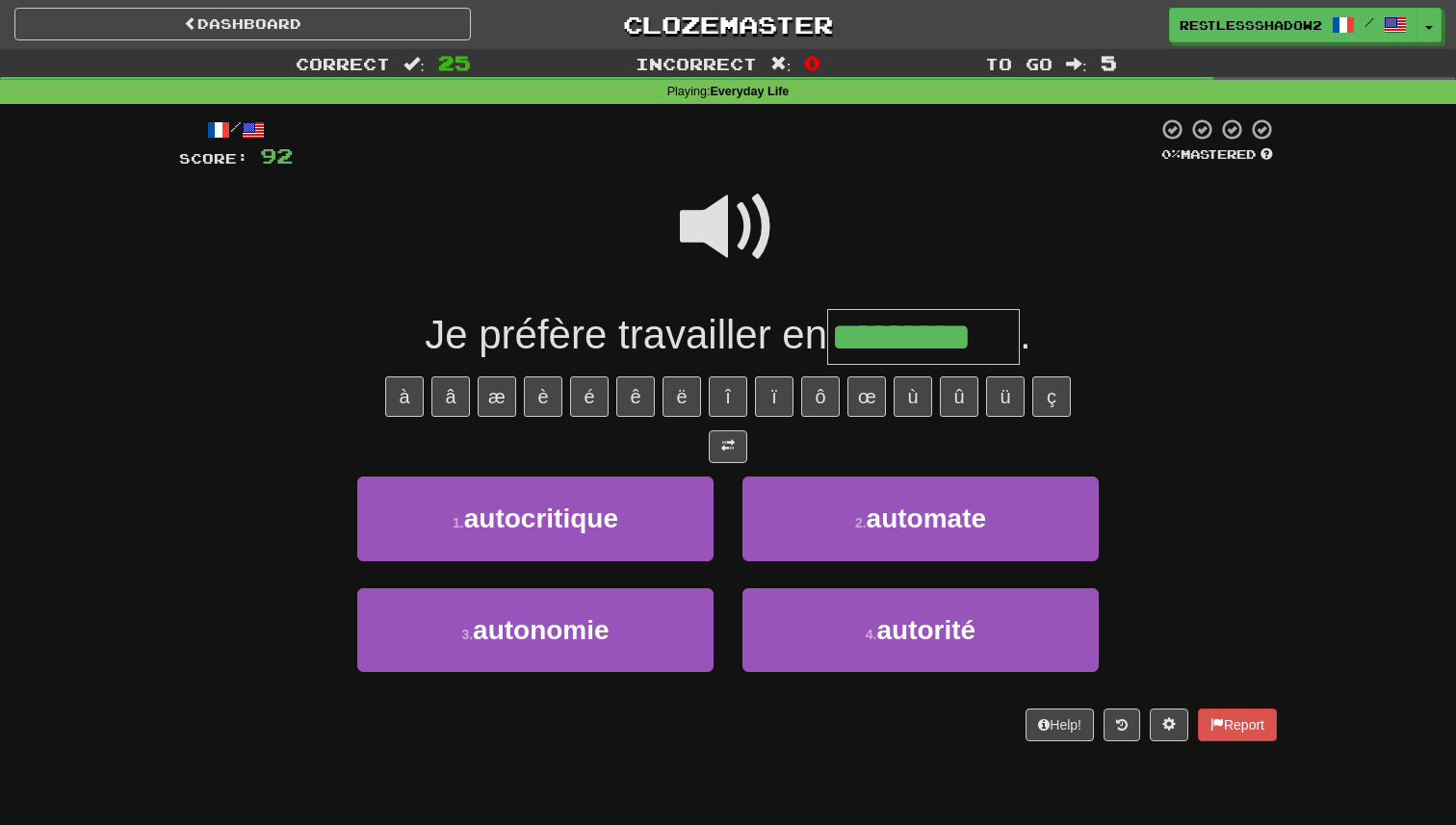 scroll, scrollTop: 0, scrollLeft: 6, axis: horizontal 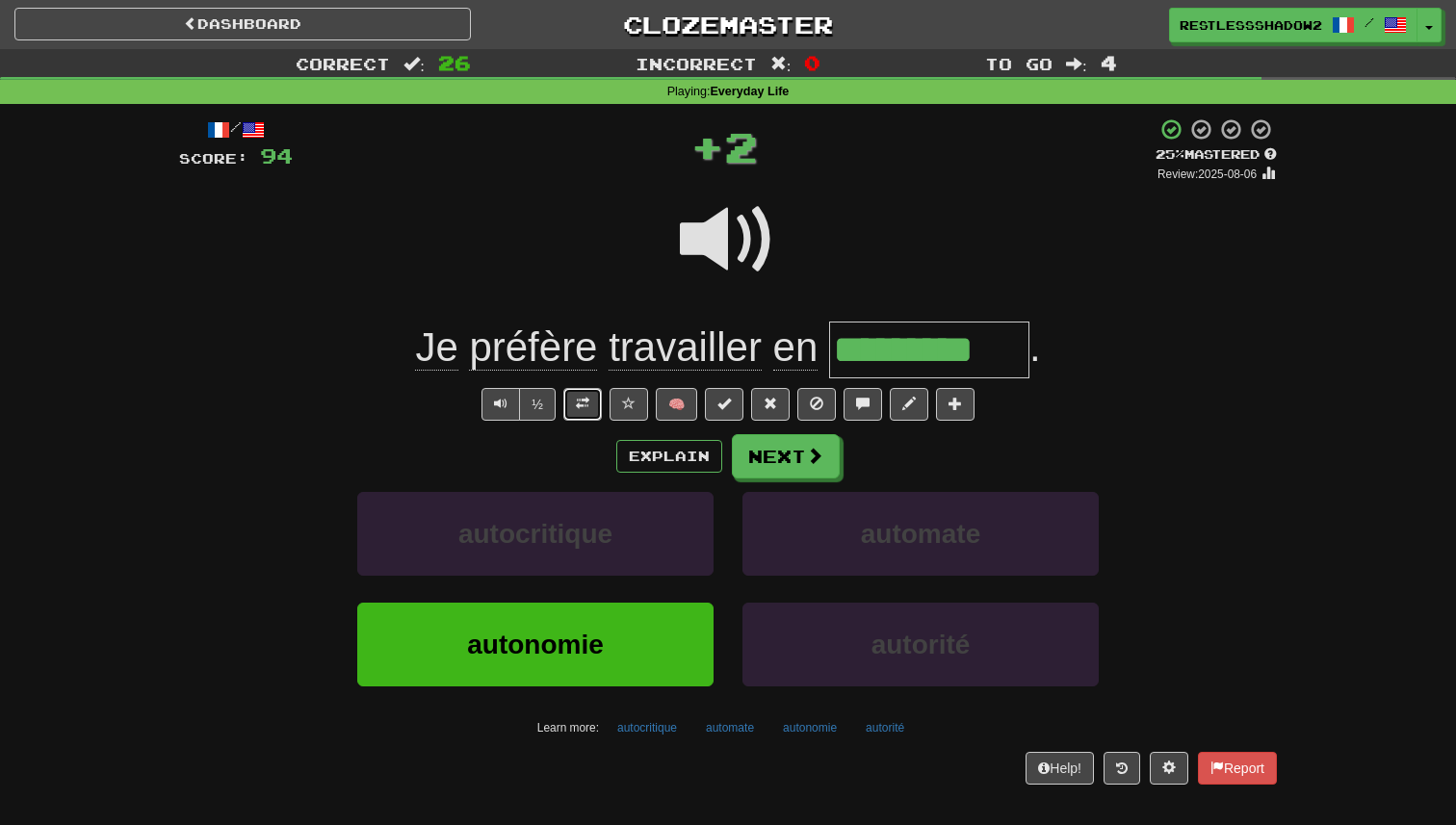 click at bounding box center (583, 404) 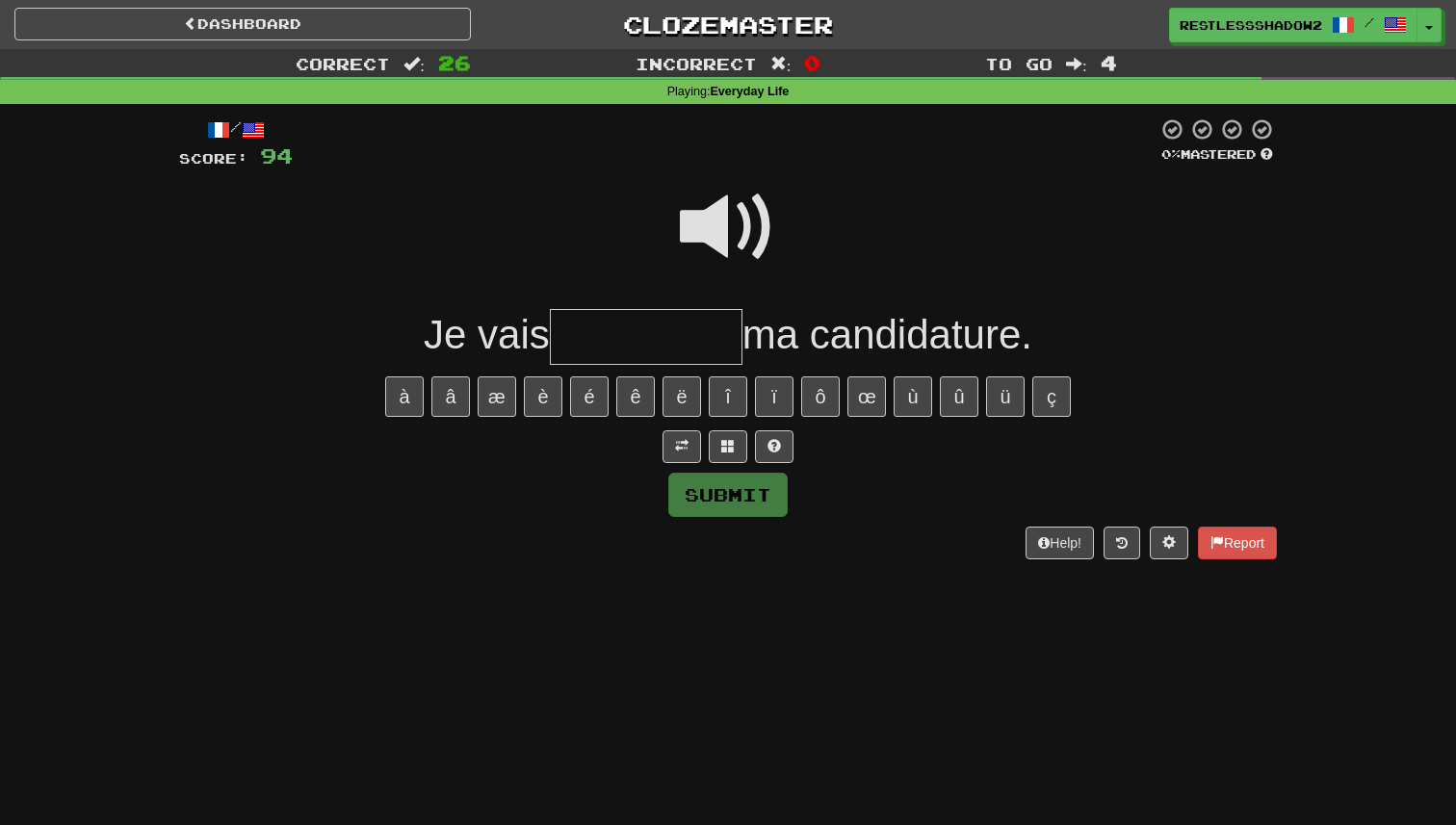 click at bounding box center [728, 227] 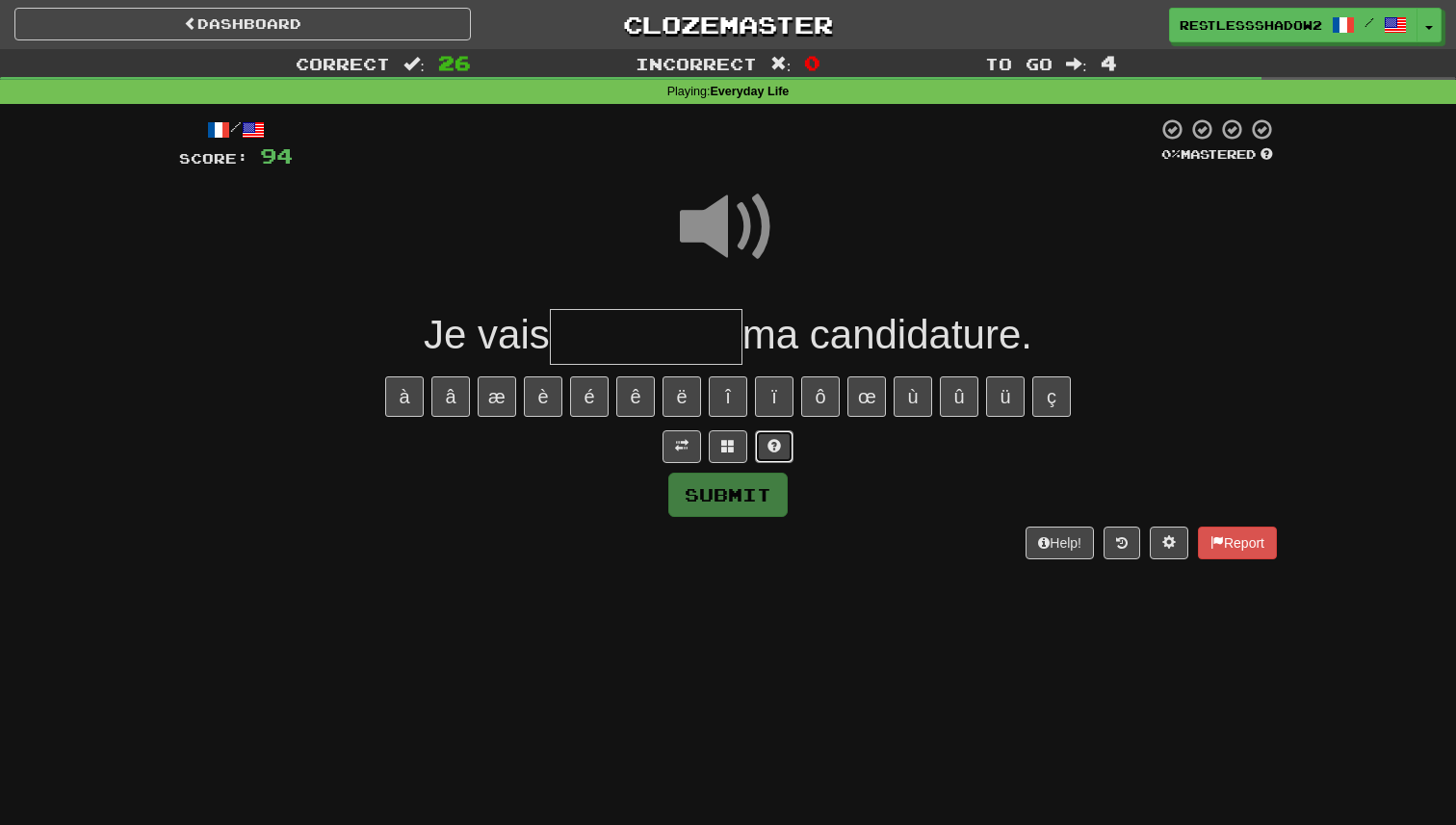 click at bounding box center [774, 446] 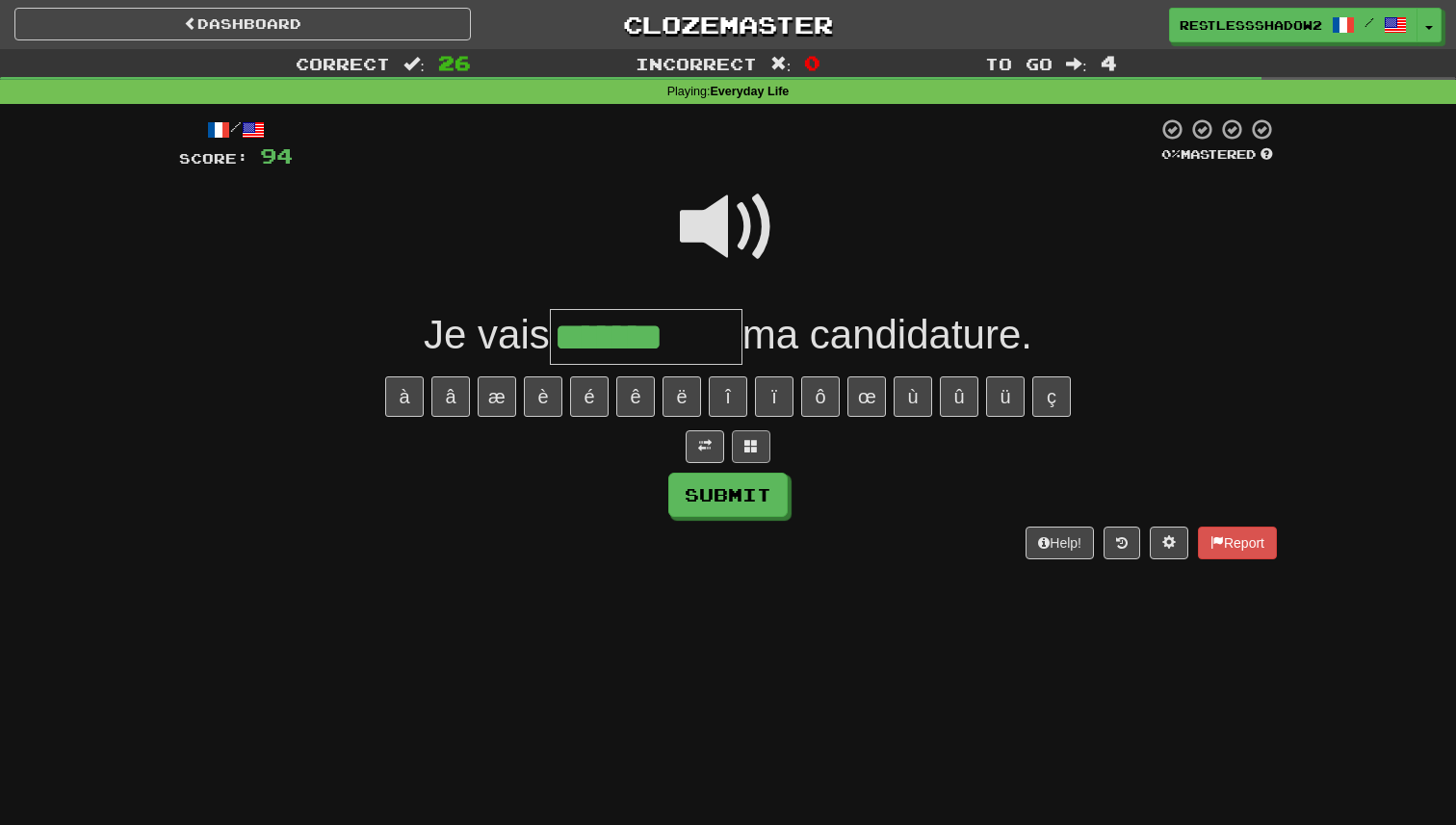 type on "*******" 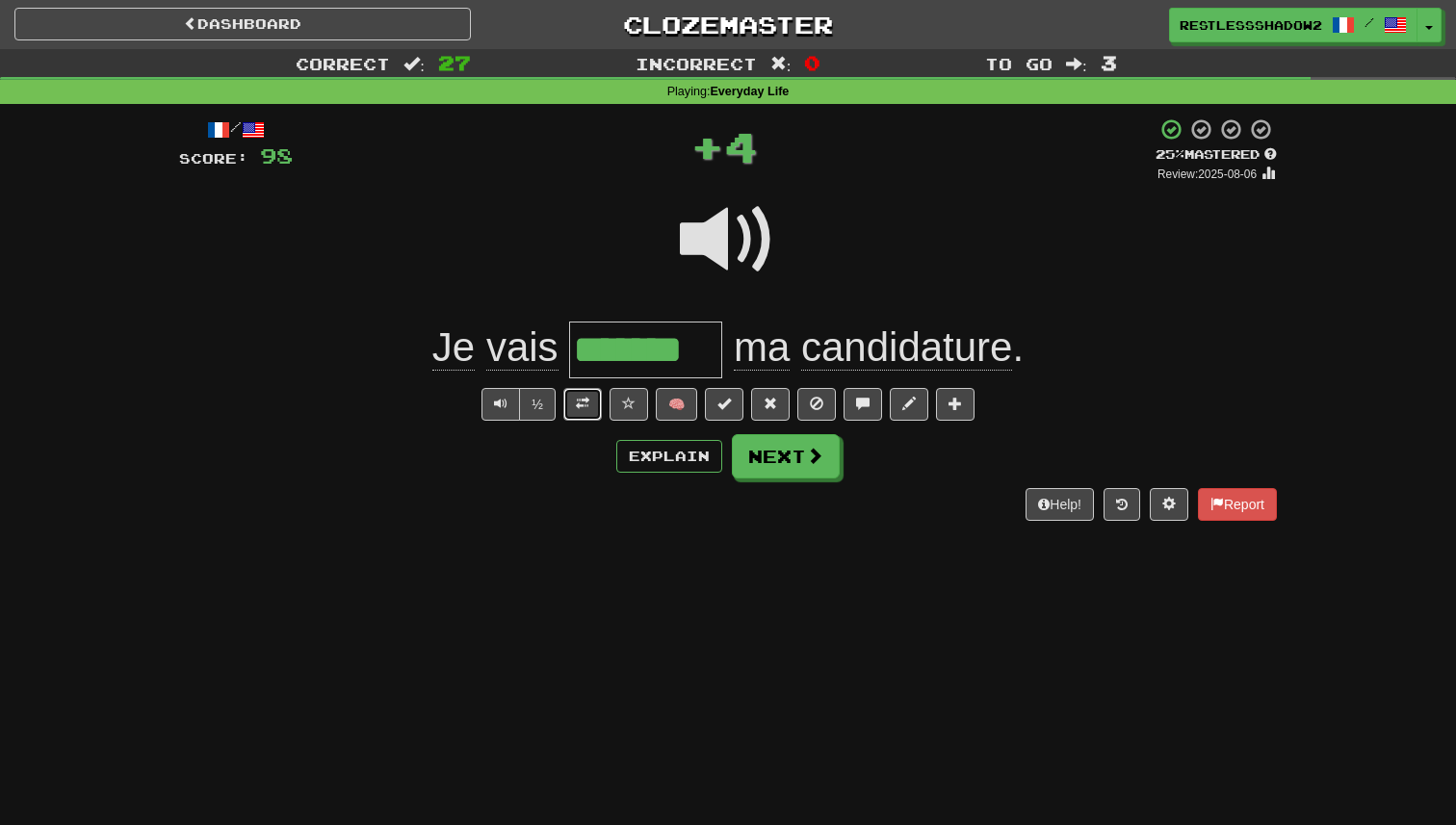 click at bounding box center (583, 404) 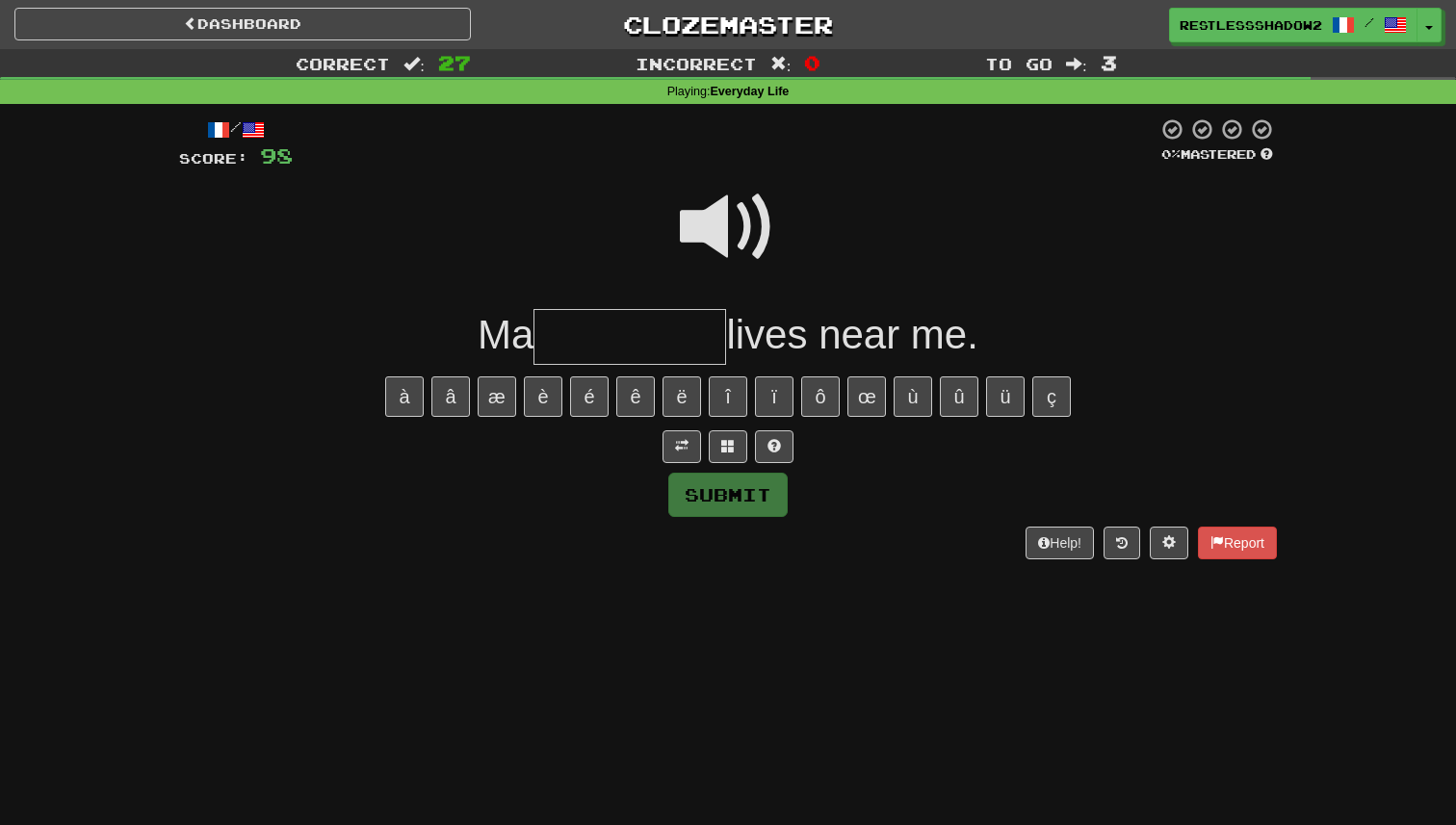 click at bounding box center [728, 227] 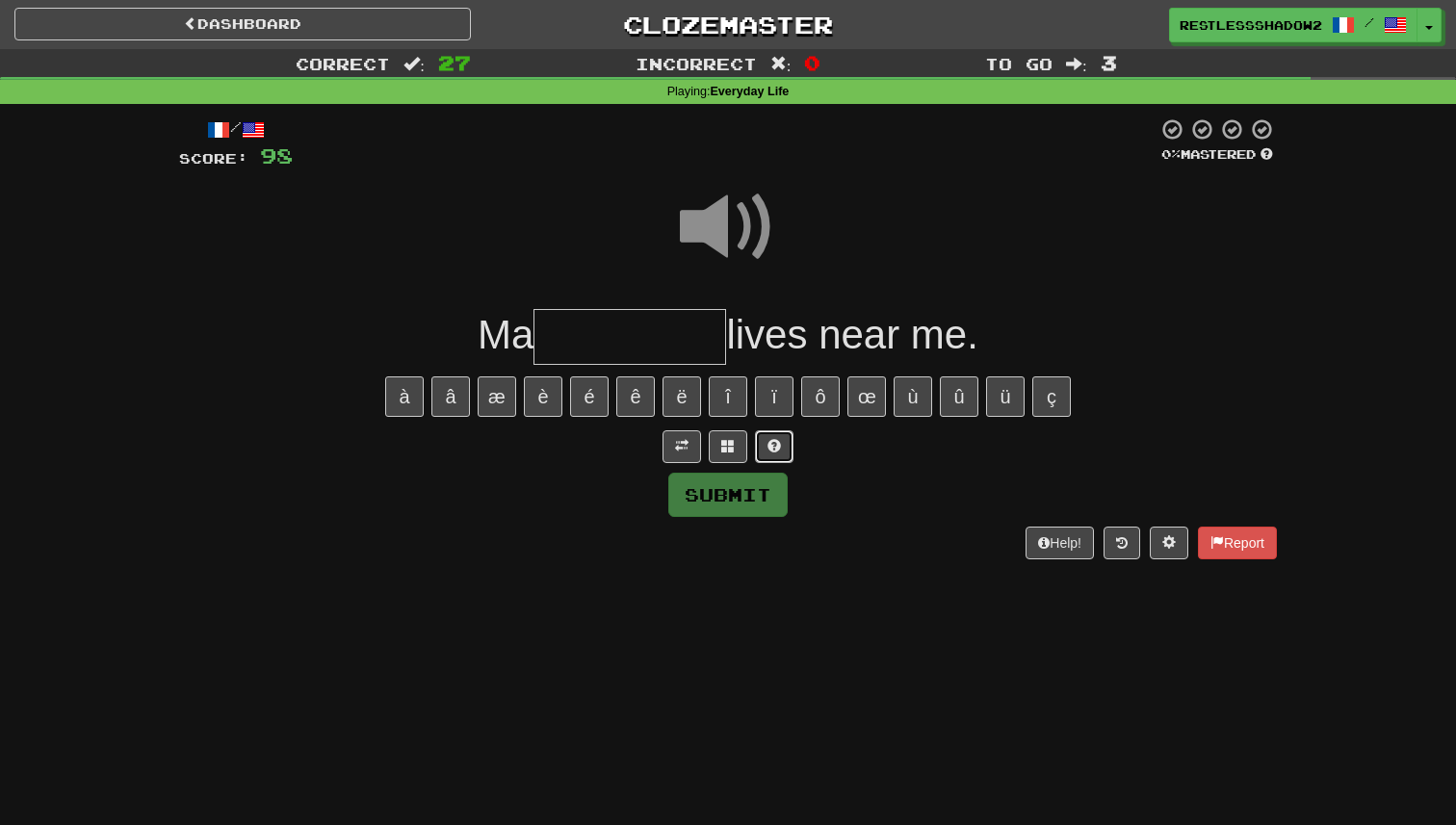click at bounding box center (774, 447) 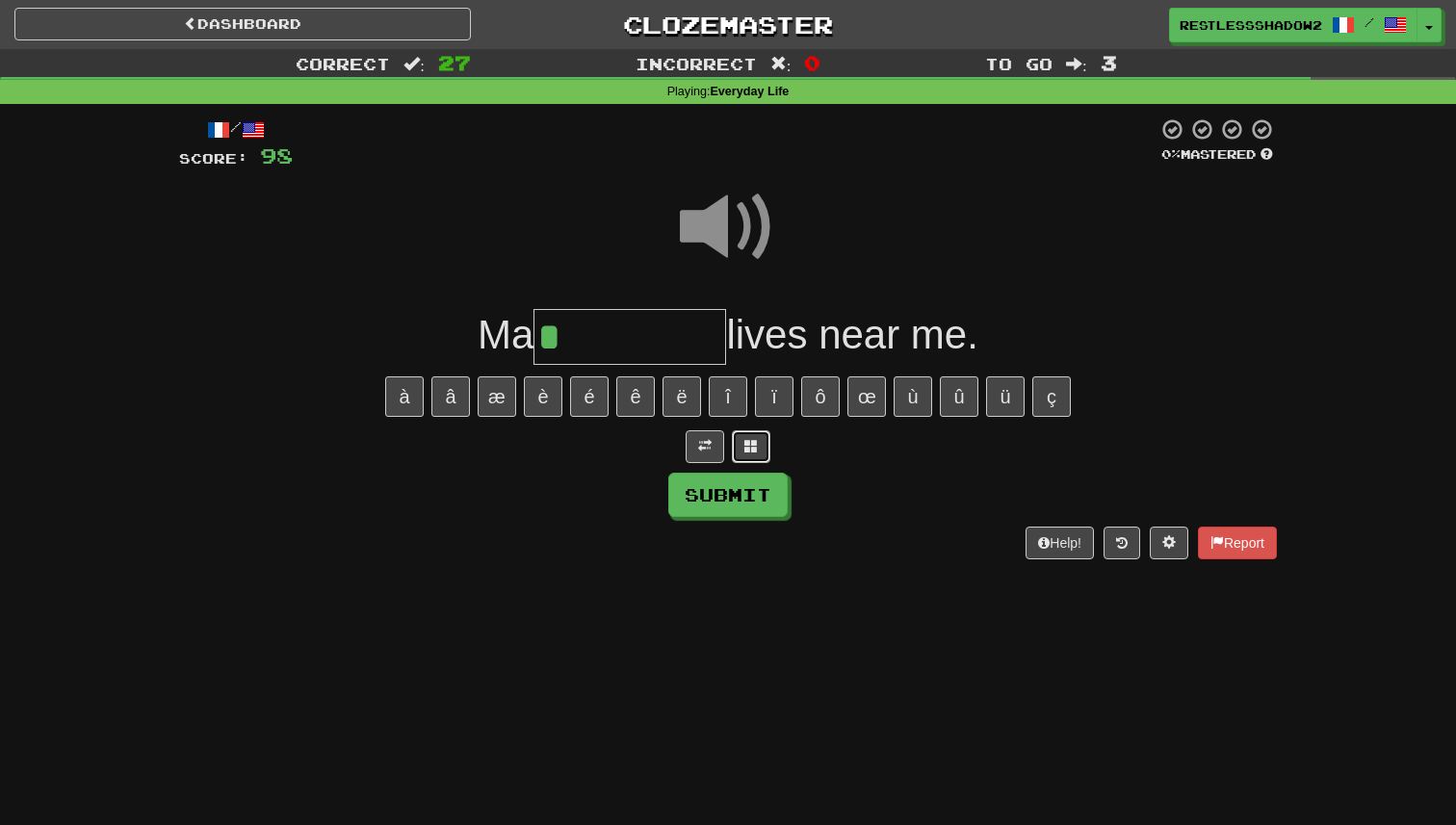 click at bounding box center (751, 447) 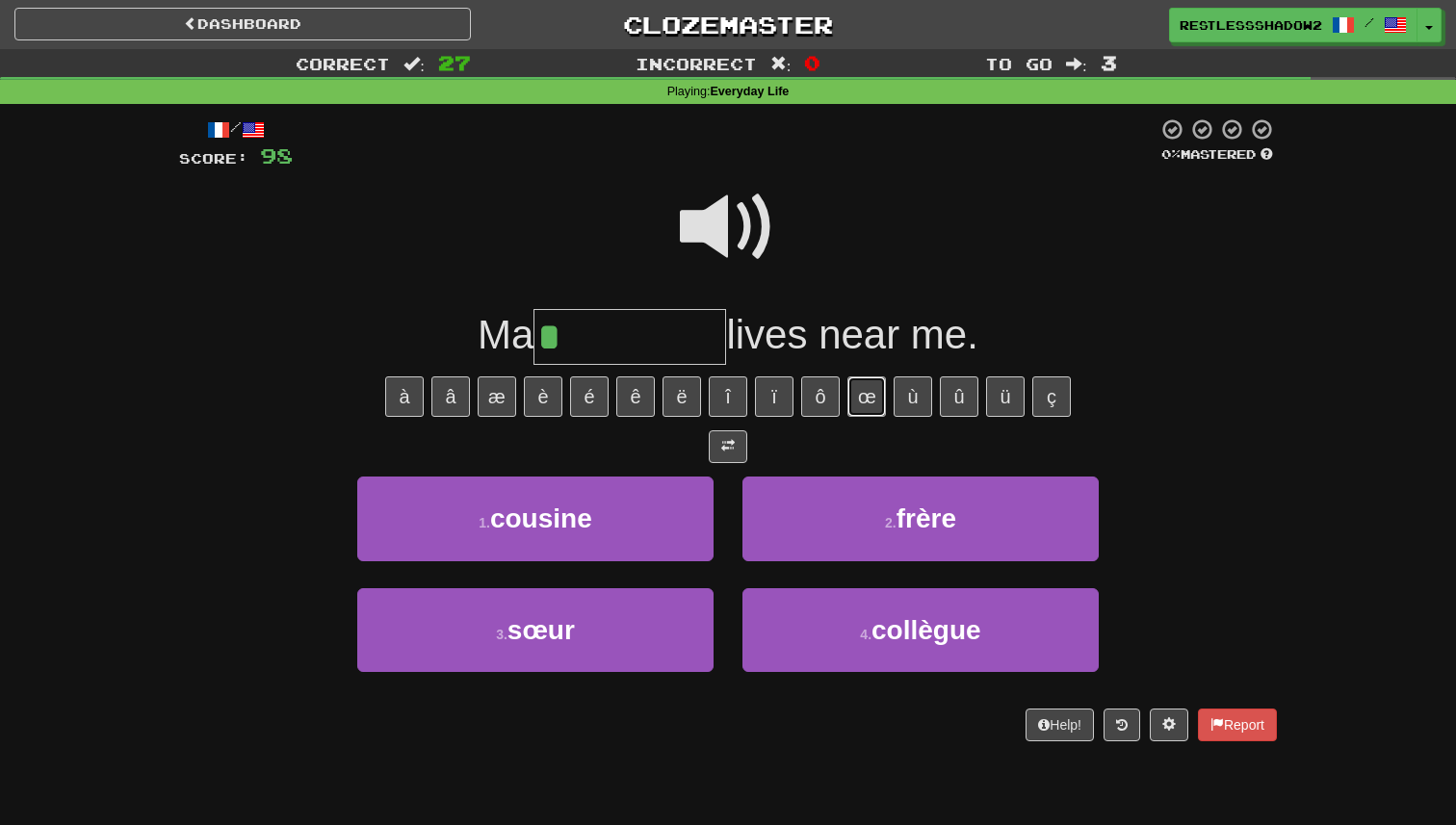 click on "œ" at bounding box center [867, 397] 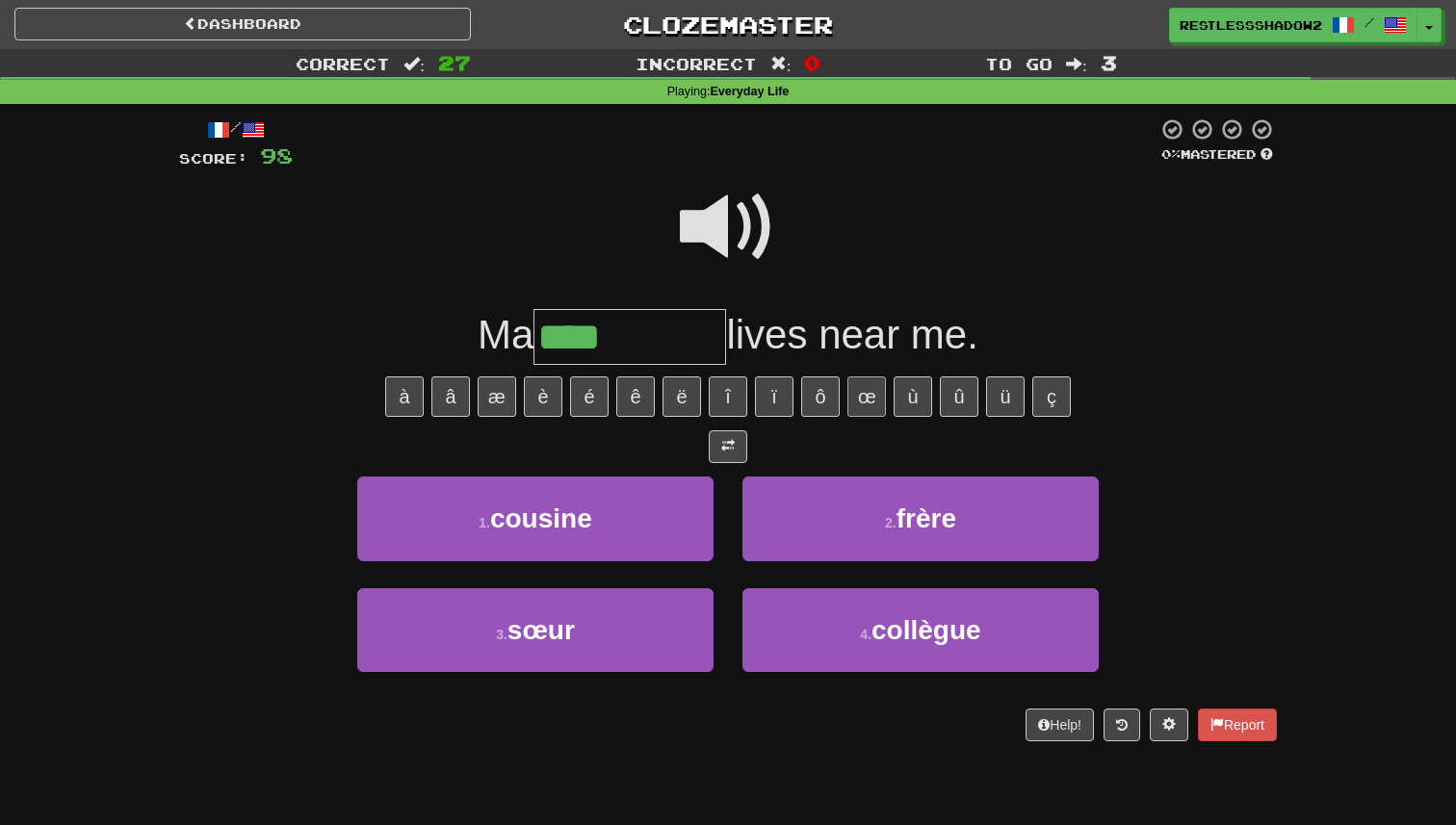 type on "****" 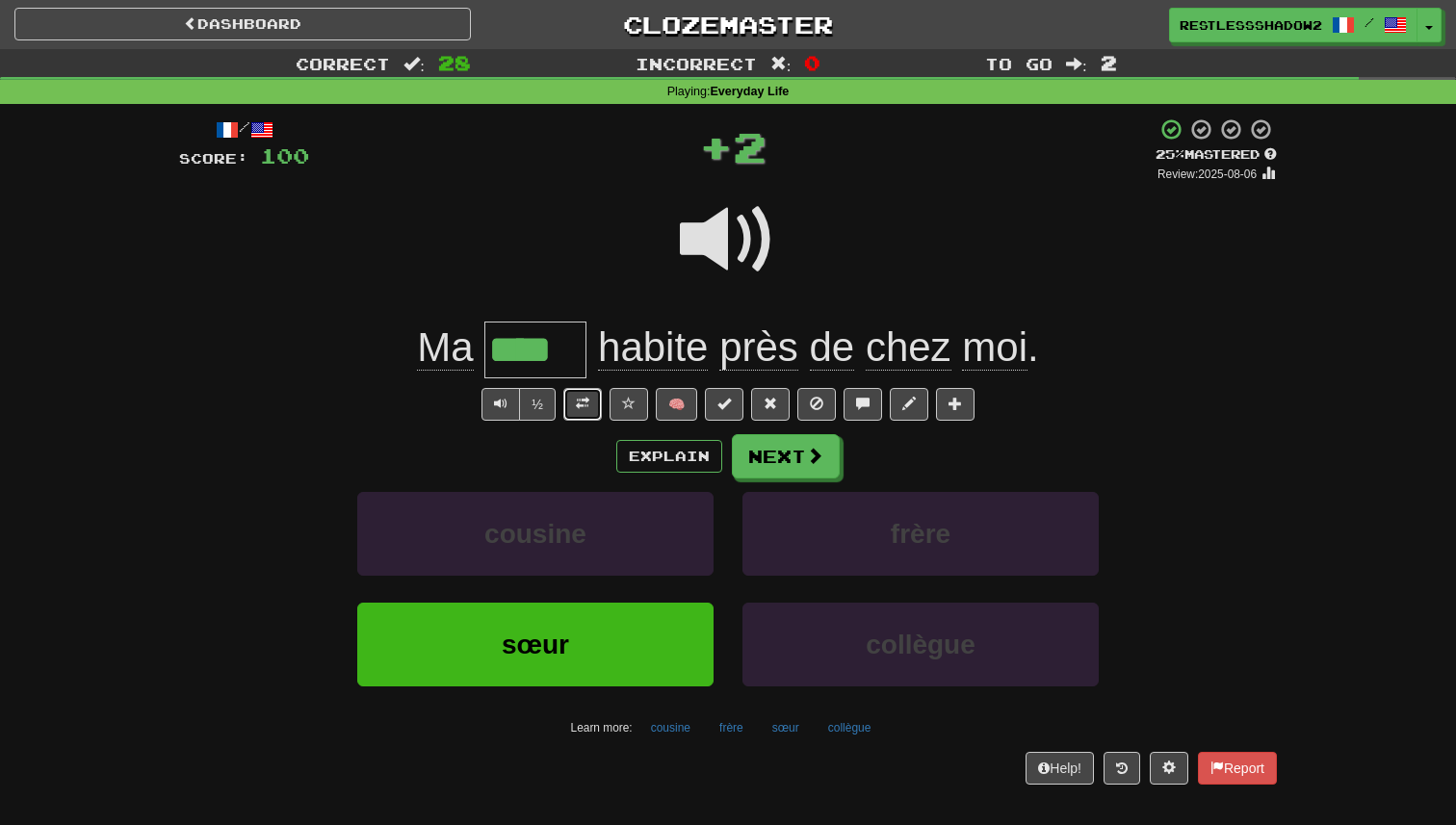 click at bounding box center (583, 403) 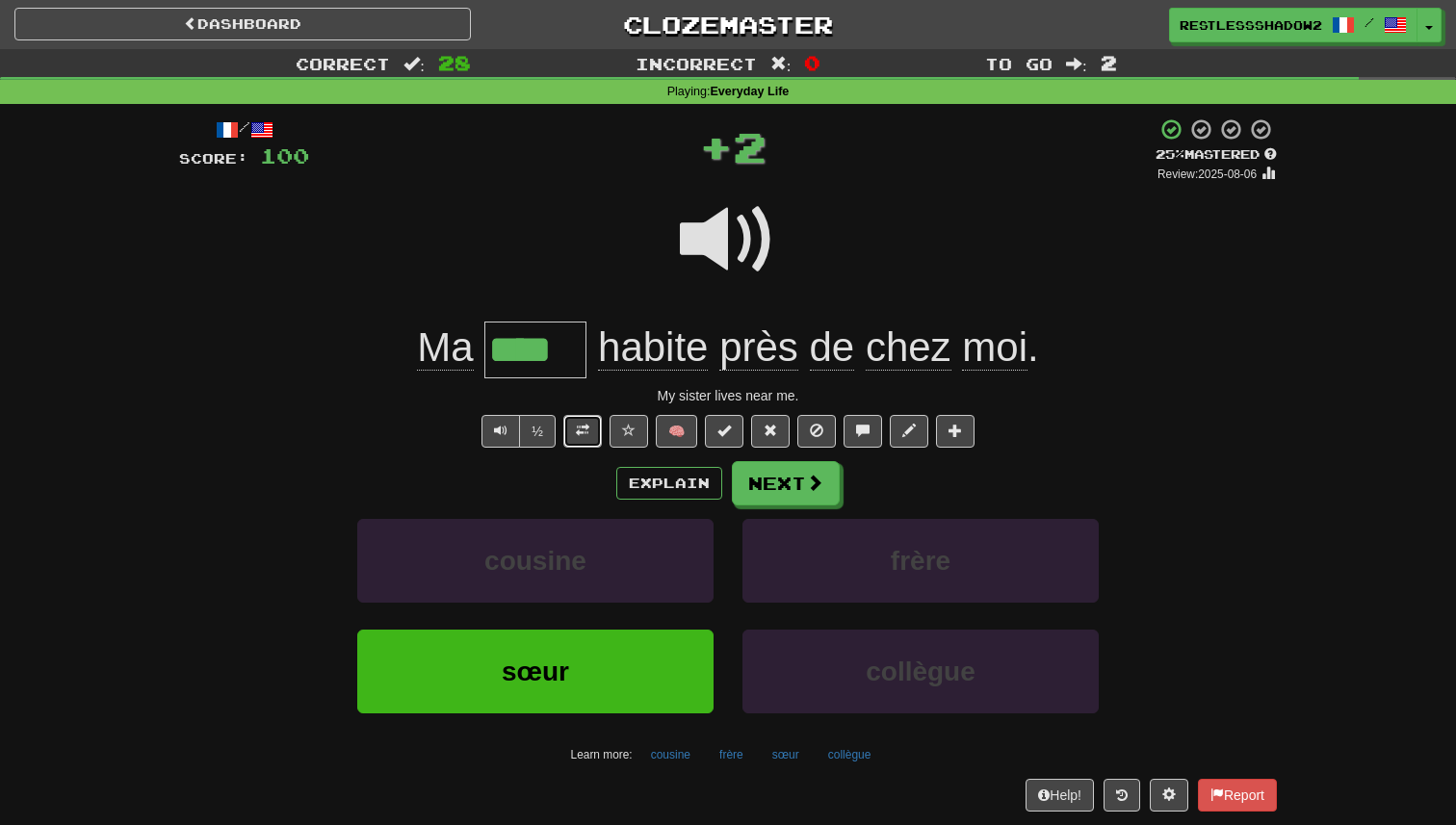 click at bounding box center (583, 430) 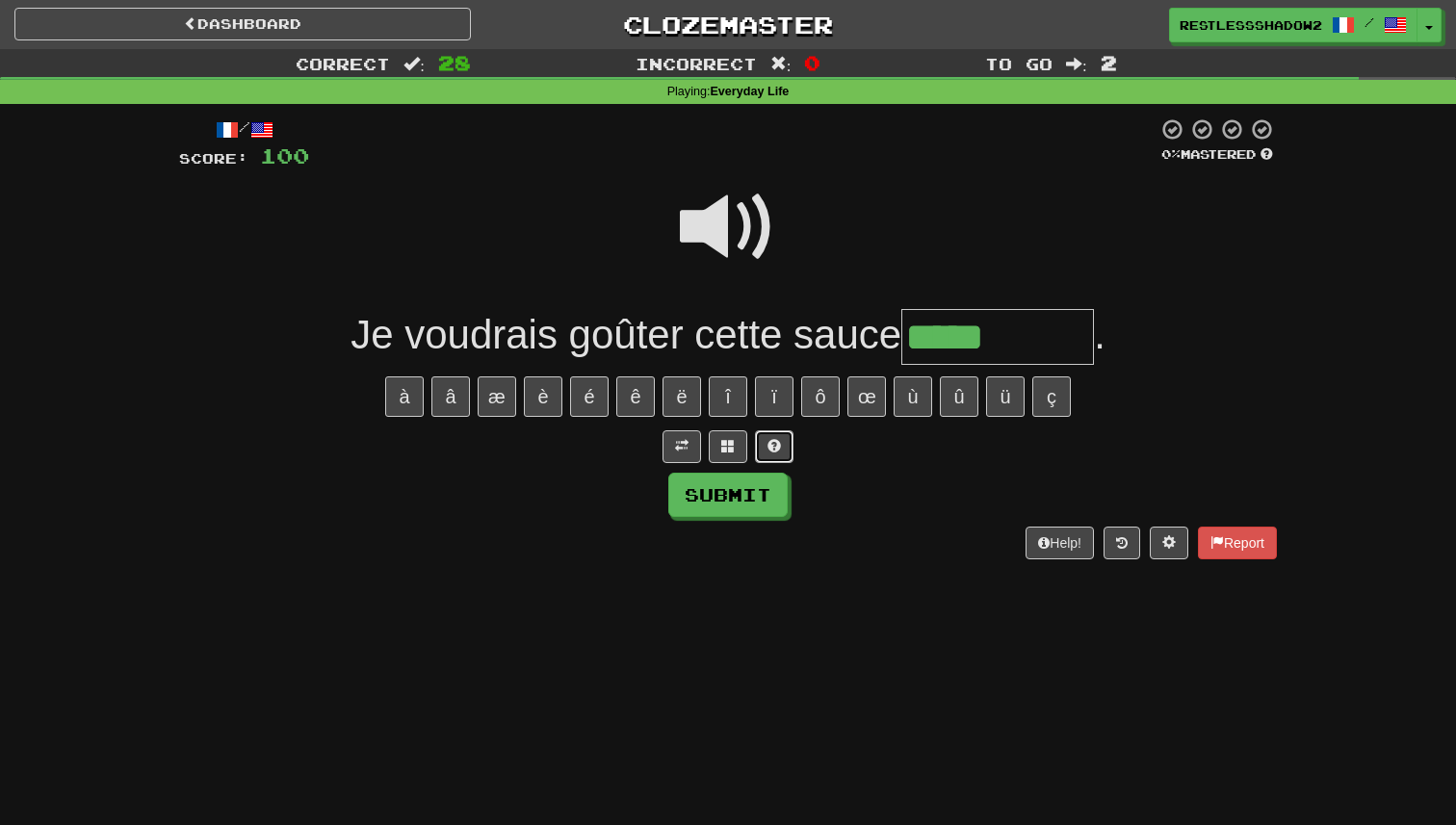 click at bounding box center [774, 447] 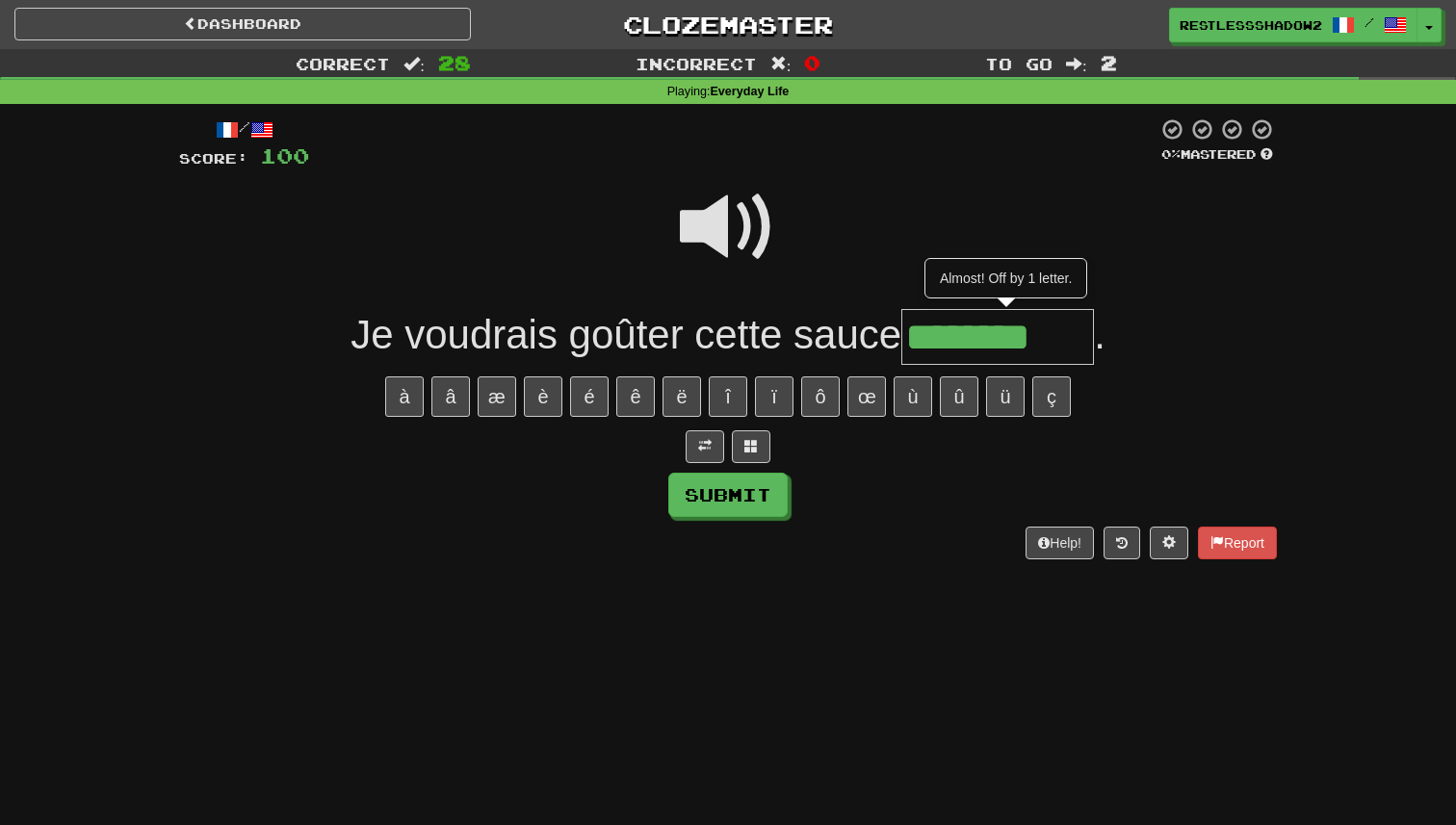 type on "********" 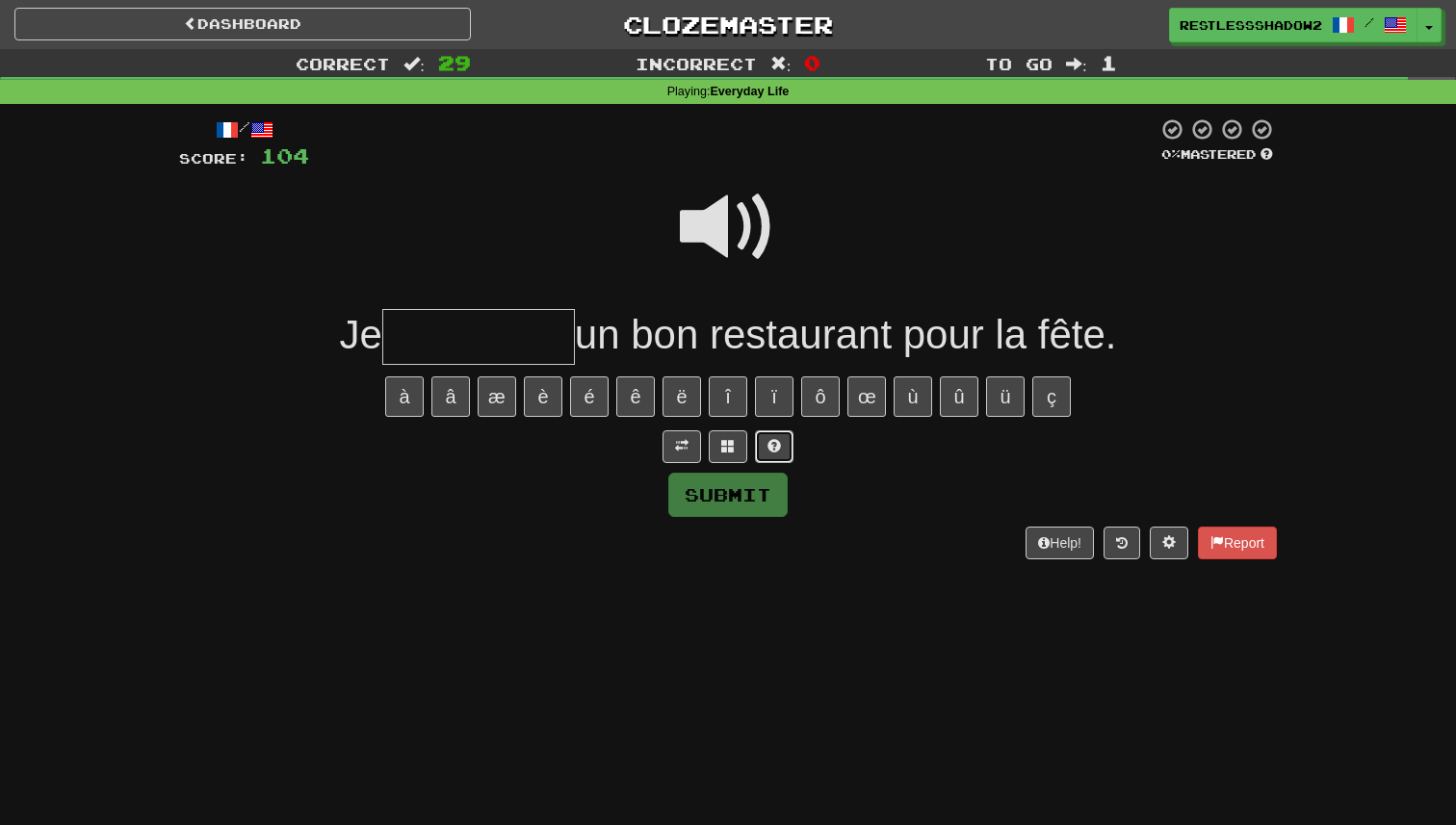 click at bounding box center (774, 446) 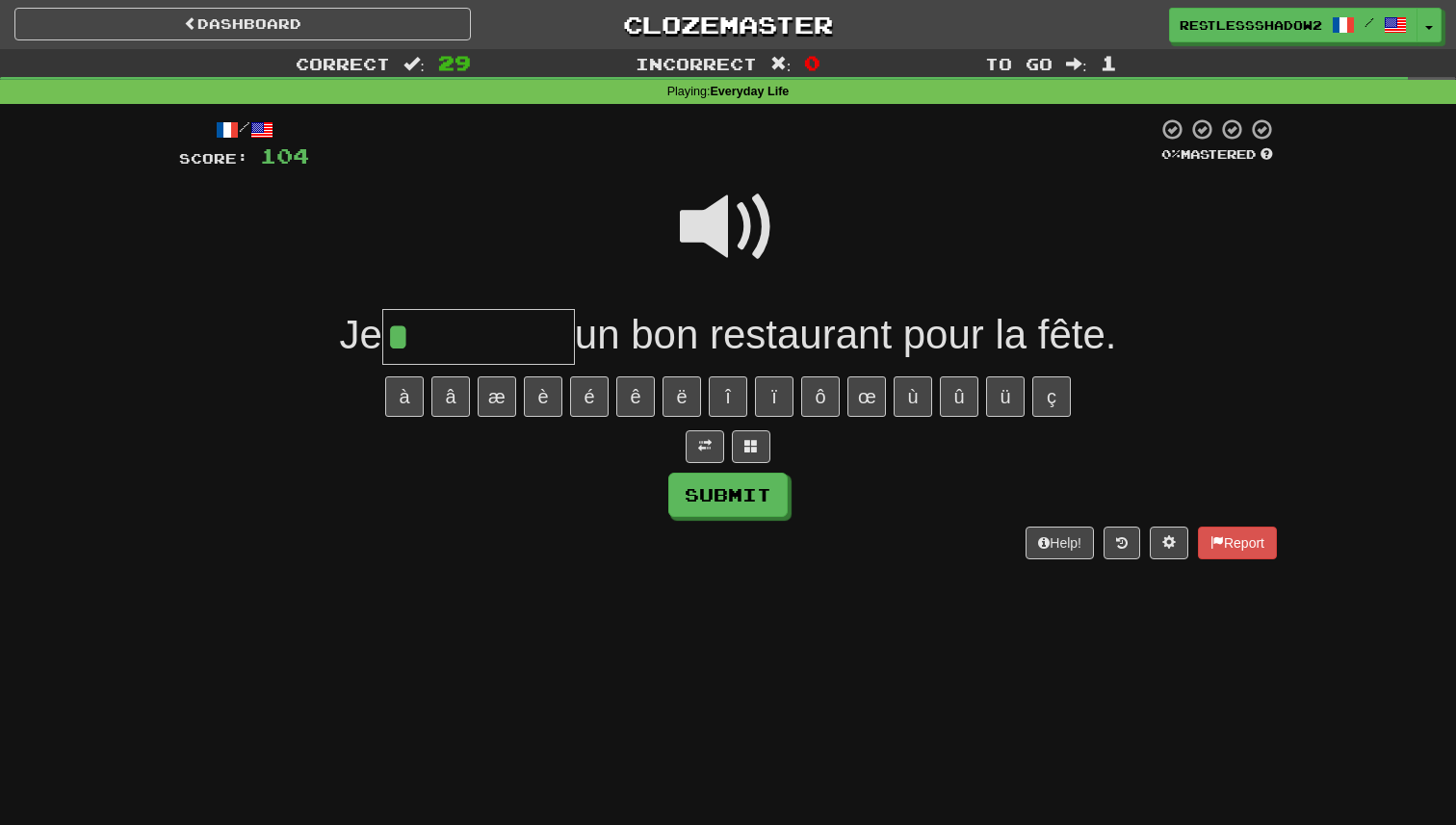 click at bounding box center (728, 447) 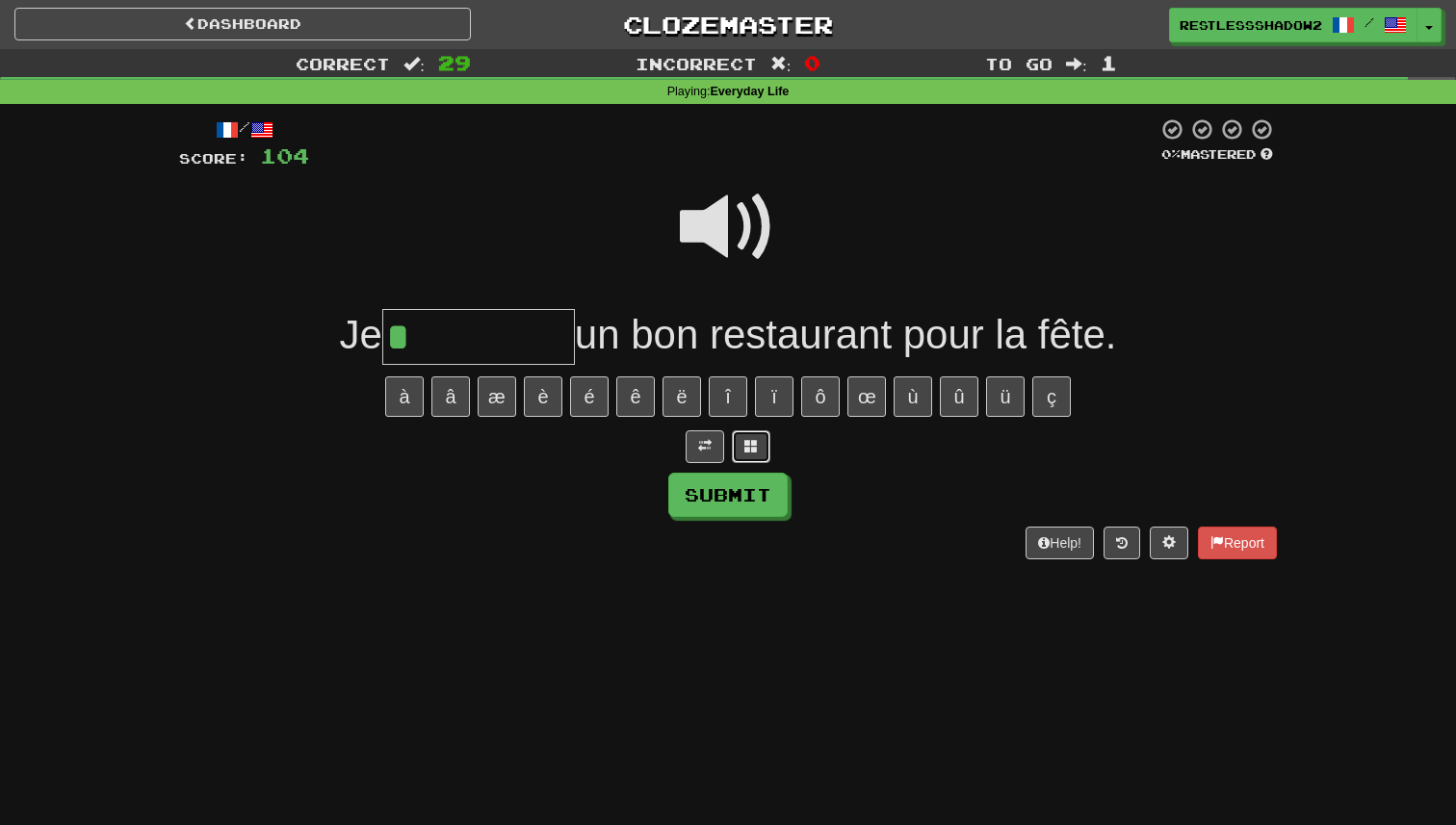 click at bounding box center (751, 447) 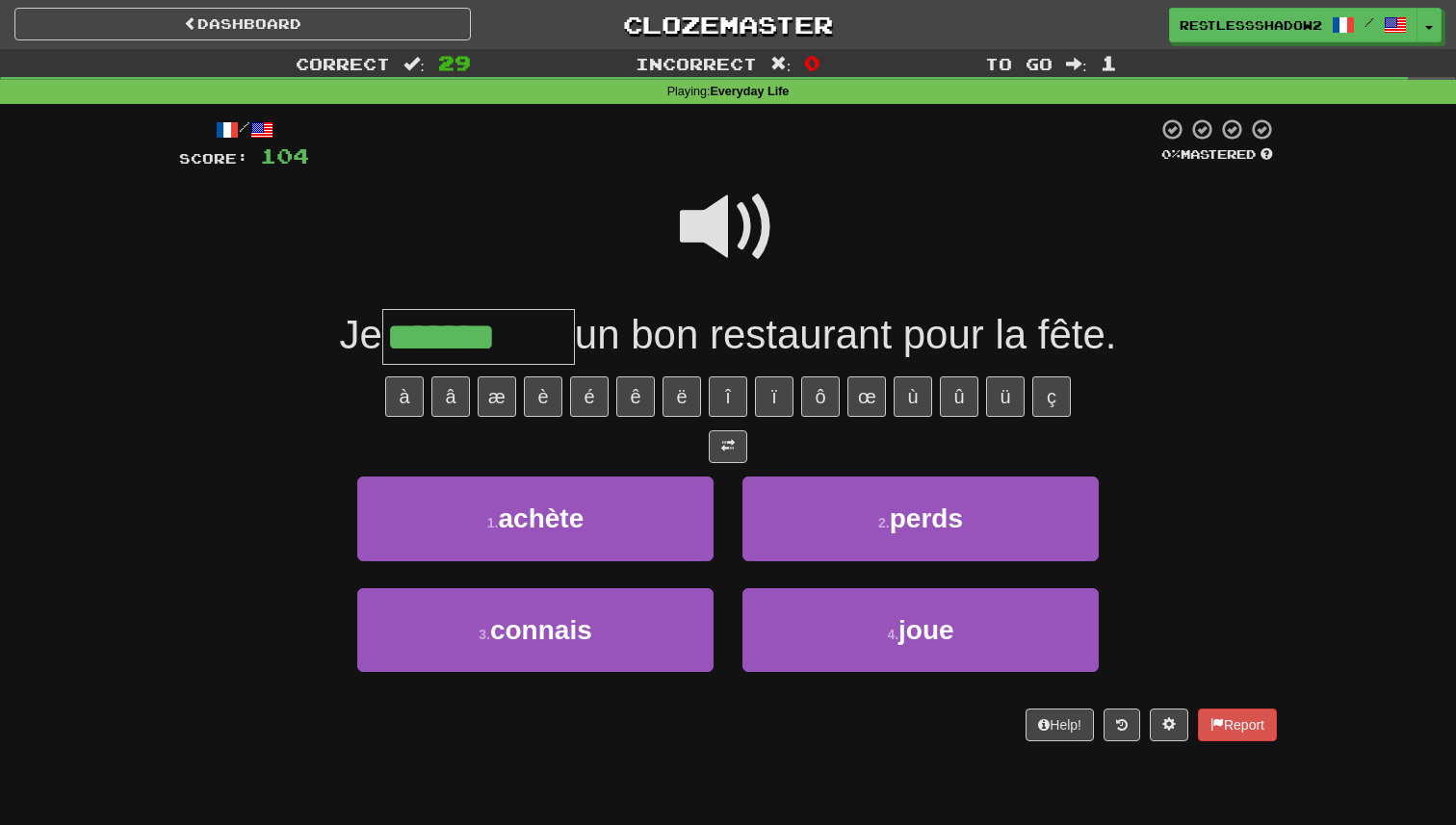 type on "*******" 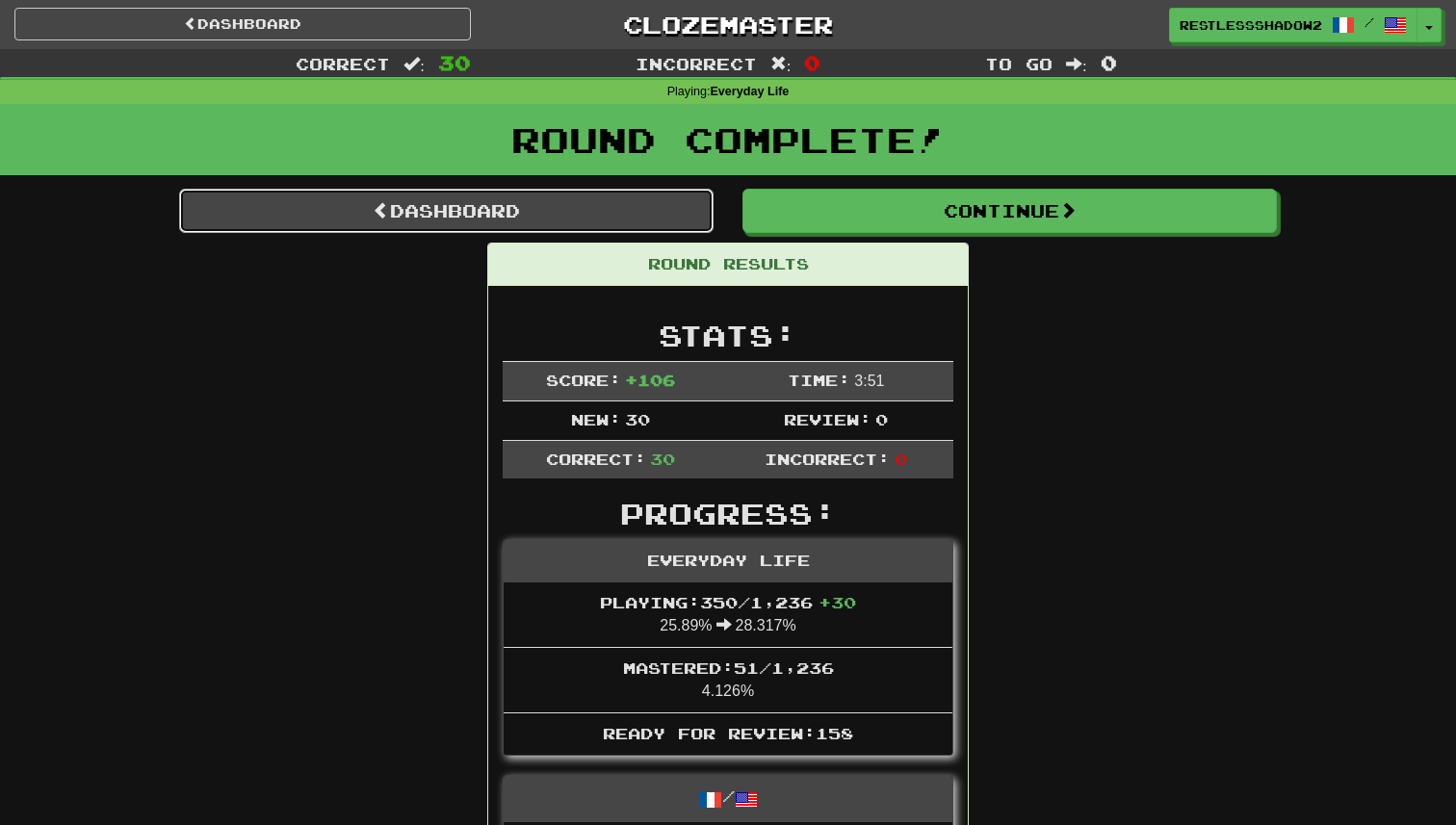 click on "Dashboard" at bounding box center [446, 211] 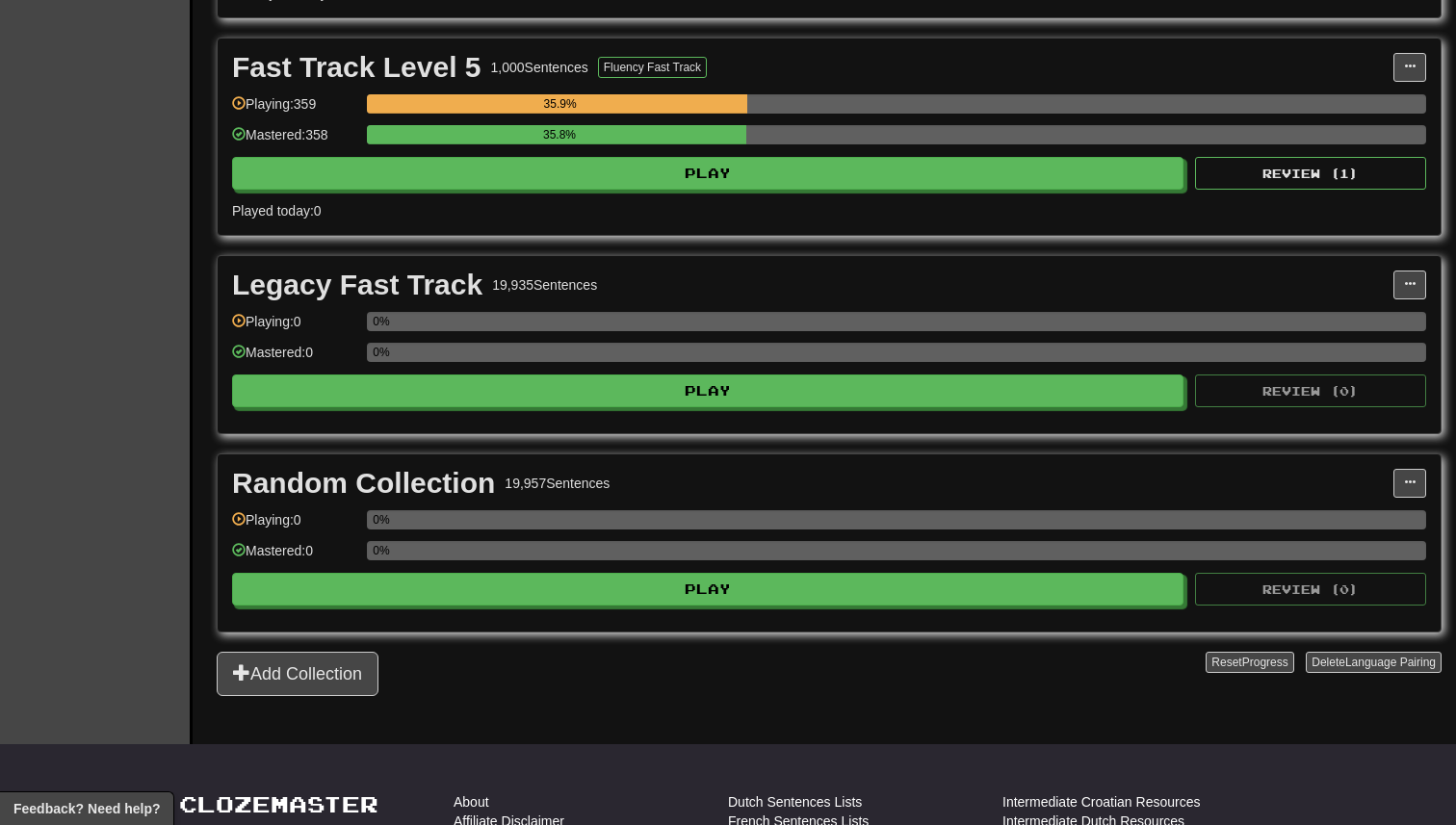 scroll, scrollTop: 1792, scrollLeft: 0, axis: vertical 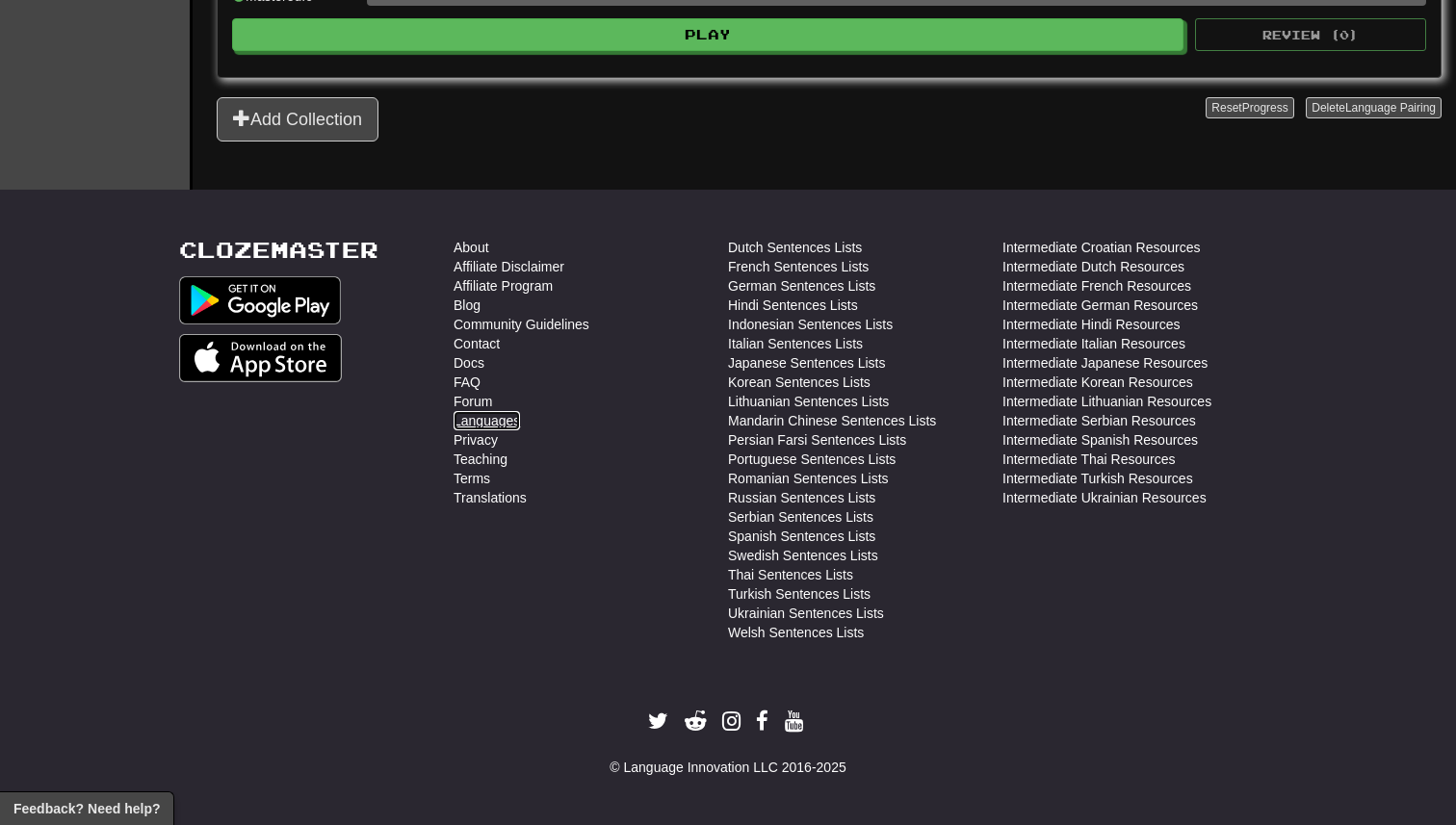 click on "Languages" at bounding box center (486, 421) 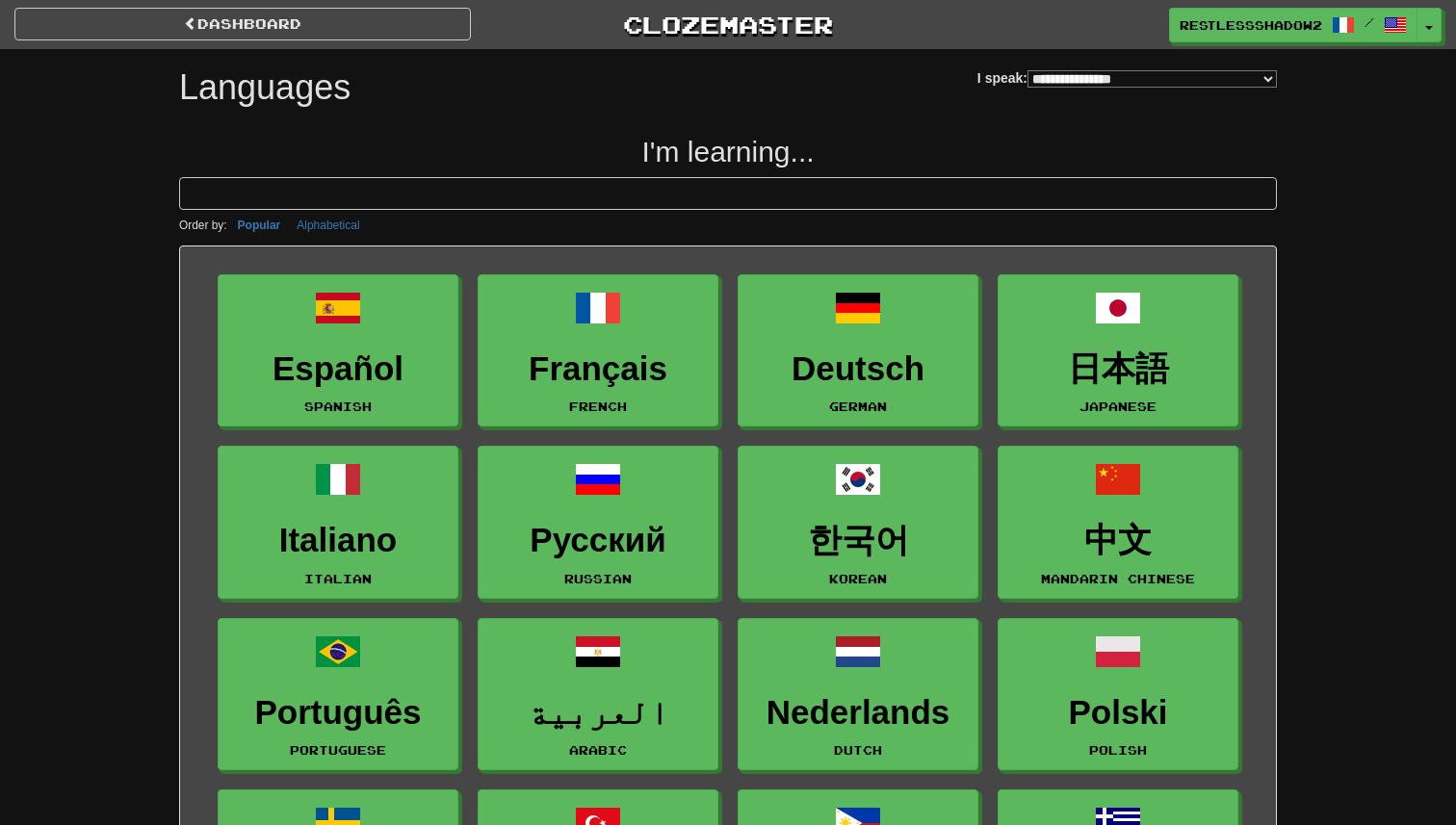 select on "*******" 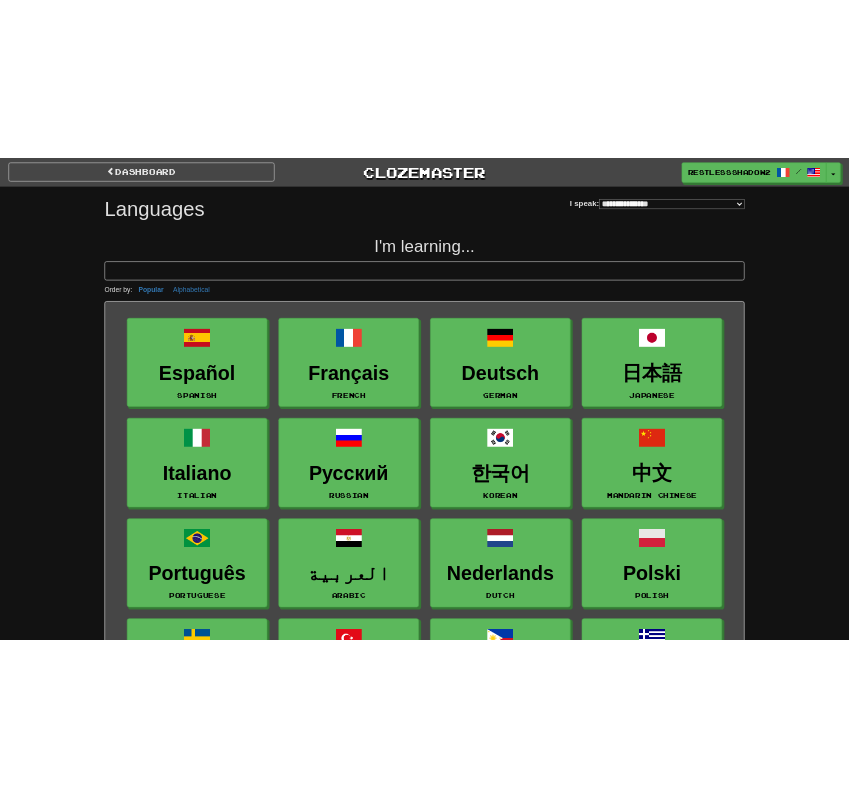 scroll, scrollTop: 0, scrollLeft: 0, axis: both 